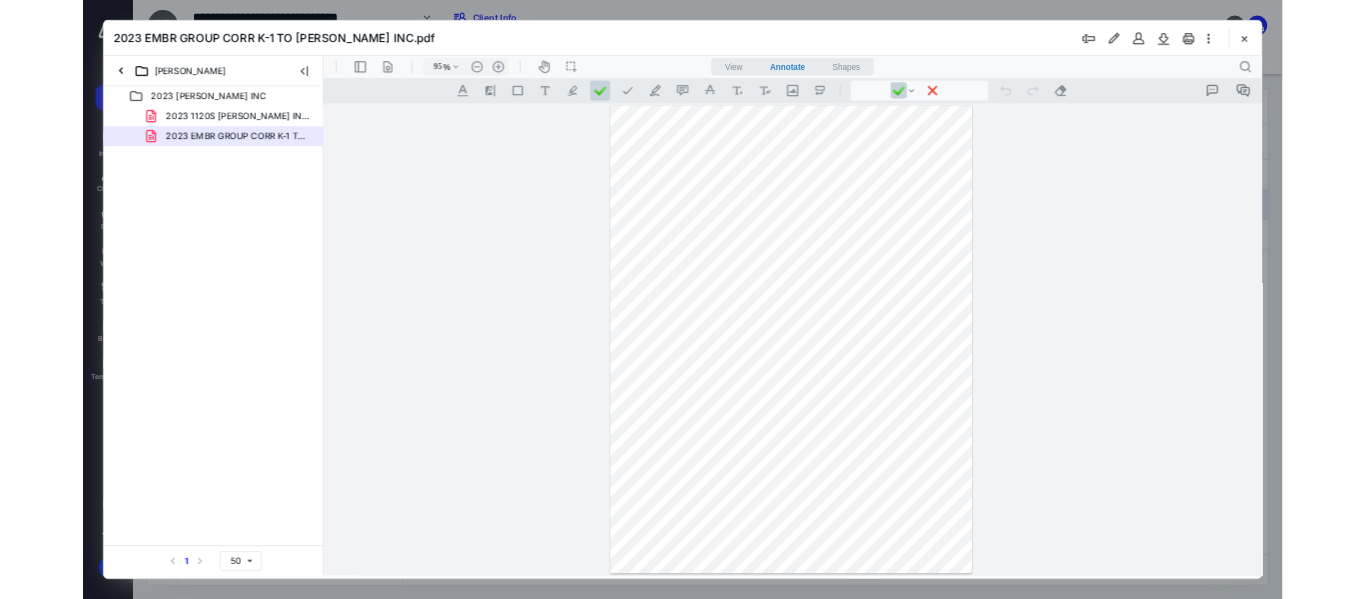 scroll, scrollTop: 0, scrollLeft: 0, axis: both 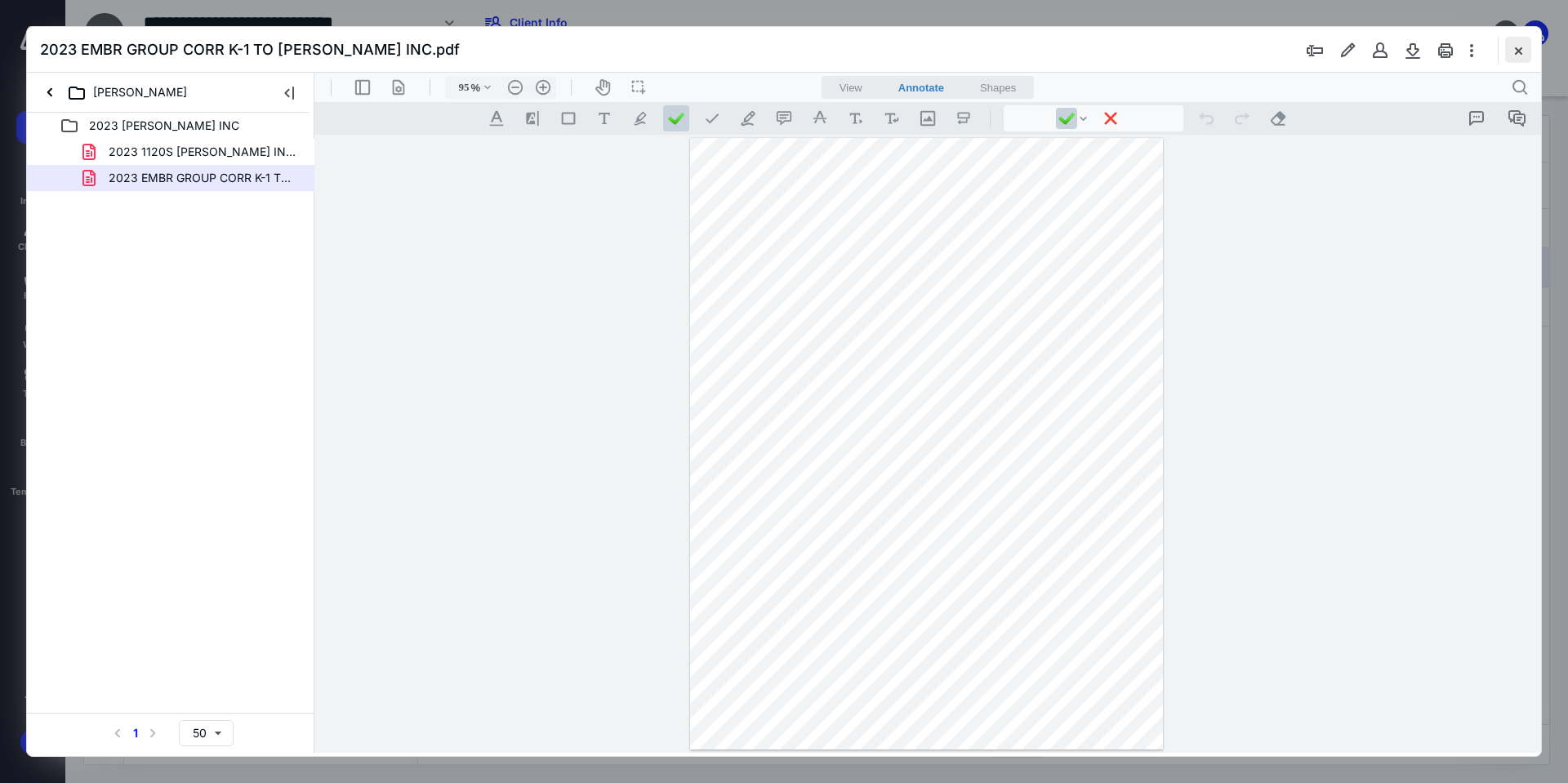 click at bounding box center [1518, 50] 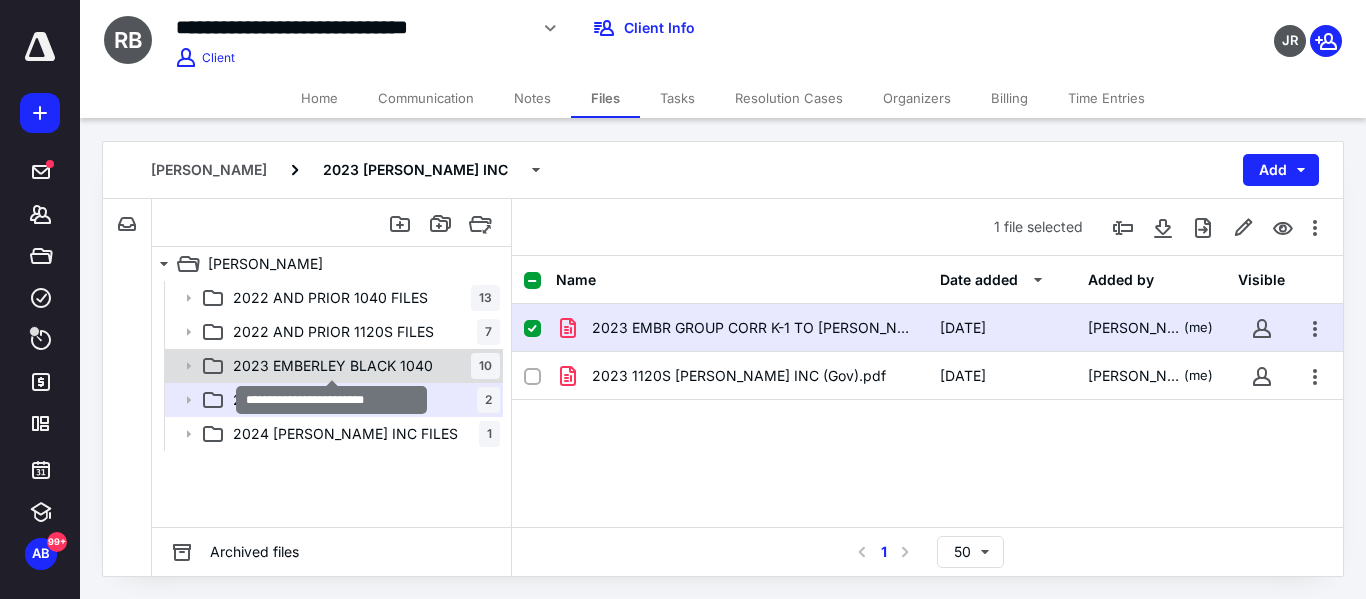 click on "2023 EMBERLEY BLACK 1040" at bounding box center [333, 366] 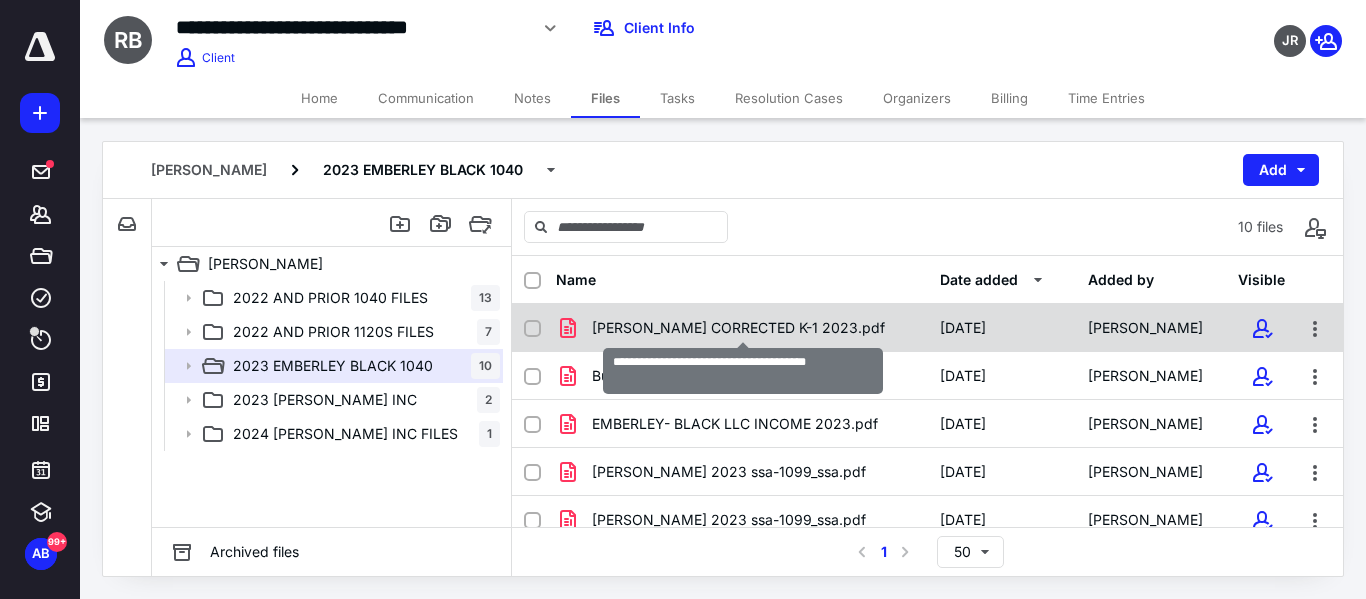click on "[PERSON_NAME] CORRECTED K-1 2023.pdf" at bounding box center [738, 328] 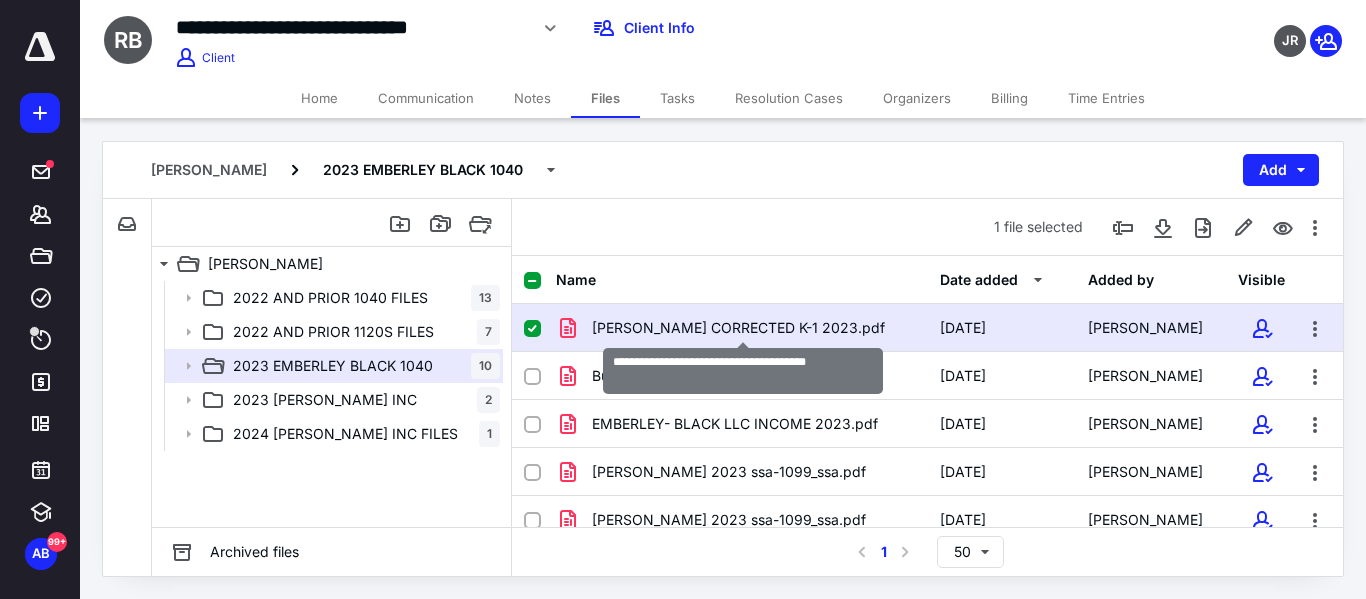 click on "[PERSON_NAME] CORRECTED K-1 2023.pdf" at bounding box center [738, 328] 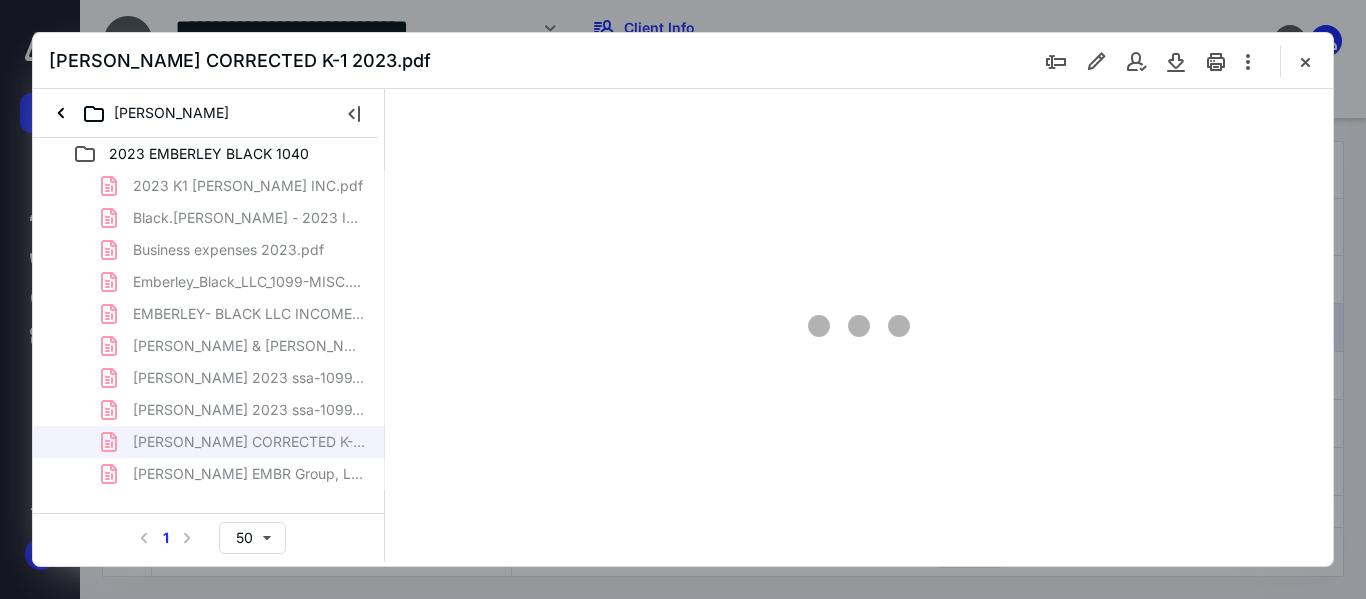 scroll, scrollTop: 0, scrollLeft: 0, axis: both 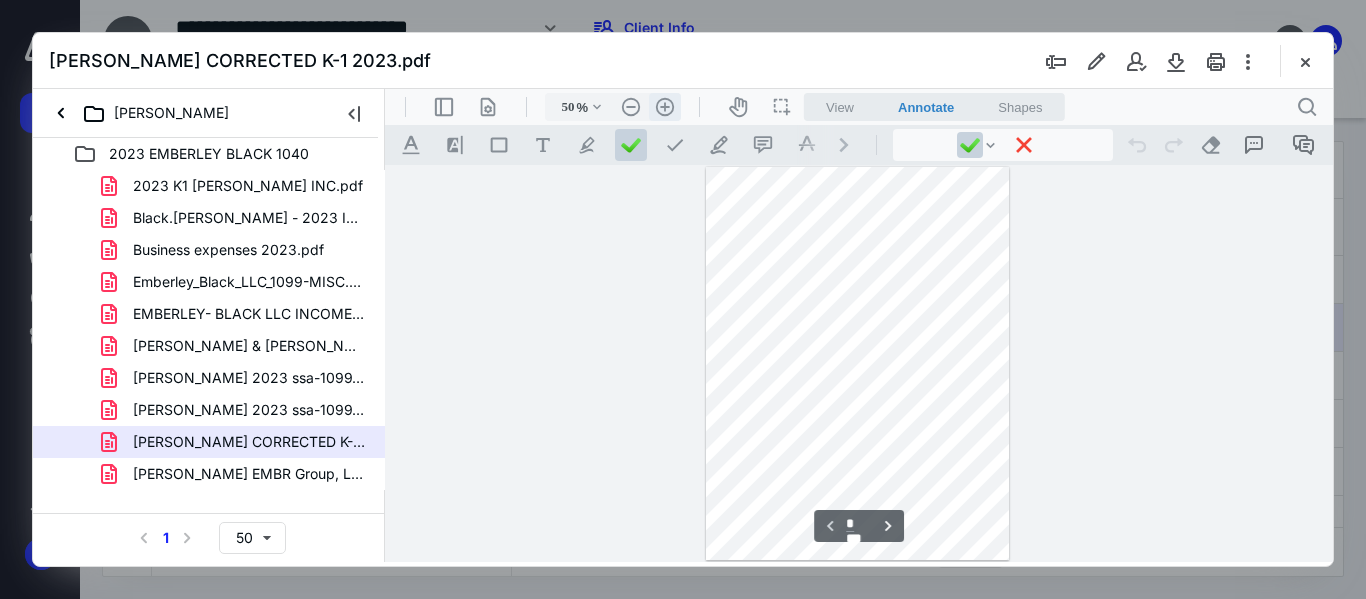 click on ".cls-1{fill:#abb0c4;} icon - header - zoom - in - line" at bounding box center (665, 107) 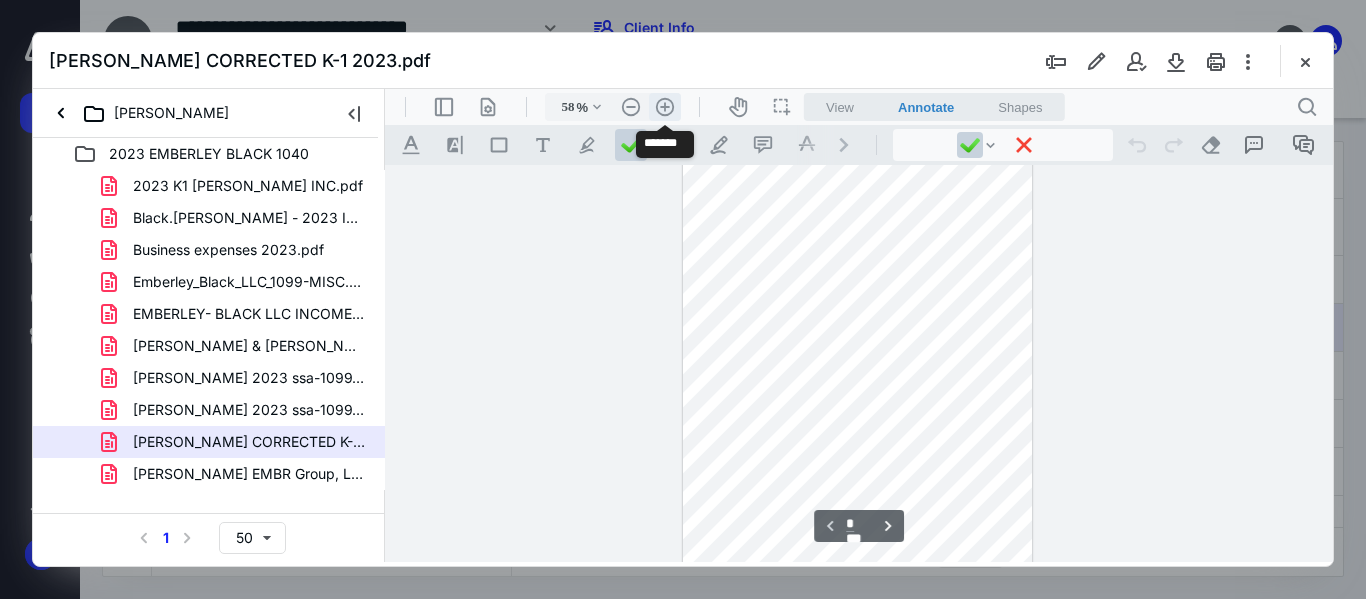 click on ".cls-1{fill:#abb0c4;} icon - header - zoom - in - line" at bounding box center (665, 107) 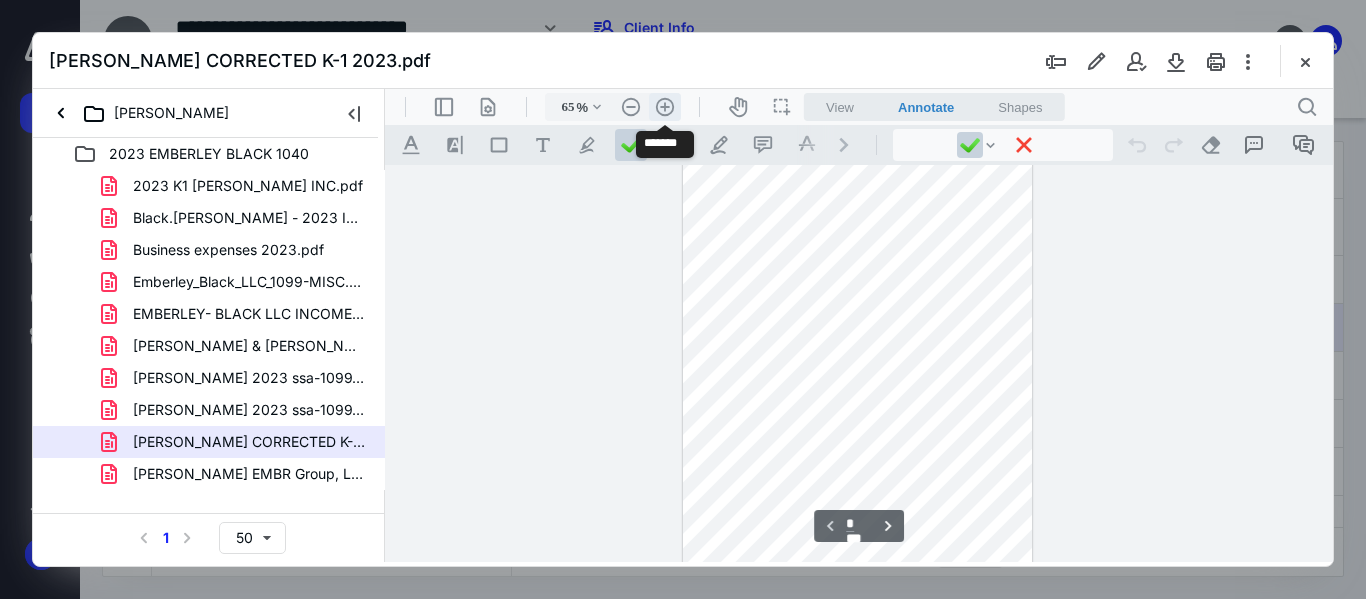 click on ".cls-1{fill:#abb0c4;} icon - header - zoom - in - line" at bounding box center [665, 107] 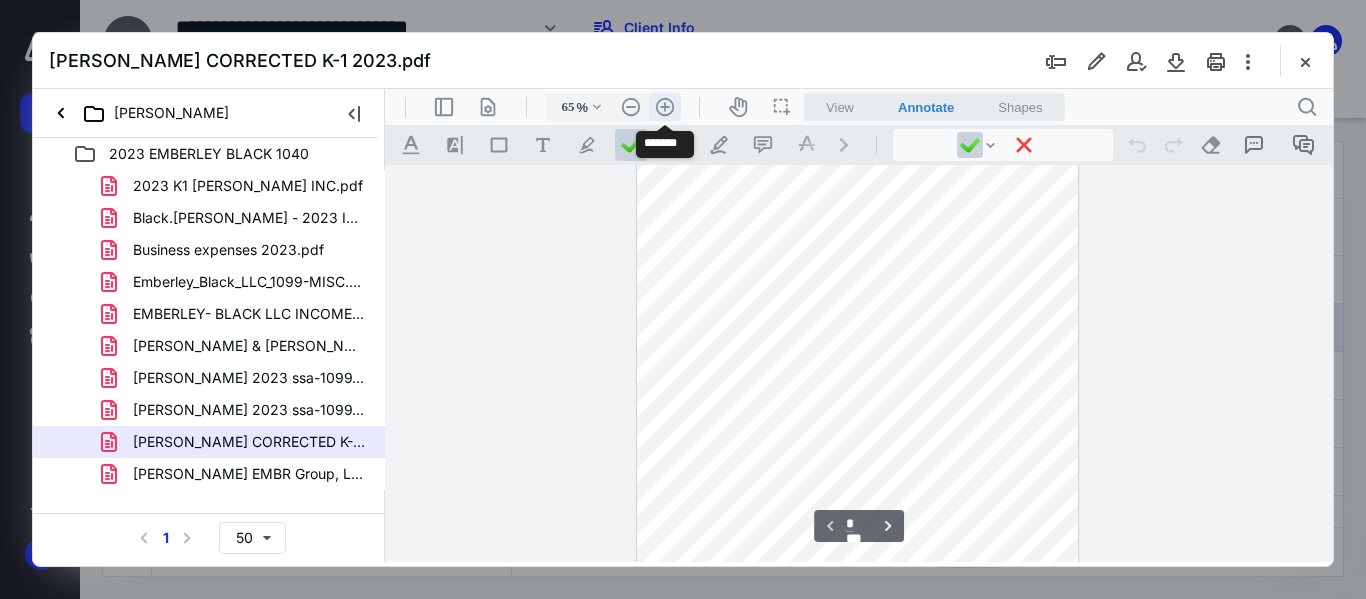 type on "73" 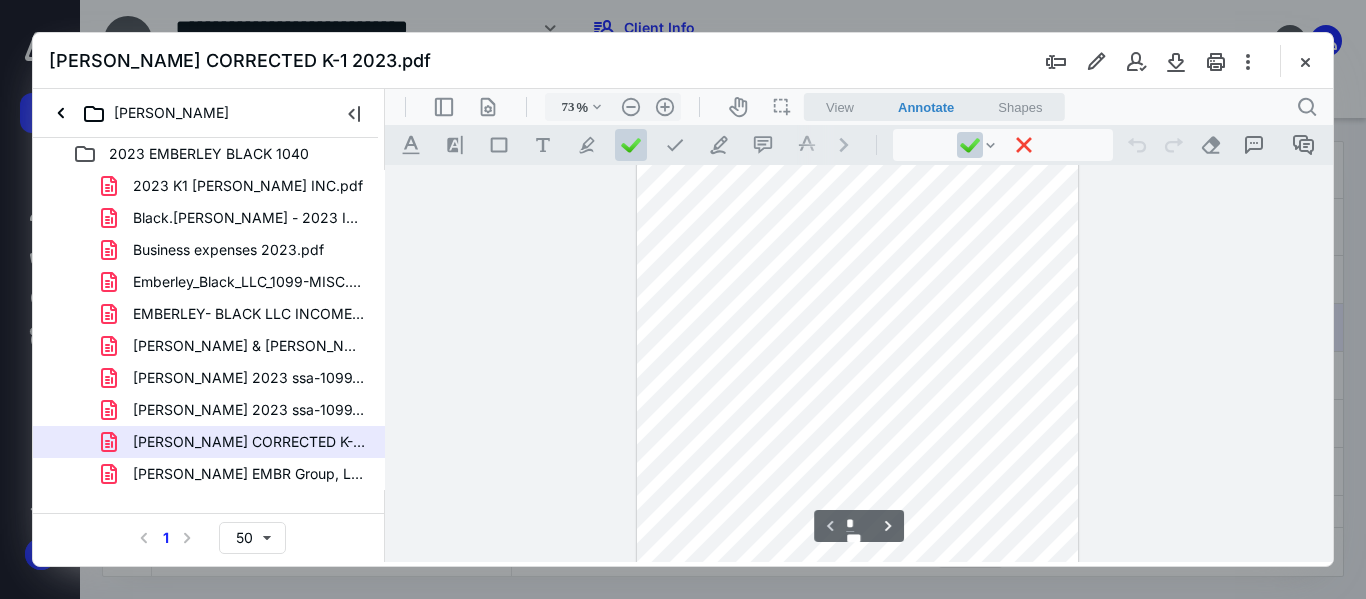 scroll, scrollTop: 0, scrollLeft: 0, axis: both 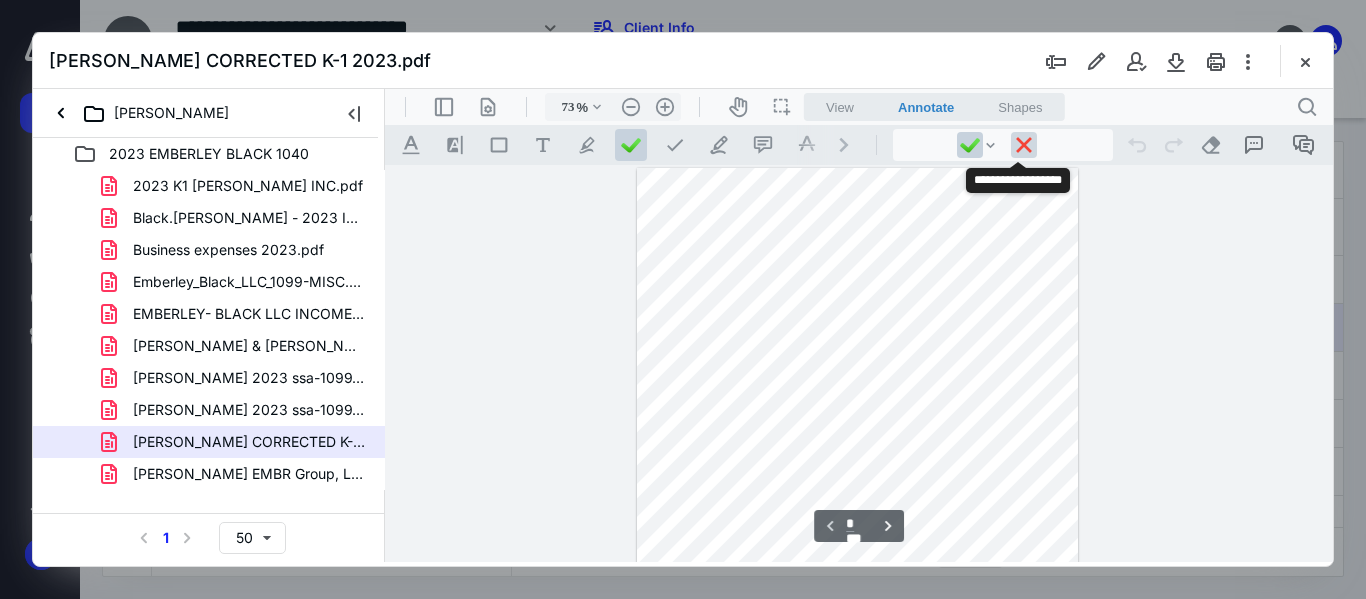 click at bounding box center (1024, 145) 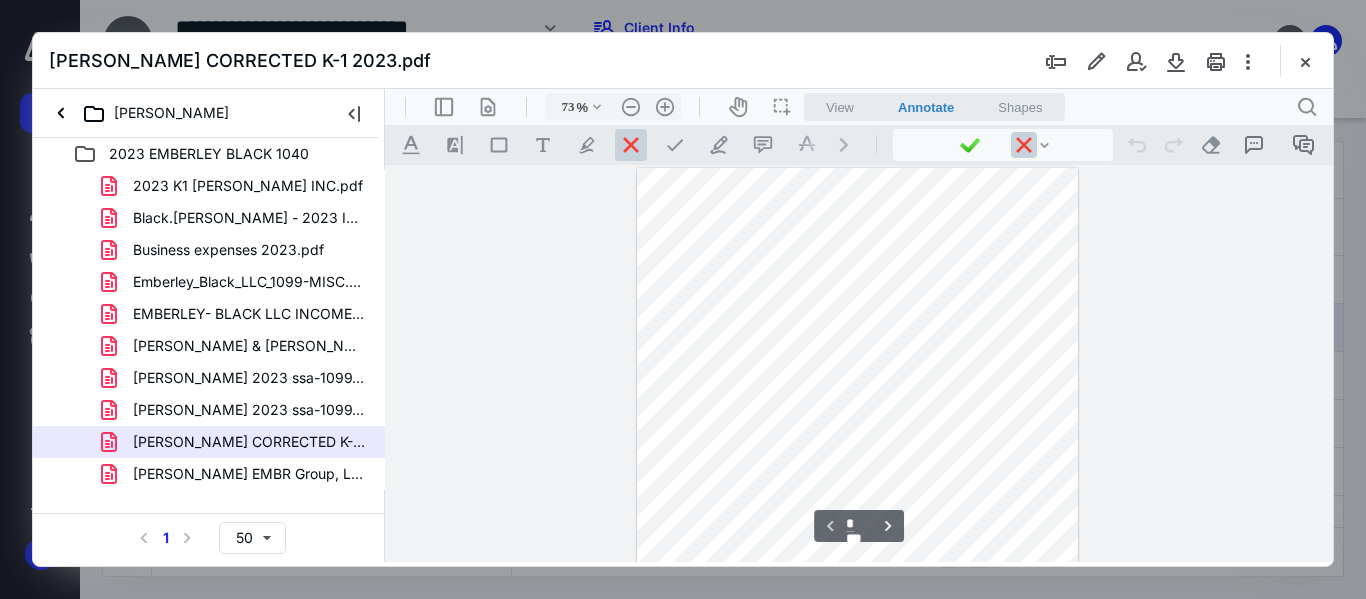 click at bounding box center (857, 453) 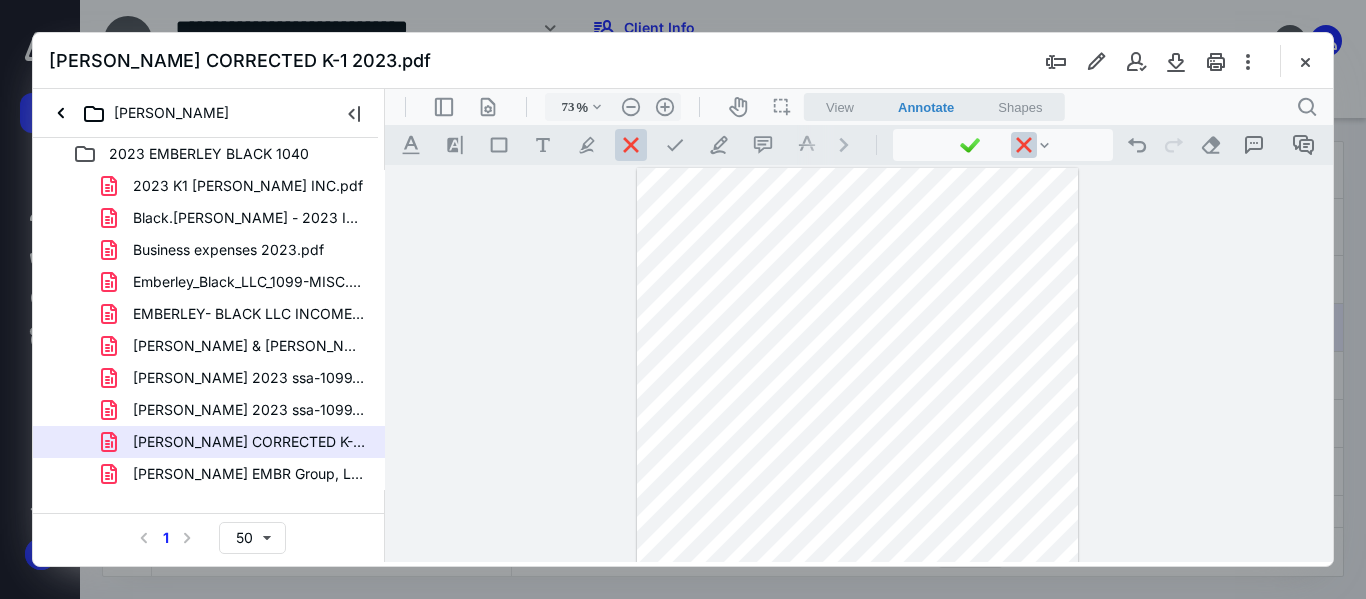 click at bounding box center [857, 453] 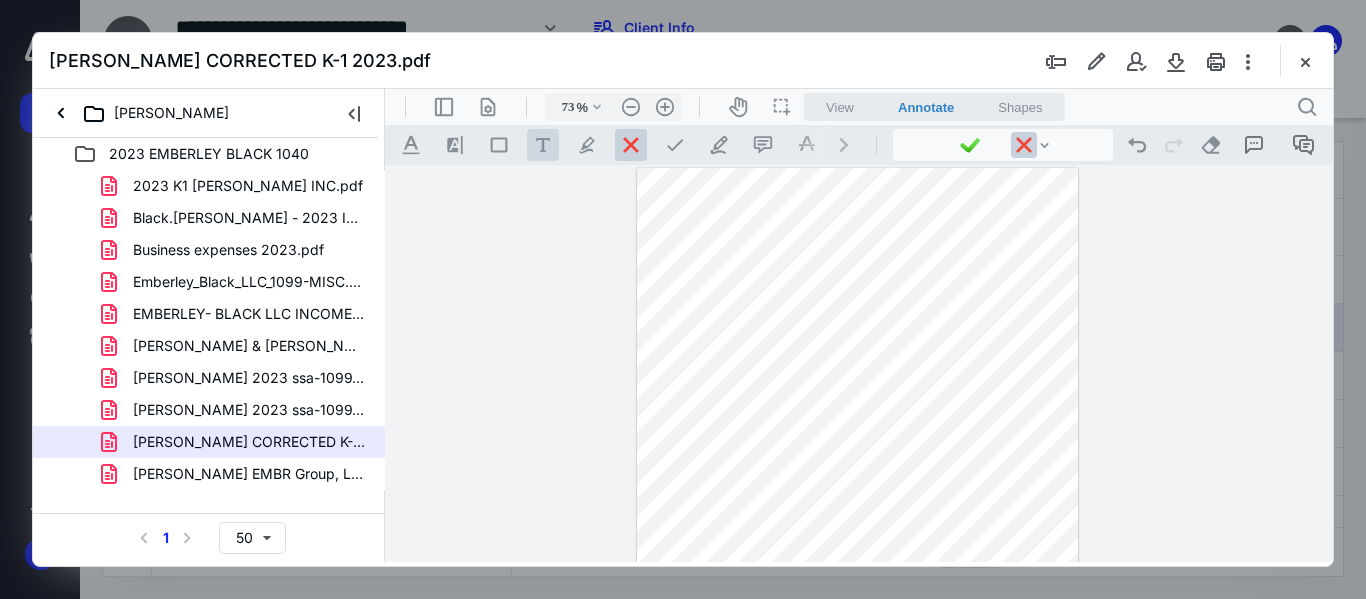 click on ".cls-1{fill:#abb0c4;} icon - tool - text - free text" at bounding box center (543, 145) 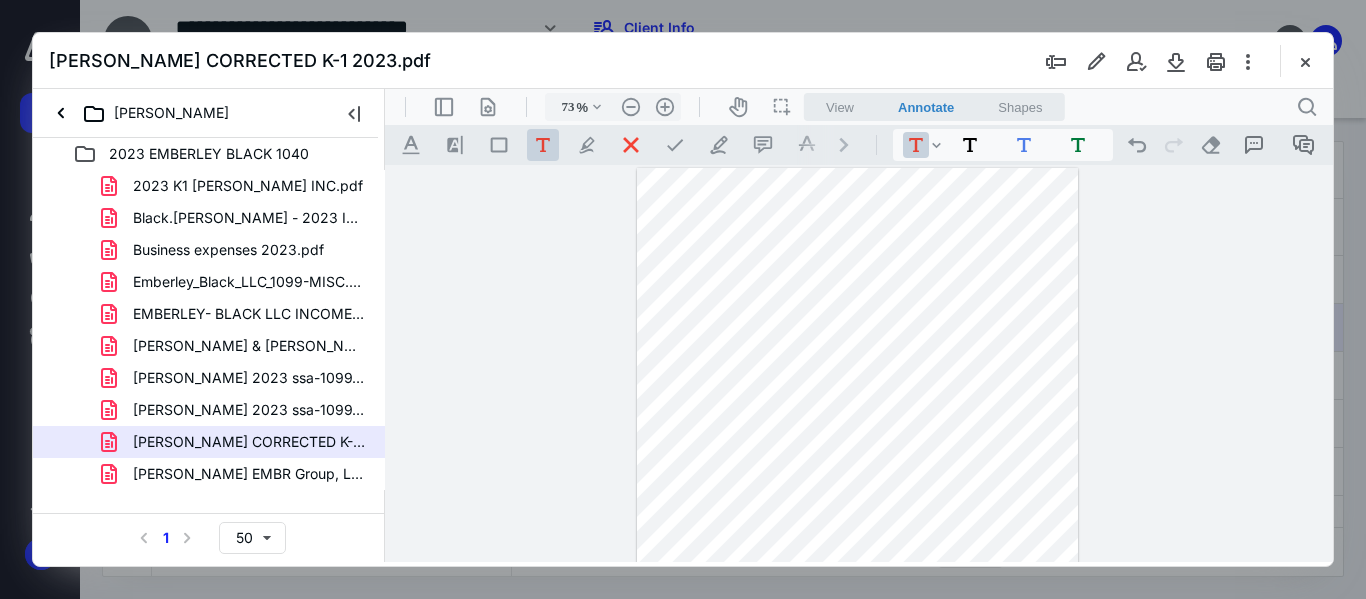 drag, startPoint x: 694, startPoint y: 182, endPoint x: 942, endPoint y: 208, distance: 249.35918 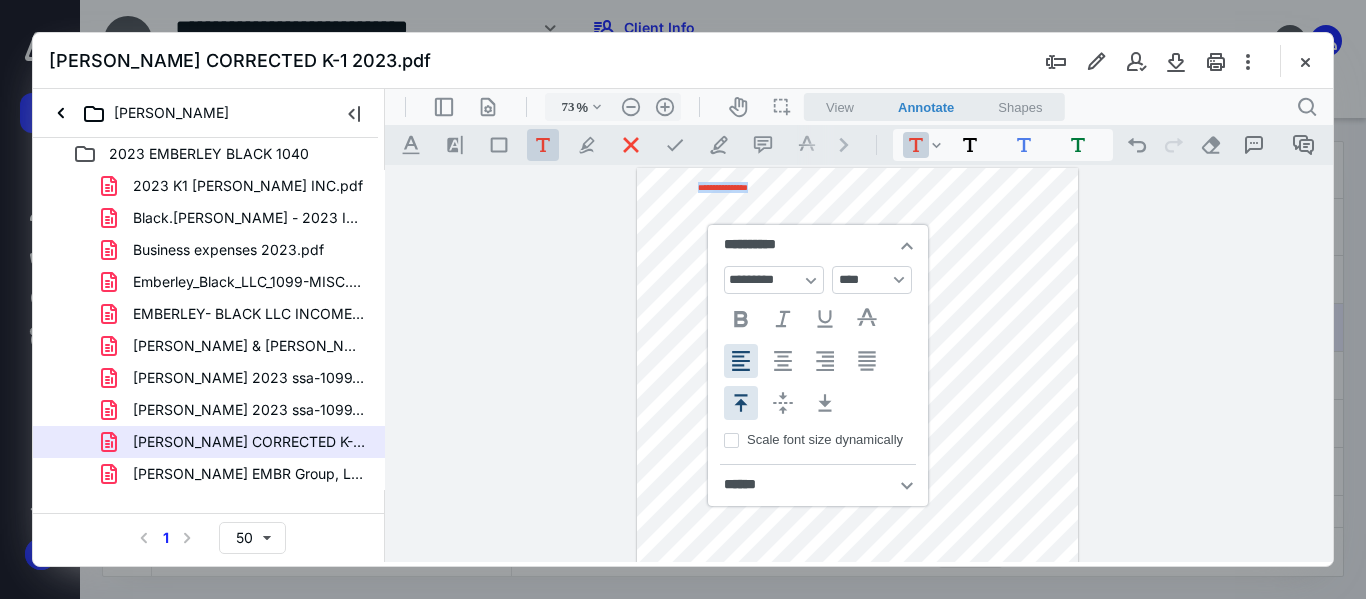 type 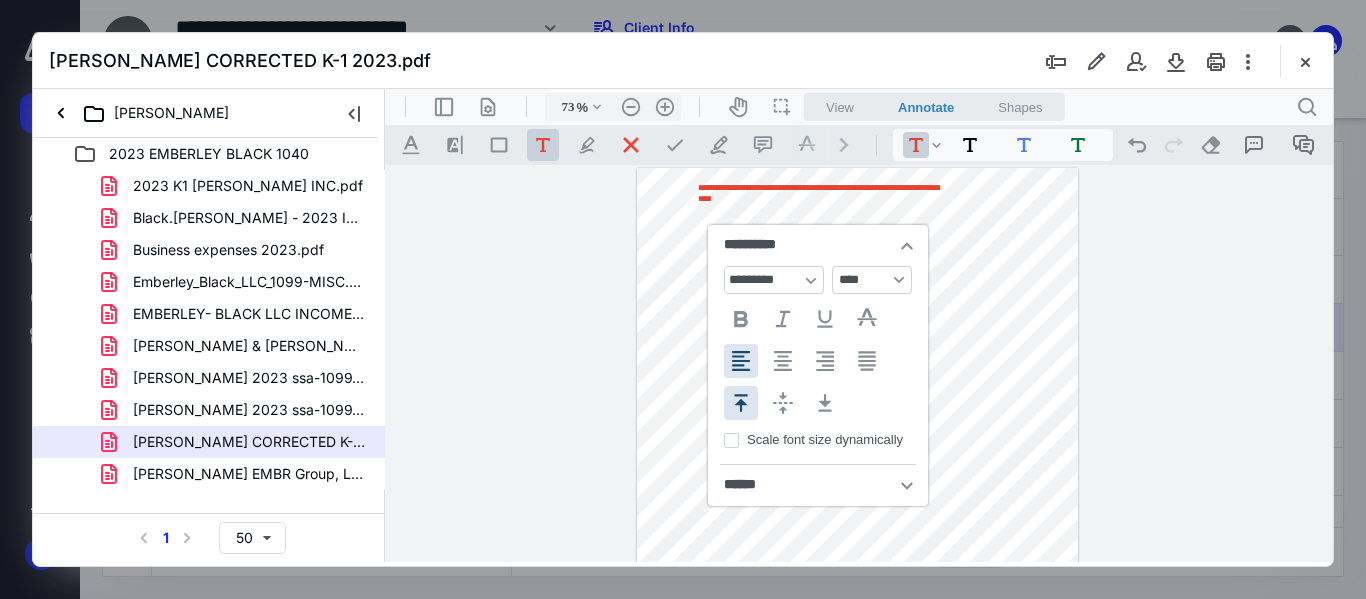 click on "**********" at bounding box center (857, 453) 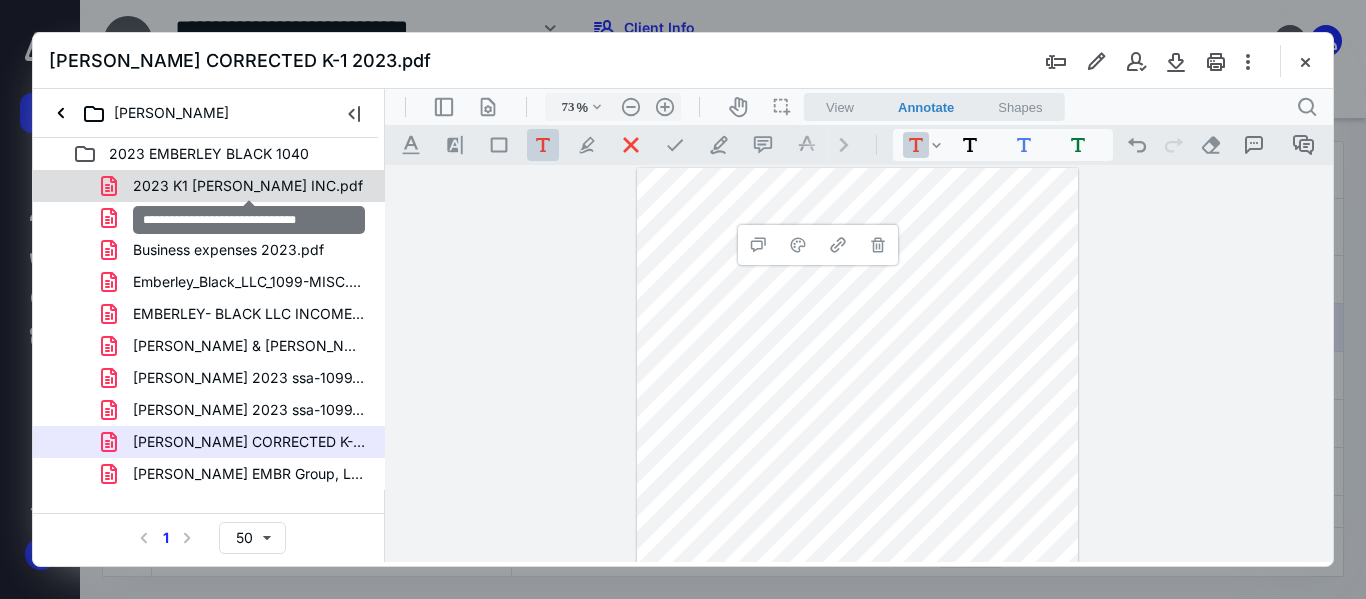 click on "2023 K1 [PERSON_NAME] INC.pdf" at bounding box center [248, 186] 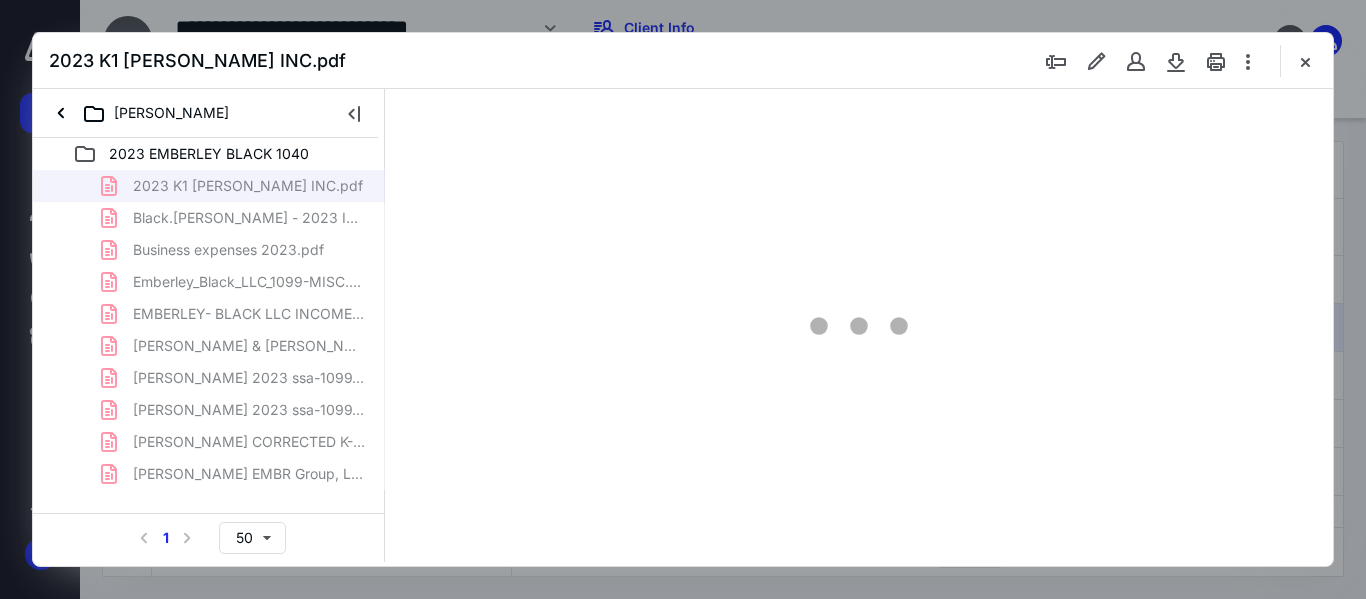 type on "51" 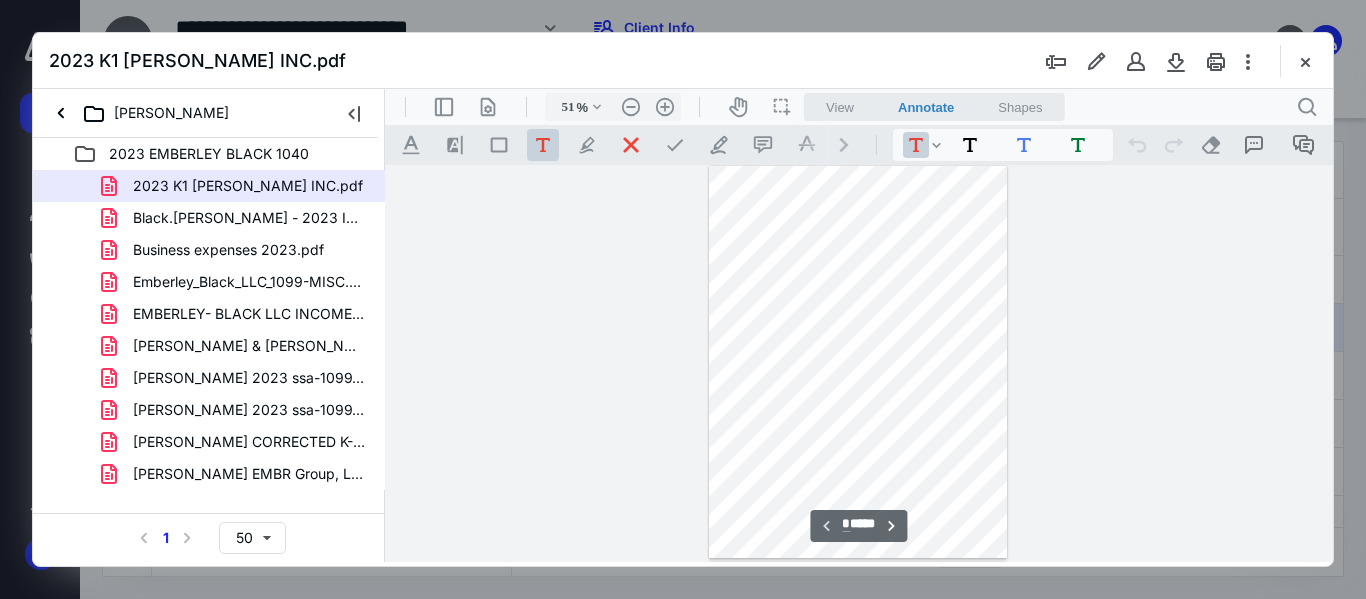 scroll, scrollTop: 0, scrollLeft: 0, axis: both 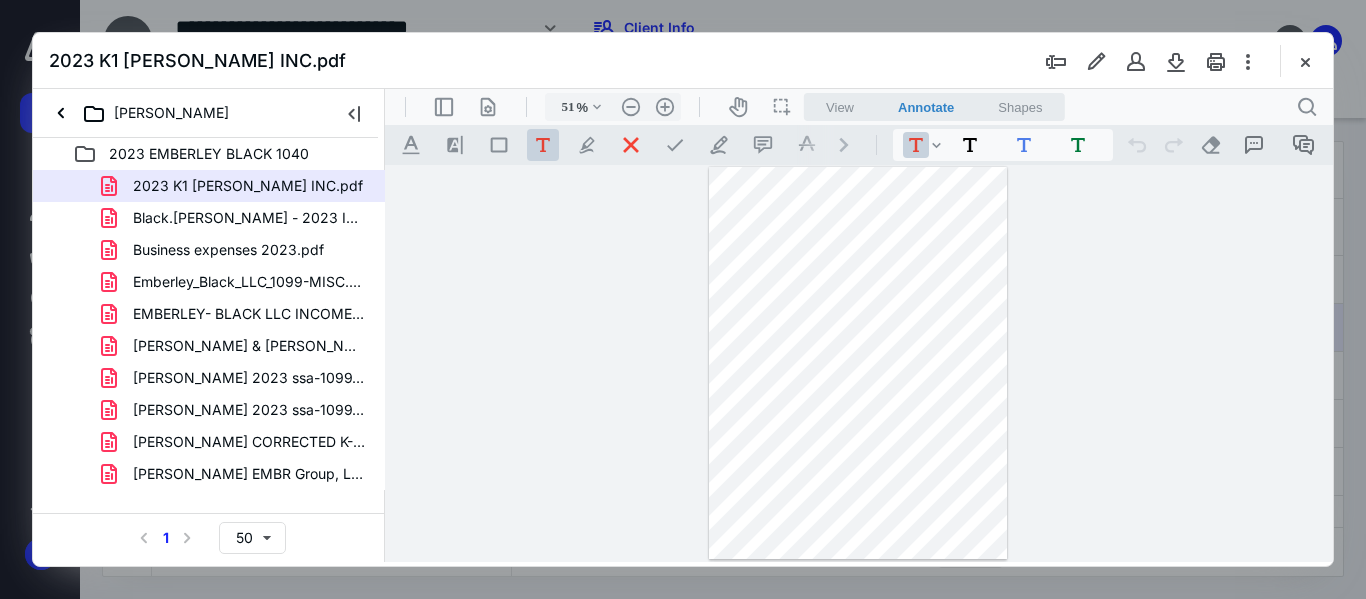 drag, startPoint x: 766, startPoint y: 171, endPoint x: 893, endPoint y: 201, distance: 130.49521 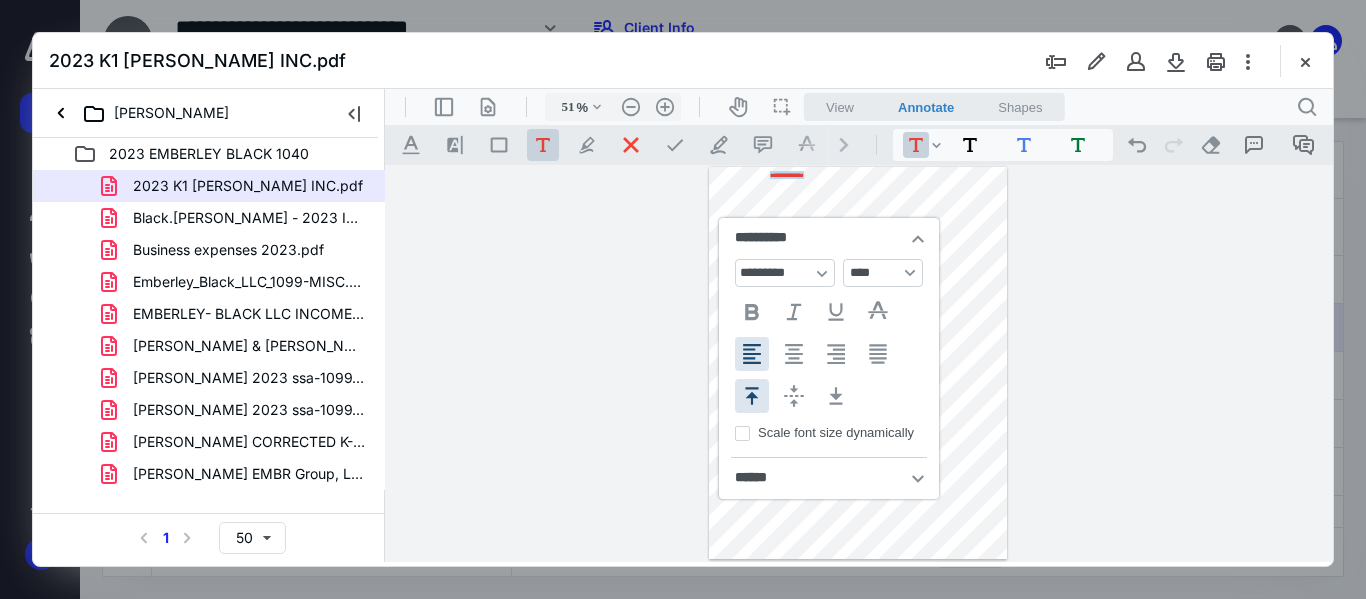 type 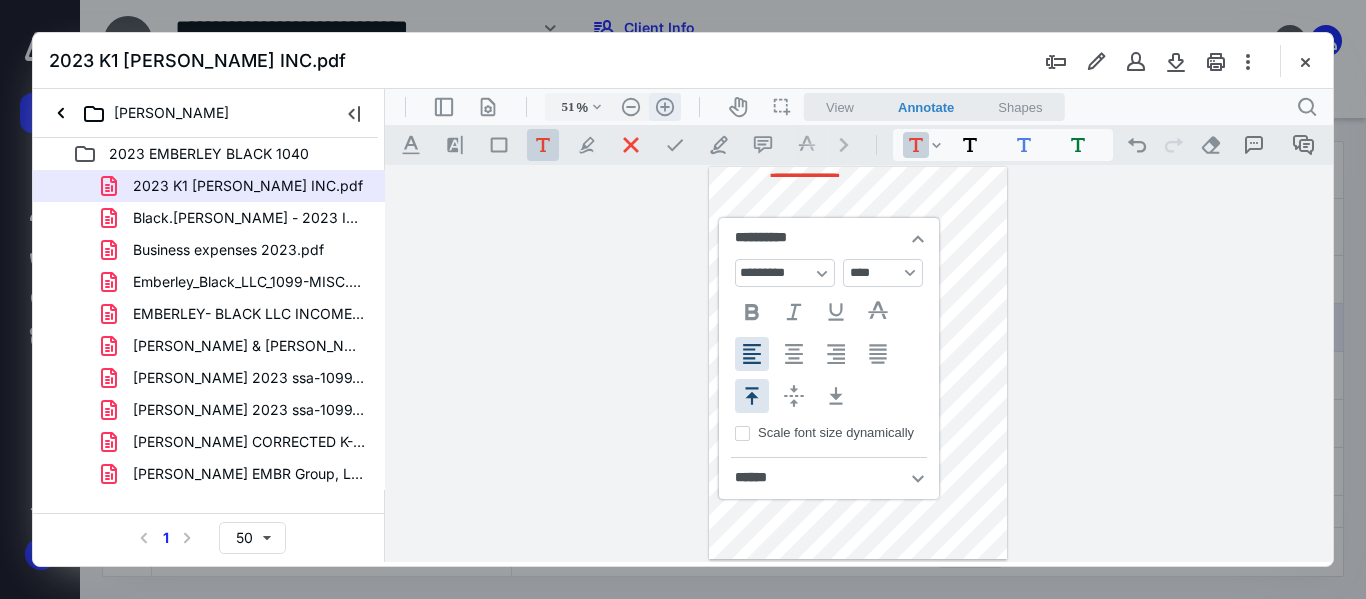 click on ".cls-1{fill:#abb0c4;} icon - header - zoom - in - line" at bounding box center (665, 107) 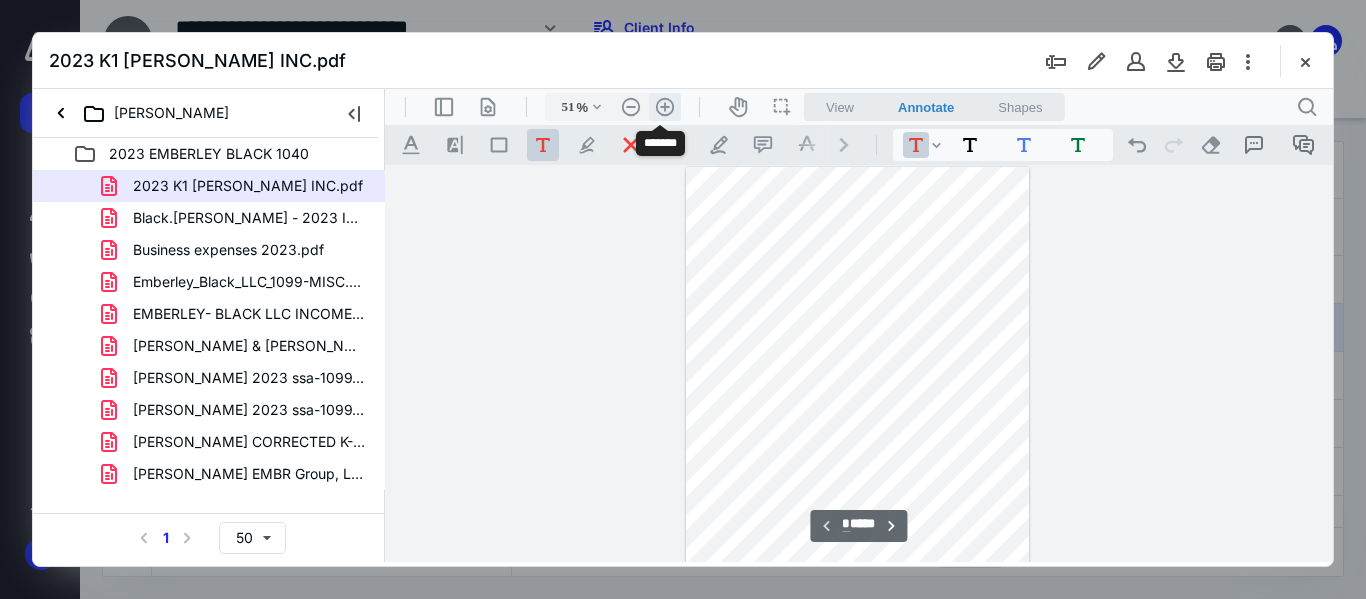 click on ".cls-1{fill:#abb0c4;} icon - header - zoom - in - line" at bounding box center [665, 107] 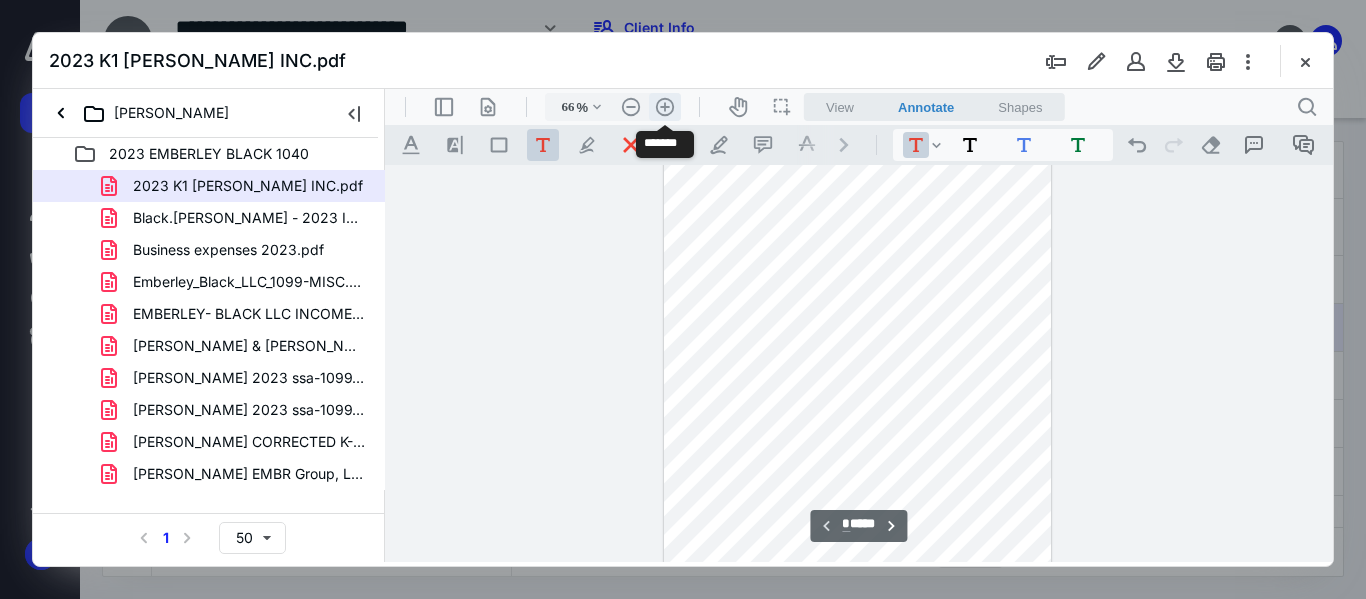 click on ".cls-1{fill:#abb0c4;} icon - header - zoom - in - line" at bounding box center (665, 107) 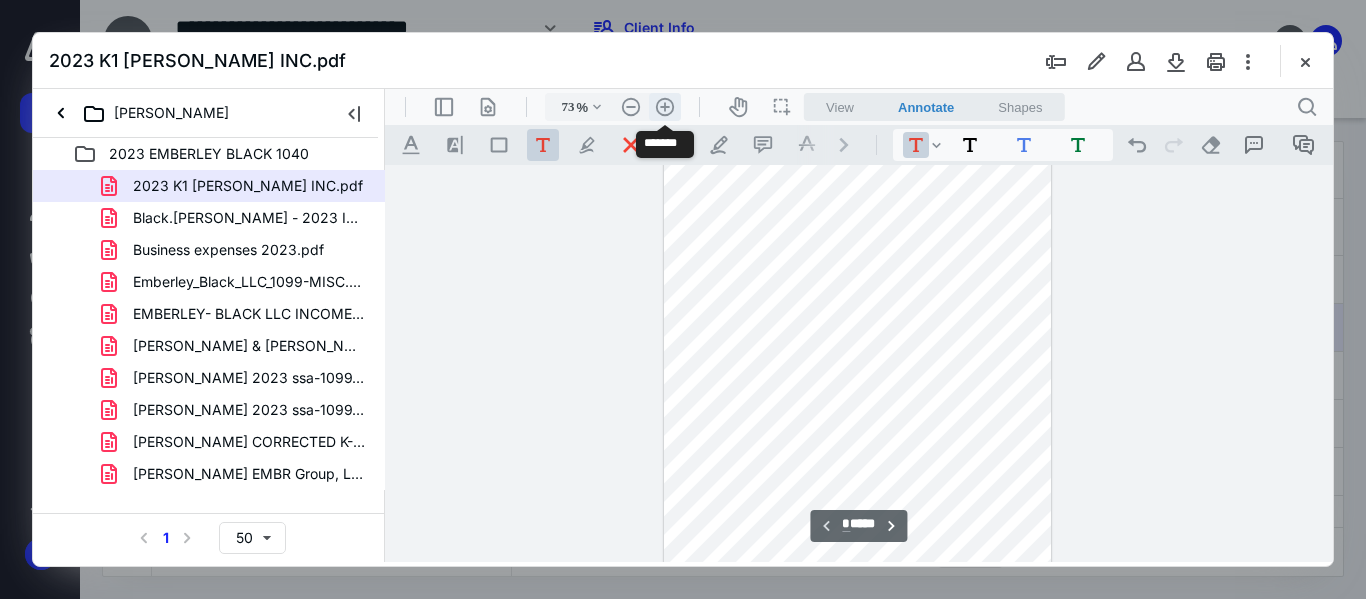 click on ".cls-1{fill:#abb0c4;} icon - header - zoom - in - line" at bounding box center [665, 107] 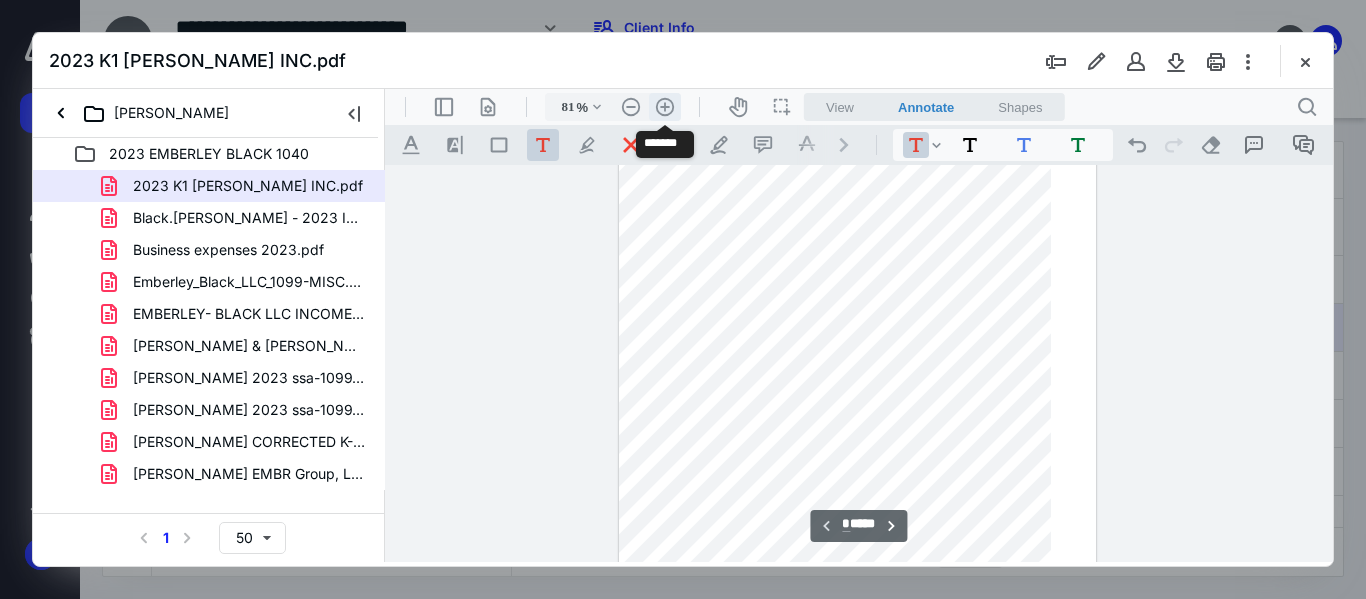click on ".cls-1{fill:#abb0c4;} icon - header - zoom - in - line" at bounding box center [665, 107] 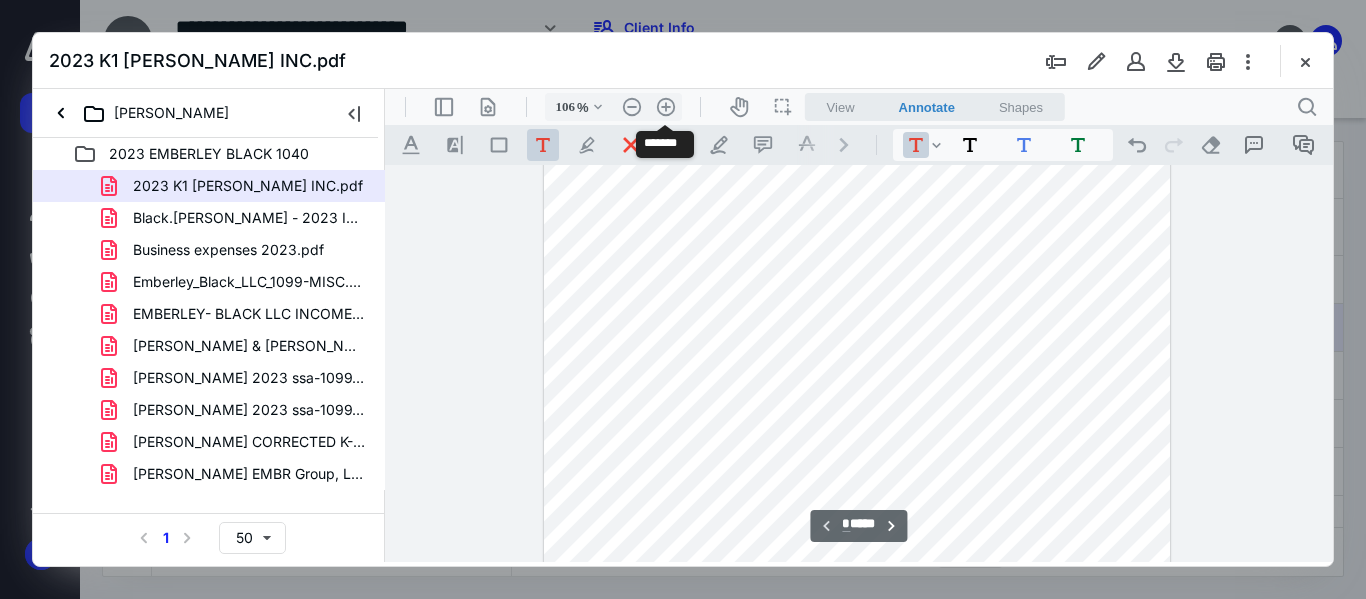 drag, startPoint x: 662, startPoint y: 108, endPoint x: 666, endPoint y: 122, distance: 14.56022 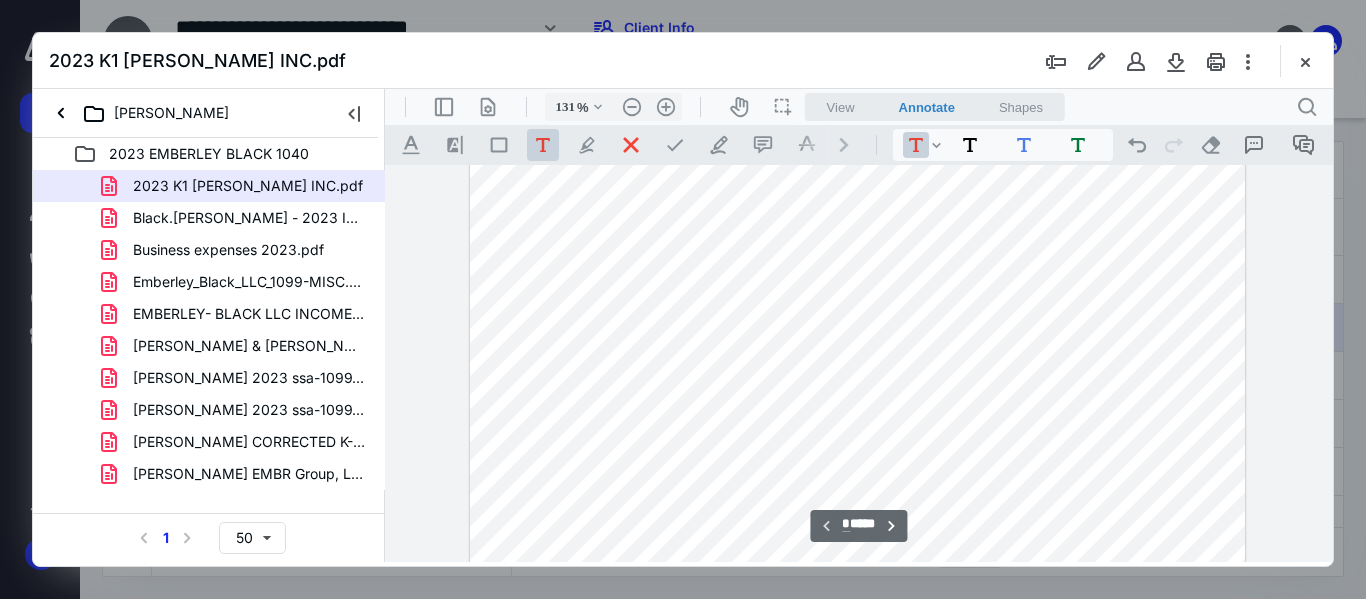 scroll, scrollTop: 0, scrollLeft: 0, axis: both 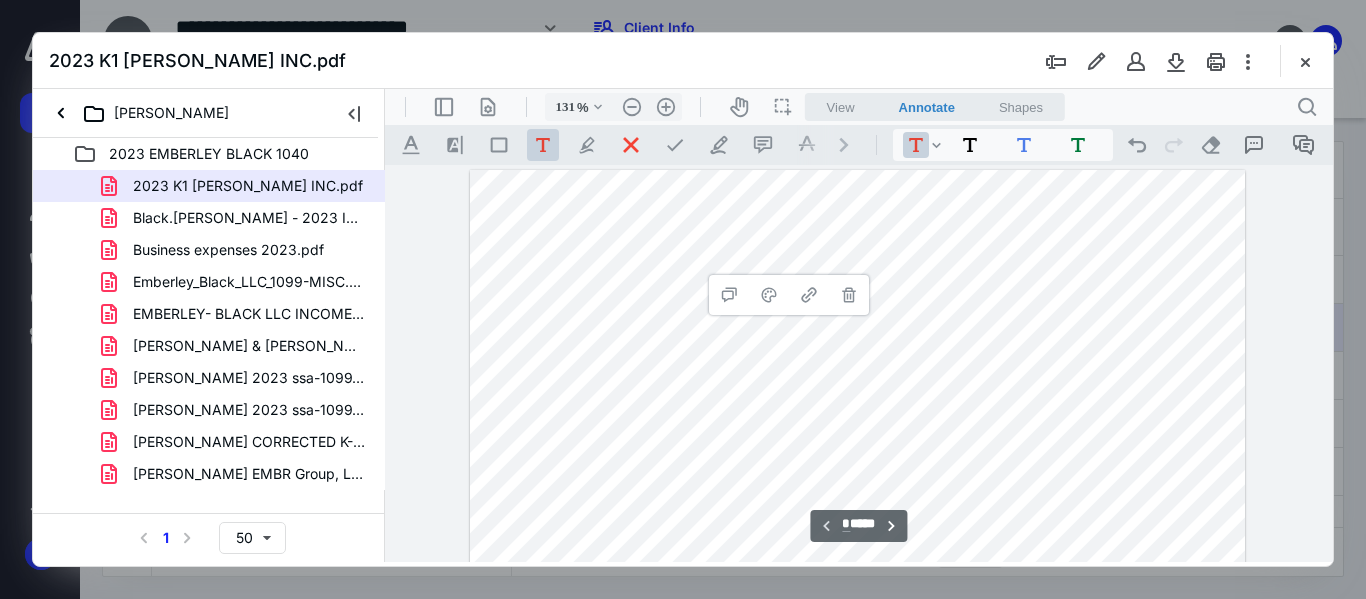 click on "**********" at bounding box center (857, 680) 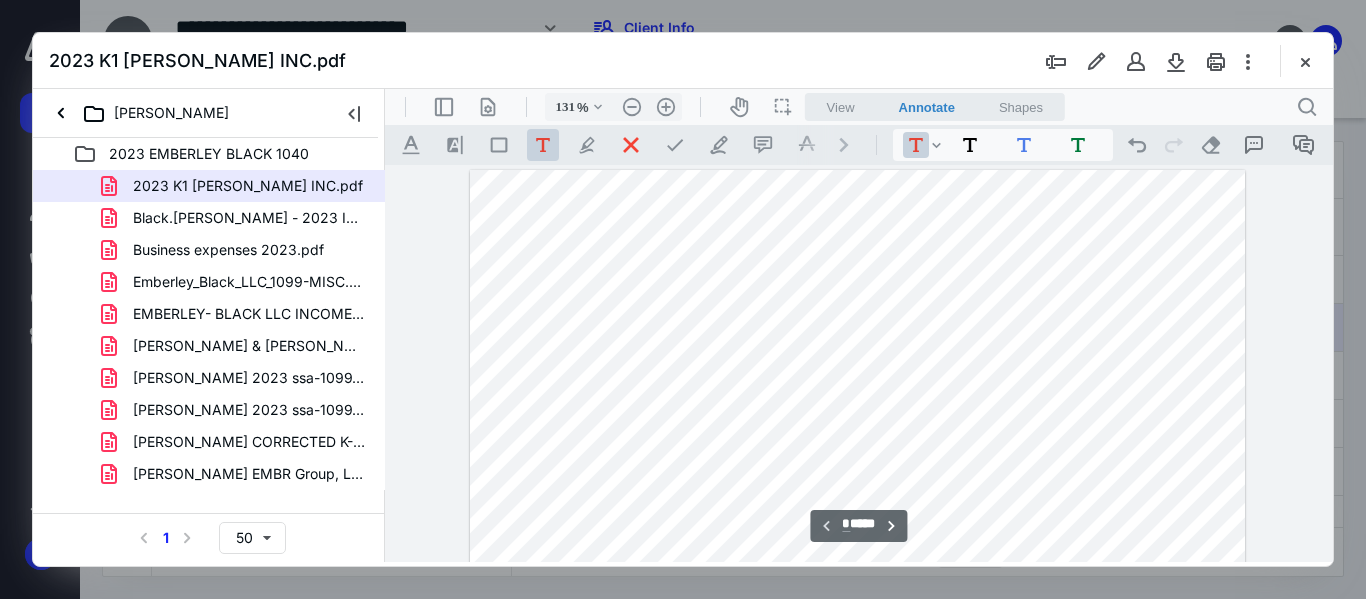 click on "**********" at bounding box center (857, 680) 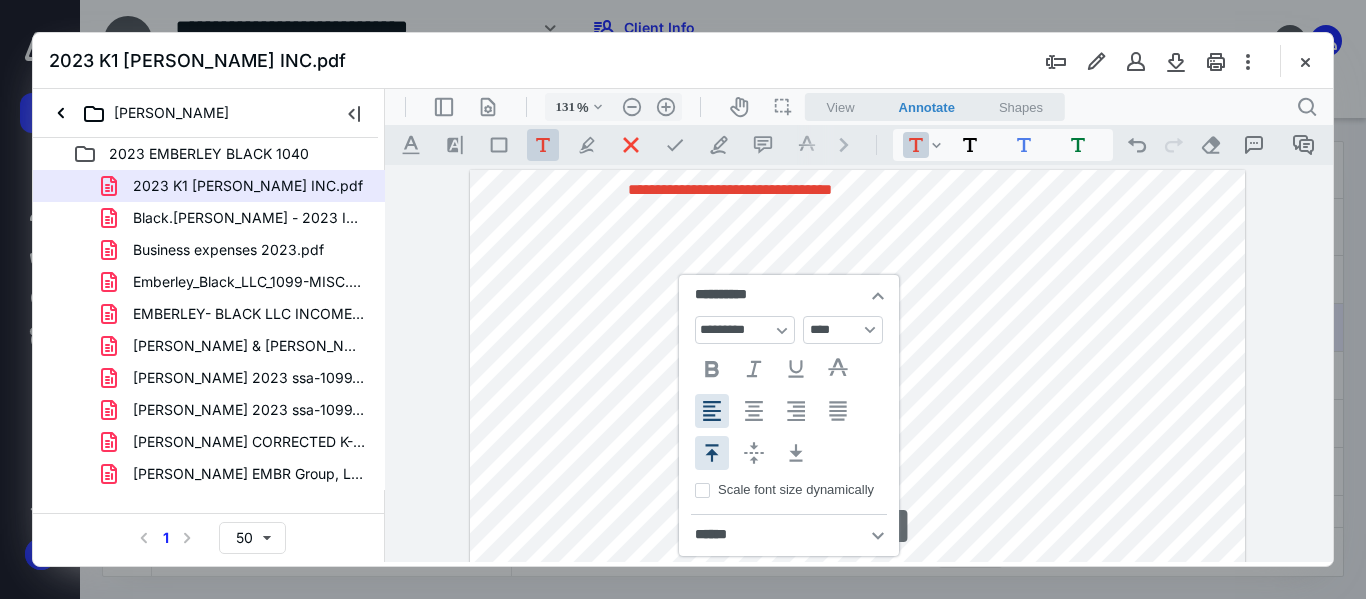 click on "**********" at bounding box center (793, 189) 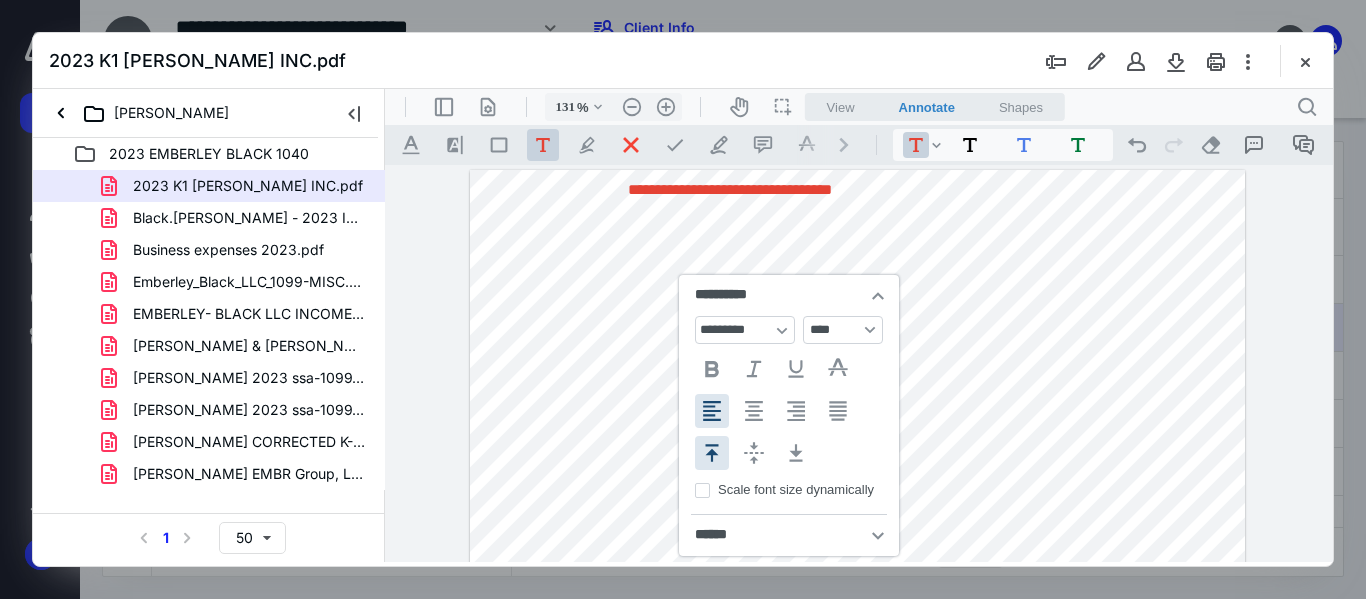 type 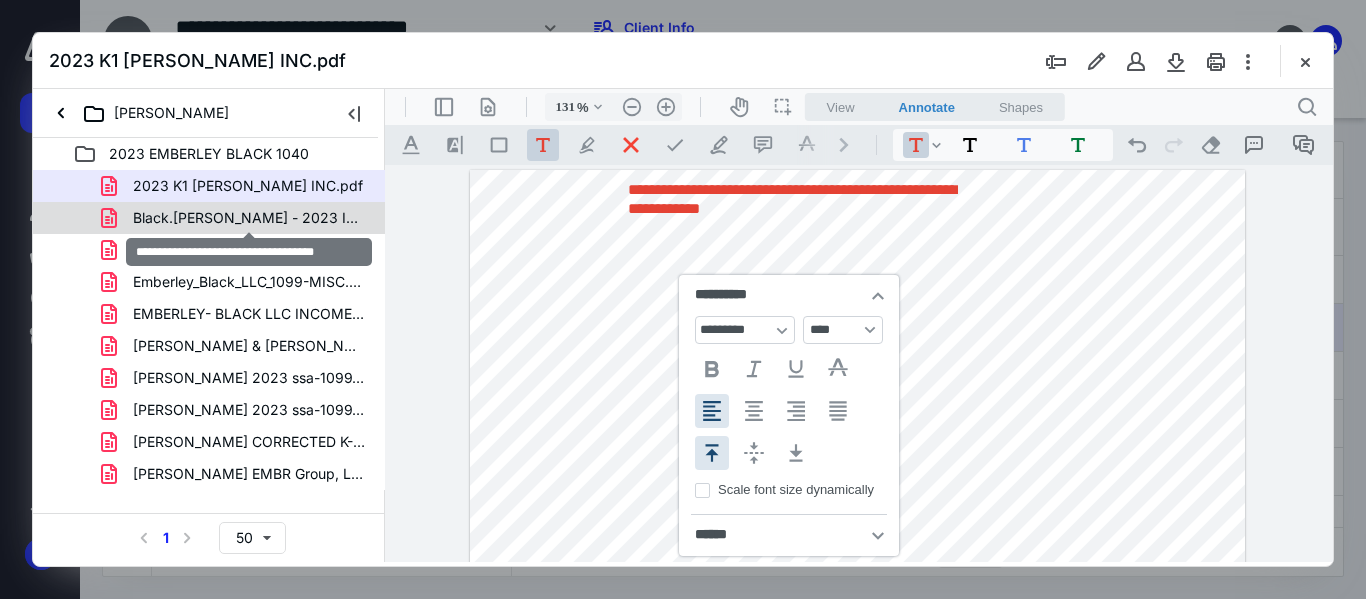 click on "Black.[PERSON_NAME] - 2023 INVESCO 1099R.pdf" at bounding box center (249, 218) 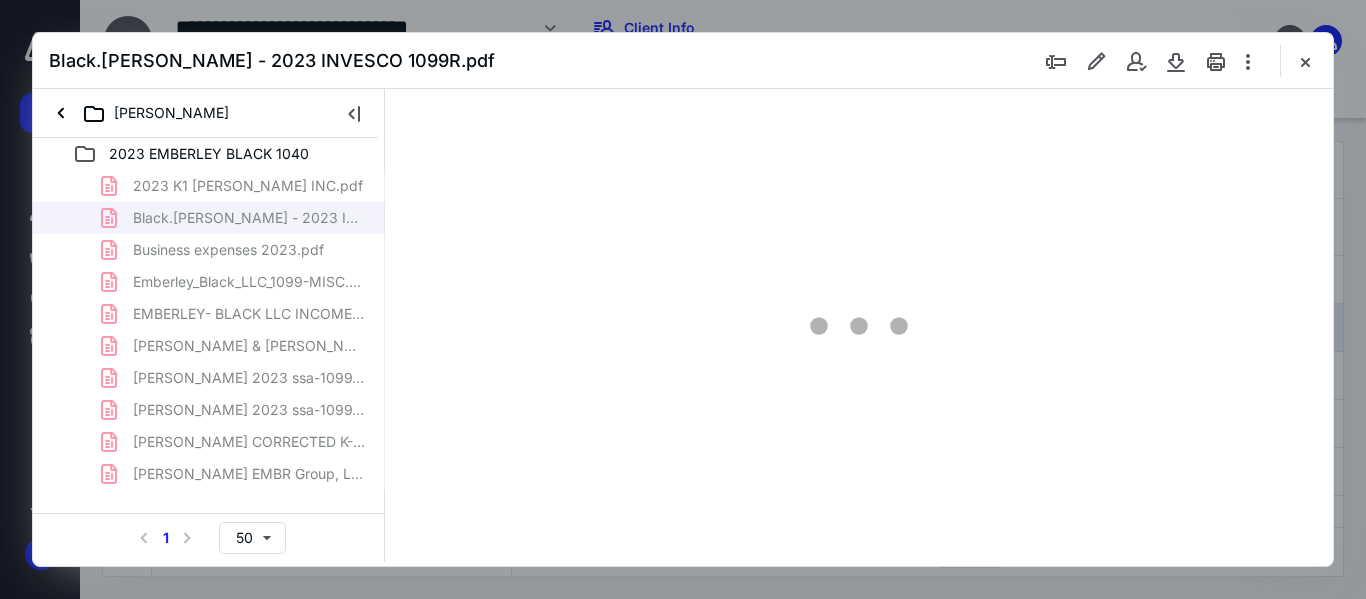 type on "65" 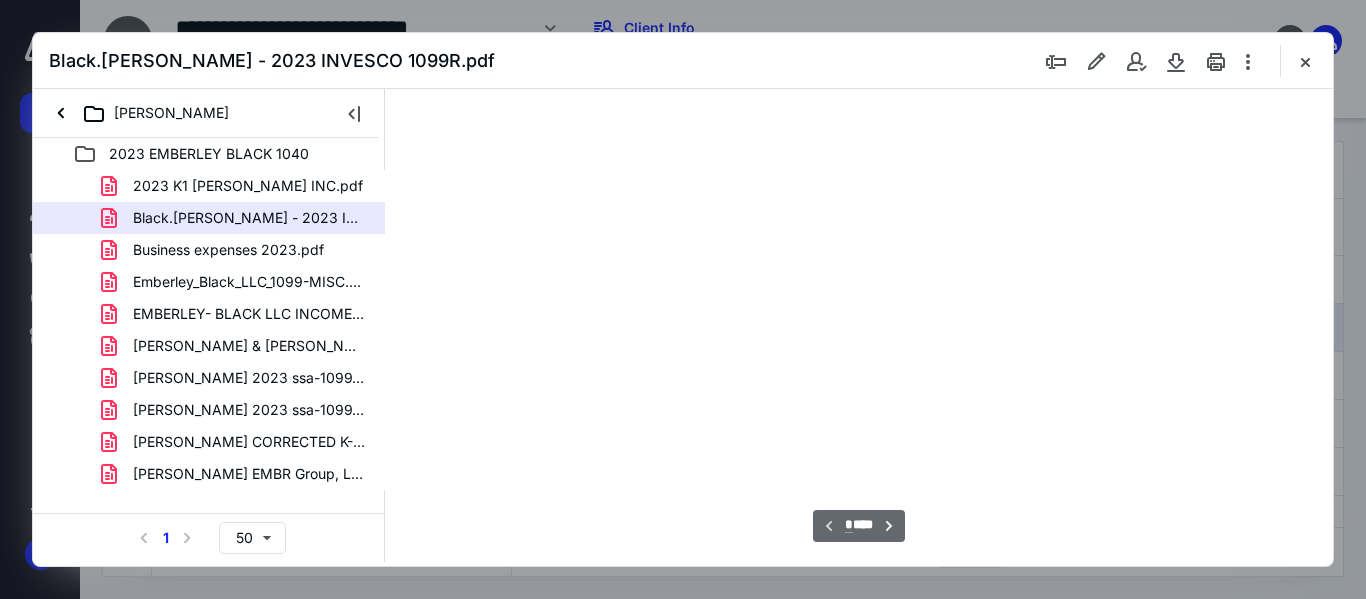 scroll, scrollTop: 79, scrollLeft: 0, axis: vertical 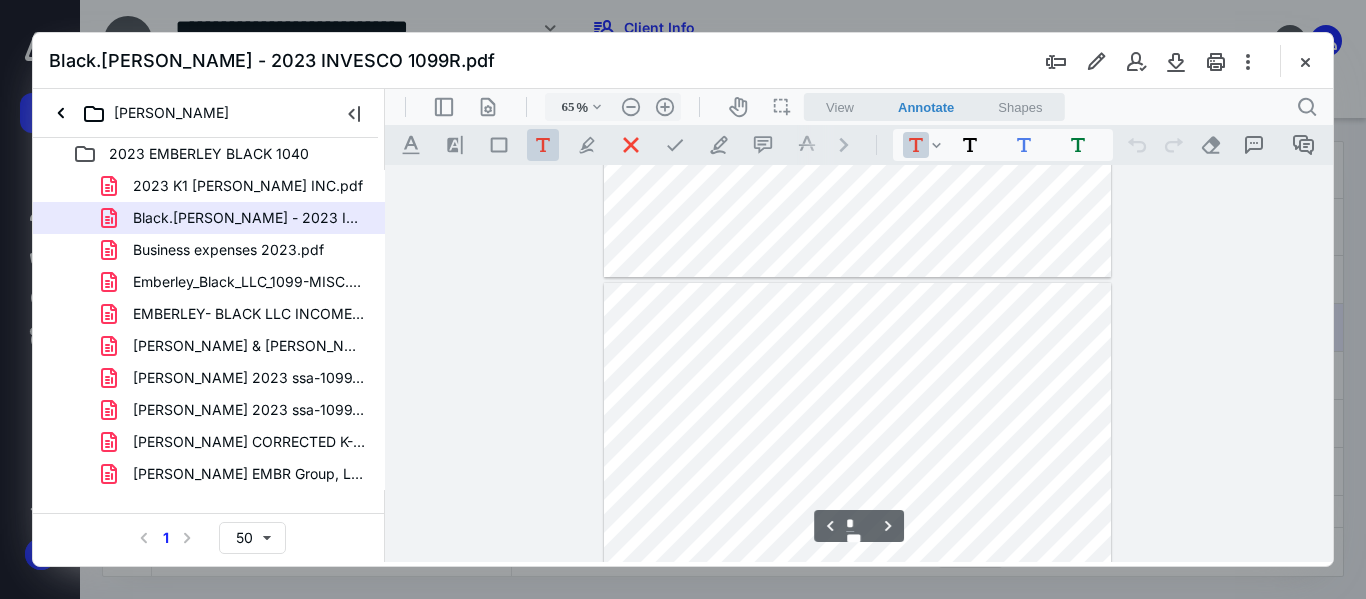 type on "*" 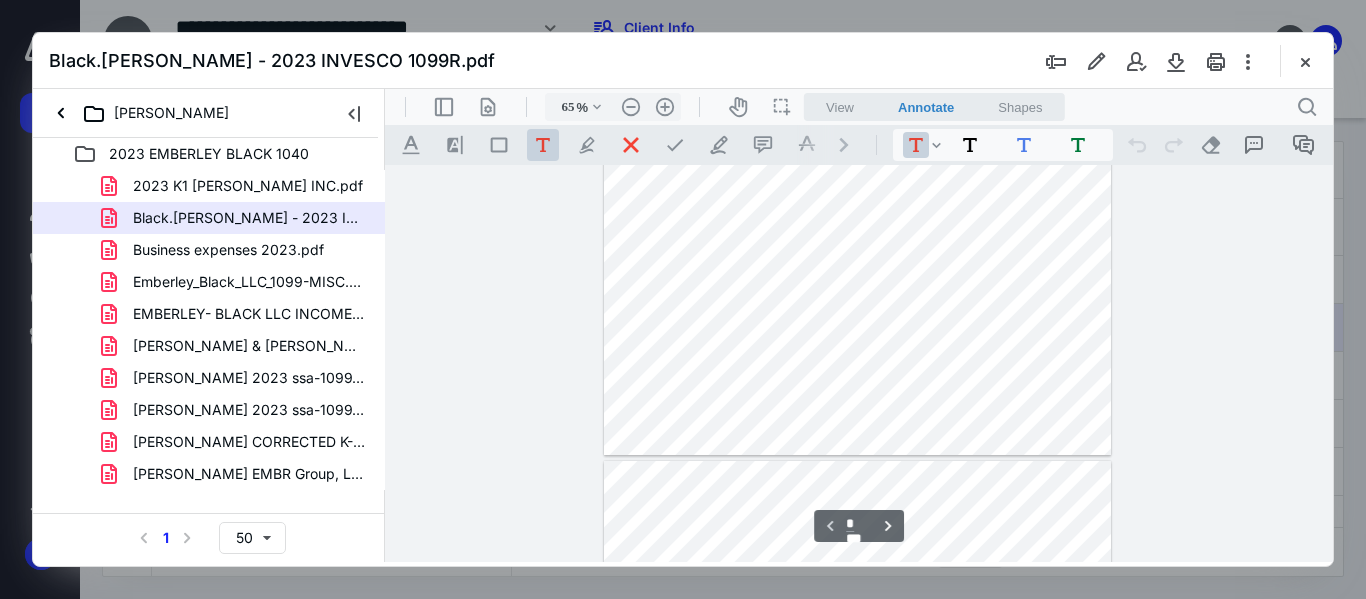 scroll, scrollTop: 0, scrollLeft: 0, axis: both 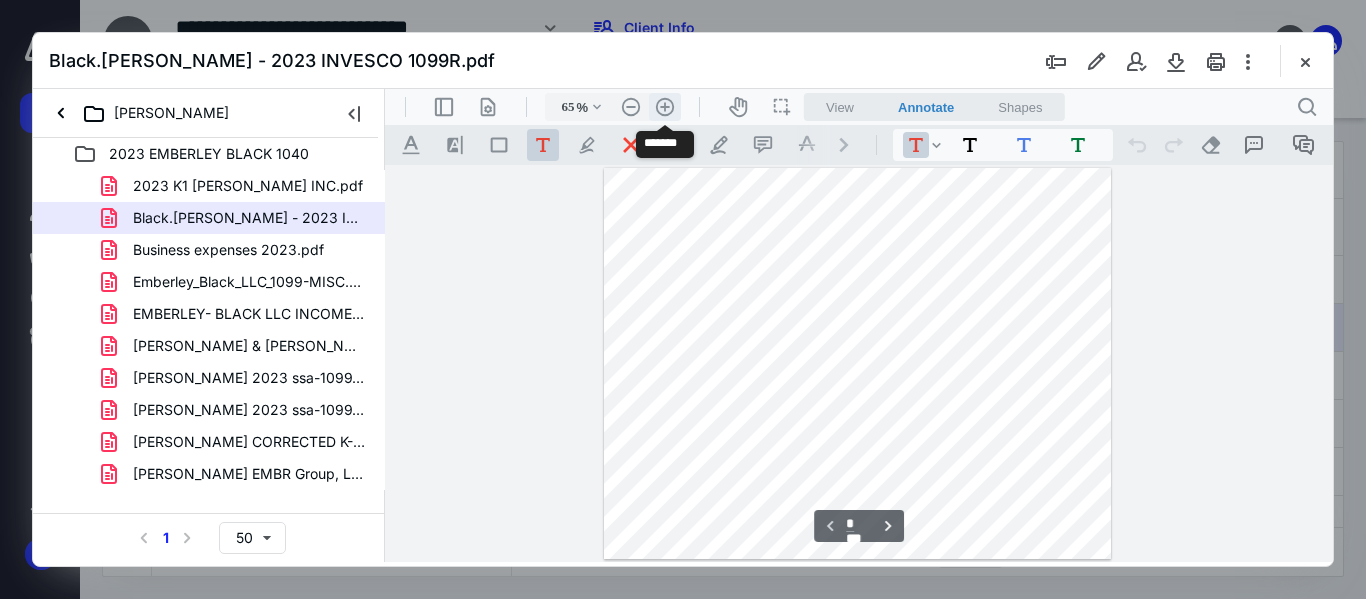click on ".cls-1{fill:#abb0c4;} icon - header - zoom - in - line" at bounding box center (665, 107) 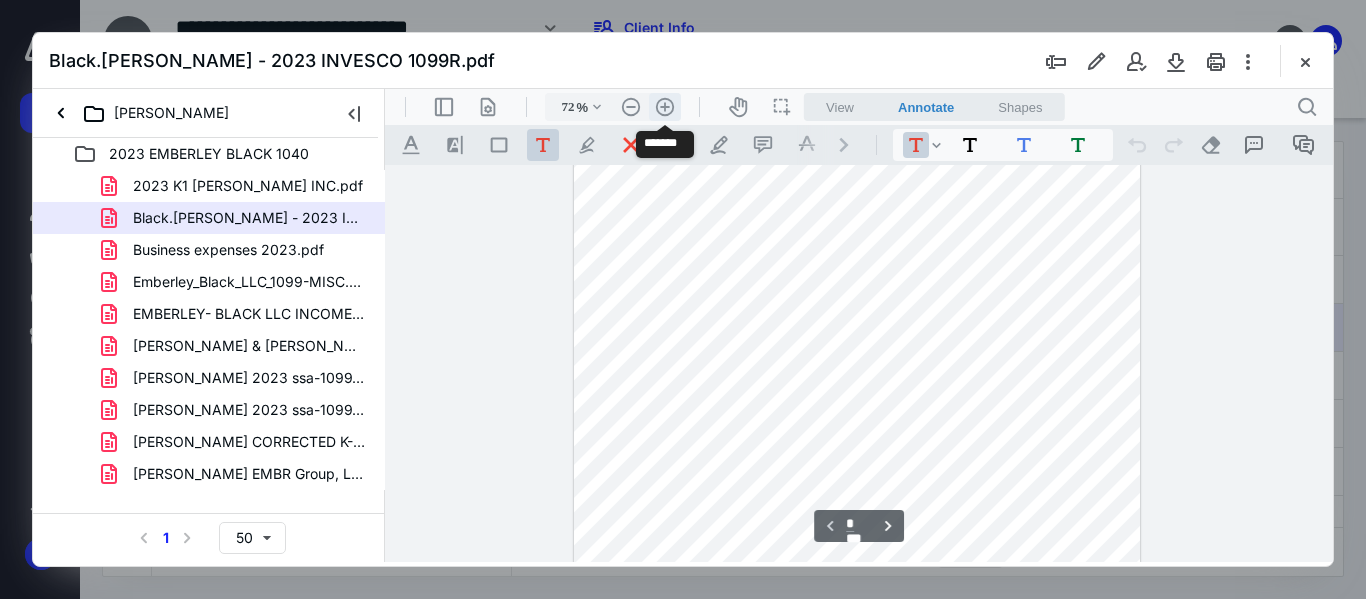 click on ".cls-1{fill:#abb0c4;} icon - header - zoom - in - line" at bounding box center [665, 107] 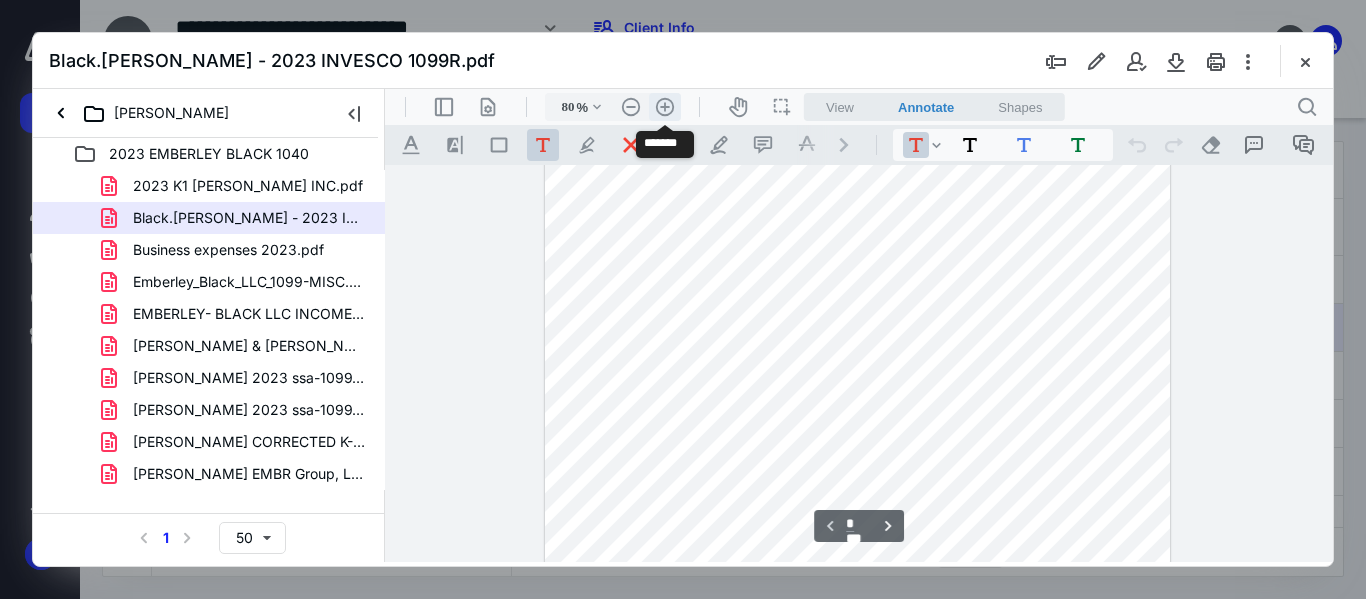 click on ".cls-1{fill:#abb0c4;} icon - header - zoom - in - line" at bounding box center (665, 107) 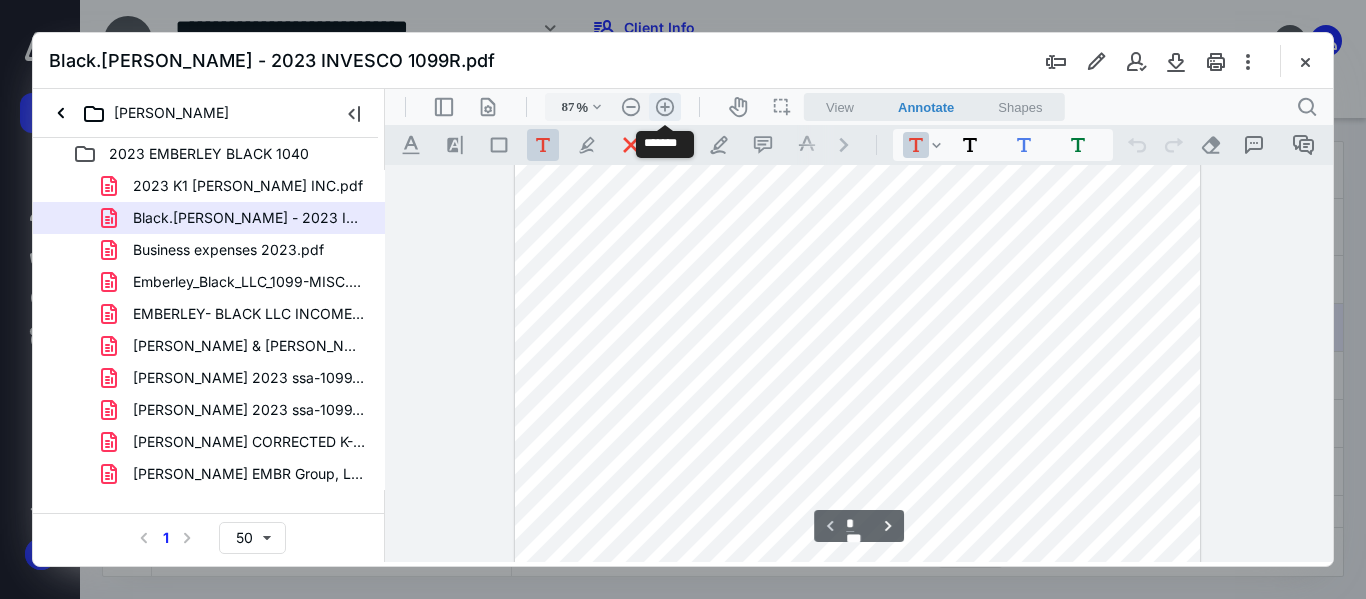 click on ".cls-1{fill:#abb0c4;} icon - header - zoom - in - line" at bounding box center (665, 107) 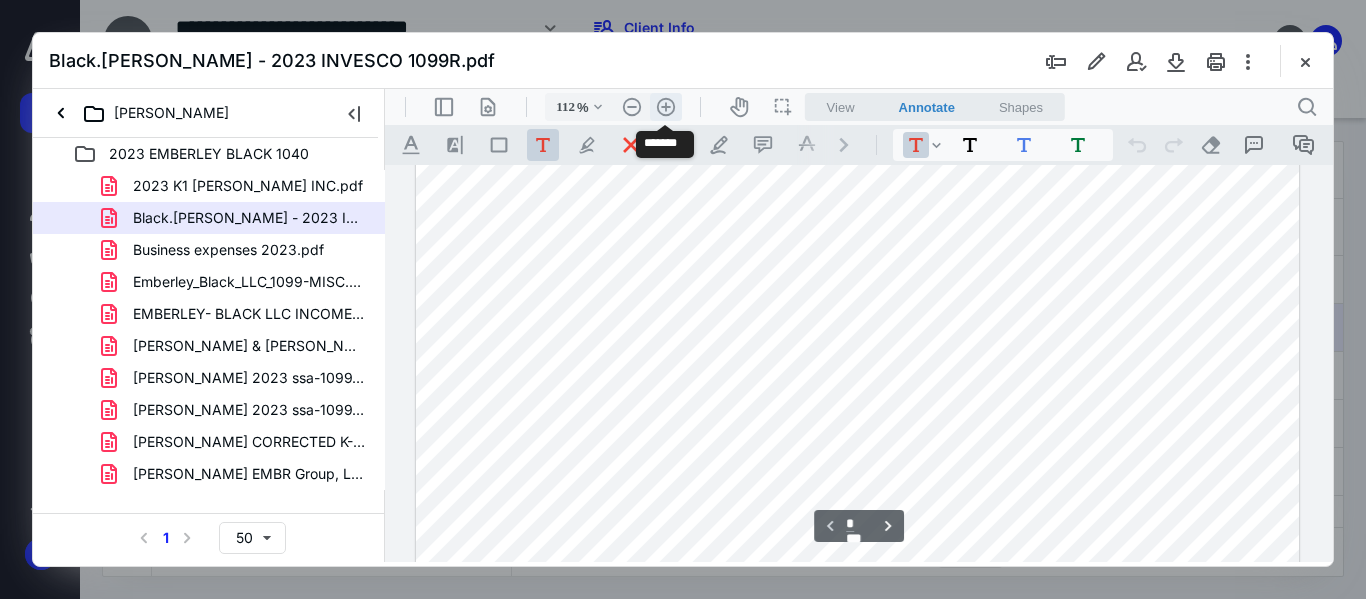 scroll, scrollTop: 120, scrollLeft: 0, axis: vertical 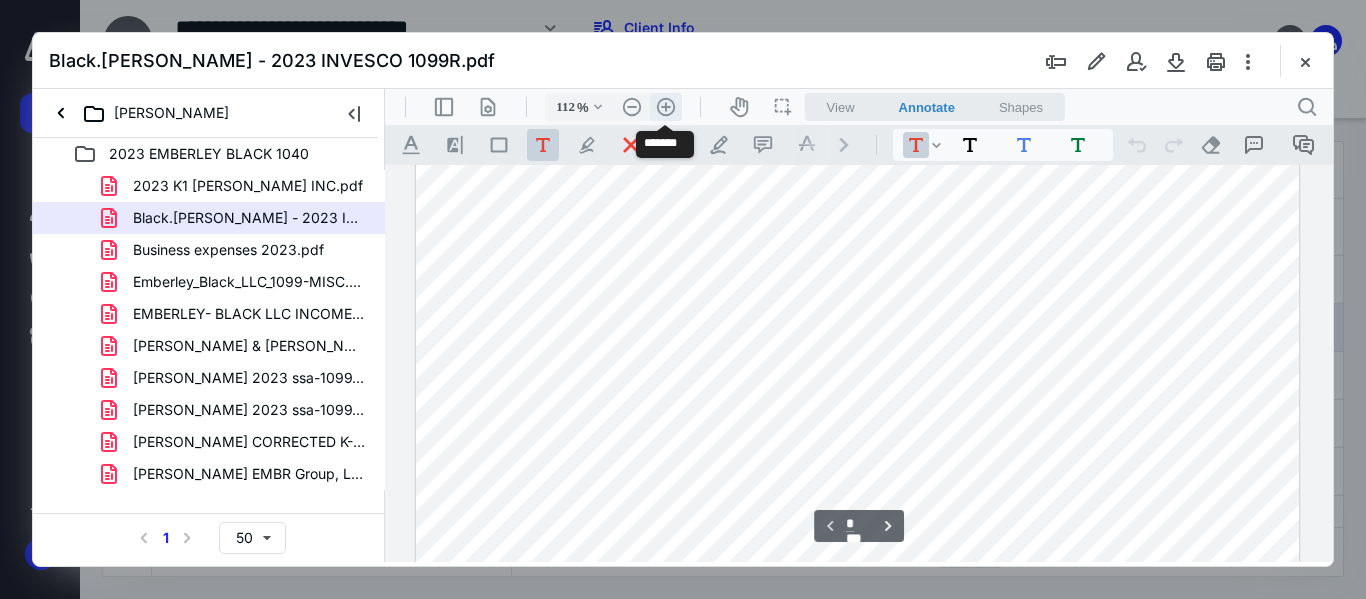 click on ".cls-1{fill:#abb0c4;} icon - header - zoom - in - line" at bounding box center (666, 107) 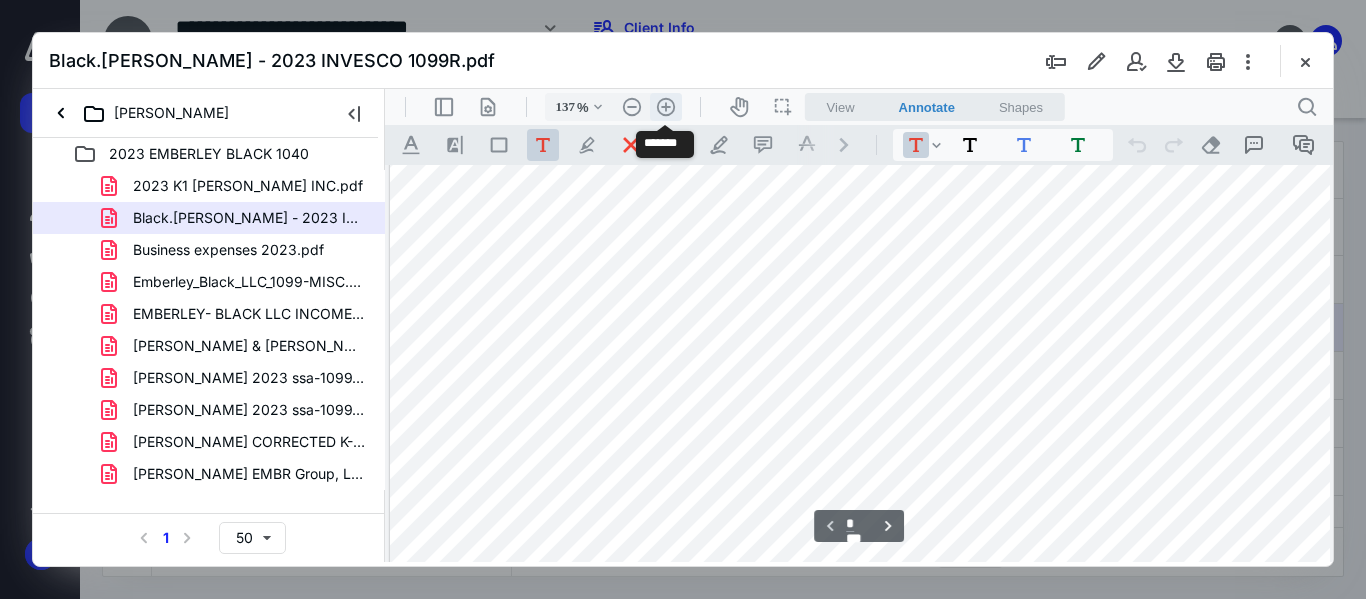 scroll, scrollTop: 183, scrollLeft: 78, axis: both 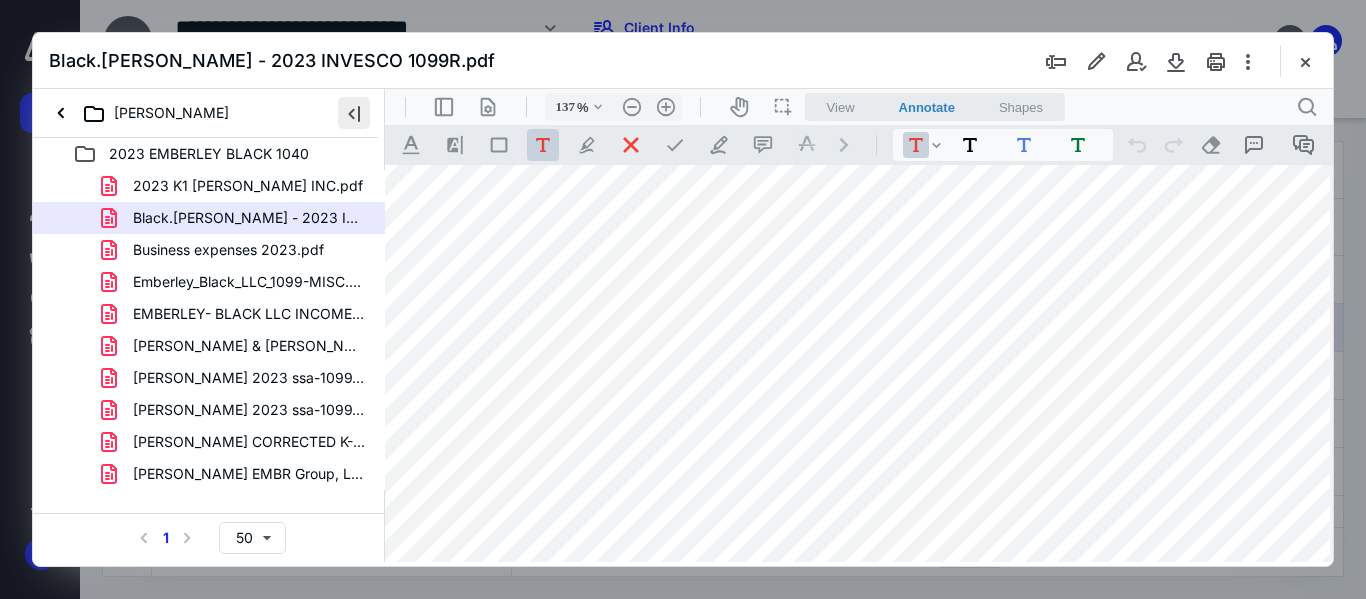 click at bounding box center [354, 113] 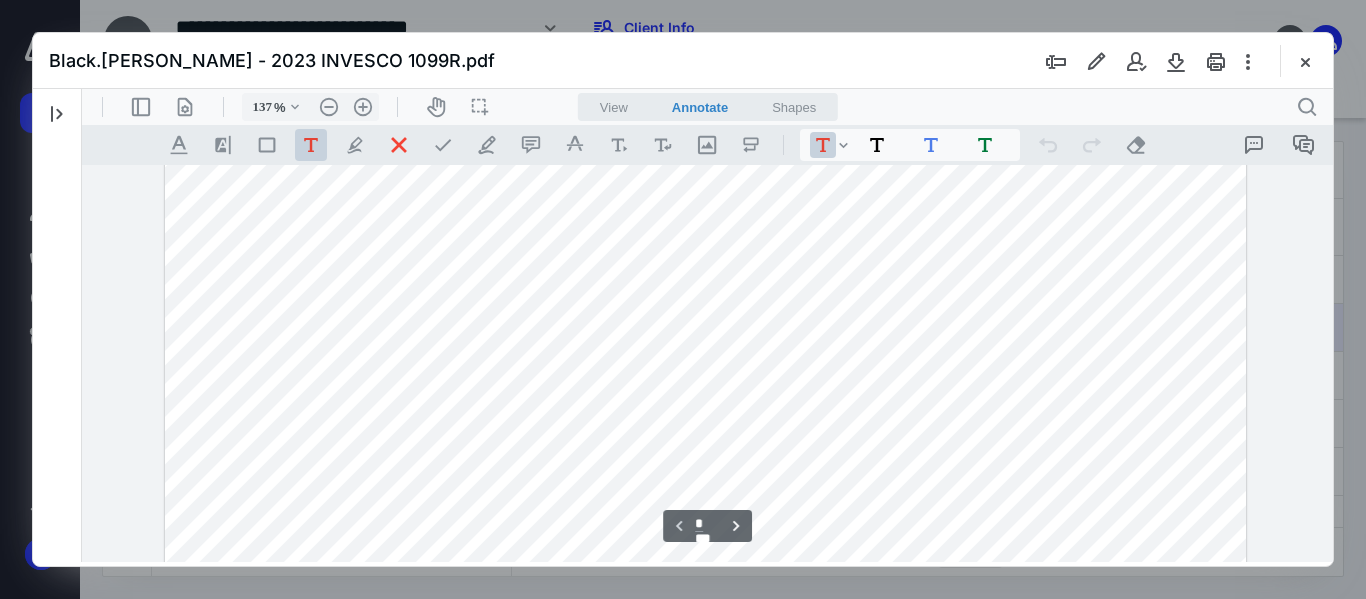 scroll, scrollTop: 0, scrollLeft: 0, axis: both 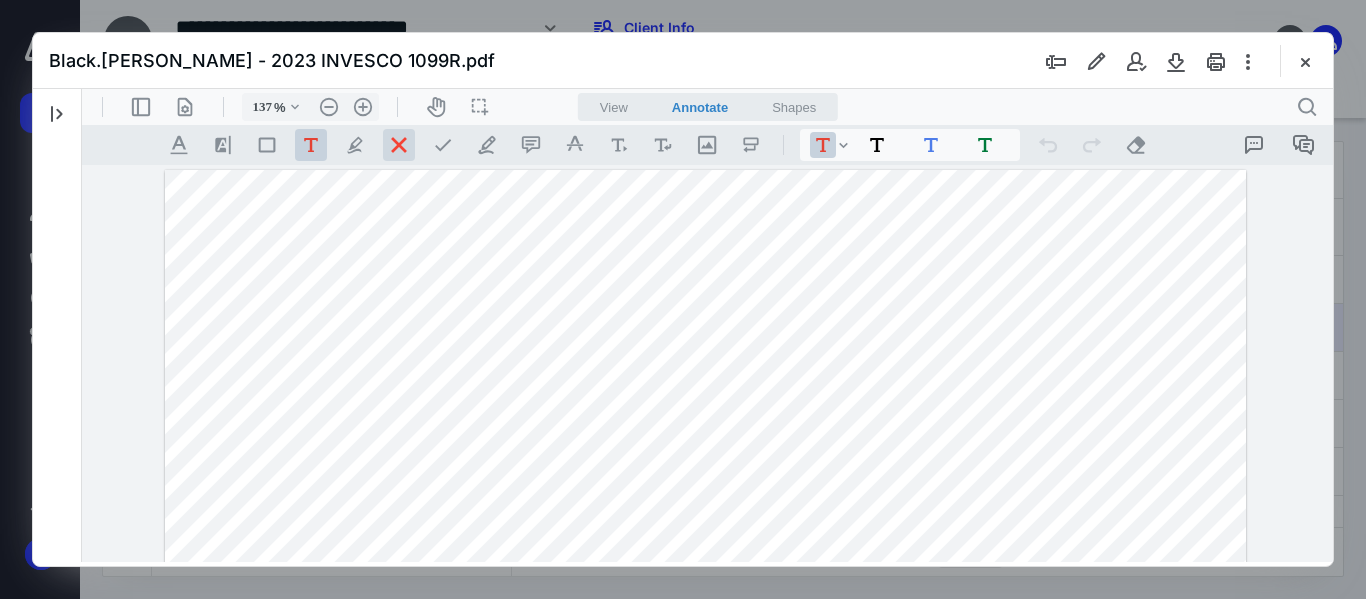 click at bounding box center [399, 145] 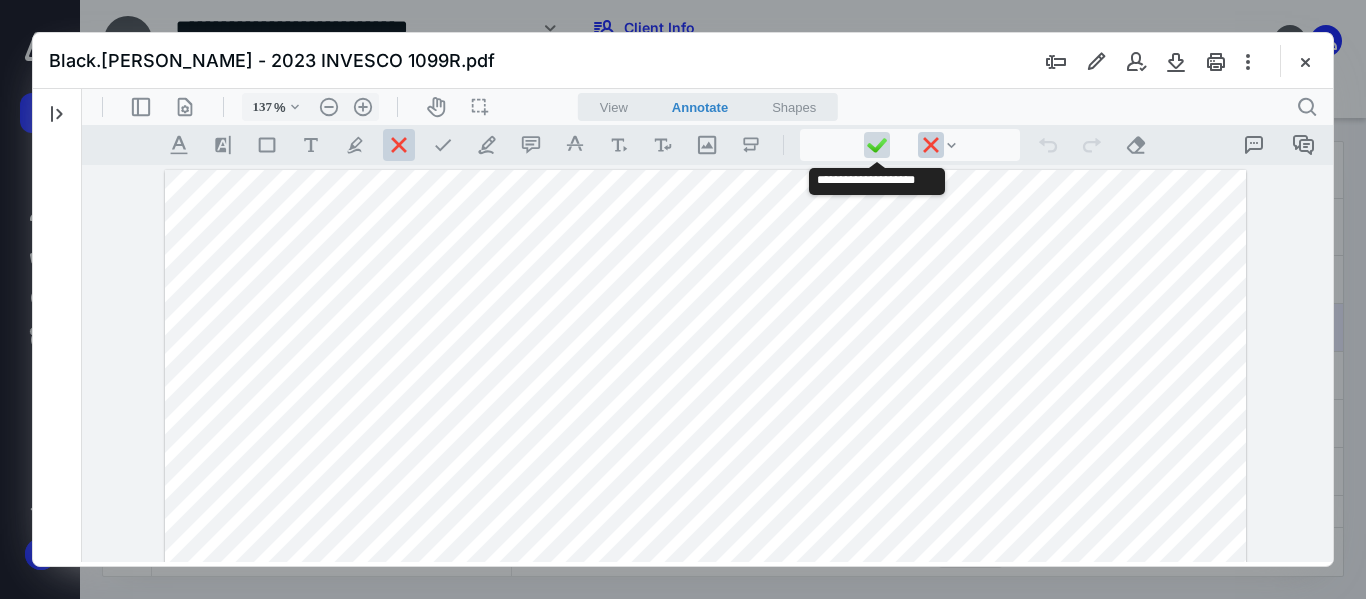 click at bounding box center (877, 145) 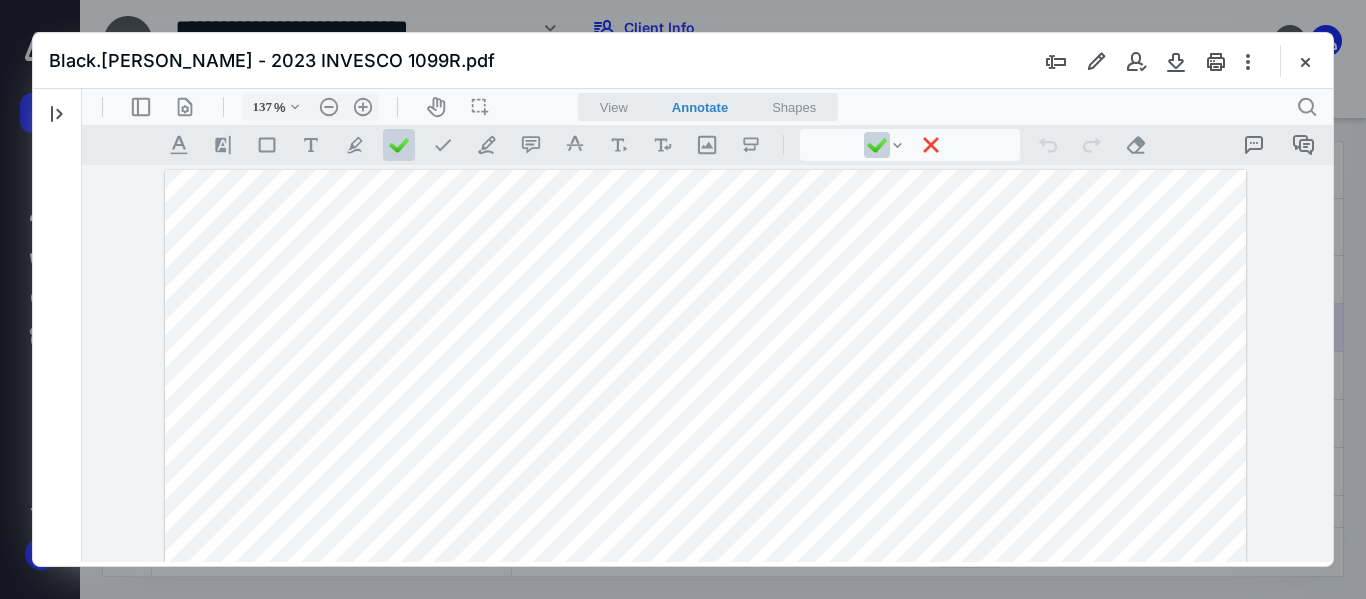 click at bounding box center [705, 588] 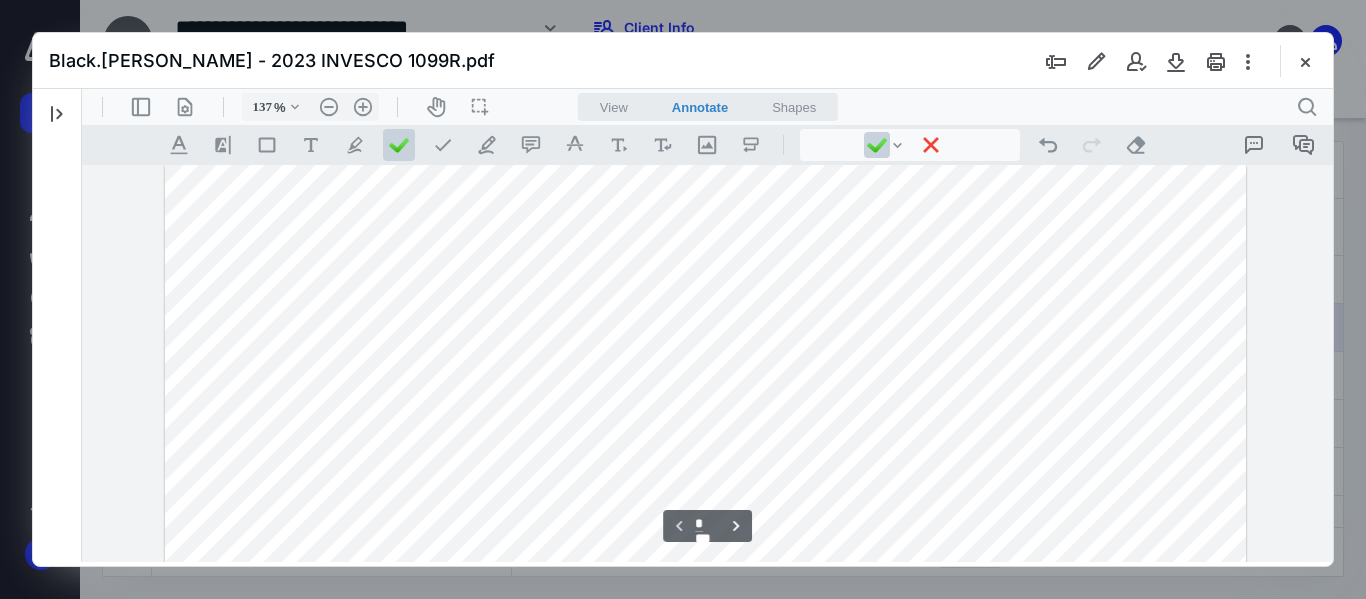 scroll, scrollTop: 0, scrollLeft: 0, axis: both 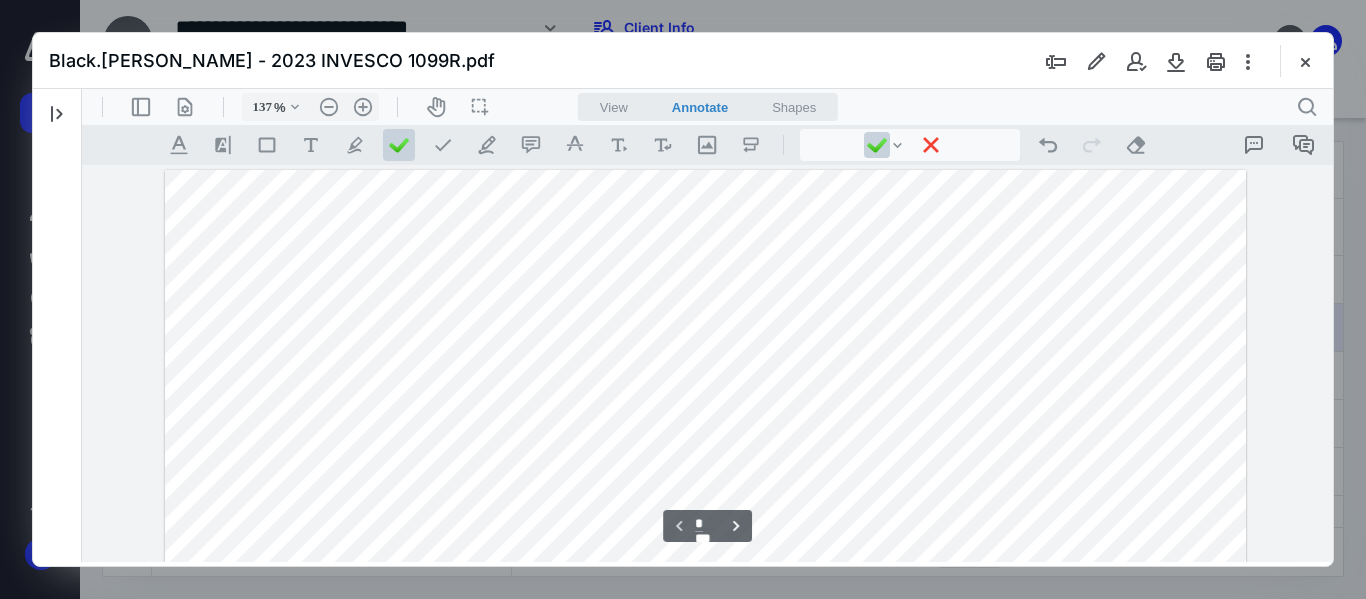 click at bounding box center (705, 588) 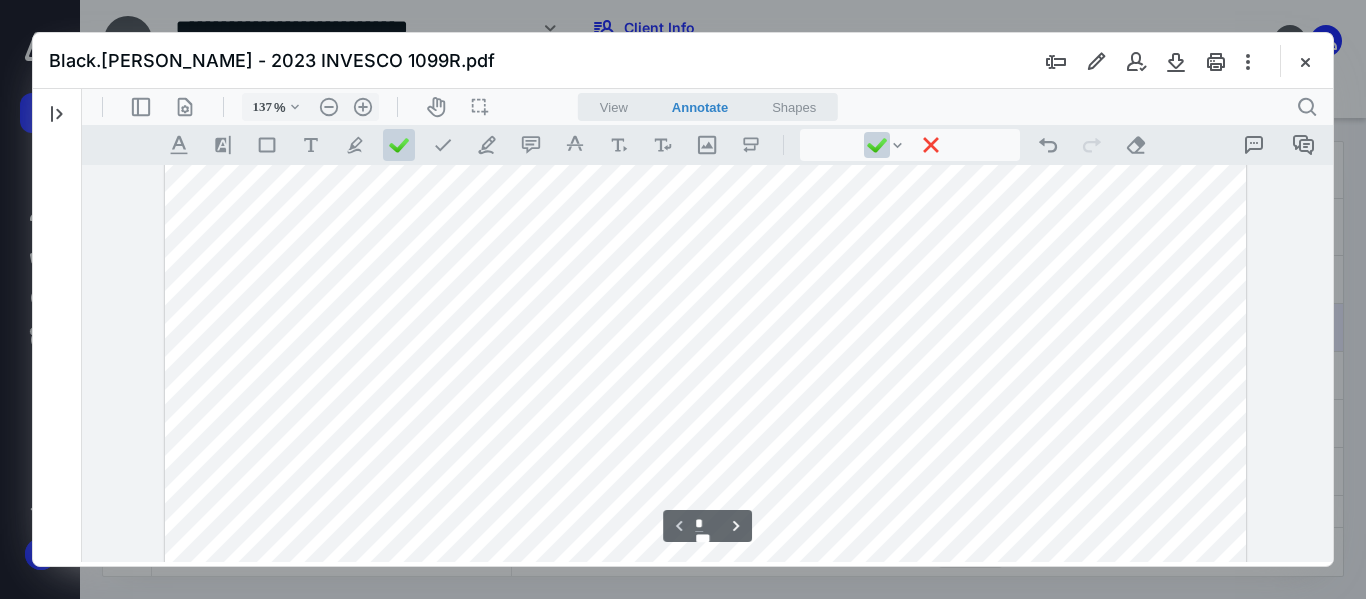 scroll, scrollTop: 300, scrollLeft: 0, axis: vertical 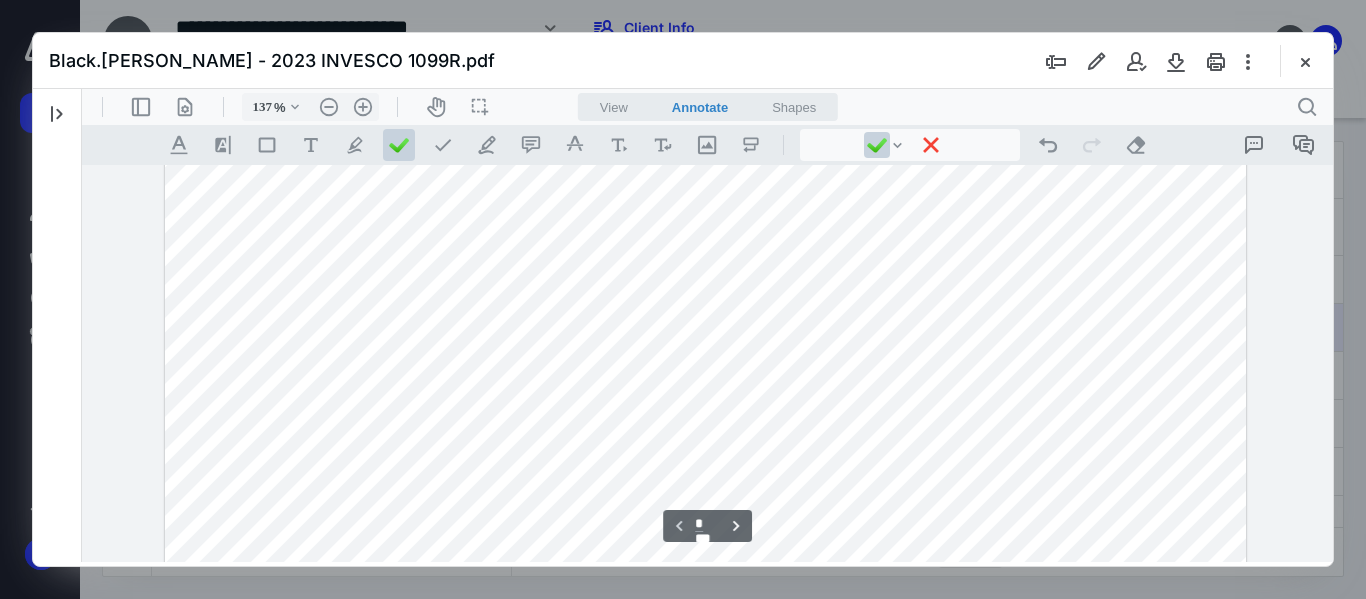 click at bounding box center (705, 288) 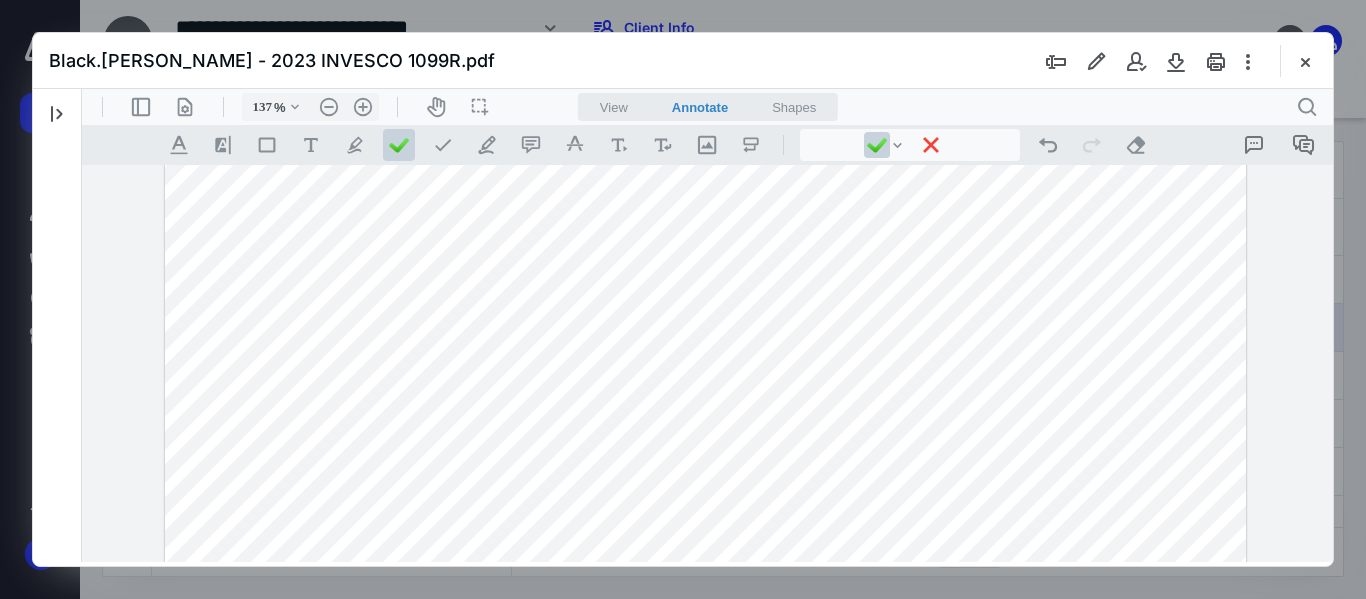 click at bounding box center [705, 288] 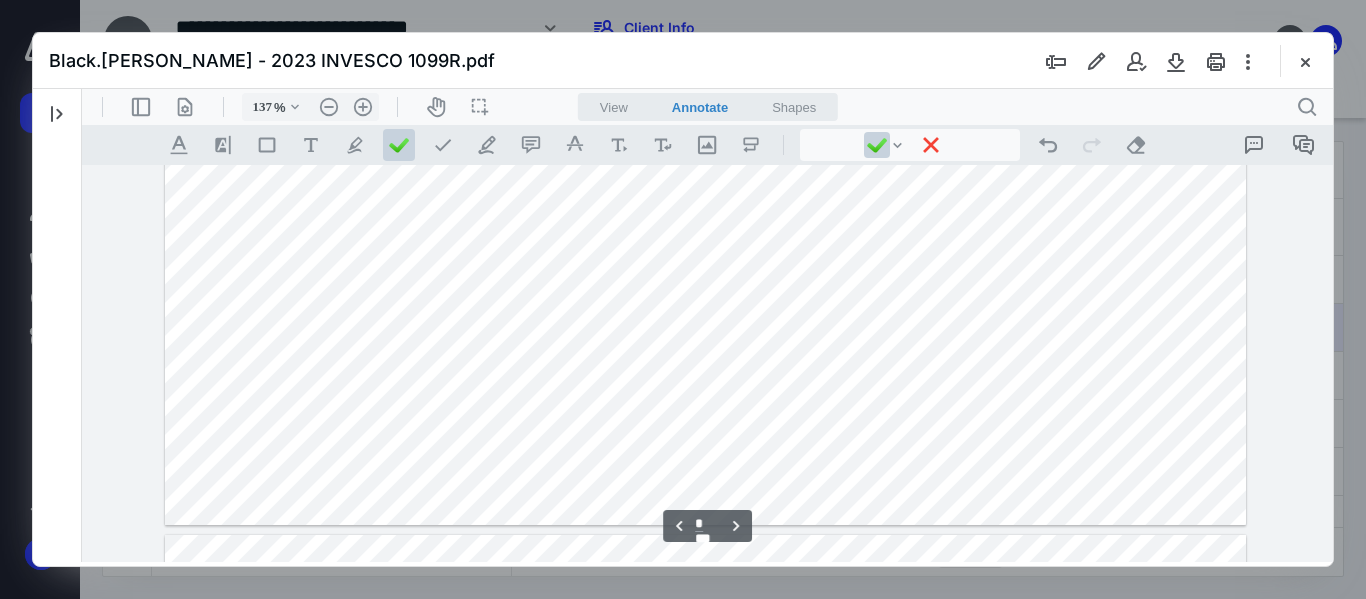 scroll, scrollTop: 510, scrollLeft: 0, axis: vertical 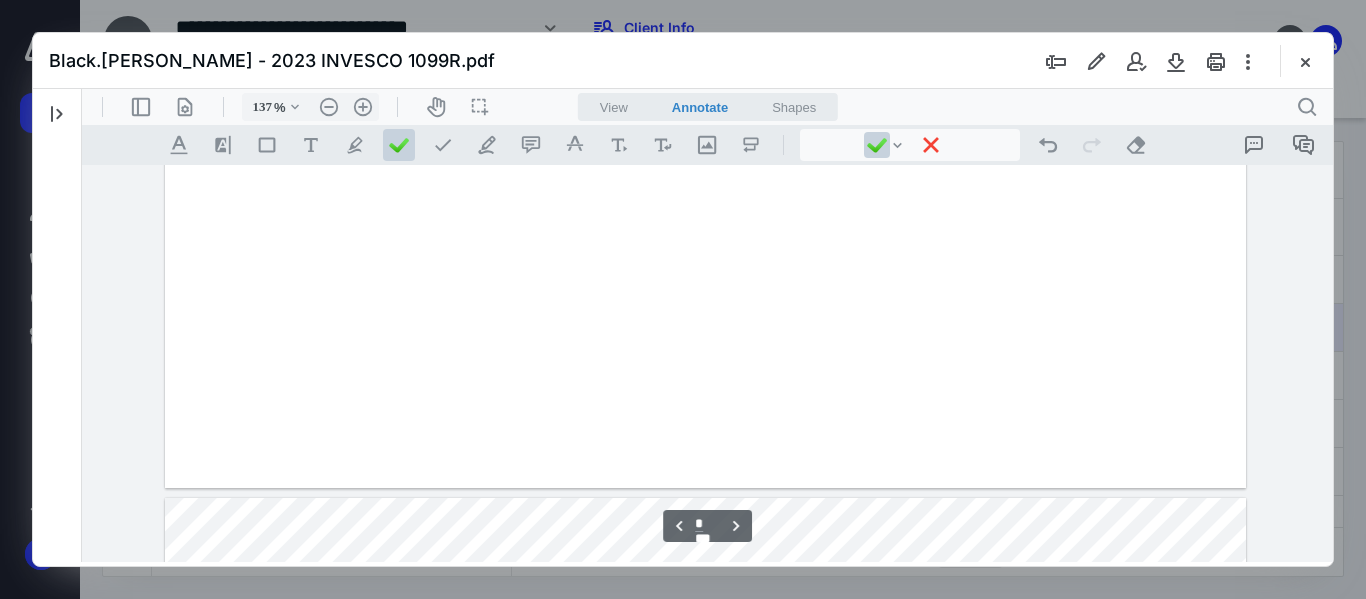 type on "*" 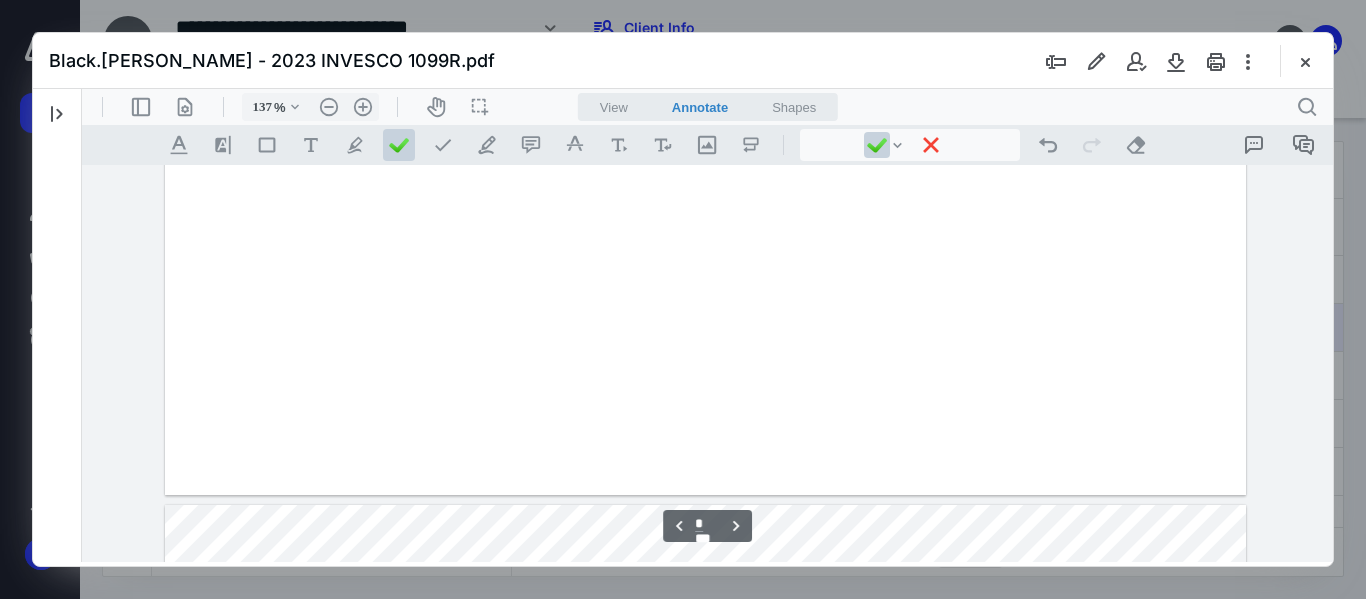 scroll, scrollTop: 0, scrollLeft: 0, axis: both 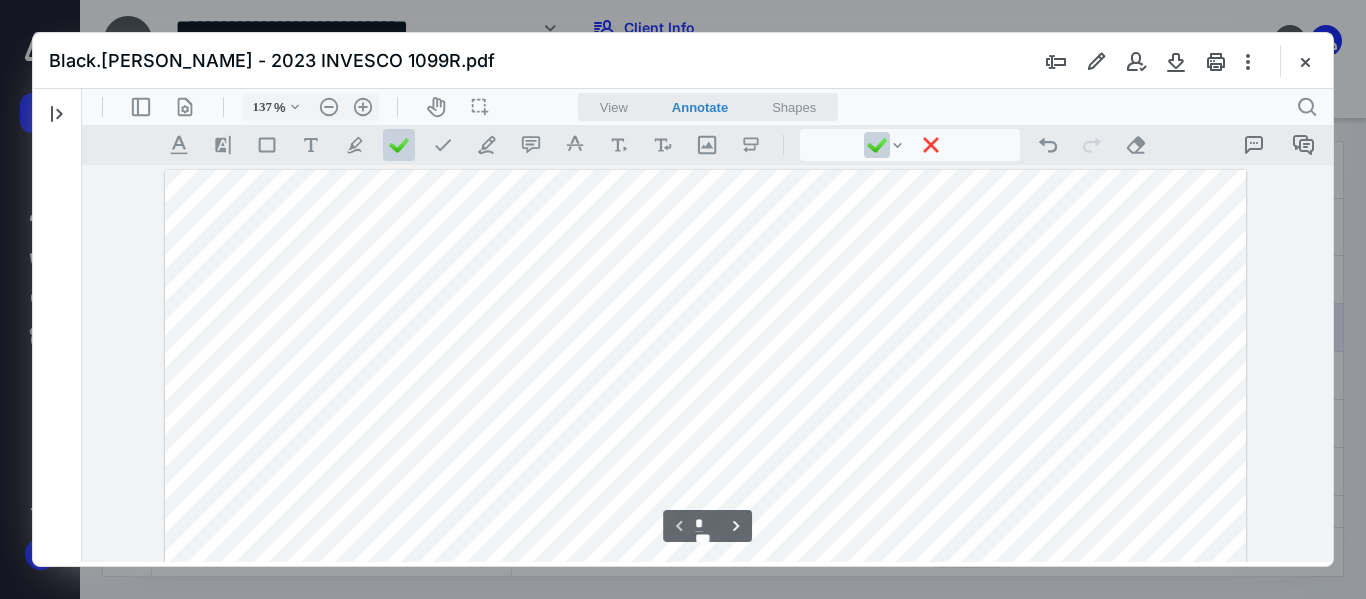 drag, startPoint x: 1326, startPoint y: 543, endPoint x: 1382, endPoint y: 173, distance: 374.21384 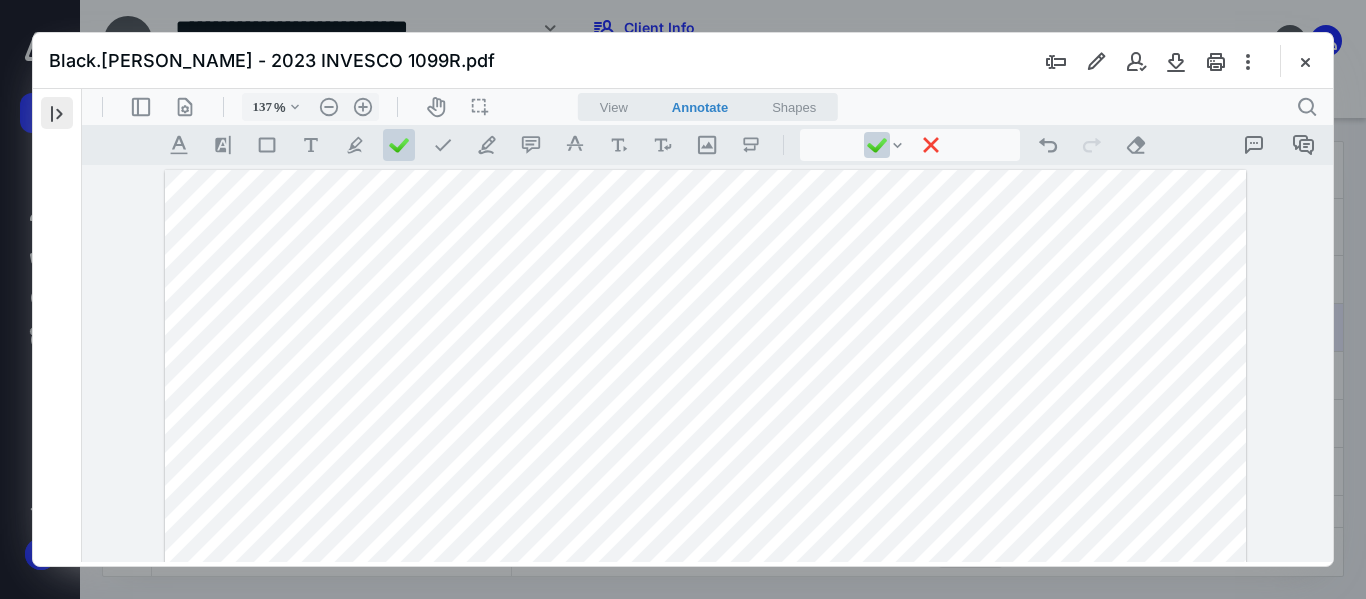 click at bounding box center [57, 113] 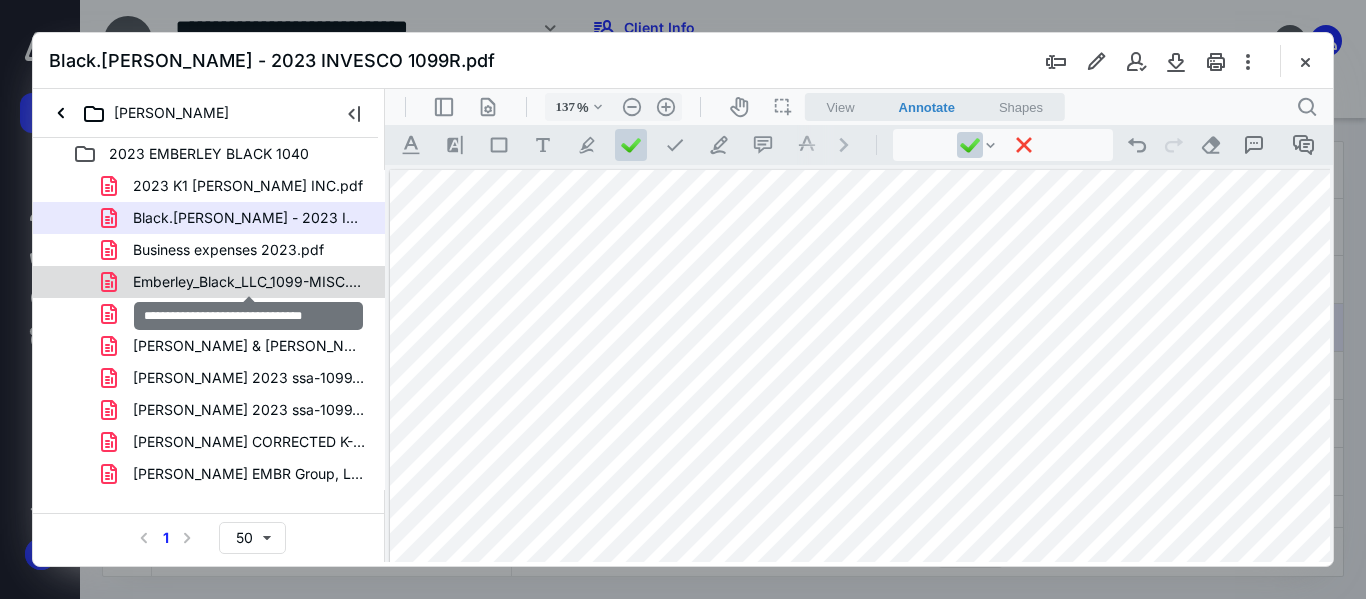 click on "Emberley_Black_LLC_1099-MISC.pdf" at bounding box center (249, 282) 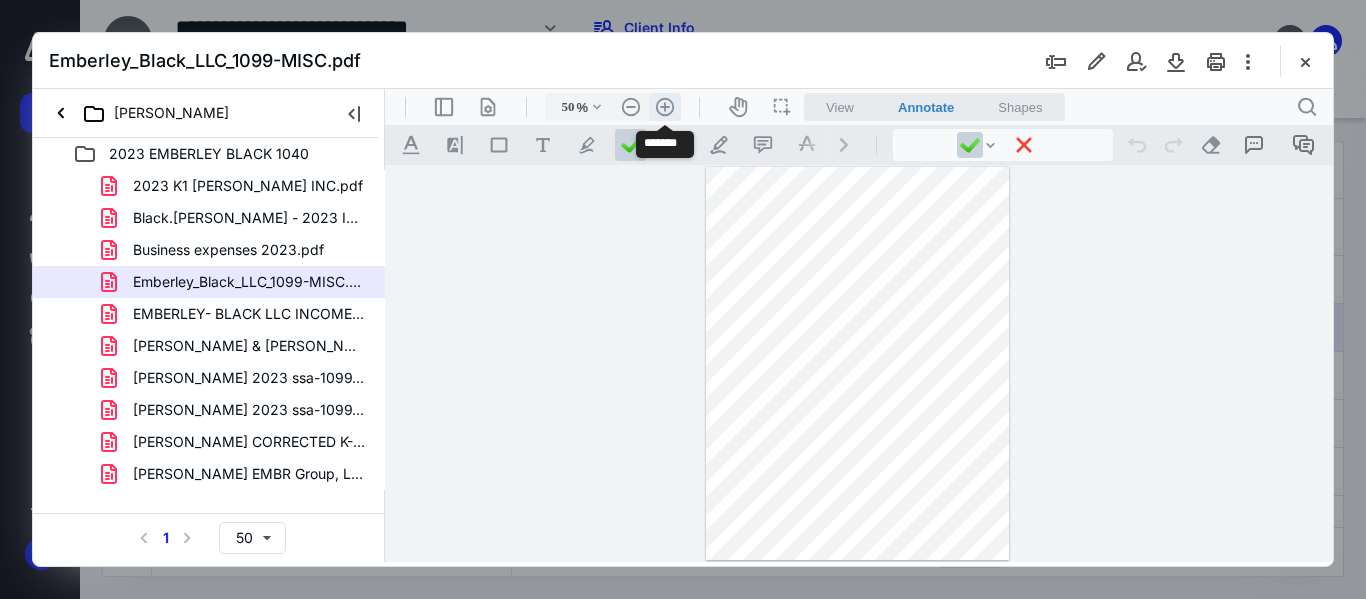 click on ".cls-1{fill:#abb0c4;} icon - header - zoom - in - line" at bounding box center [665, 107] 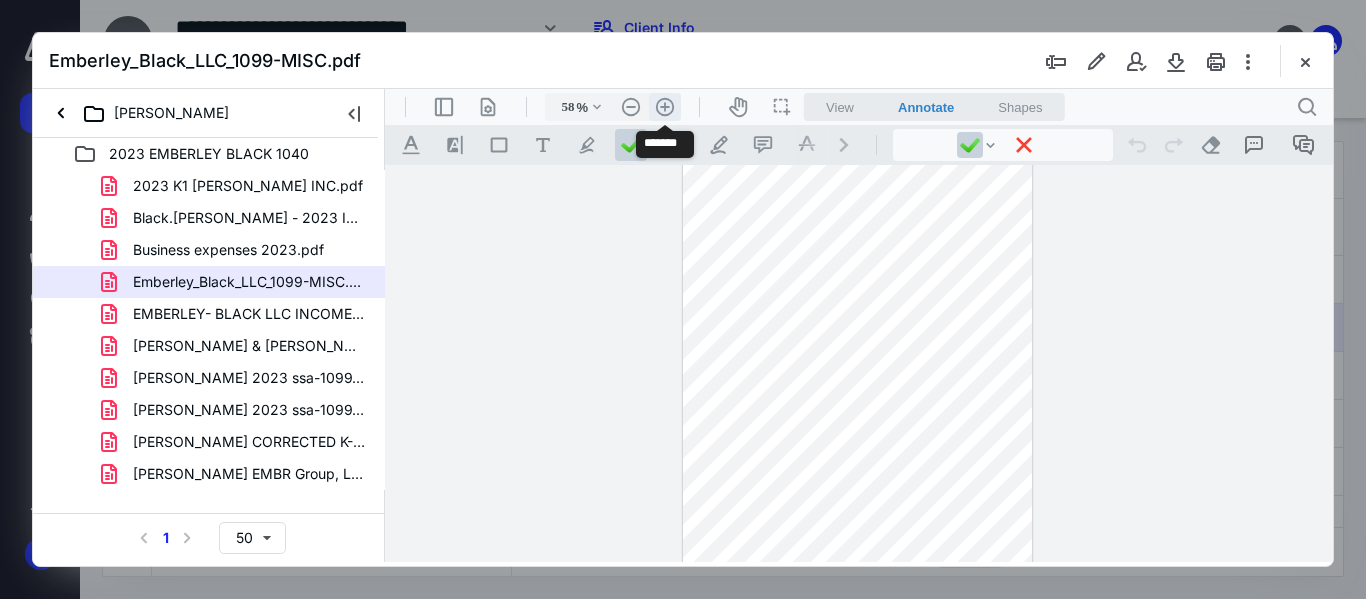 click on ".cls-1{fill:#abb0c4;} icon - header - zoom - in - line" at bounding box center [665, 107] 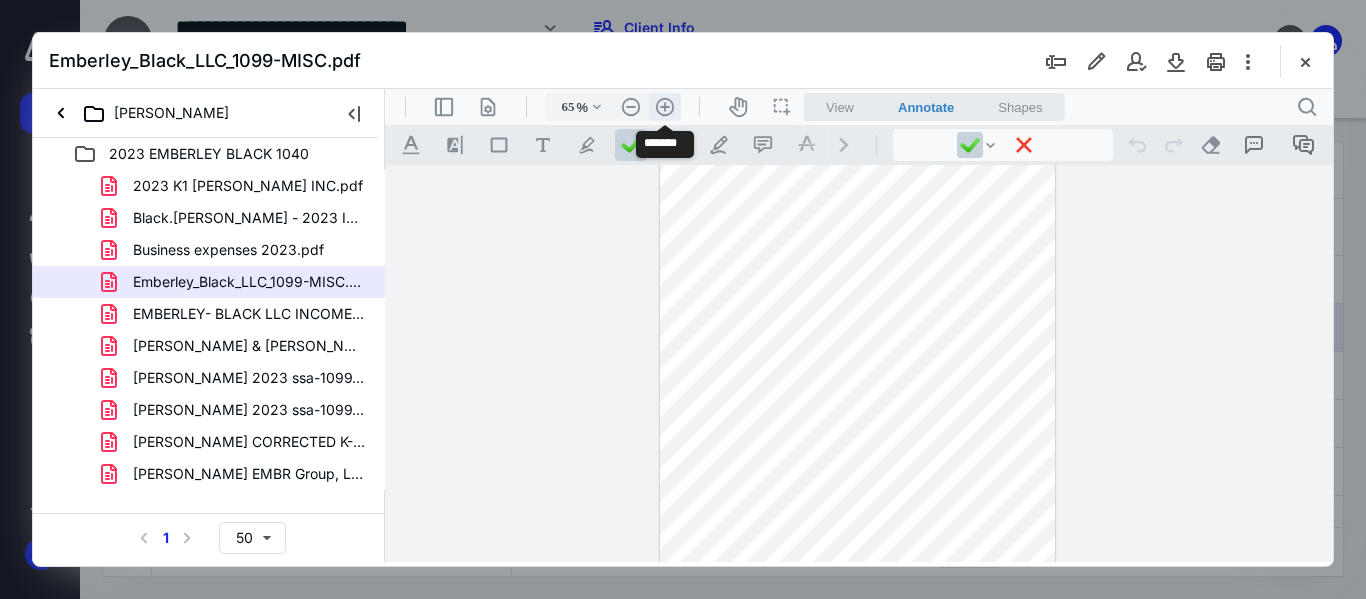 click on ".cls-1{fill:#abb0c4;} icon - header - zoom - in - line" at bounding box center [665, 107] 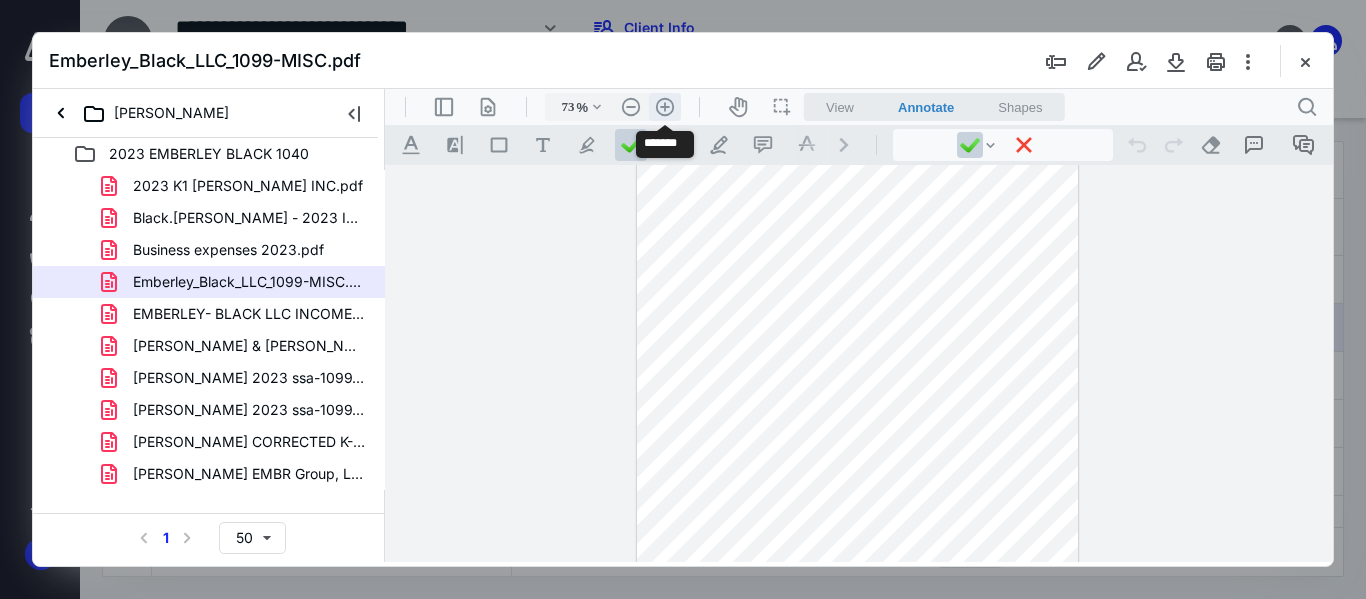 click on ".cls-1{fill:#abb0c4;} icon - header - zoom - in - line" at bounding box center (665, 107) 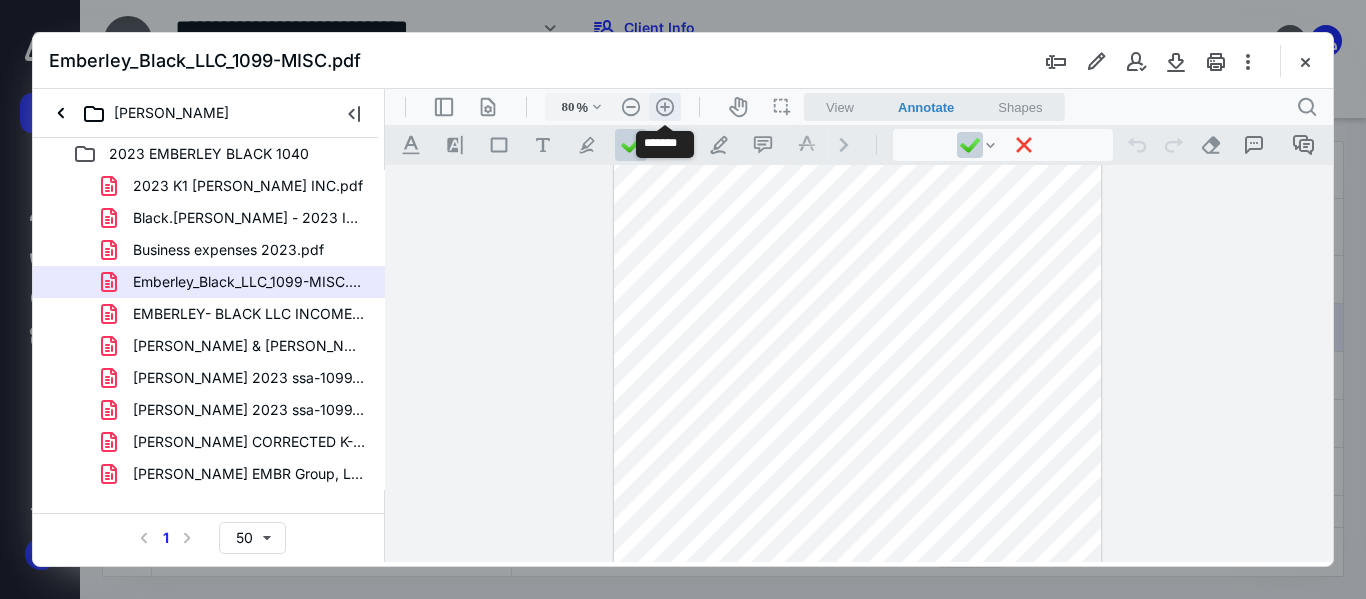 click on ".cls-1{fill:#abb0c4;} icon - header - zoom - in - line" at bounding box center (665, 107) 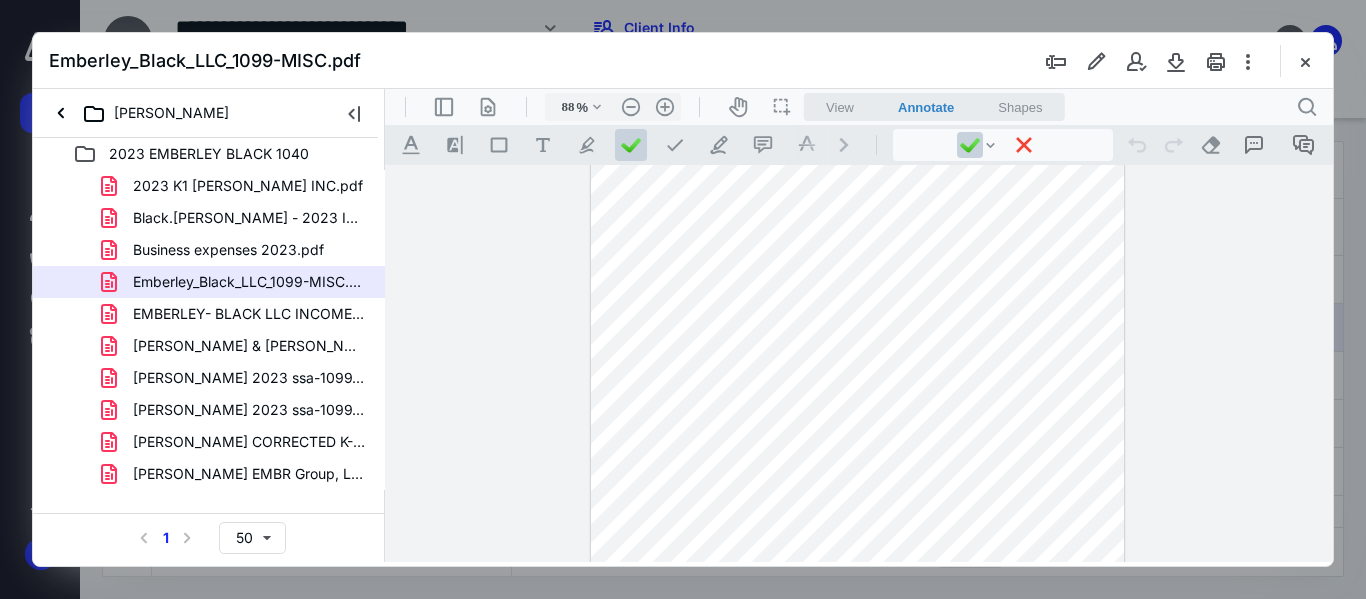 scroll, scrollTop: 0, scrollLeft: 0, axis: both 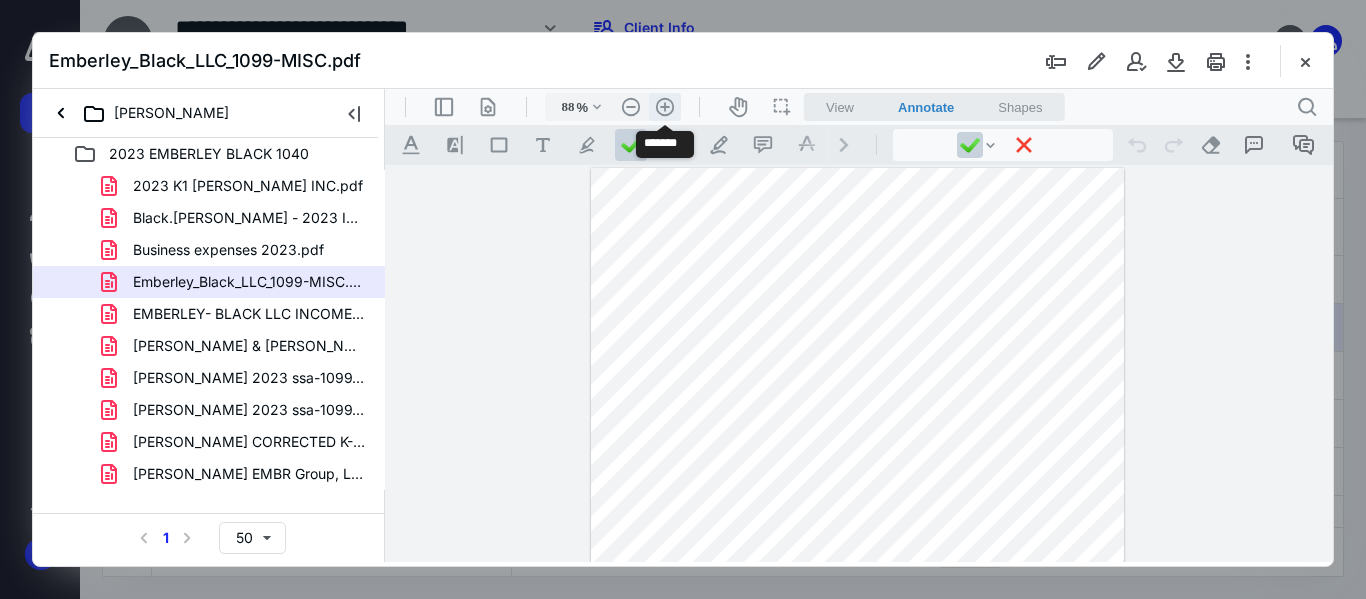 click on ".cls-1{fill:#abb0c4;} icon - header - zoom - in - line" at bounding box center (665, 107) 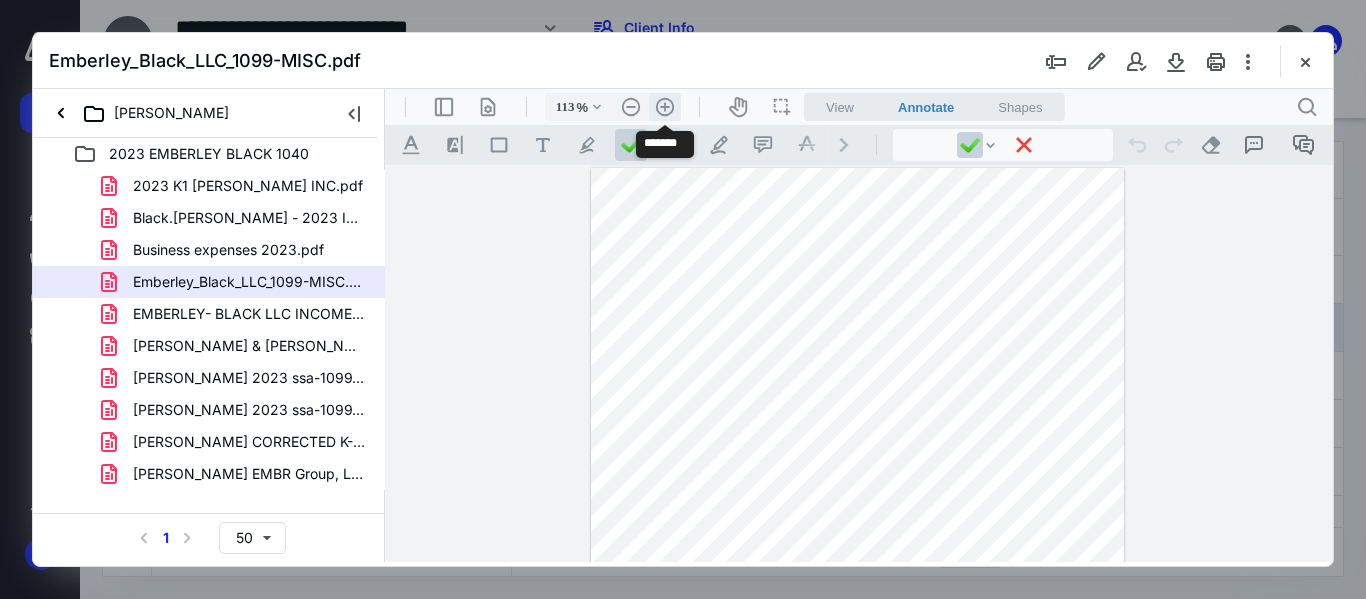 scroll, scrollTop: 46, scrollLeft: 0, axis: vertical 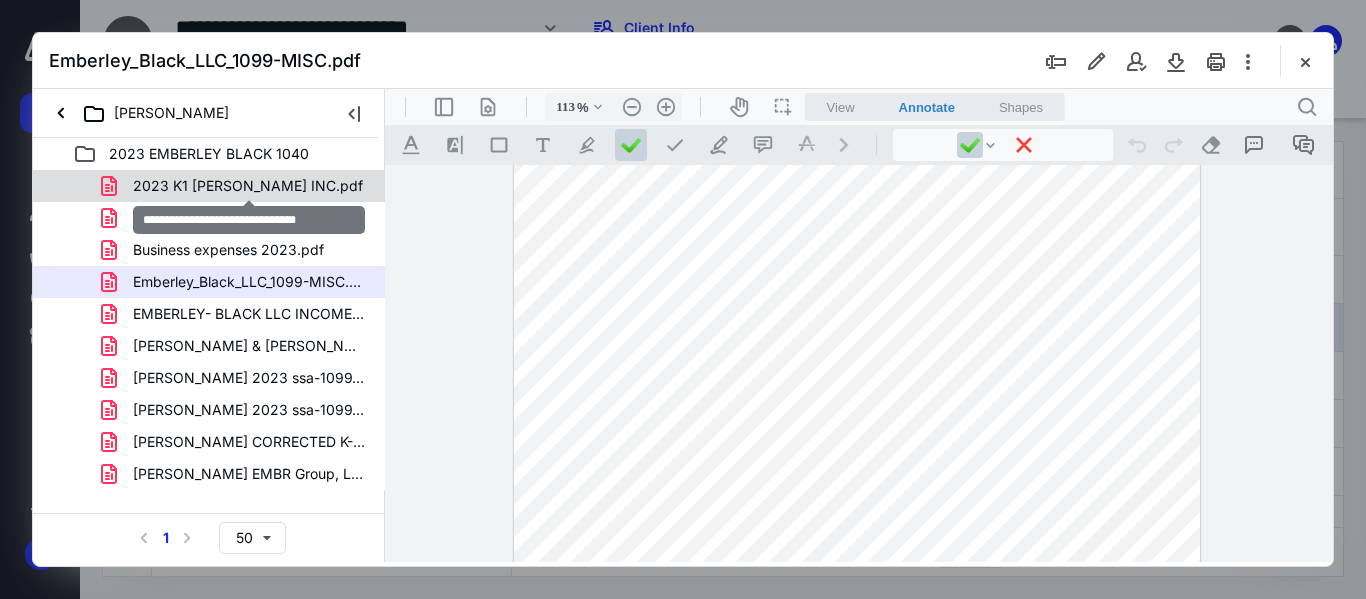 click on "2023 K1 [PERSON_NAME] INC.pdf" at bounding box center [248, 186] 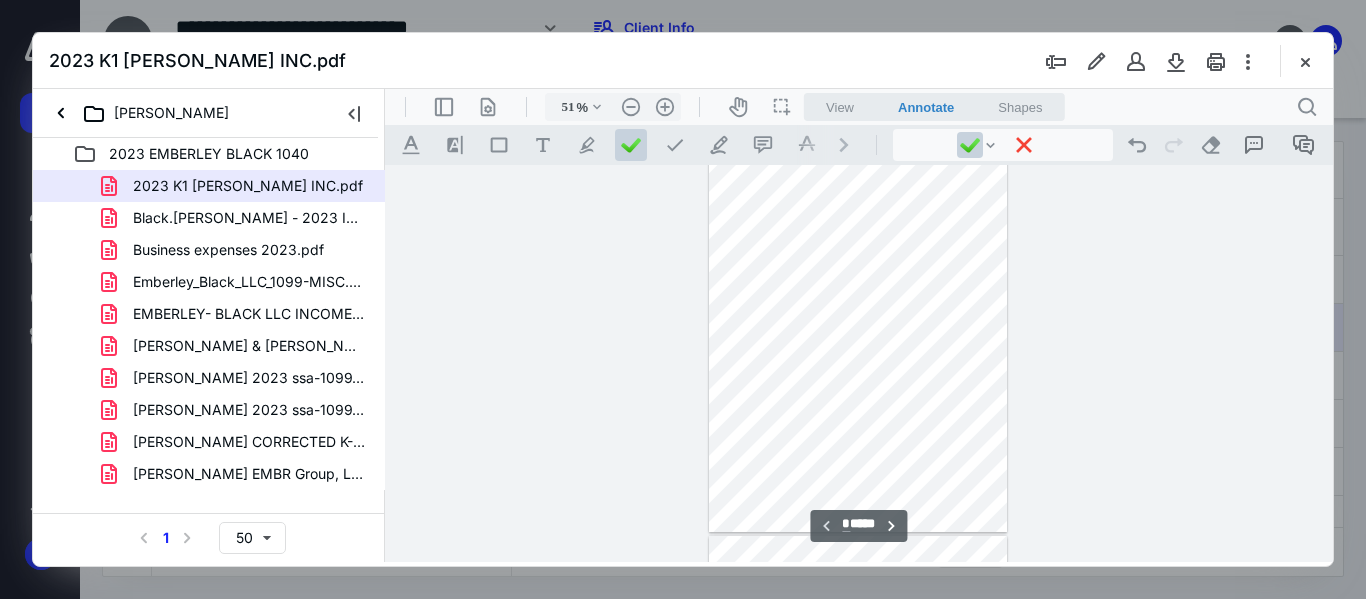 scroll, scrollTop: 0, scrollLeft: 0, axis: both 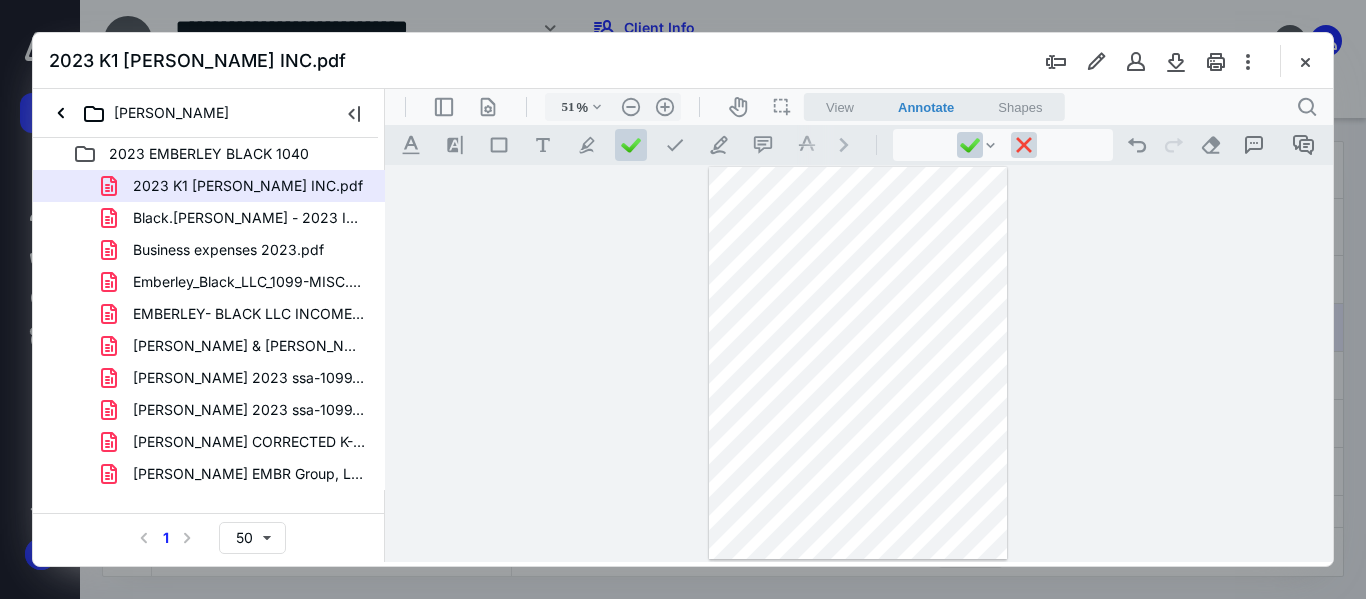 click at bounding box center [1024, 145] 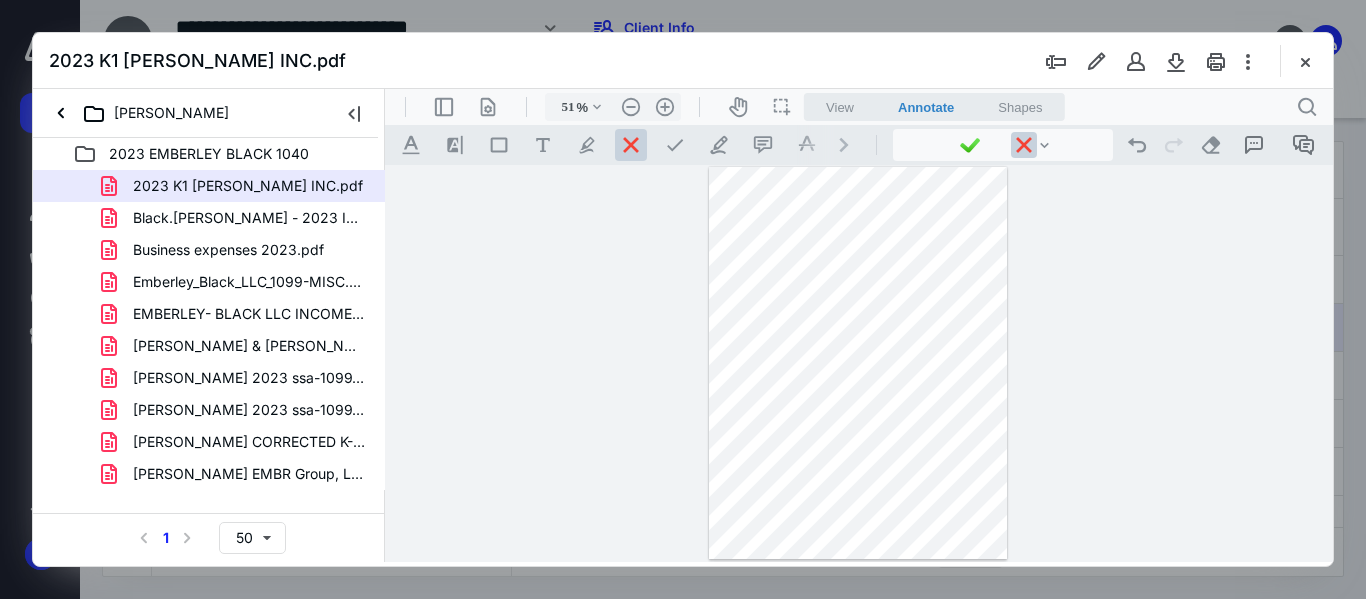 click at bounding box center (857, 363) 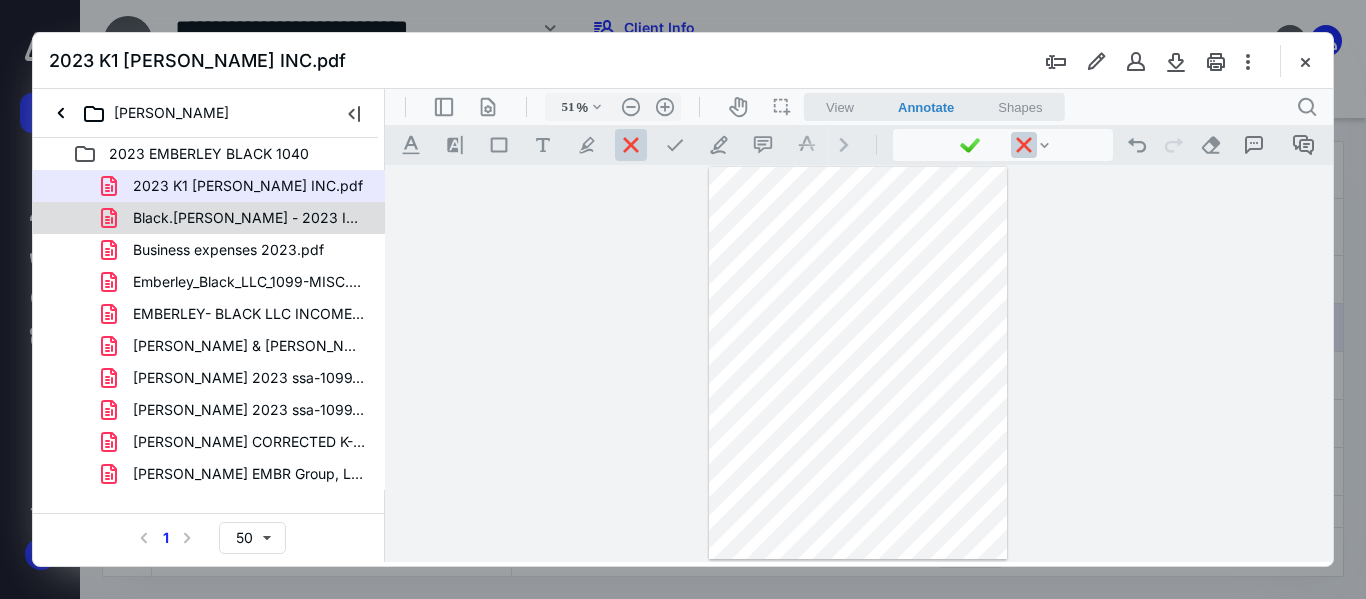 click on "Black.[PERSON_NAME] - 2023 INVESCO 1099R.pdf" at bounding box center [249, 218] 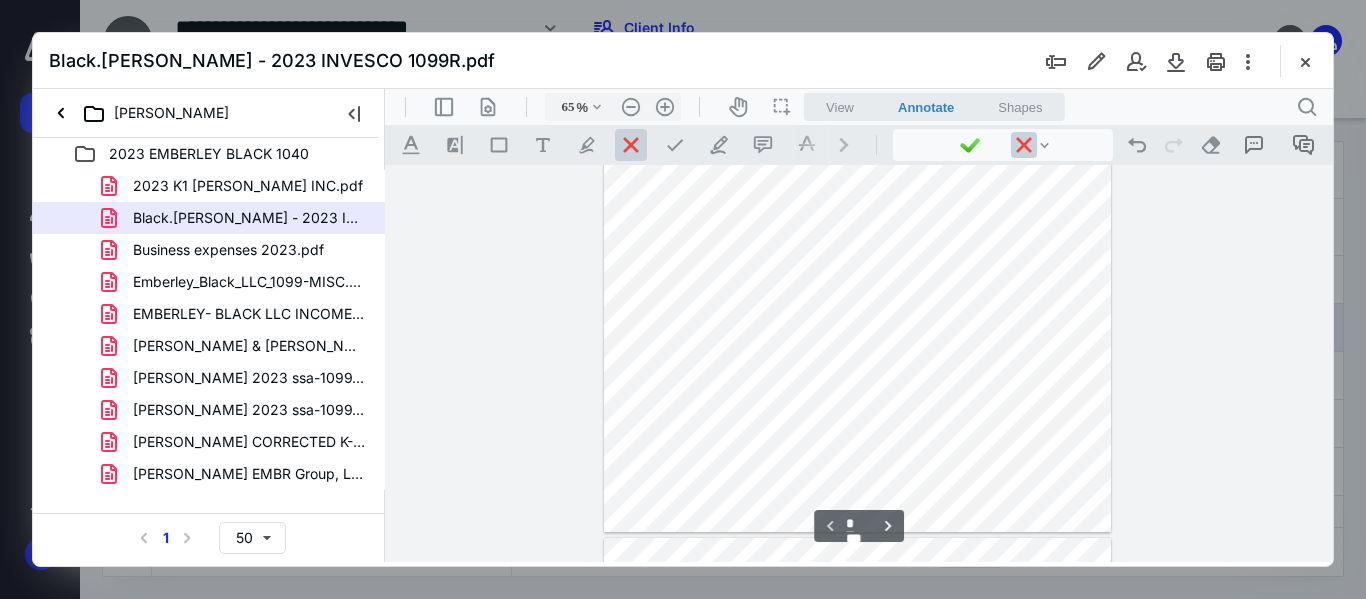 scroll, scrollTop: 0, scrollLeft: 0, axis: both 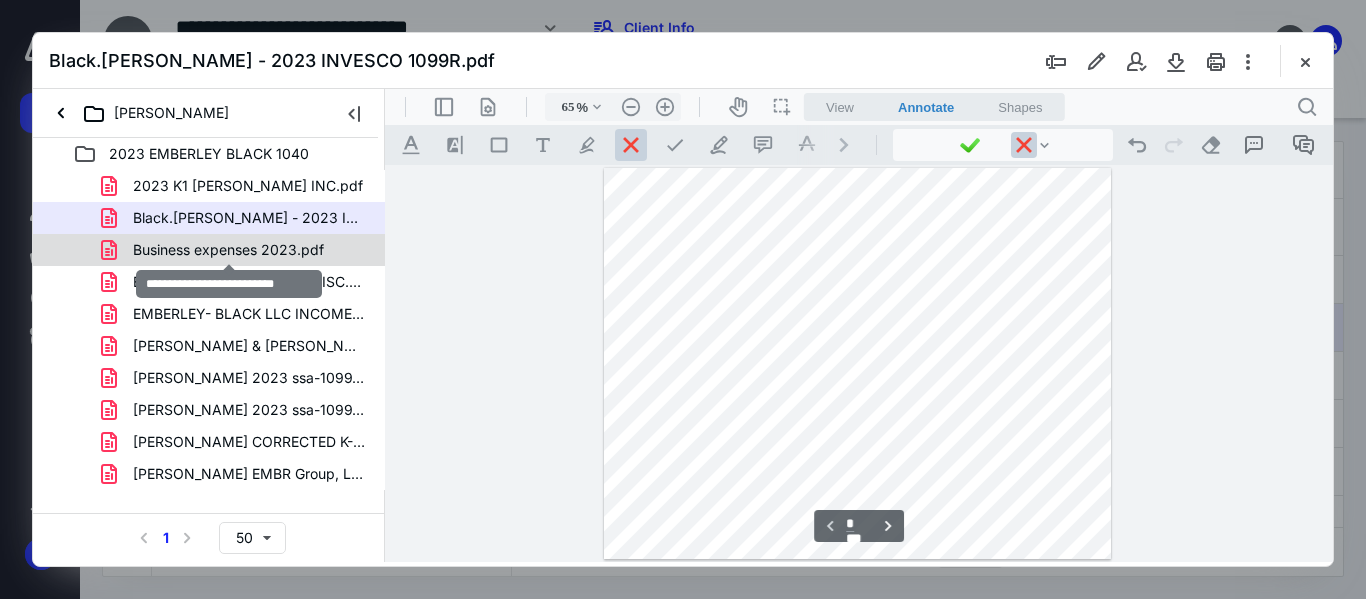 click on "Business expenses 2023.pdf" at bounding box center (228, 250) 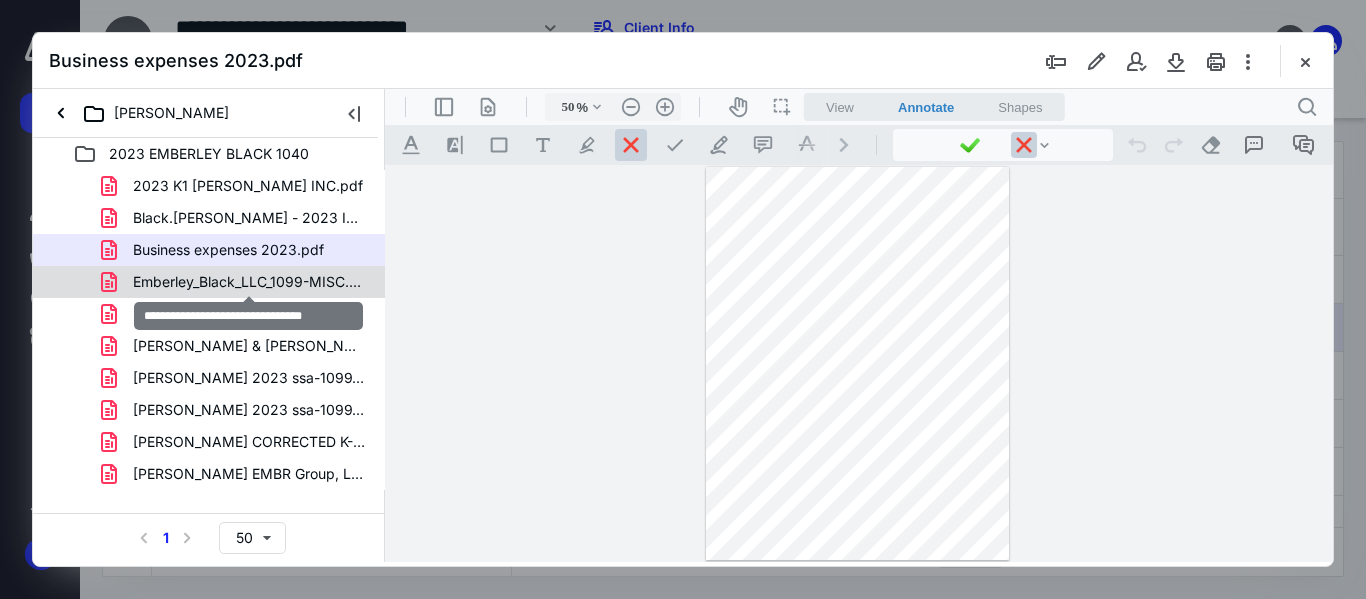 click on "Emberley_Black_LLC_1099-MISC.pdf" at bounding box center (249, 282) 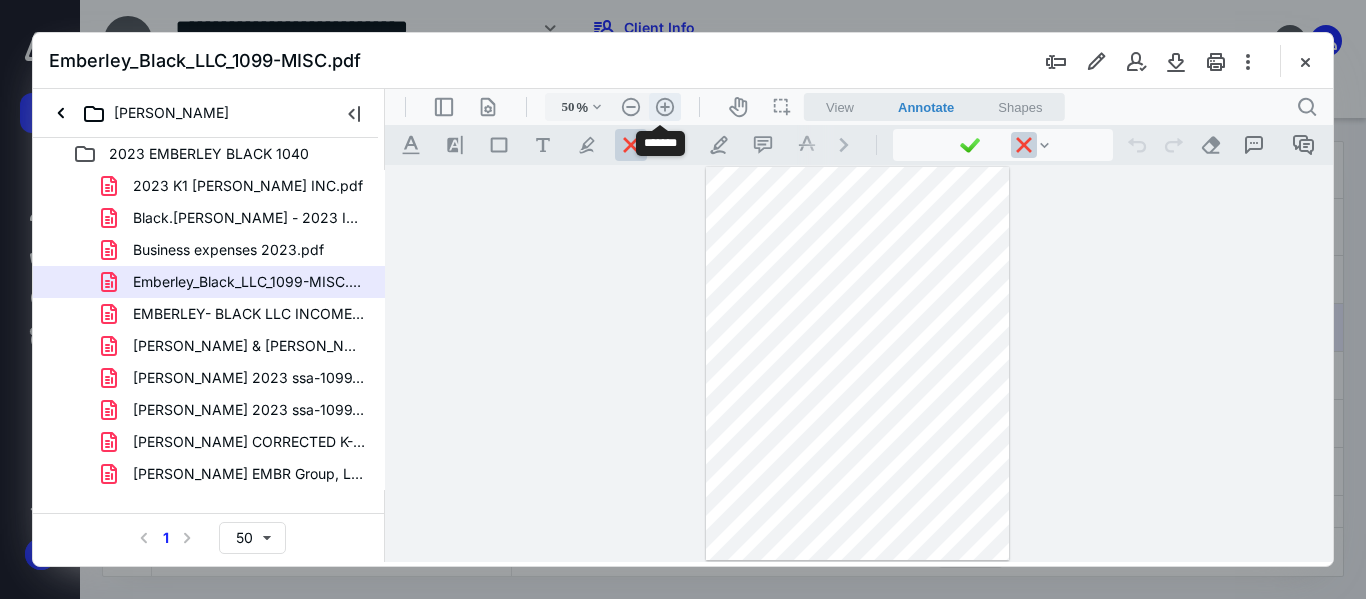 click on ".cls-1{fill:#abb0c4;} icon - header - zoom - in - line" at bounding box center (665, 107) 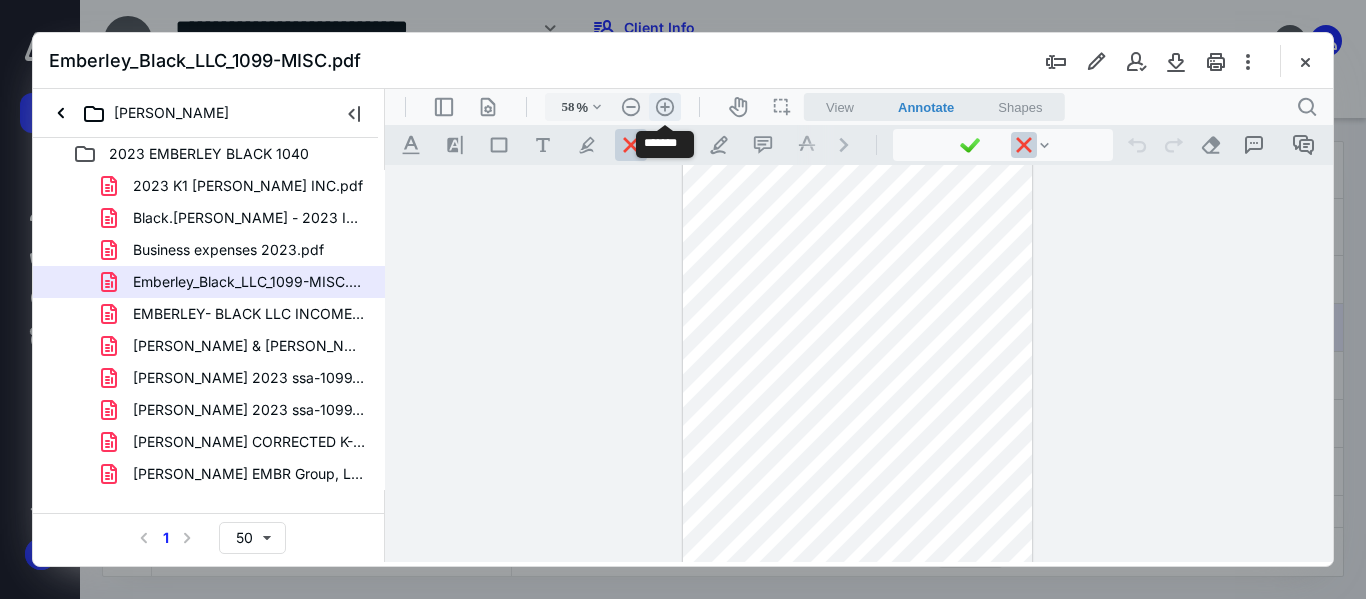 click on ".cls-1{fill:#abb0c4;} icon - header - zoom - in - line" at bounding box center [665, 107] 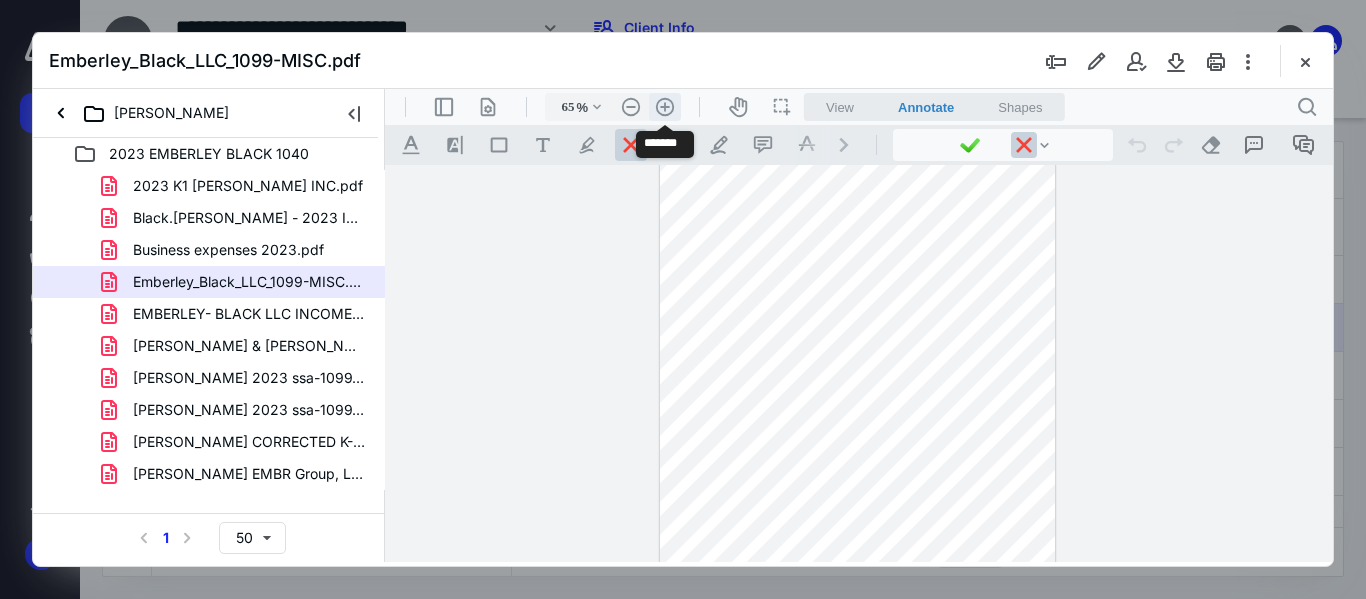 click on ".cls-1{fill:#abb0c4;} icon - header - zoom - in - line" at bounding box center [665, 107] 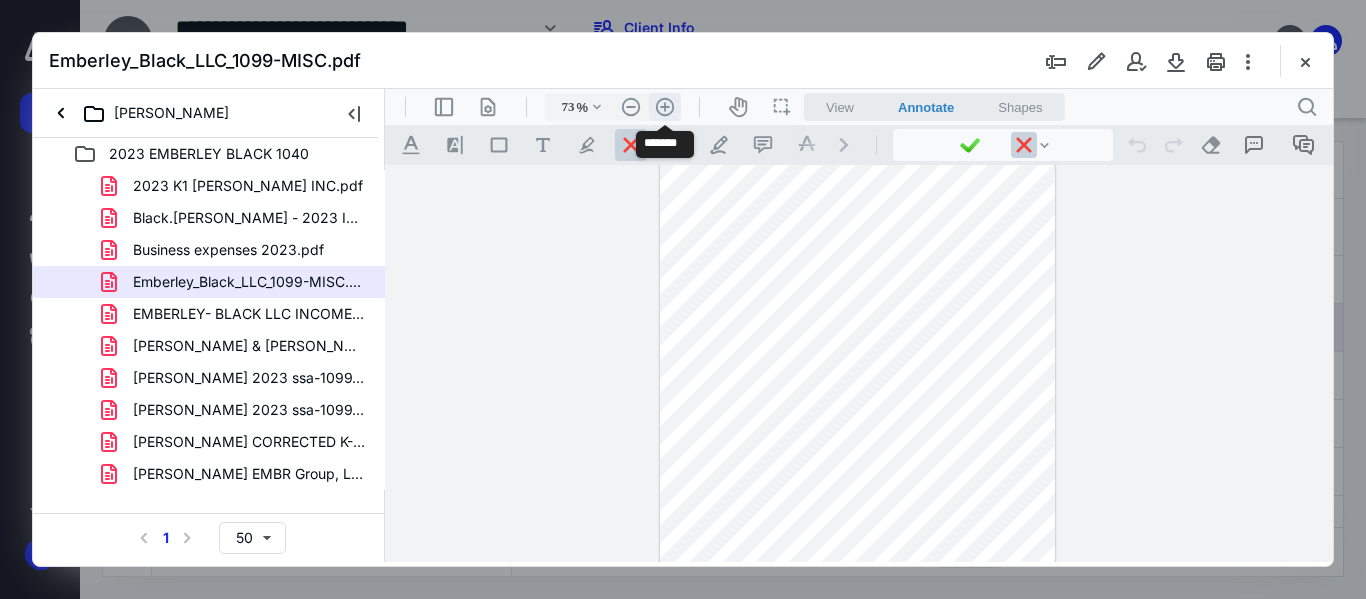 click on ".cls-1{fill:#abb0c4;} icon - header - zoom - in - line" at bounding box center (665, 107) 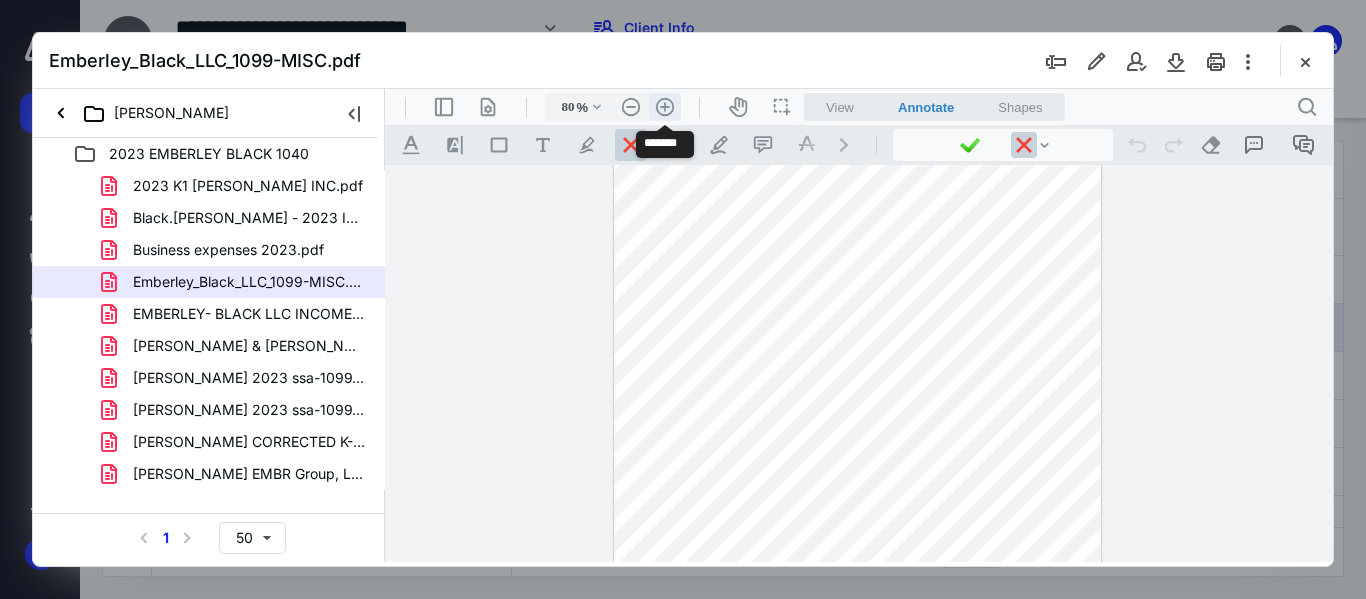 click on ".cls-1{fill:#abb0c4;} icon - header - zoom - in - line" at bounding box center [665, 107] 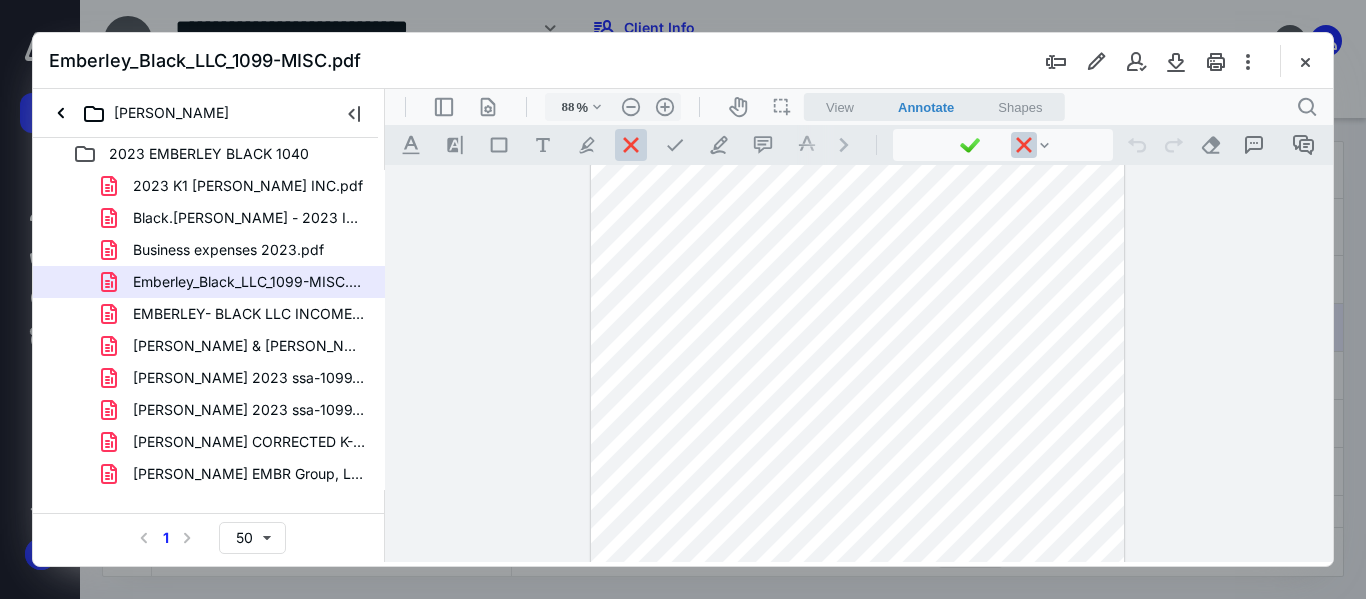 scroll, scrollTop: 0, scrollLeft: 0, axis: both 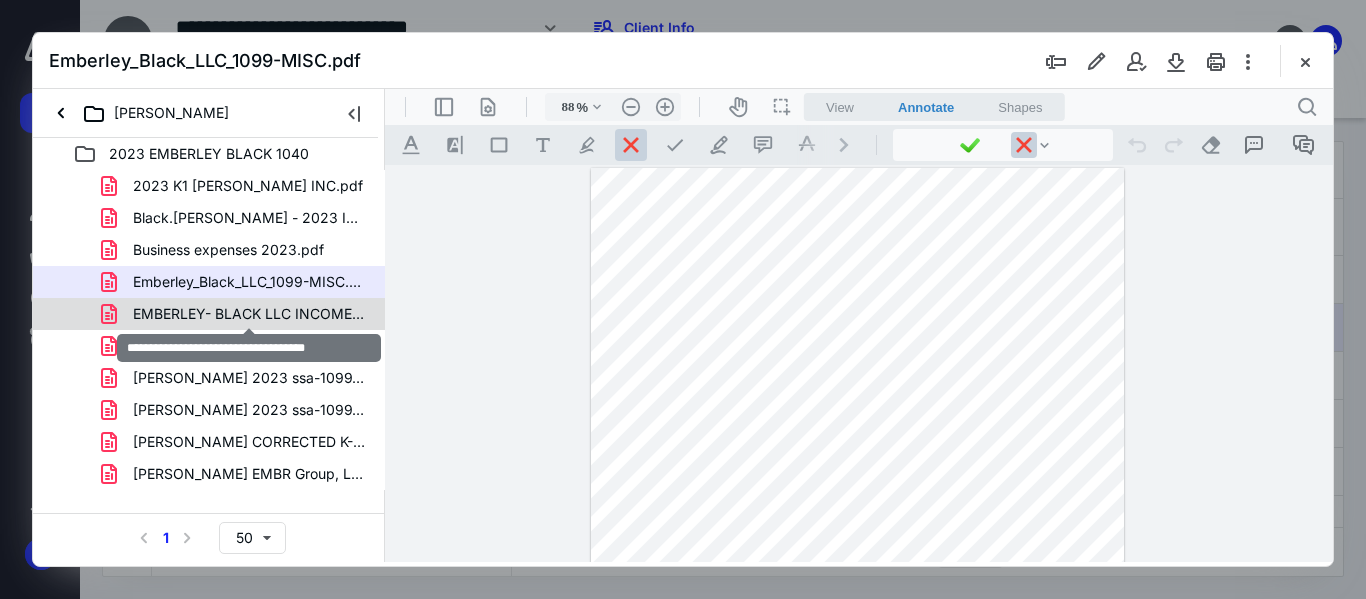click on "EMBERLEY- BLACK LLC  INCOME 2023.pdf" at bounding box center (249, 314) 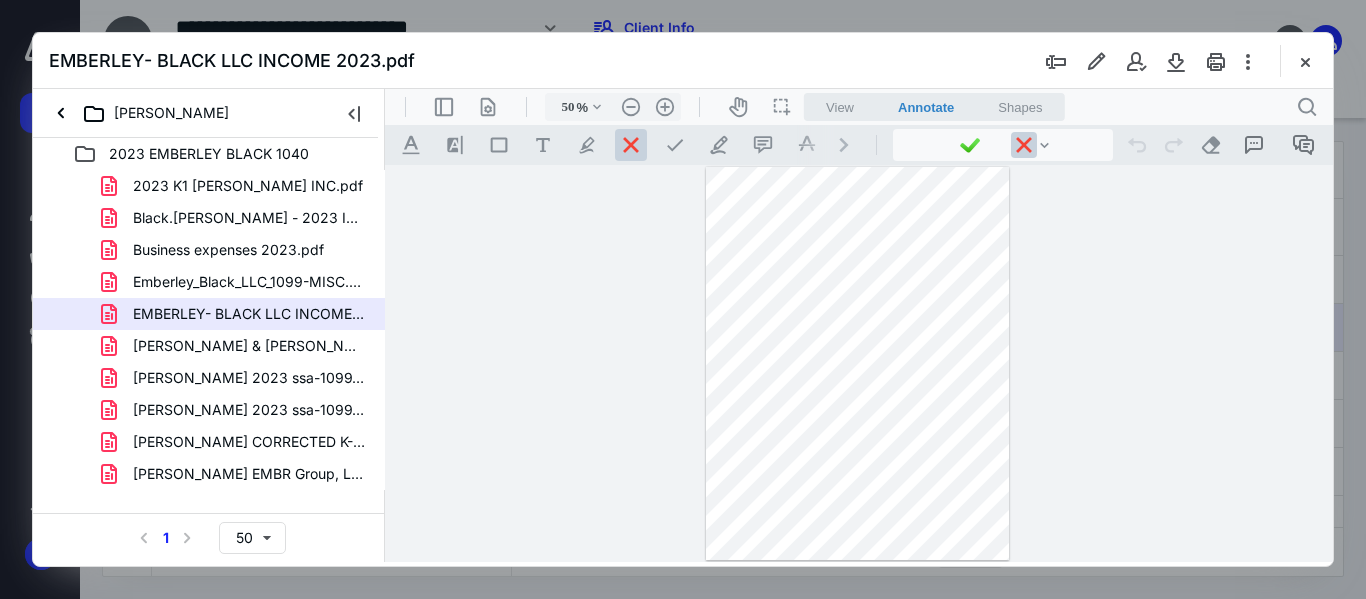 click at bounding box center [631, 145] 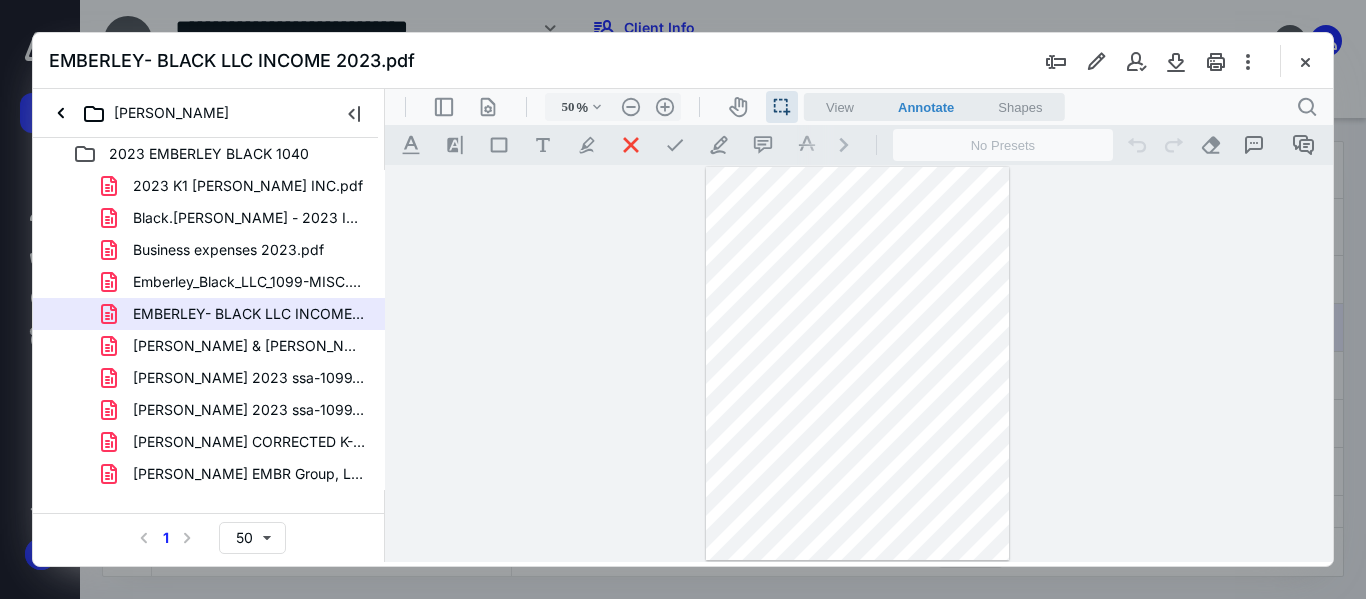 click at bounding box center (858, 363) 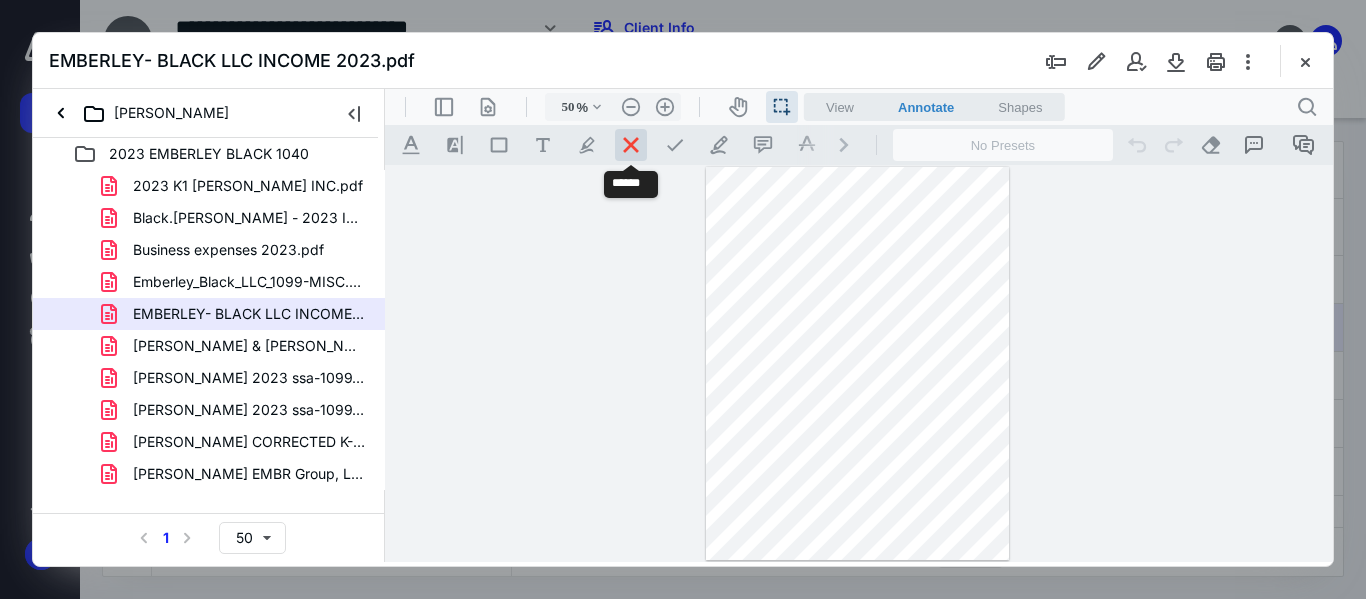 click at bounding box center [631, 145] 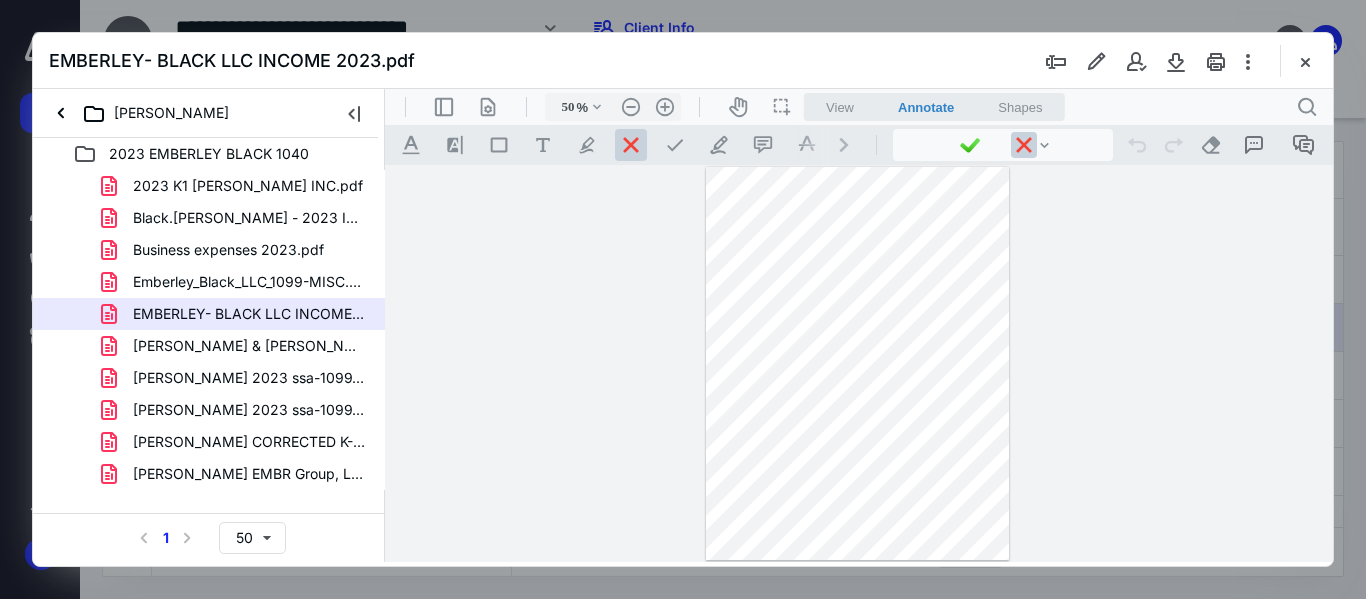 click at bounding box center [858, 363] 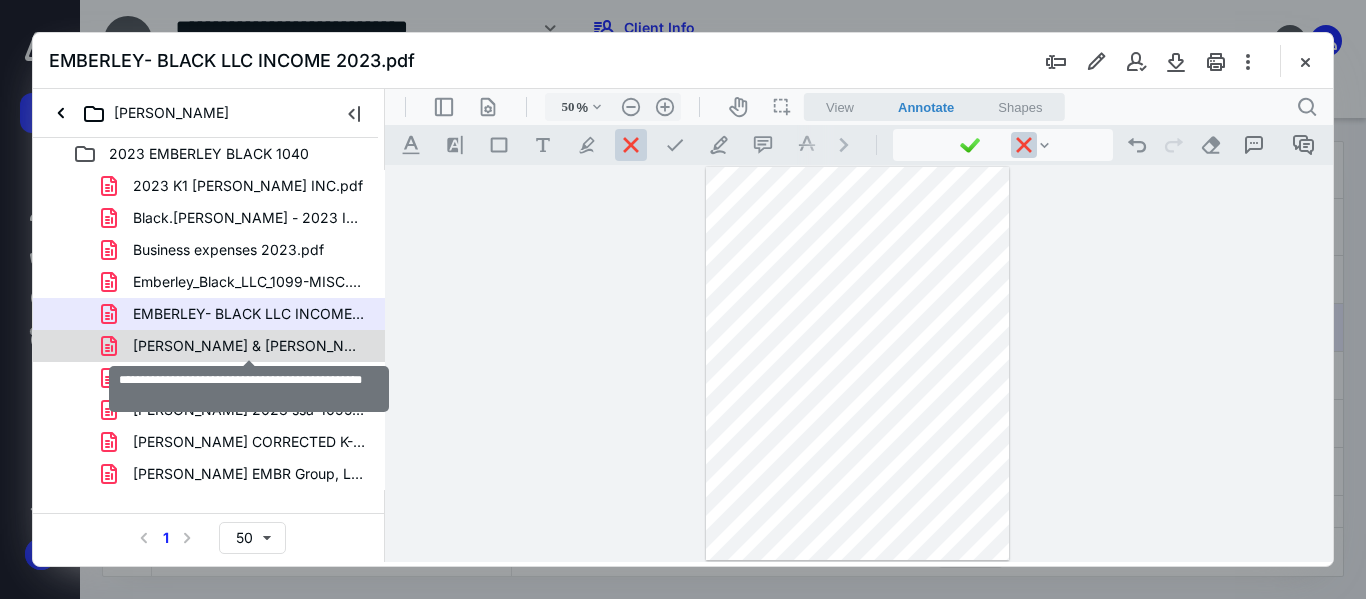 click on "[PERSON_NAME] & [PERSON_NAME] DL AND EMAIL.pdf" at bounding box center (249, 346) 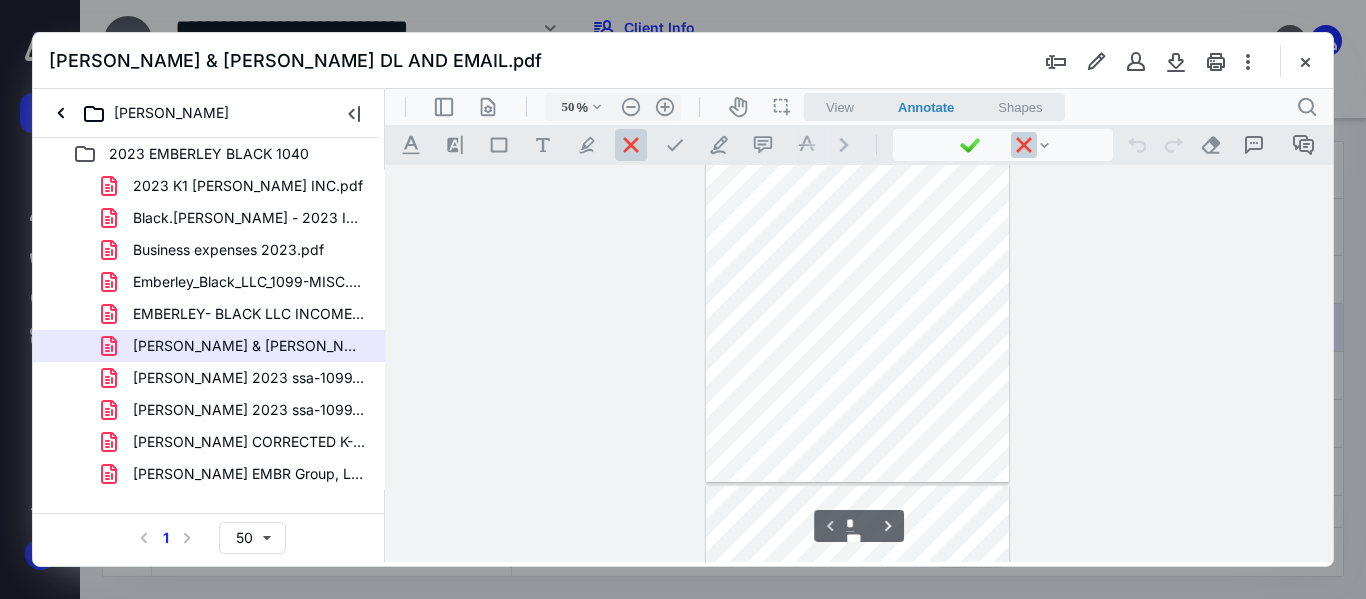 scroll, scrollTop: 0, scrollLeft: 0, axis: both 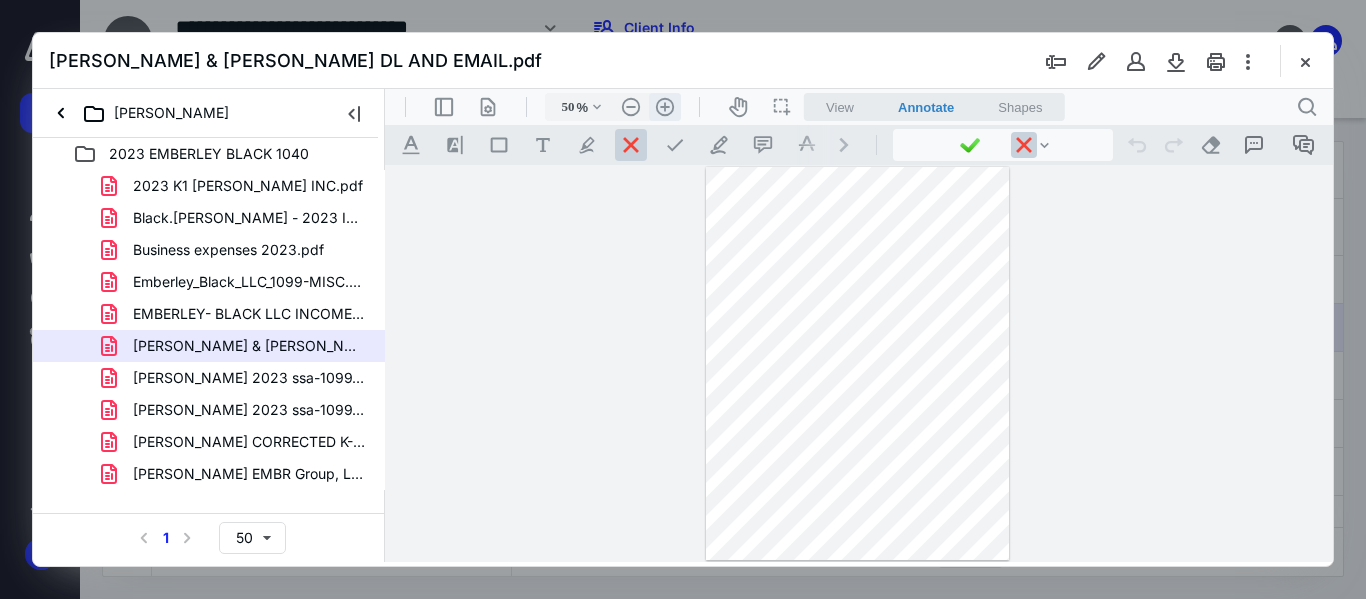 click on ".cls-1{fill:#abb0c4;} icon - header - zoom - in - line" at bounding box center (665, 107) 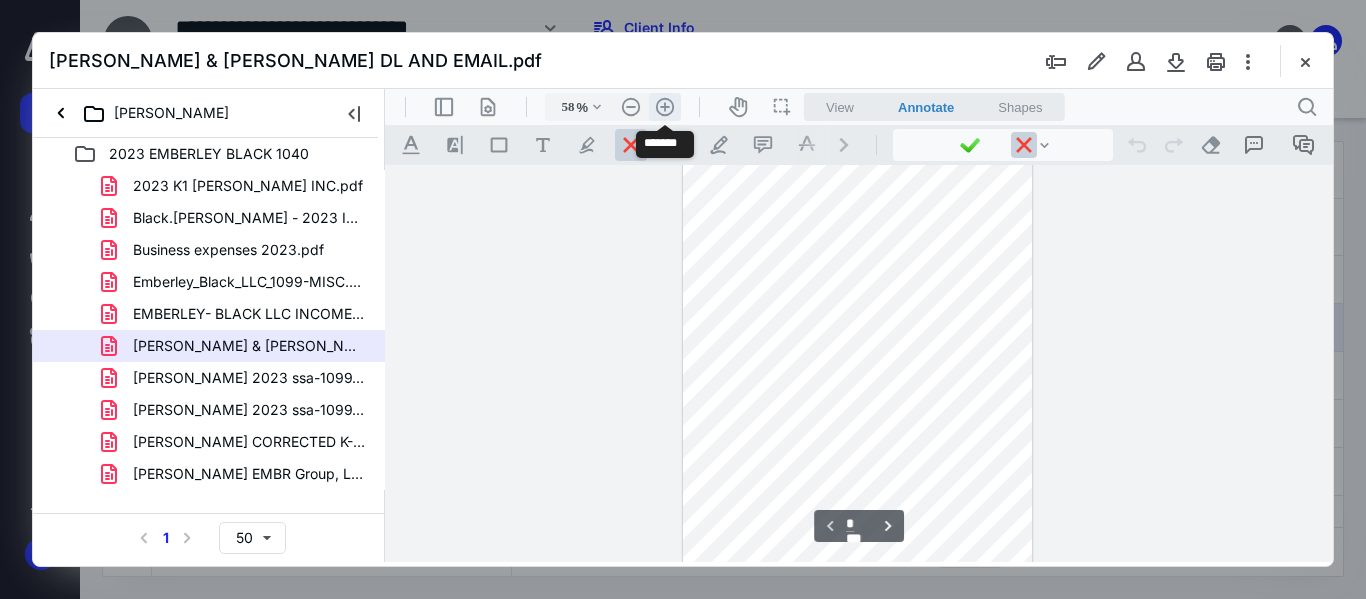 click on ".cls-1{fill:#abb0c4;} icon - header - zoom - in - line" at bounding box center (665, 107) 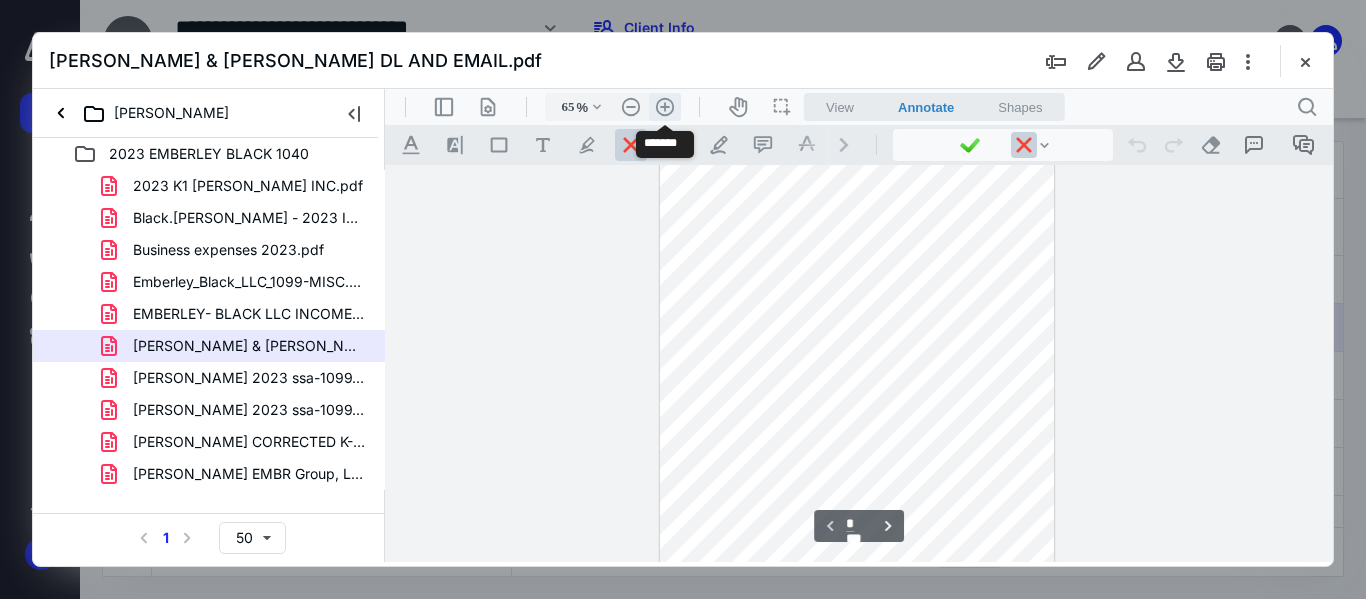click on ".cls-1{fill:#abb0c4;} icon - header - zoom - in - line" at bounding box center [665, 107] 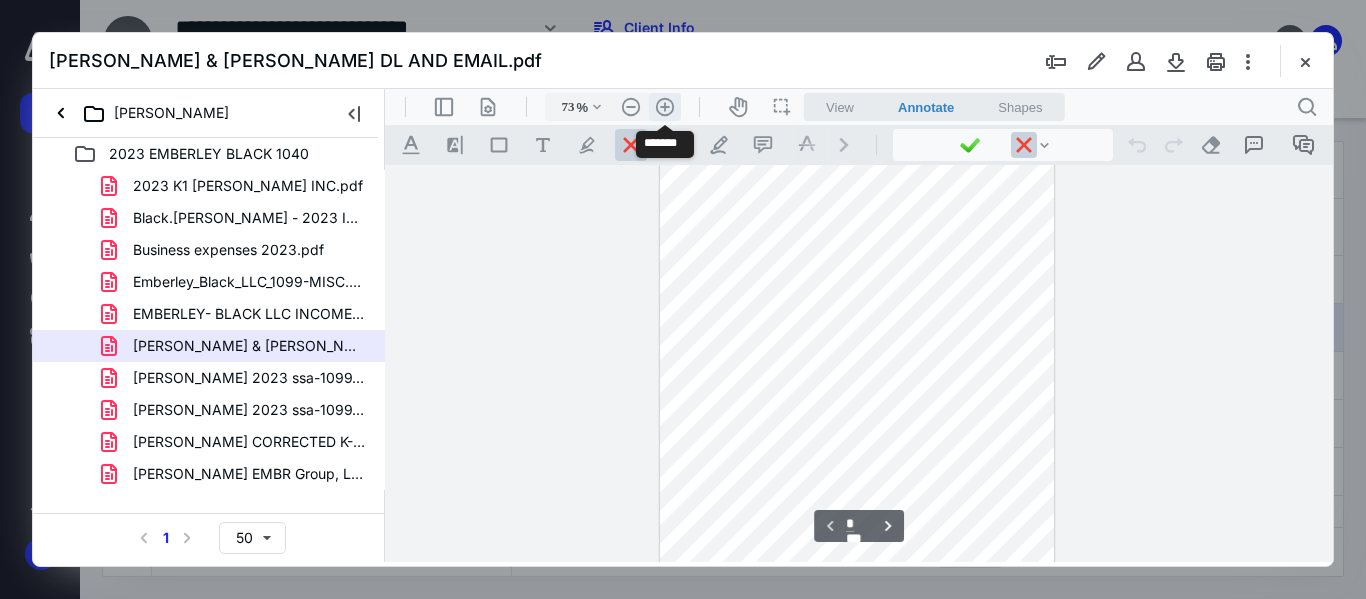 click on ".cls-1{fill:#abb0c4;} icon - header - zoom - in - line" at bounding box center [665, 107] 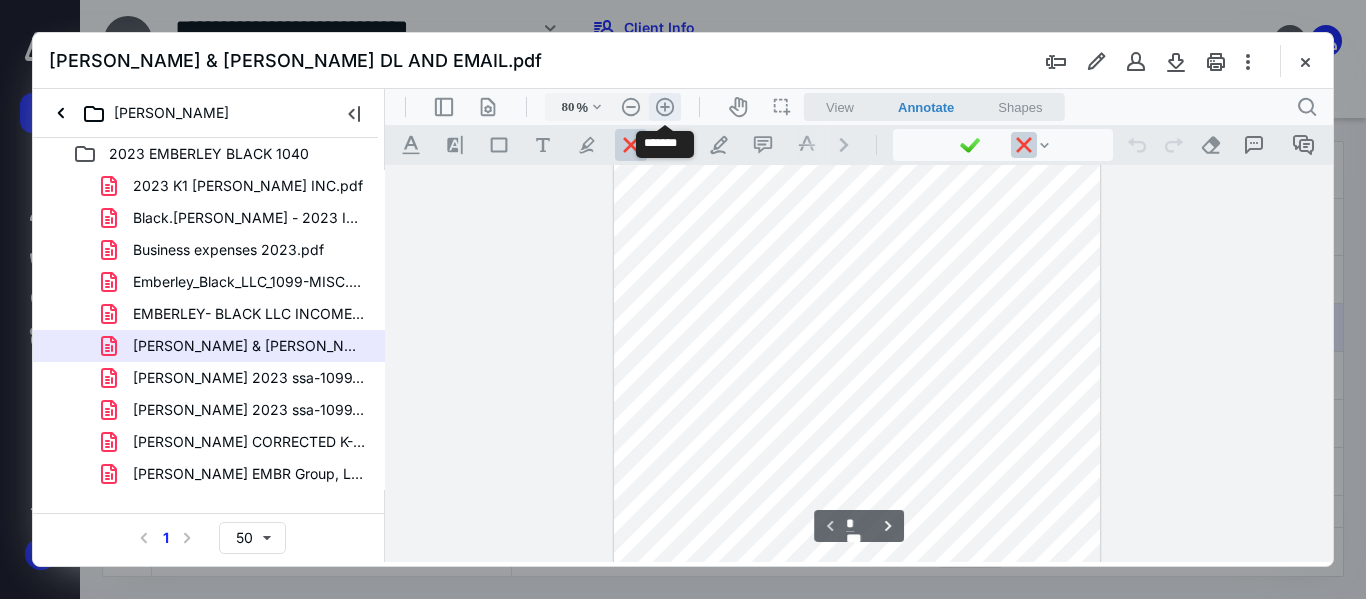 click on ".cls-1{fill:#abb0c4;} icon - header - zoom - in - line" at bounding box center [665, 107] 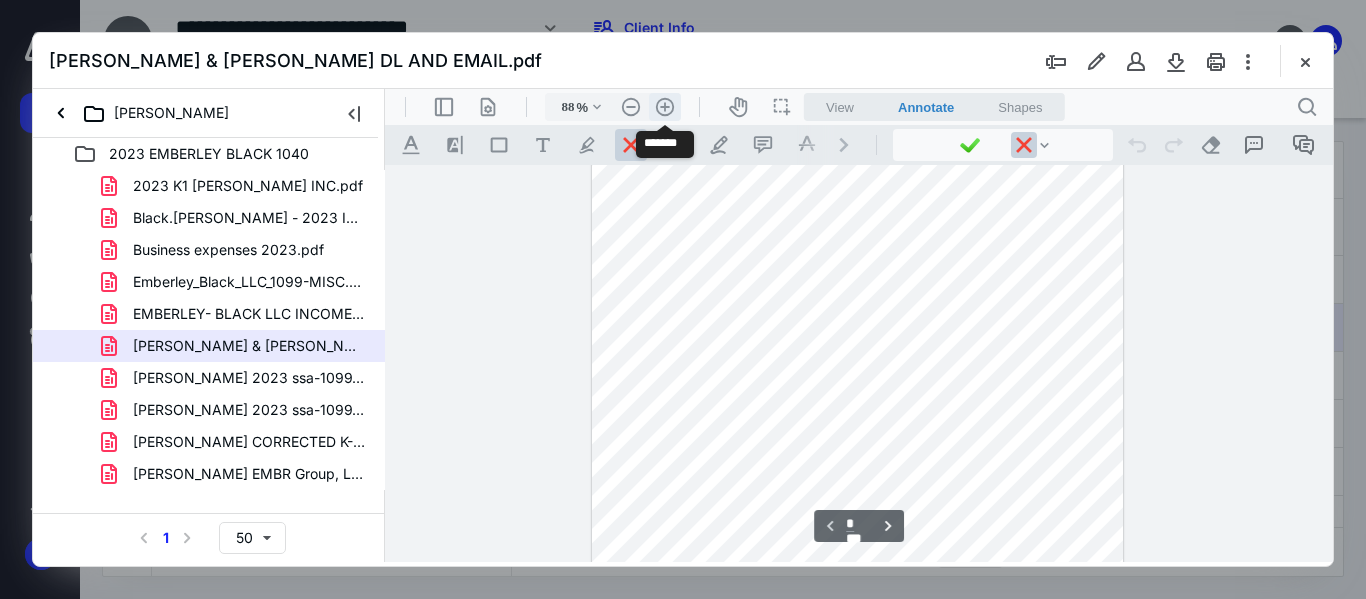 click on ".cls-1{fill:#abb0c4;} icon - header - zoom - in - line" at bounding box center (665, 107) 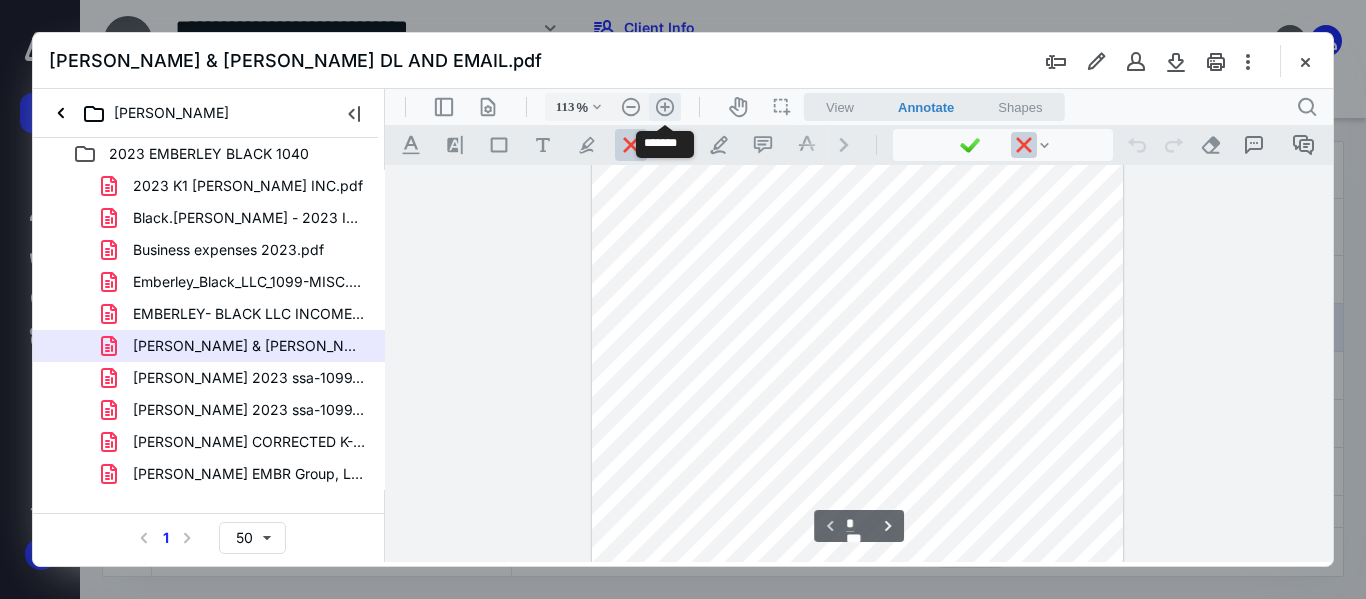 click on ".cls-1{fill:#abb0c4;} icon - header - zoom - in - line" at bounding box center [665, 107] 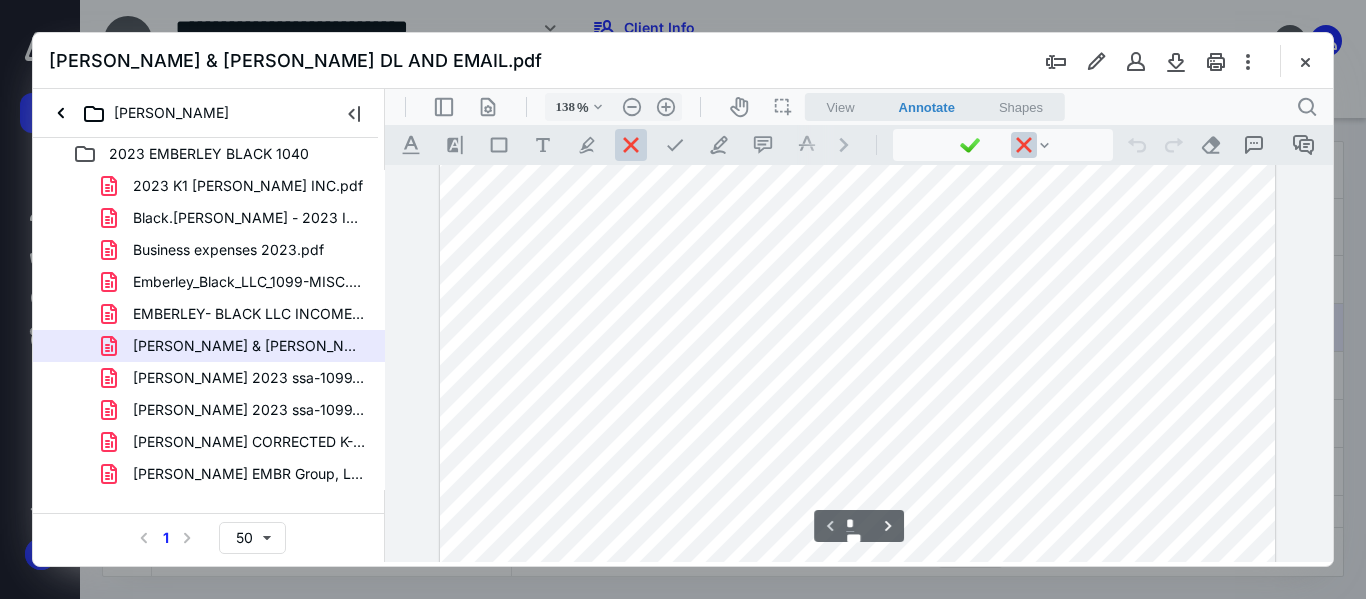 scroll, scrollTop: 200, scrollLeft: 0, axis: vertical 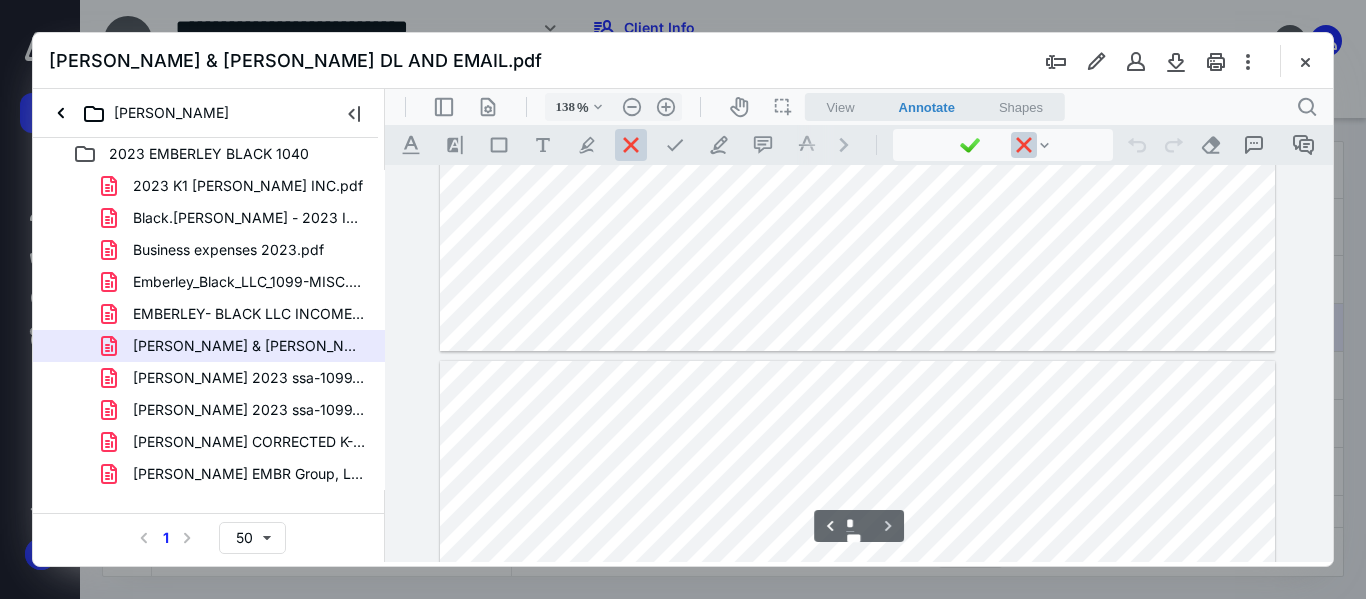 type on "*" 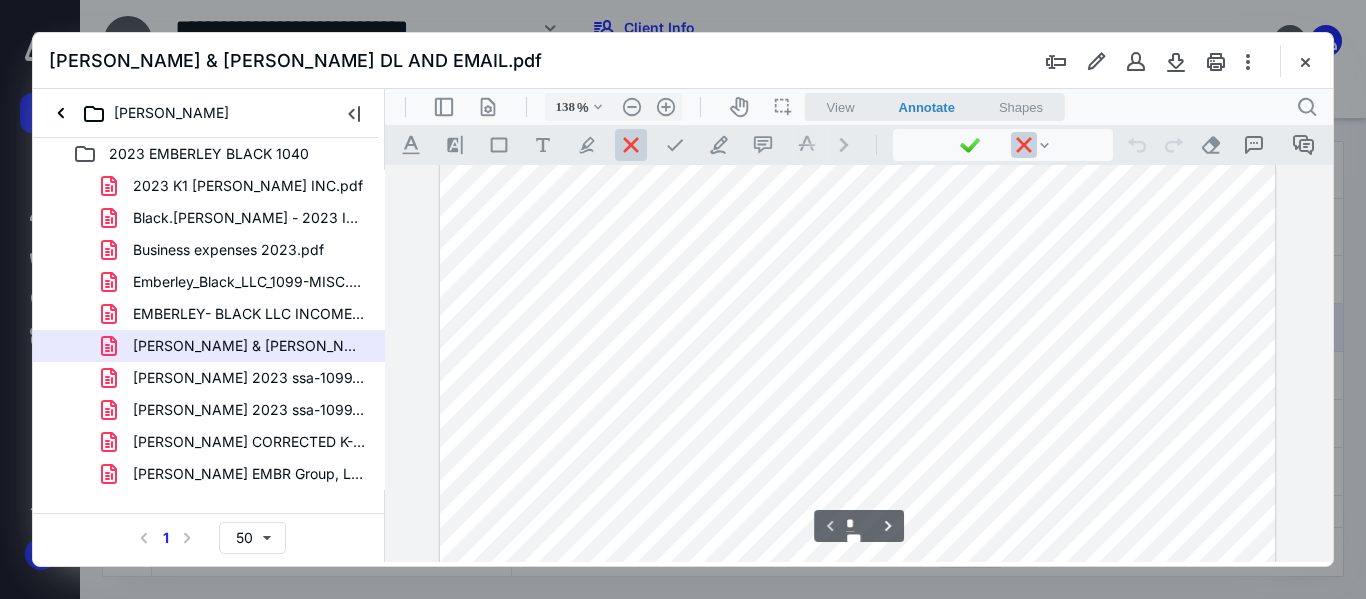 scroll, scrollTop: 0, scrollLeft: 0, axis: both 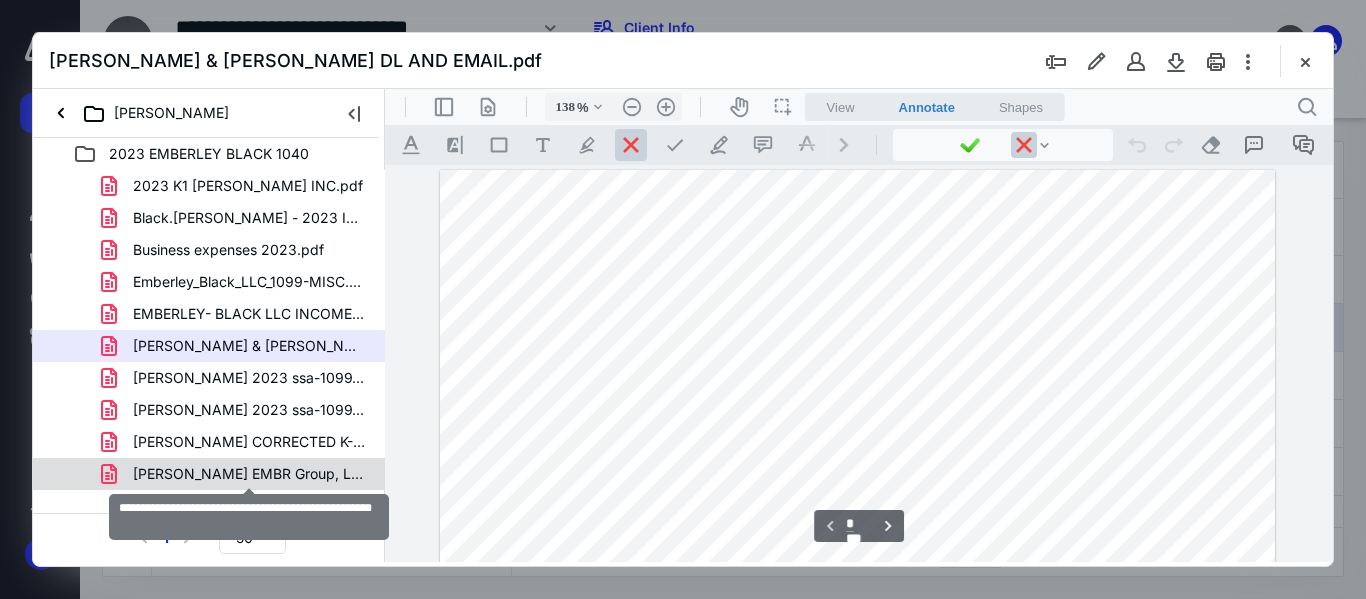 click on "[PERSON_NAME] EMBR Group, LLC [DATE]-[DATE] K-1s.pdf" at bounding box center [249, 474] 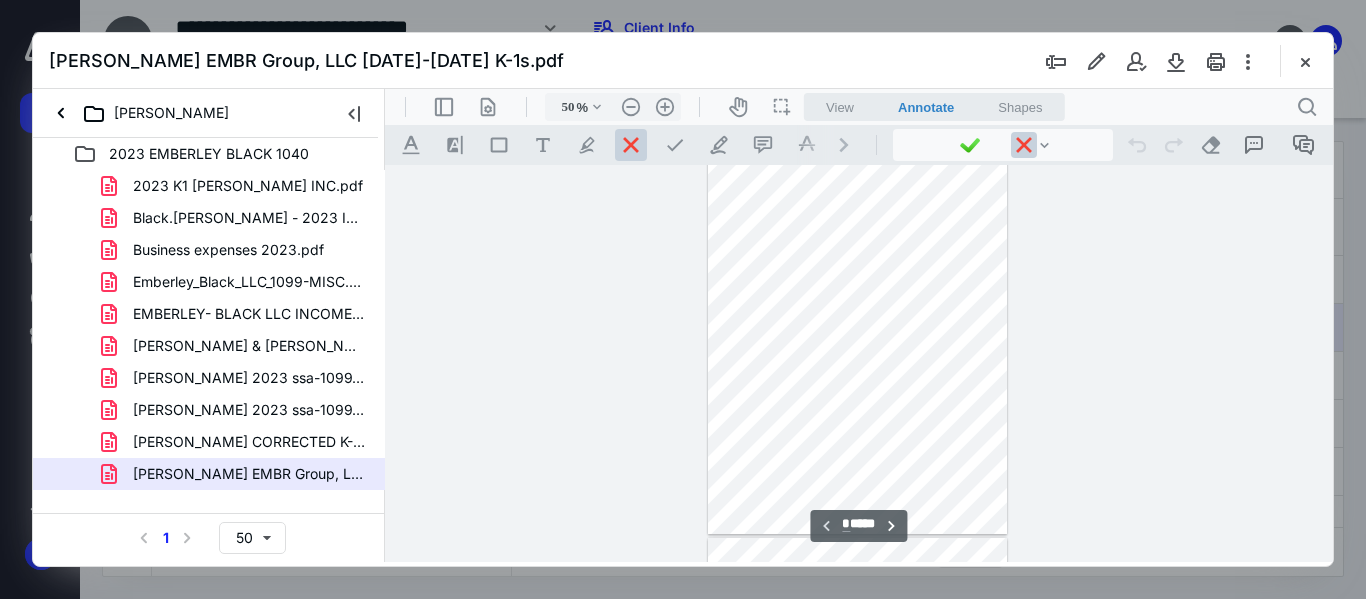 scroll, scrollTop: 0, scrollLeft: 0, axis: both 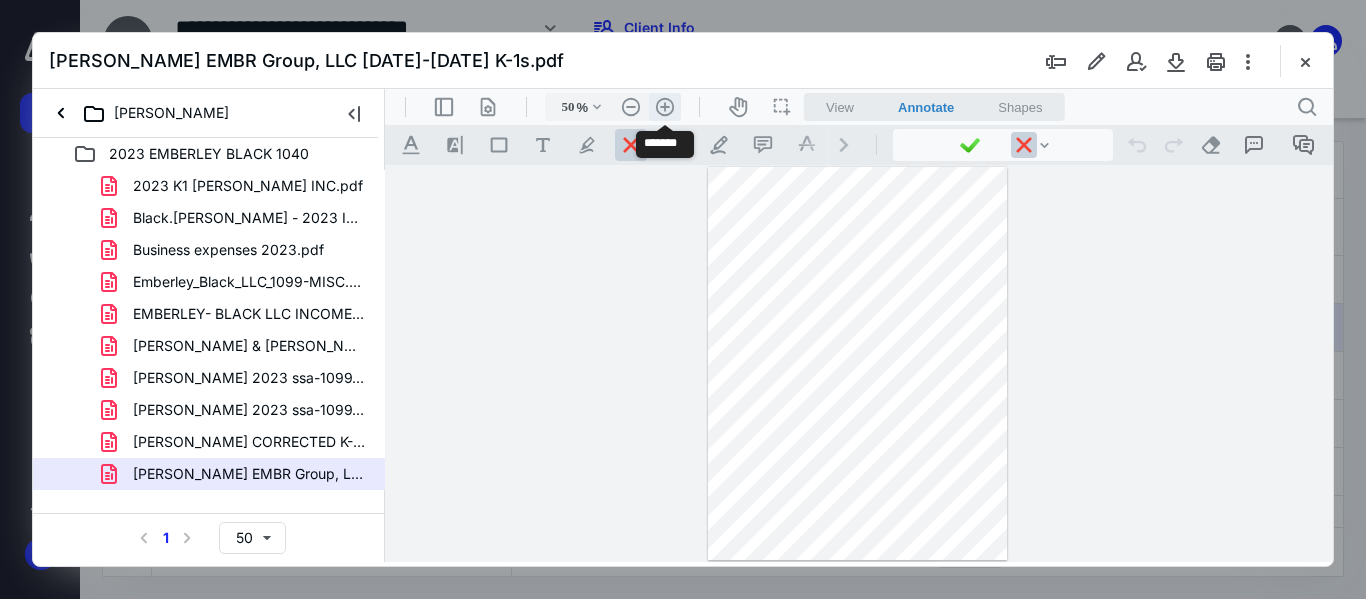 click on ".cls-1{fill:#abb0c4;} icon - header - zoom - in - line" at bounding box center (665, 107) 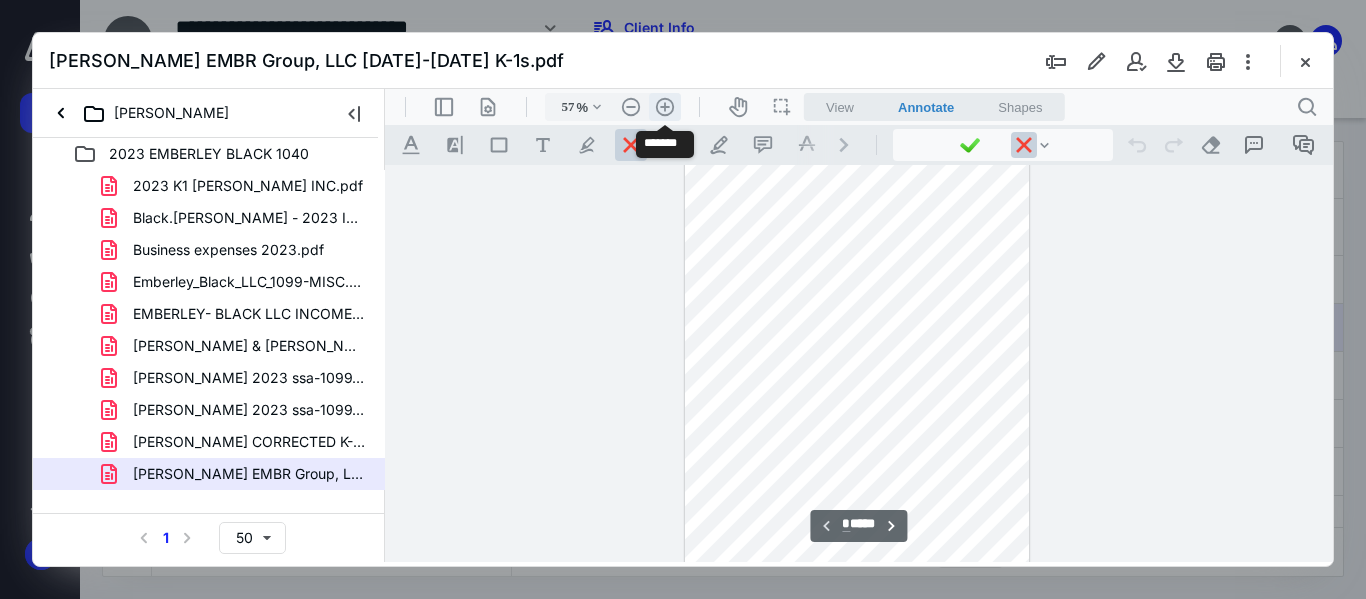 click on ".cls-1{fill:#abb0c4;} icon - header - zoom - in - line" at bounding box center [665, 107] 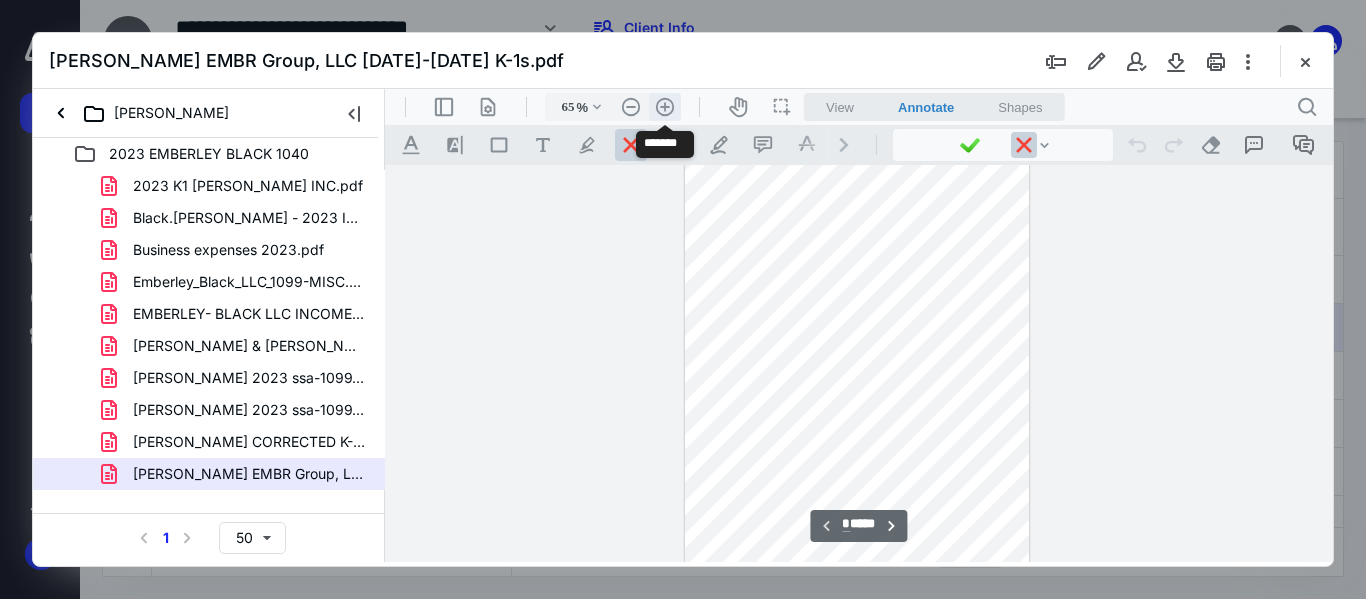 click on ".cls-1{fill:#abb0c4;} icon - header - zoom - in - line" at bounding box center [665, 107] 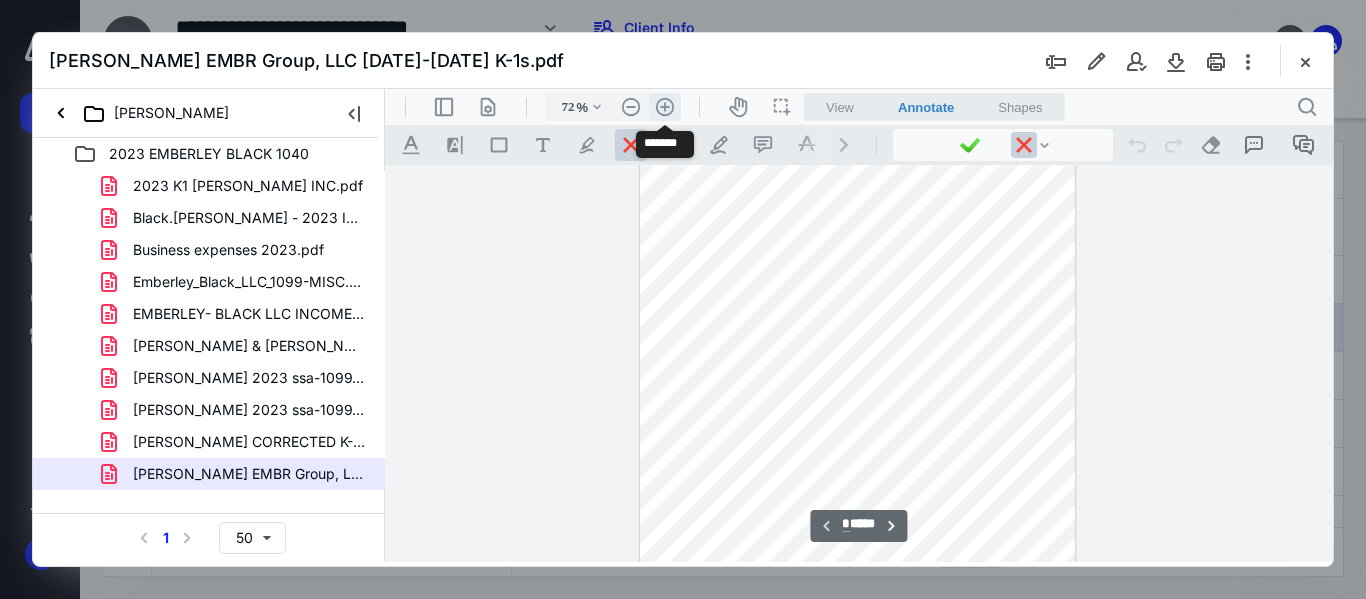 click on ".cls-1{fill:#abb0c4;} icon - header - zoom - in - line" at bounding box center [665, 107] 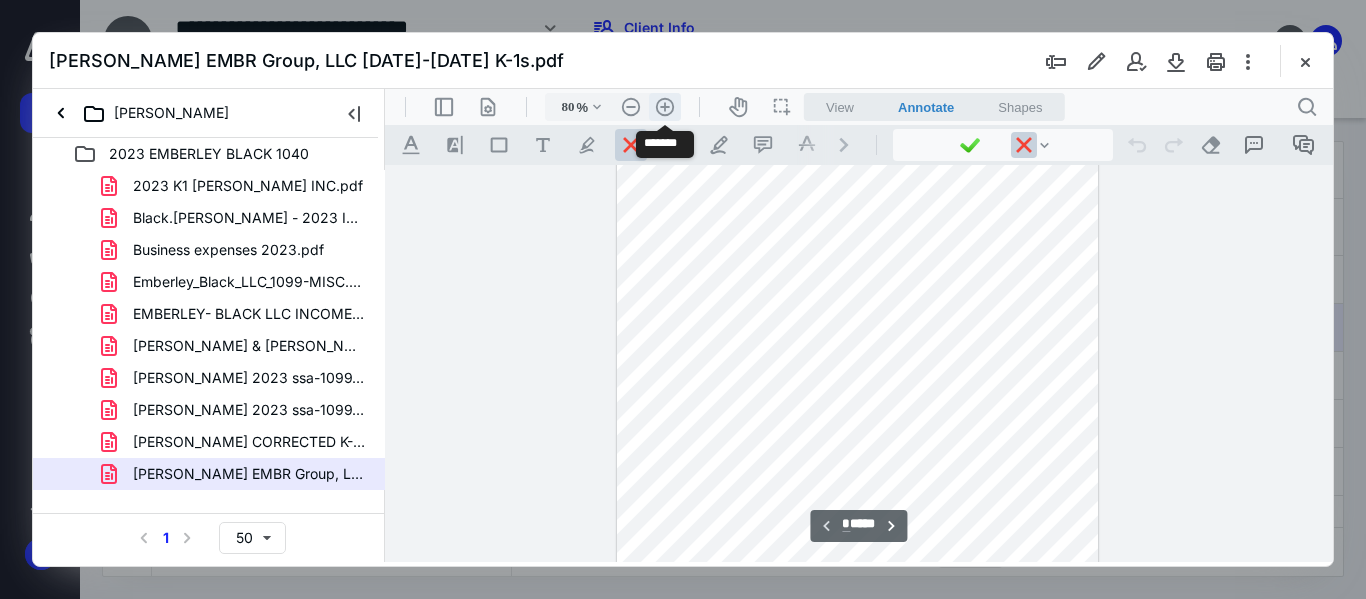 click on ".cls-1{fill:#abb0c4;} icon - header - zoom - in - line" at bounding box center [665, 107] 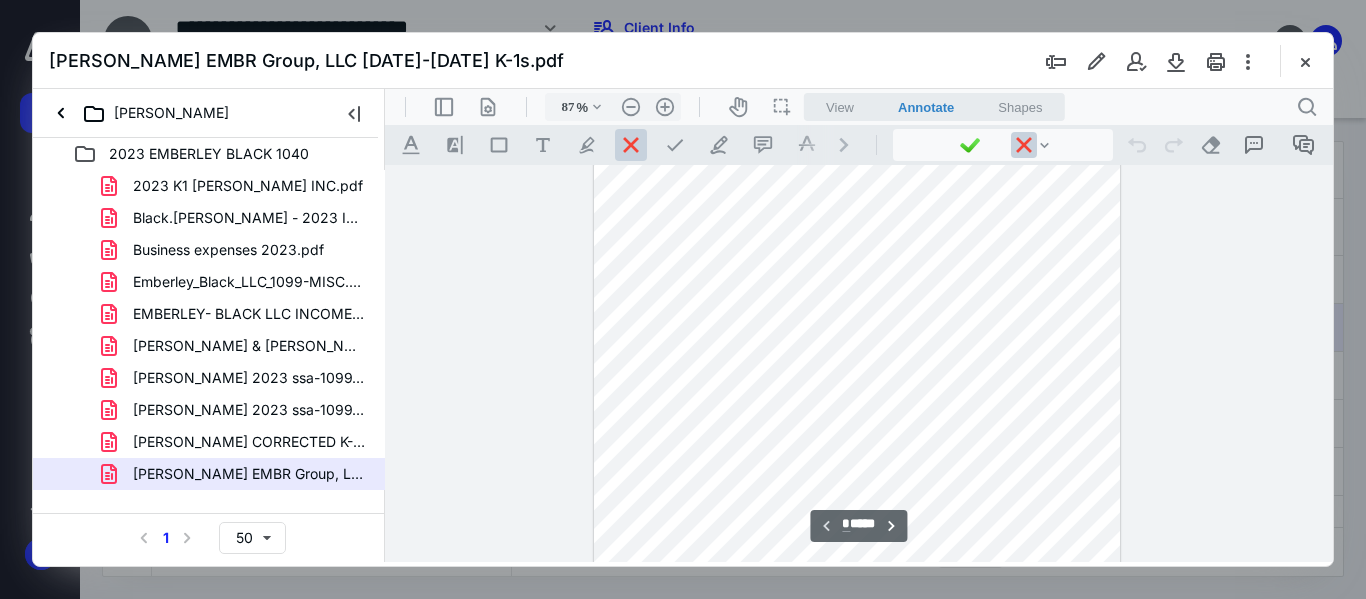 scroll, scrollTop: 0, scrollLeft: 0, axis: both 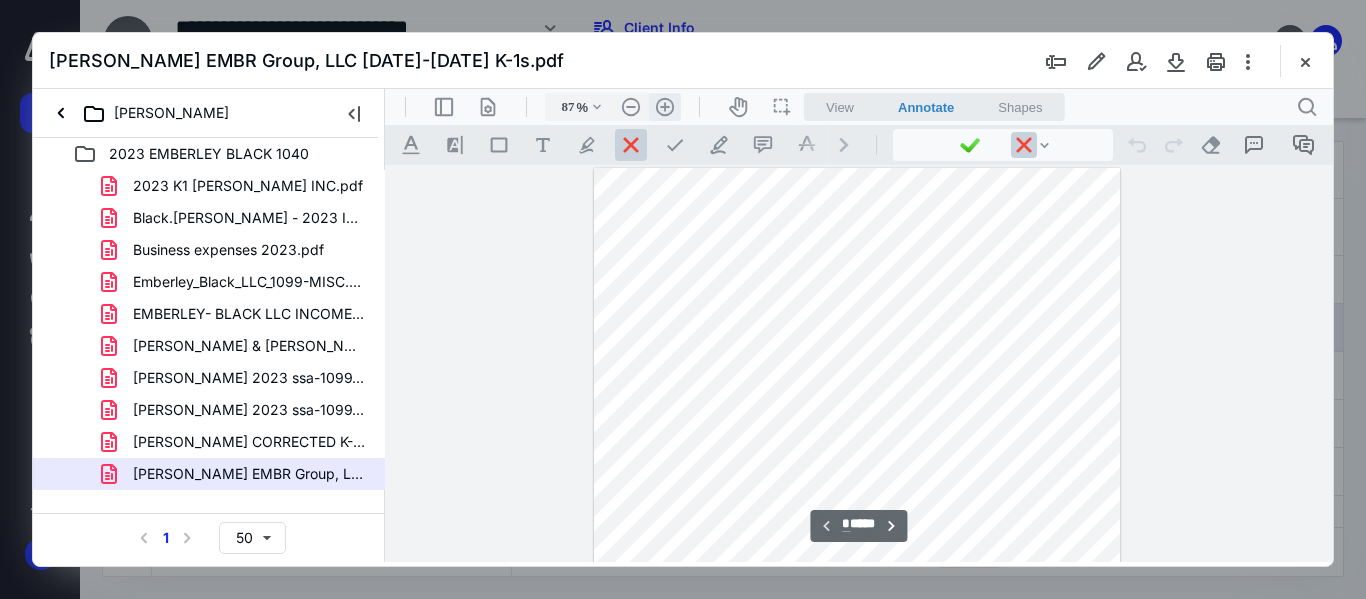 click on ".cls-1{fill:#abb0c4;} icon - header - zoom - in - line" at bounding box center [665, 107] 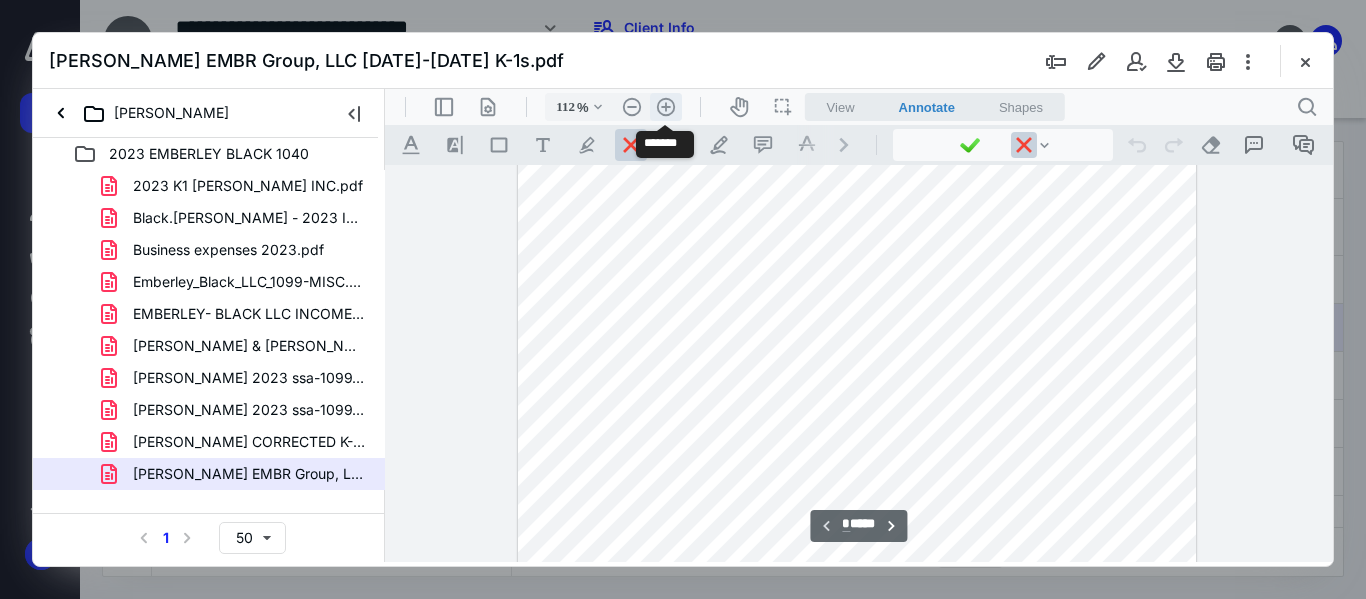 click on ".cls-1{fill:#abb0c4;} icon - header - zoom - in - line" at bounding box center [666, 107] 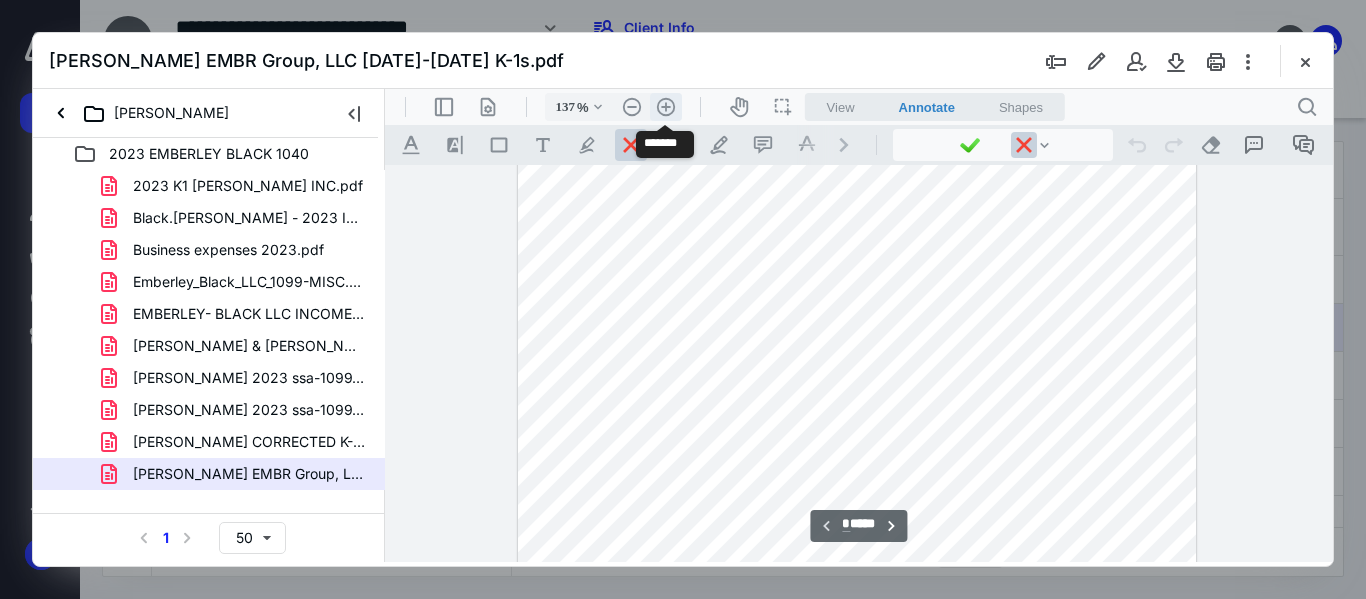 scroll, scrollTop: 92, scrollLeft: 0, axis: vertical 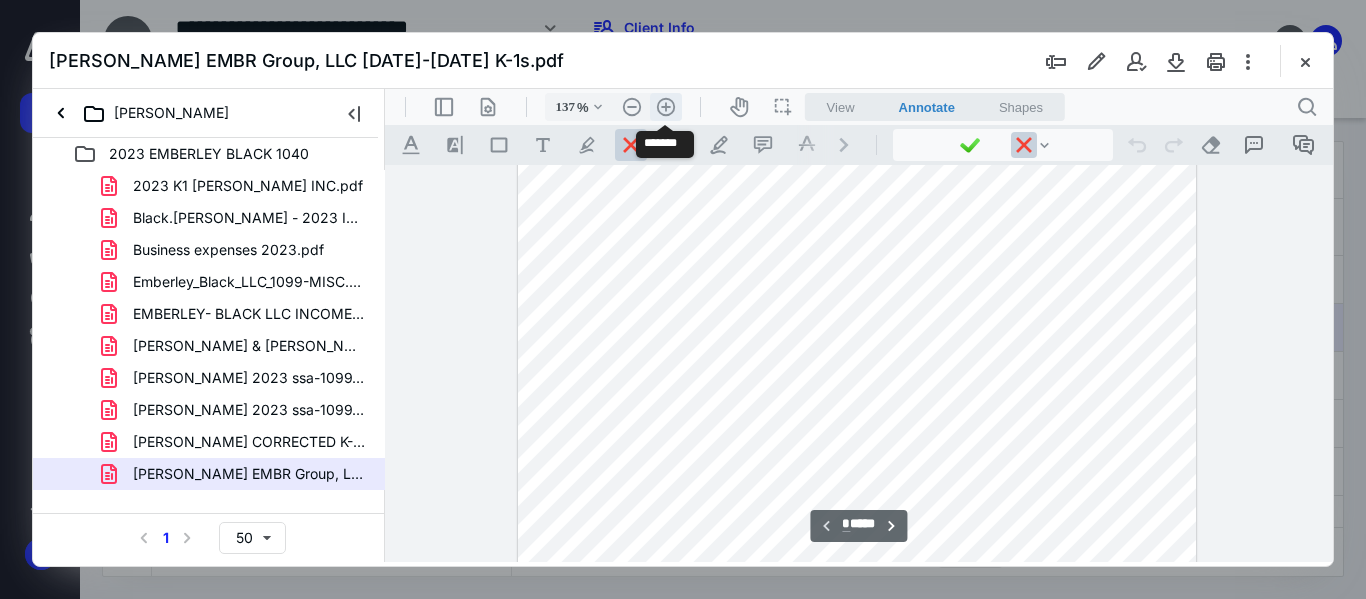 click on ".cls-1{fill:#abb0c4;} icon - header - zoom - in - line" at bounding box center [666, 107] 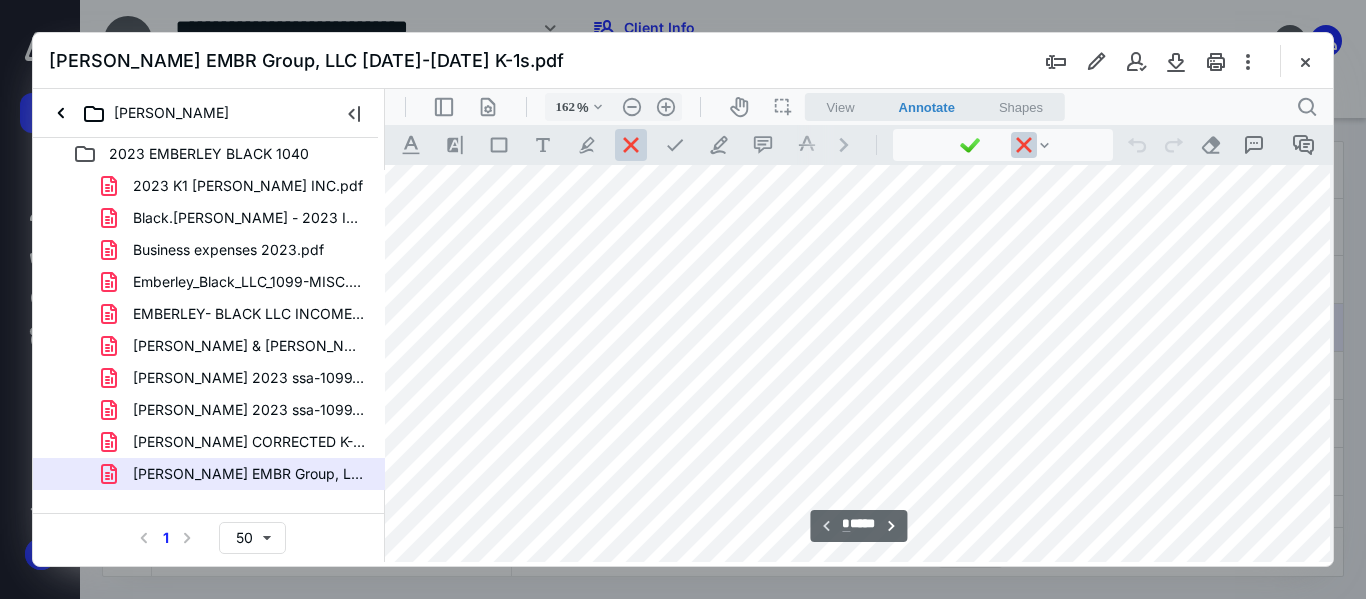 scroll, scrollTop: 0, scrollLeft: 29, axis: horizontal 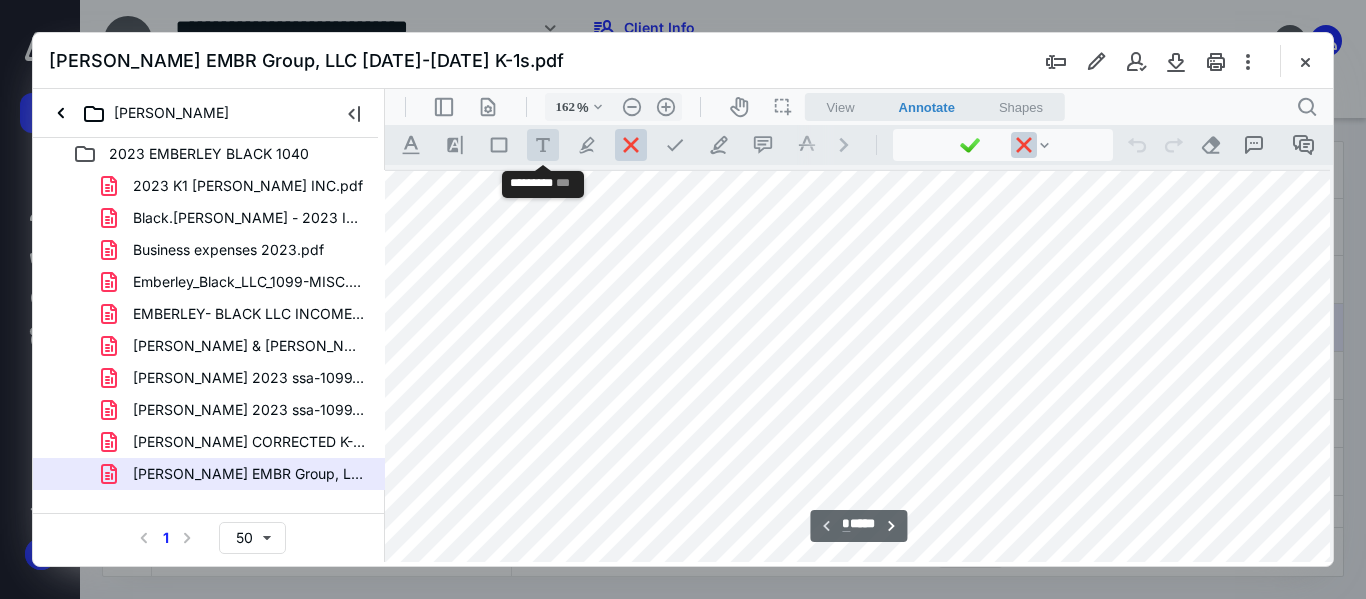 click on ".cls-1{fill:#abb0c4;} icon - tool - text - free text" at bounding box center [543, 145] 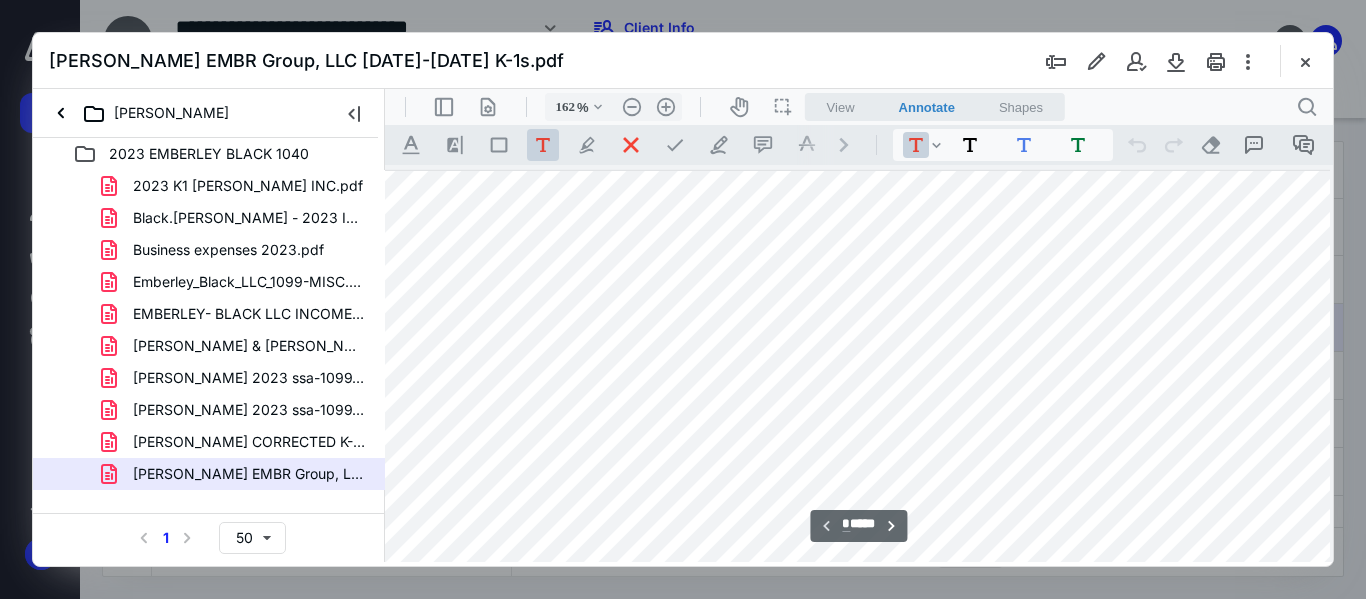 drag, startPoint x: 484, startPoint y: 186, endPoint x: 951, endPoint y: 261, distance: 472.98413 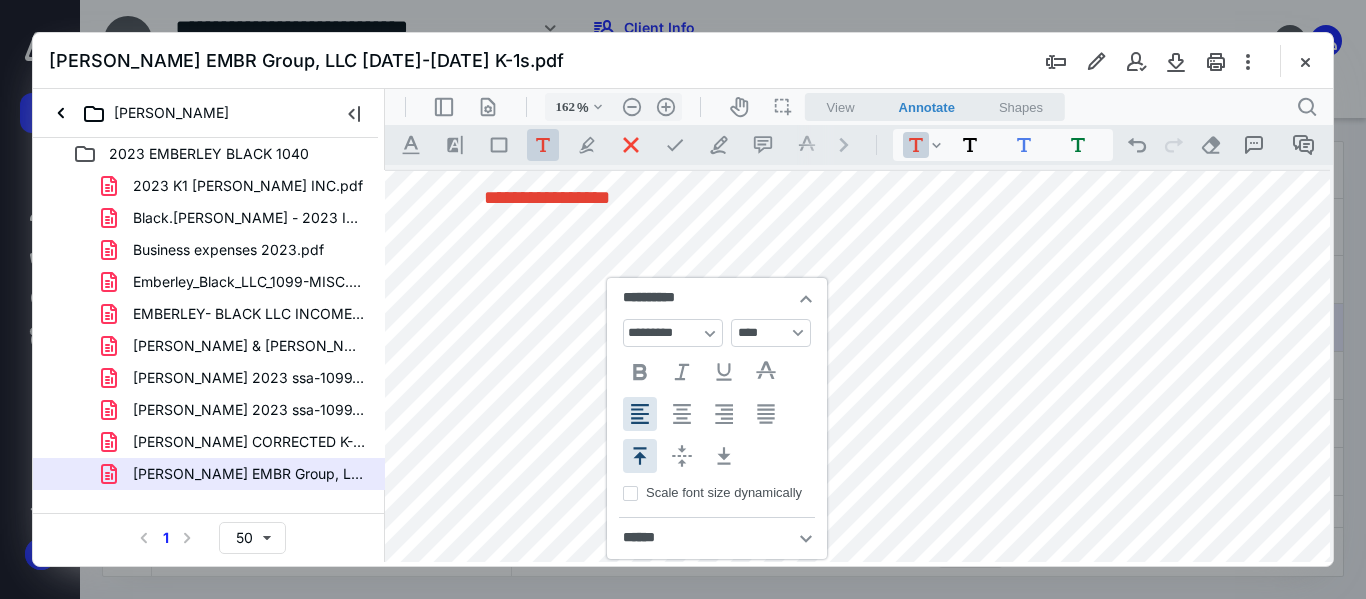 type 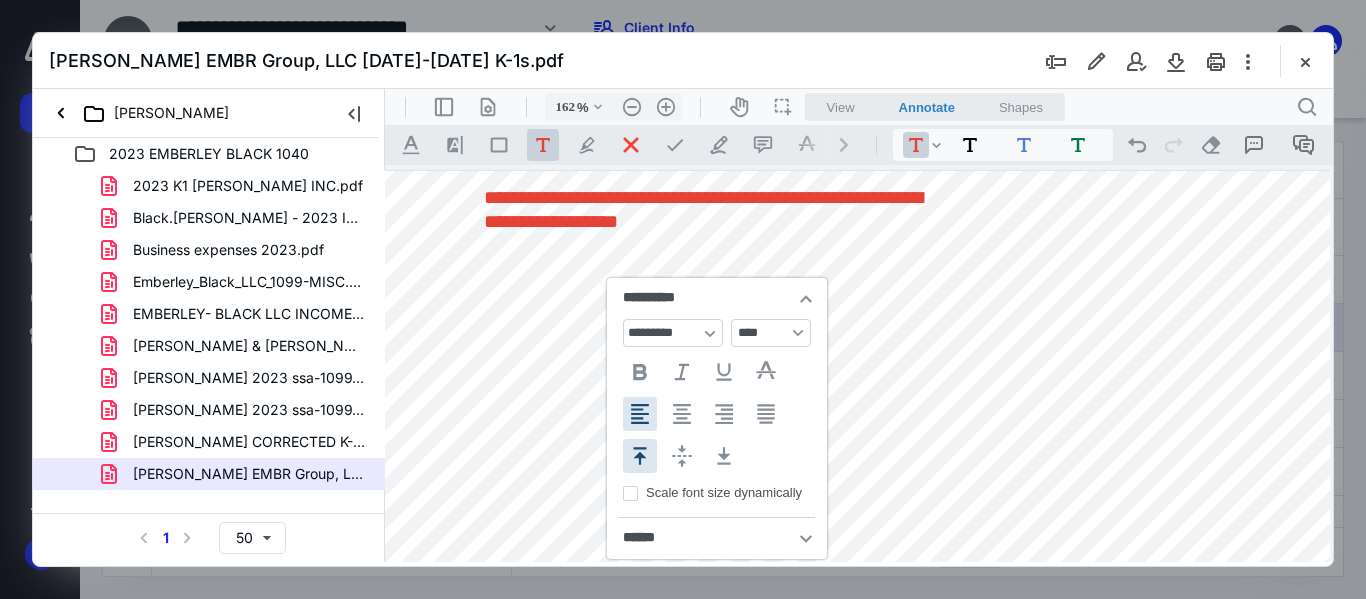 click on "**********" at bounding box center [853, 816] 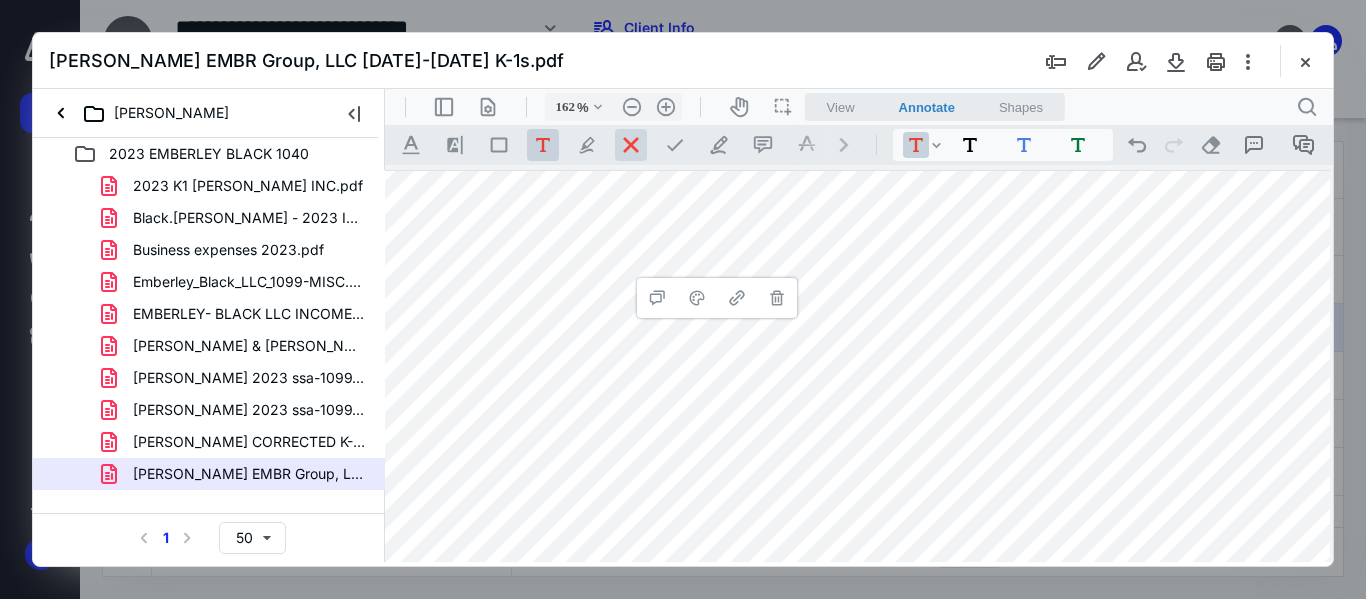 click at bounding box center [631, 145] 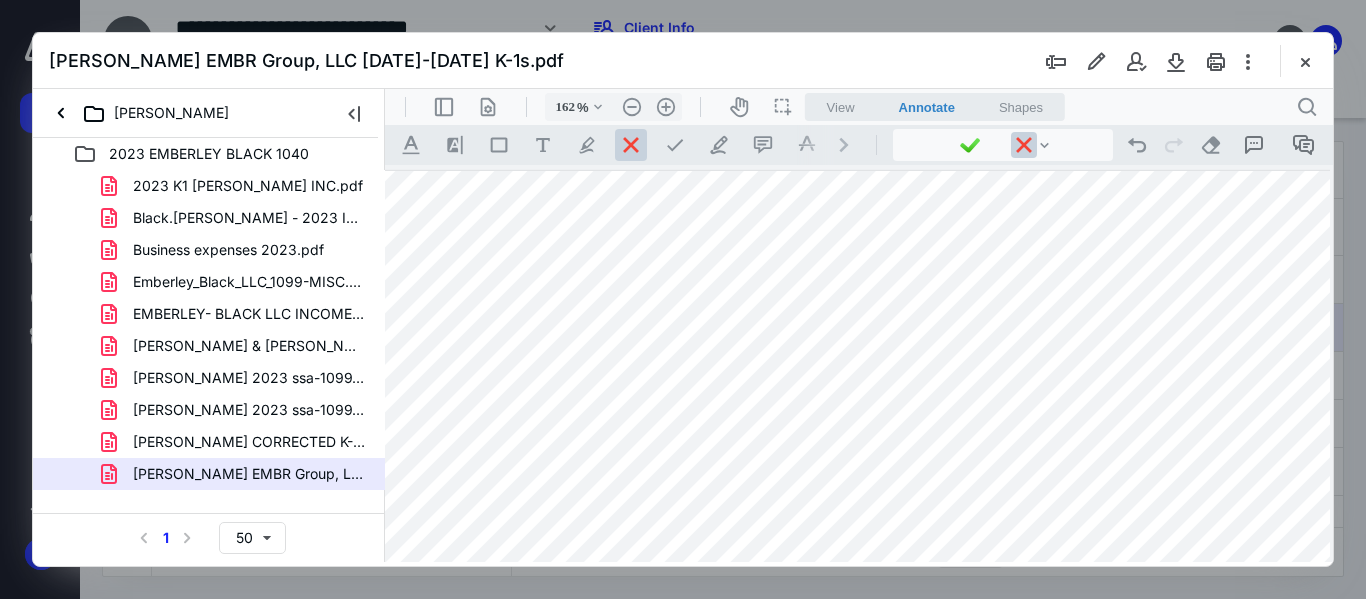 click on "**********" at bounding box center [853, 816] 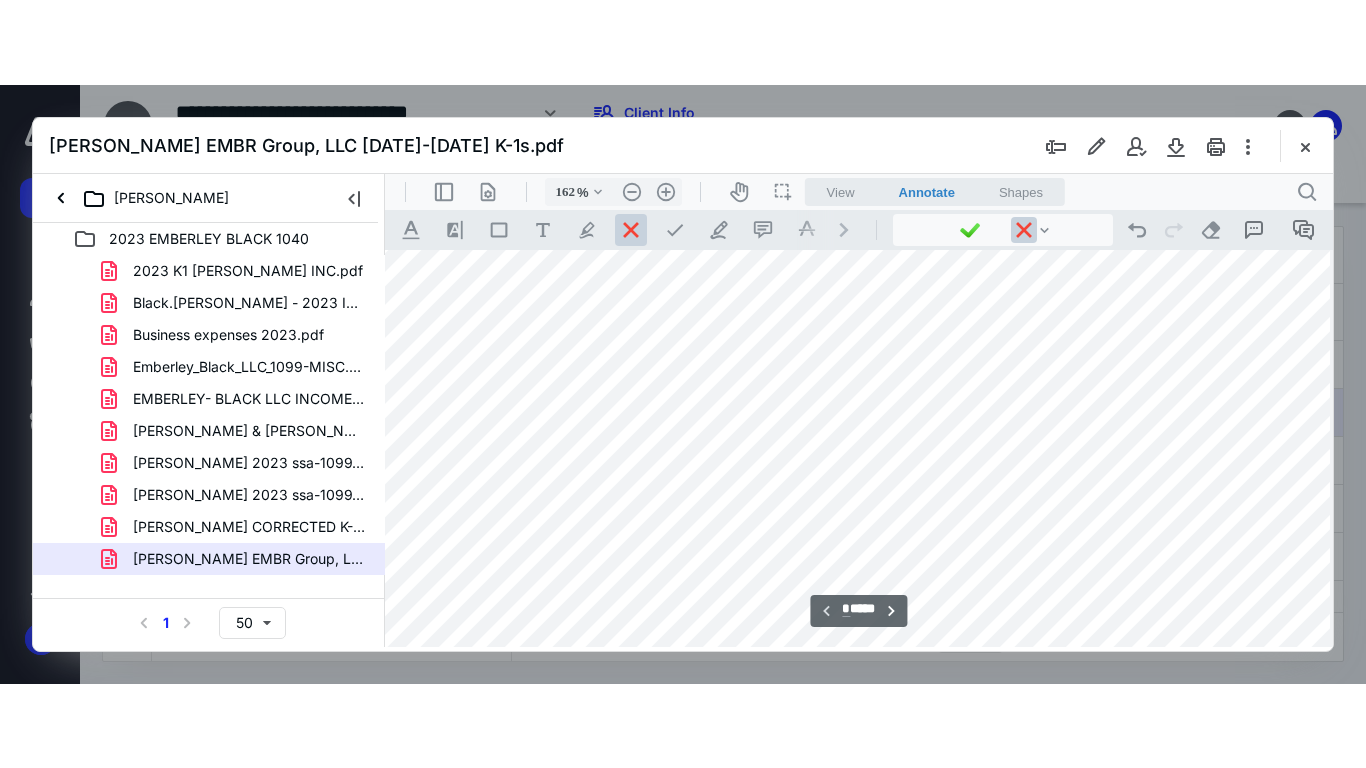 scroll, scrollTop: 400, scrollLeft: 29, axis: both 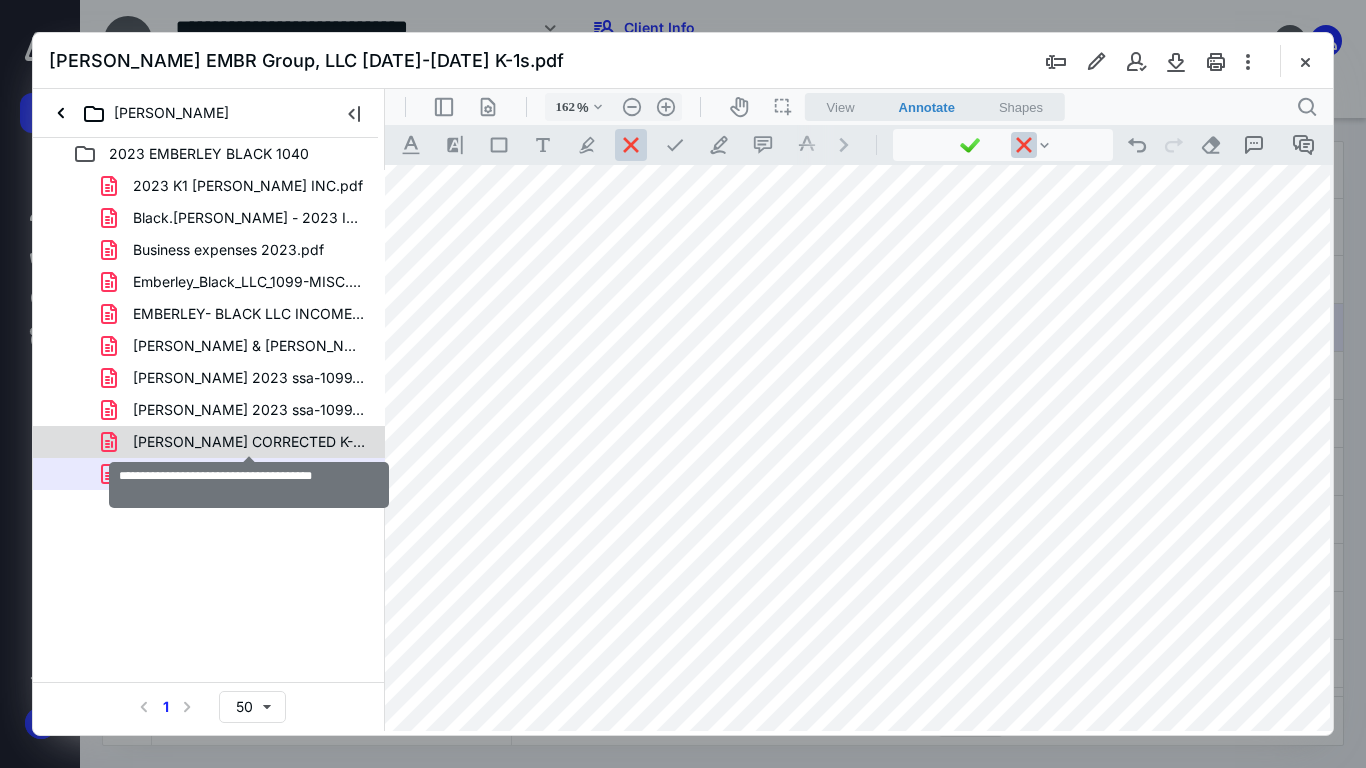 click on "[PERSON_NAME] CORRECTED K-1 2023.pdf" at bounding box center (249, 442) 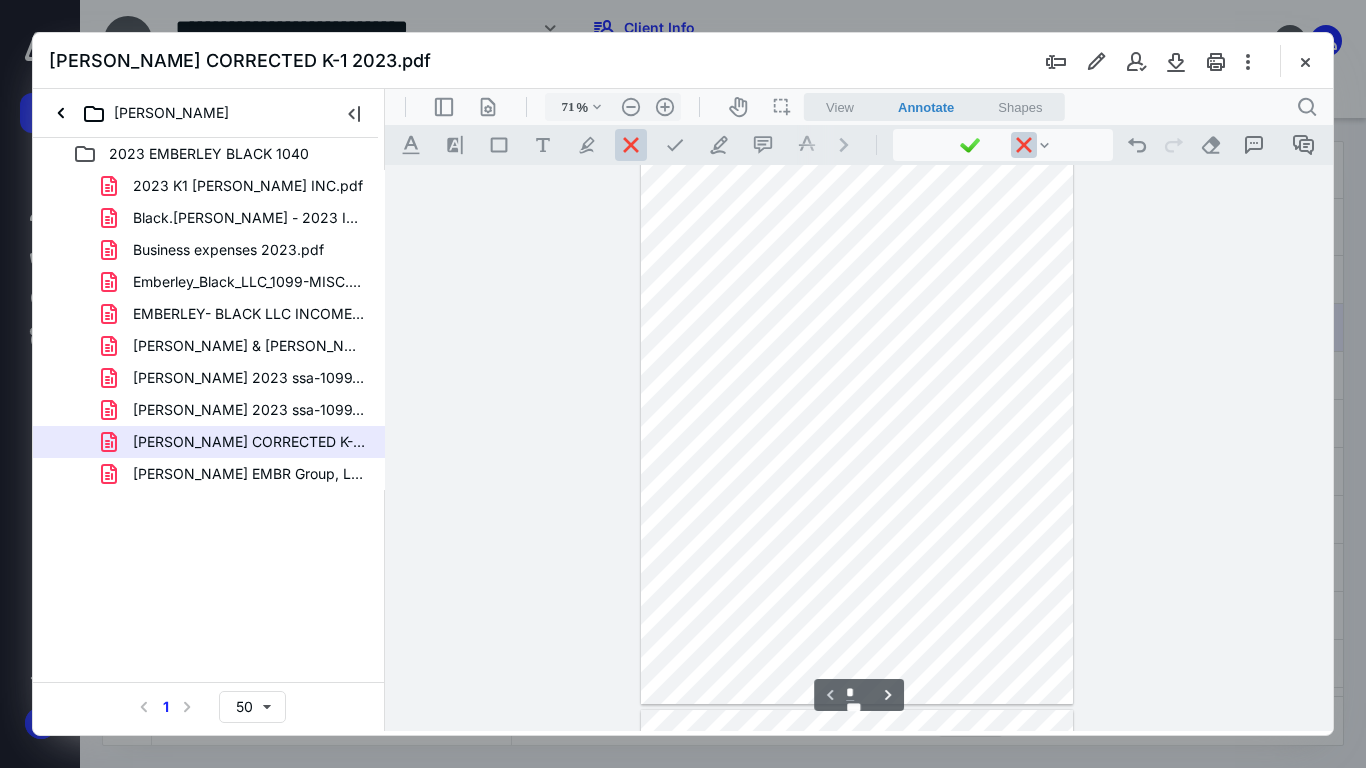 scroll, scrollTop: 0, scrollLeft: 0, axis: both 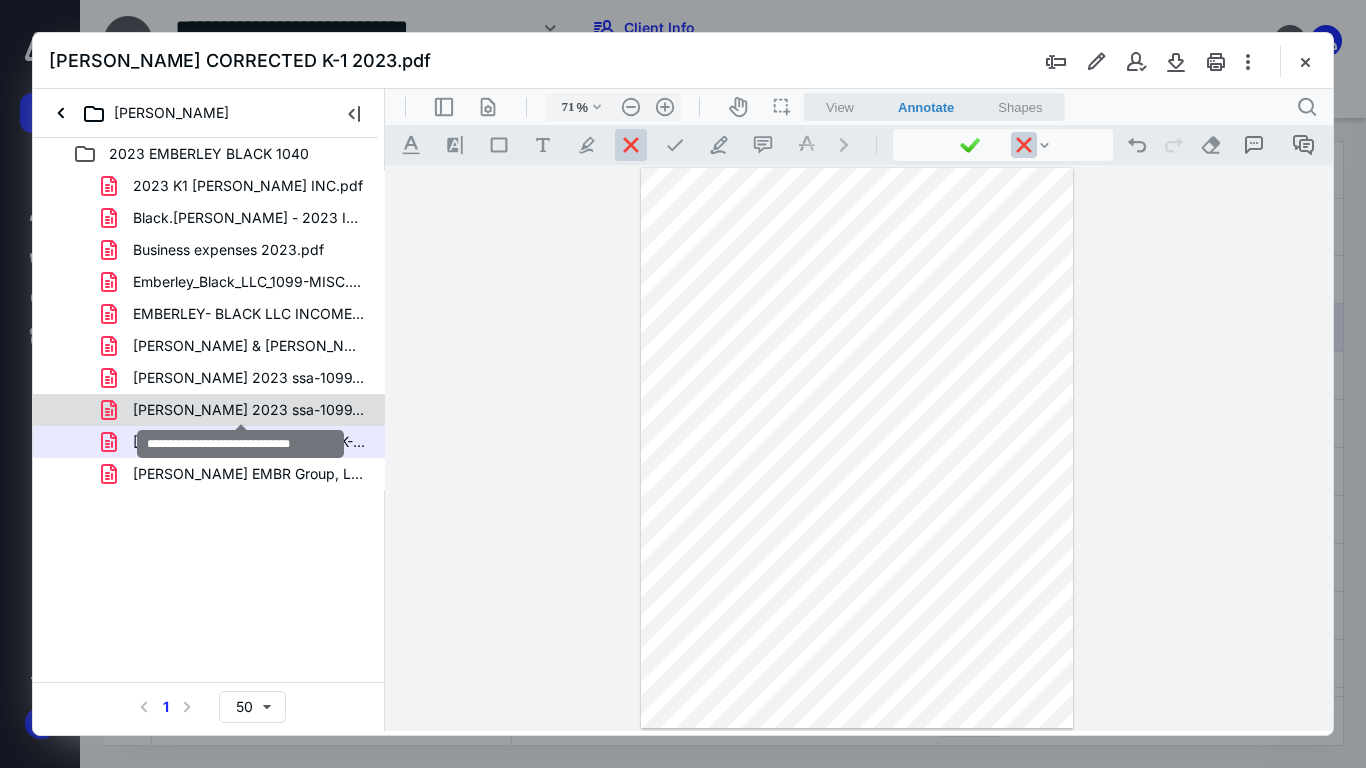 click on "[PERSON_NAME] 2023 ssa-1099_ssa.pdf" at bounding box center [249, 410] 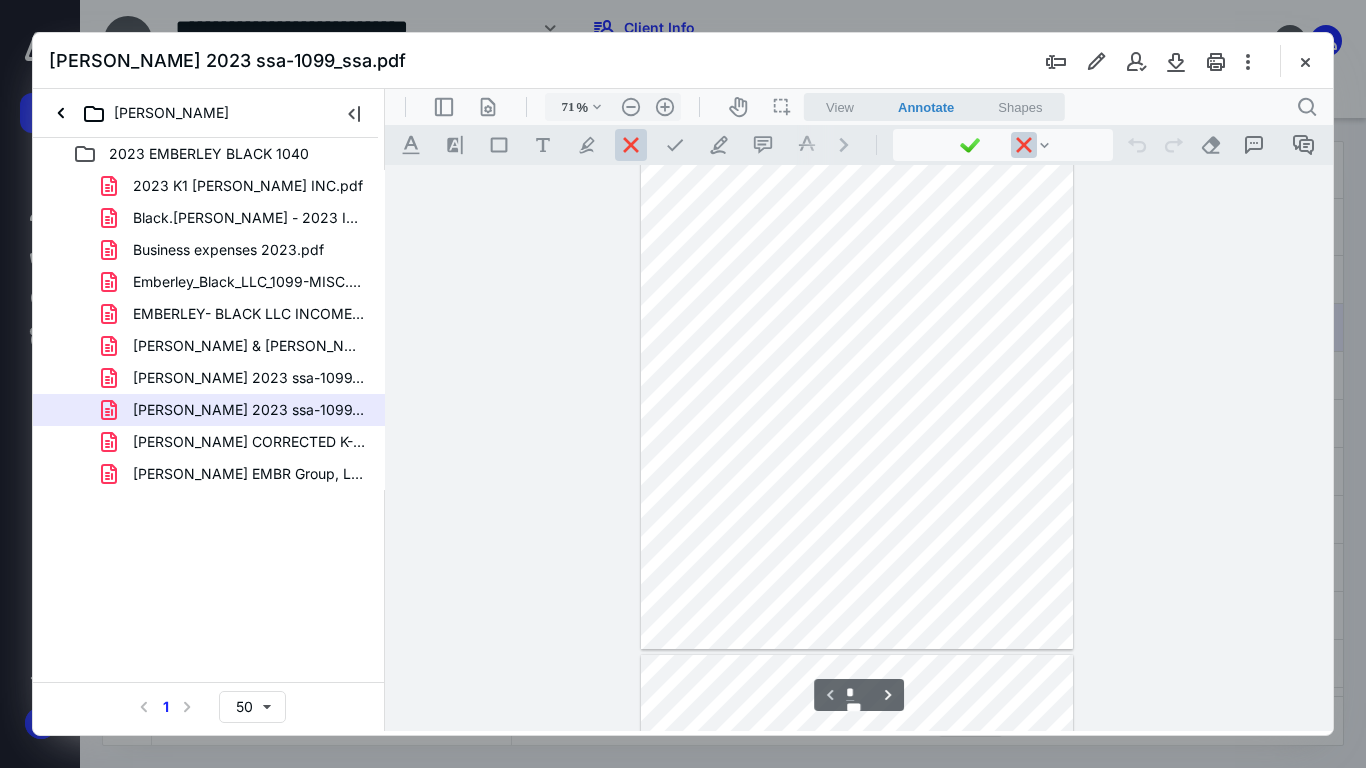 scroll, scrollTop: 0, scrollLeft: 0, axis: both 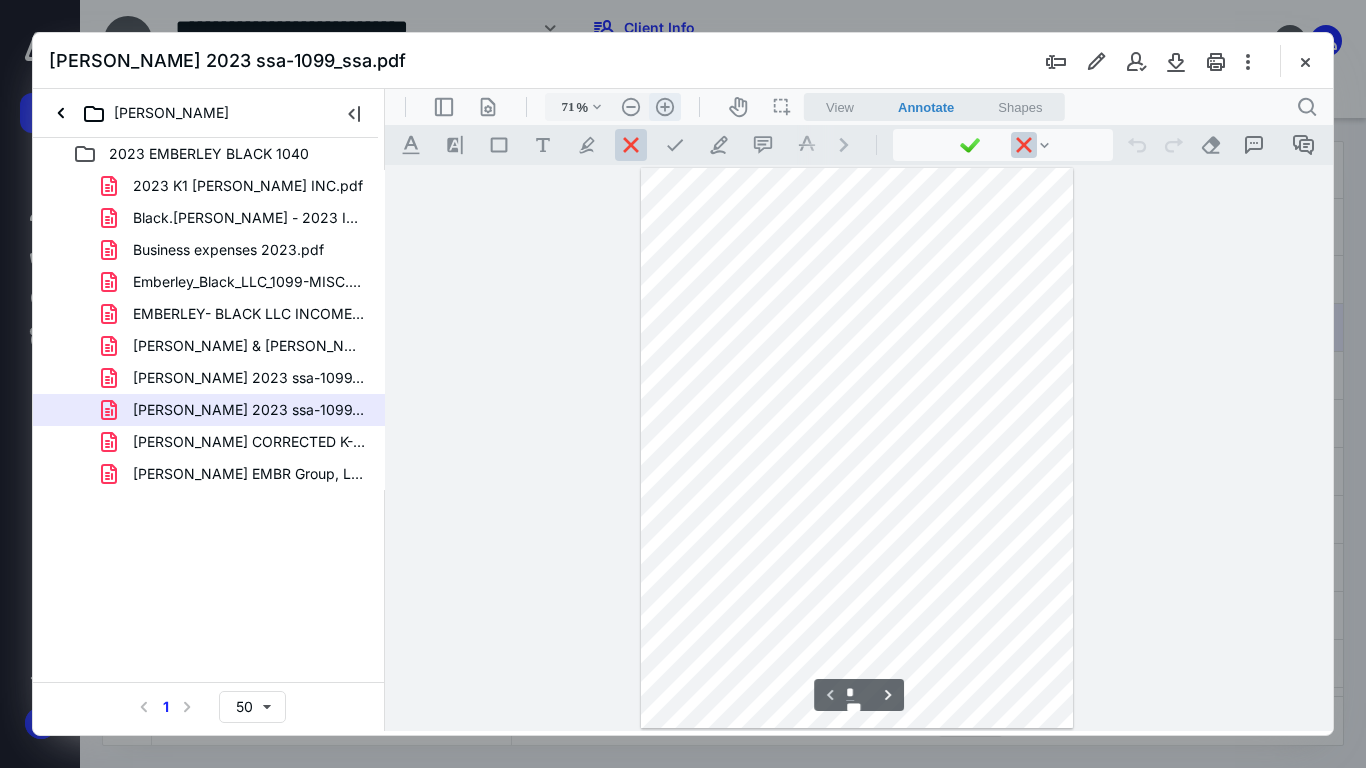 click on ".cls-1{fill:#abb0c4;} icon - header - zoom - in - line" at bounding box center (665, 107) 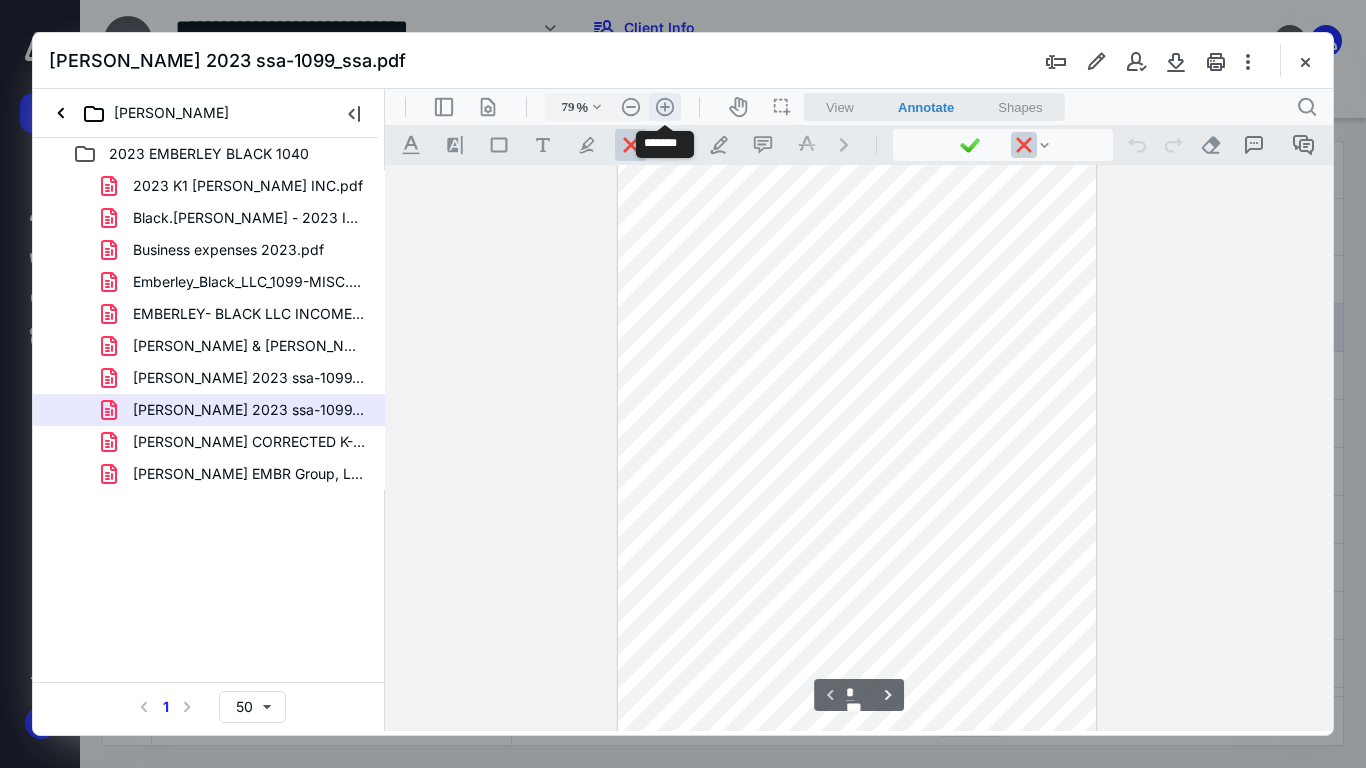 click on ".cls-1{fill:#abb0c4;} icon - header - zoom - in - line" at bounding box center (665, 107) 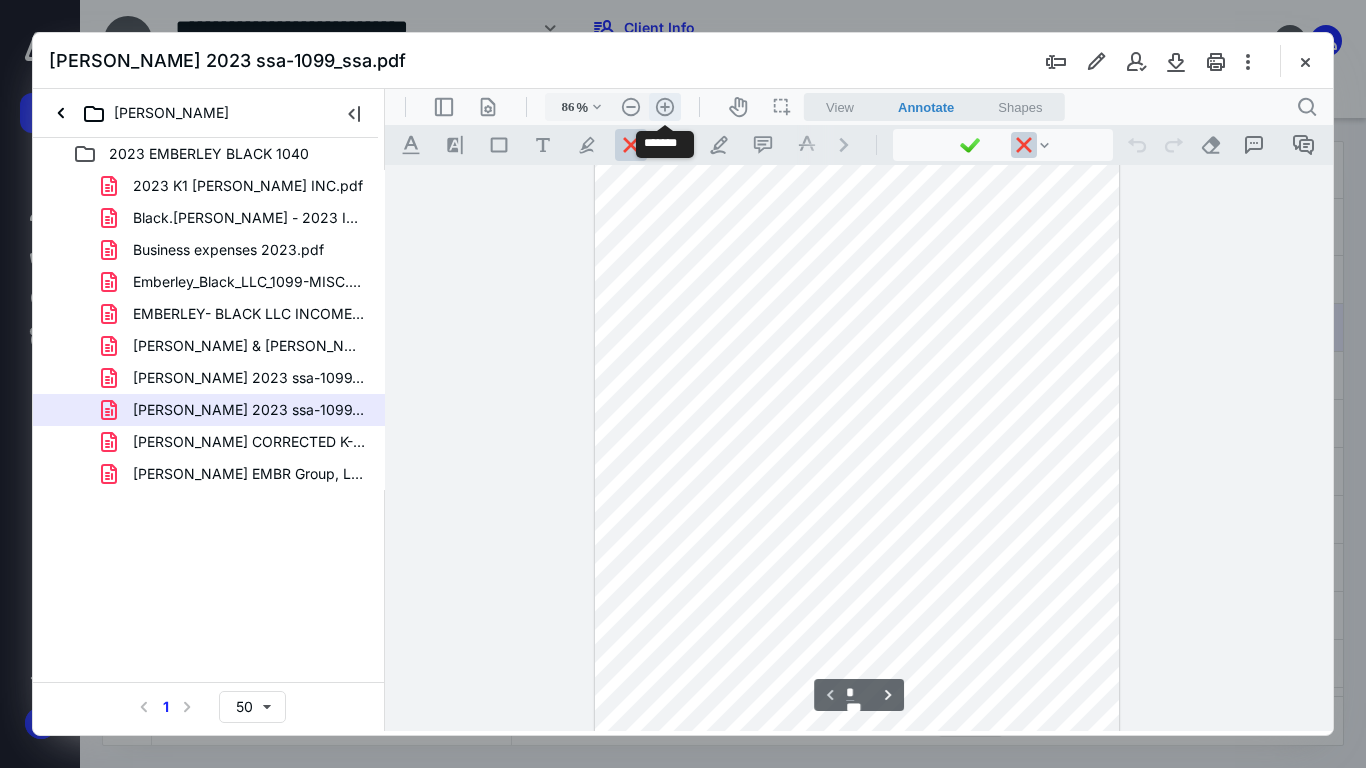 click on ".cls-1{fill:#abb0c4;} icon - header - zoom - in - line" at bounding box center [665, 107] 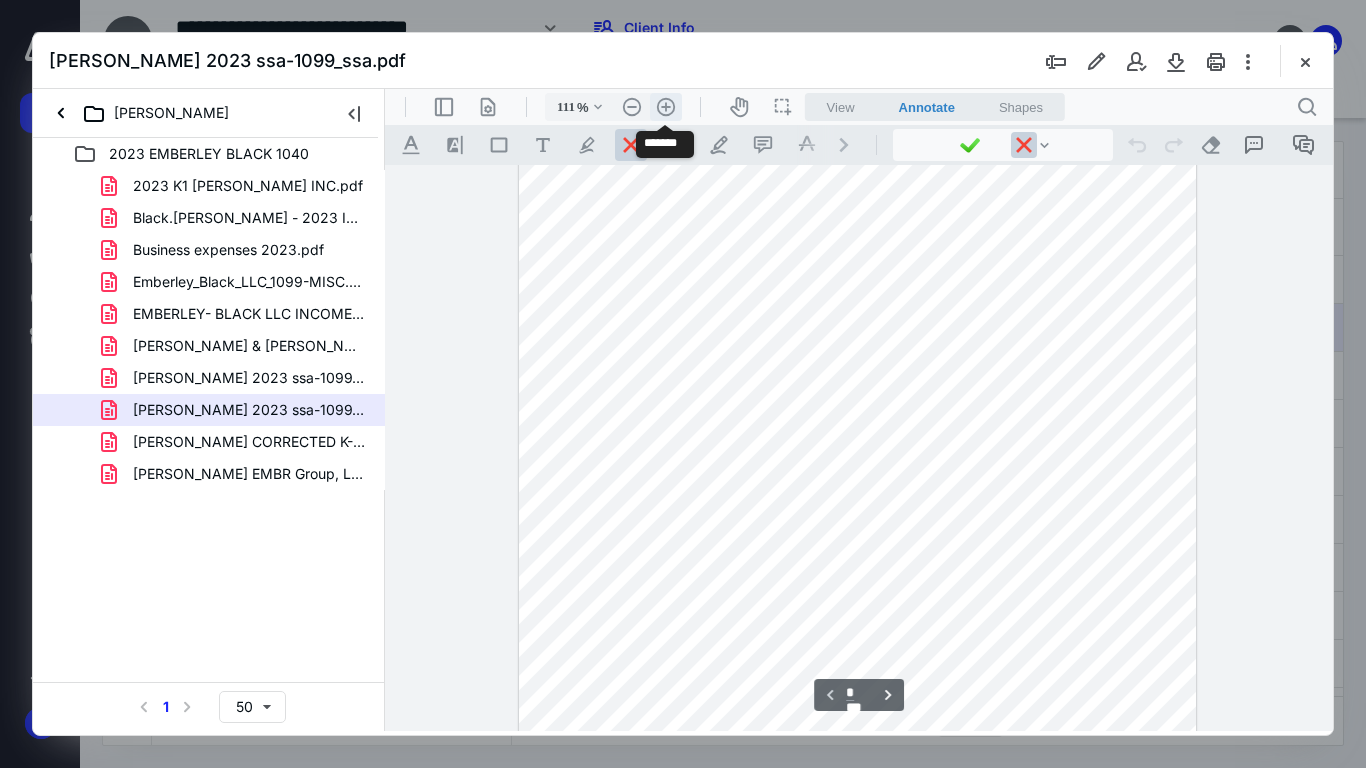 click on ".cls-1{fill:#abb0c4;} icon - header - zoom - in - line" at bounding box center (666, 107) 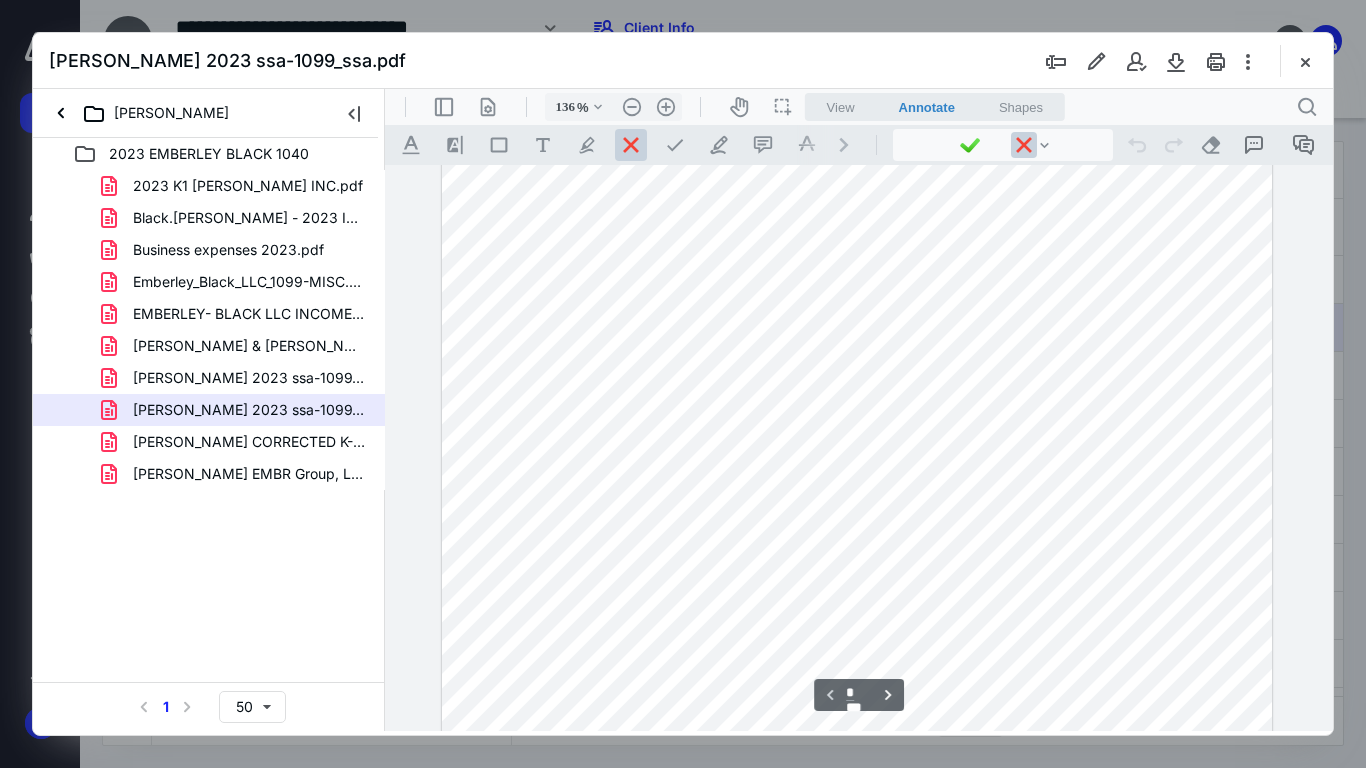 scroll, scrollTop: 0, scrollLeft: 0, axis: both 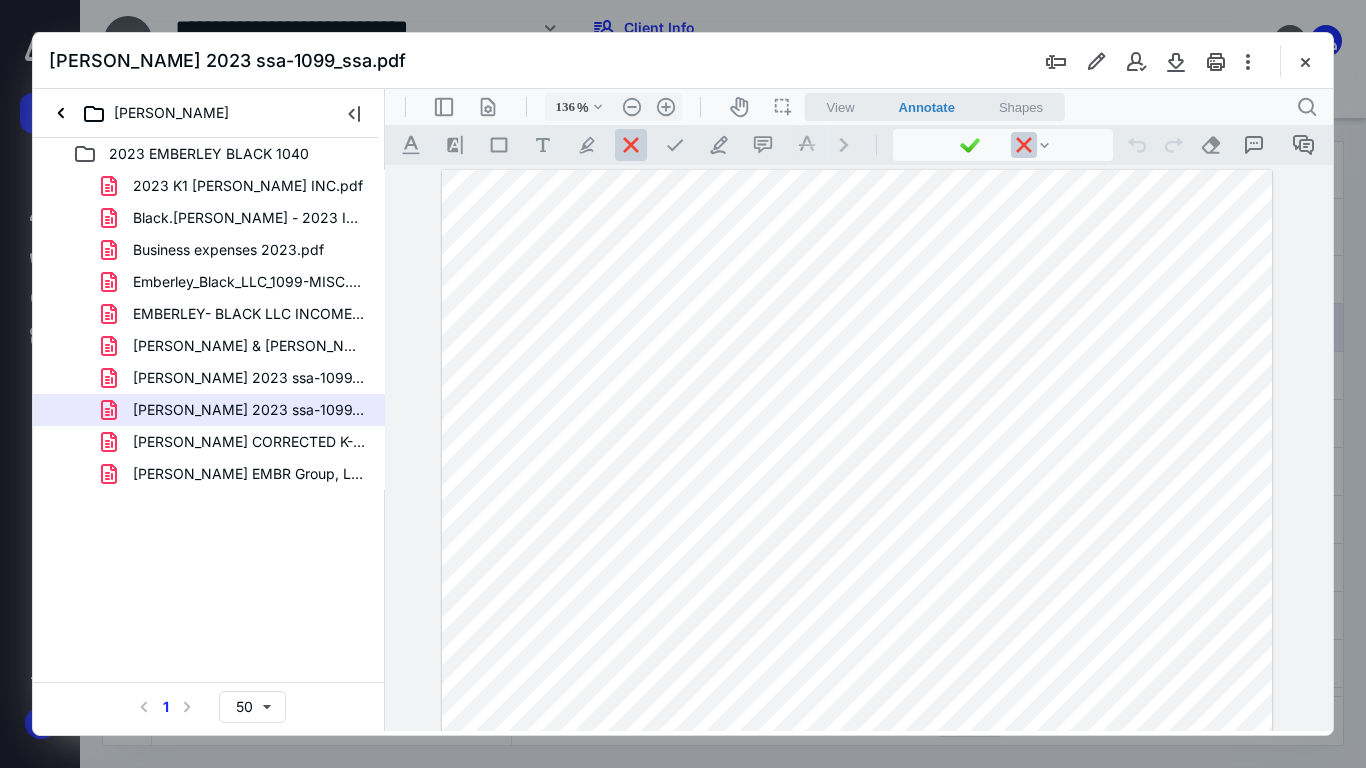 click at bounding box center [857, 707] 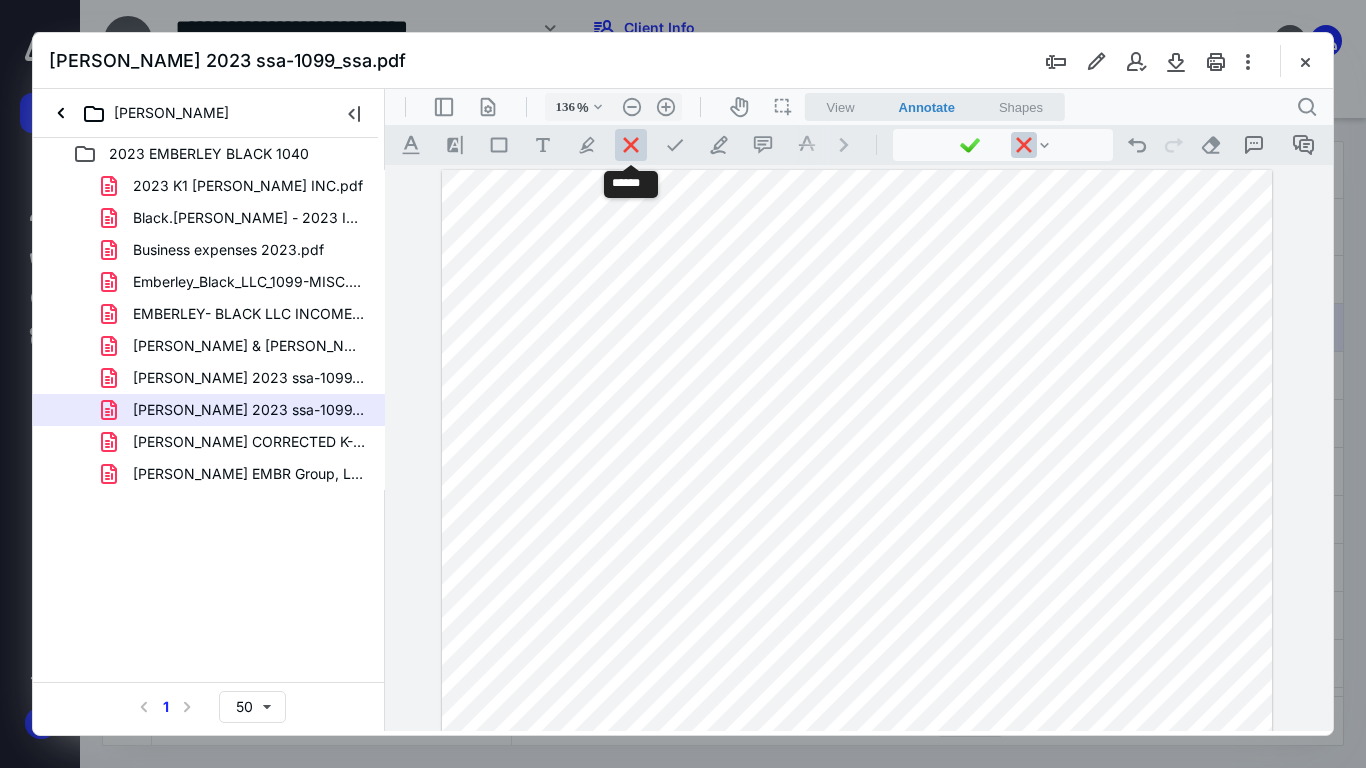 click at bounding box center (631, 145) 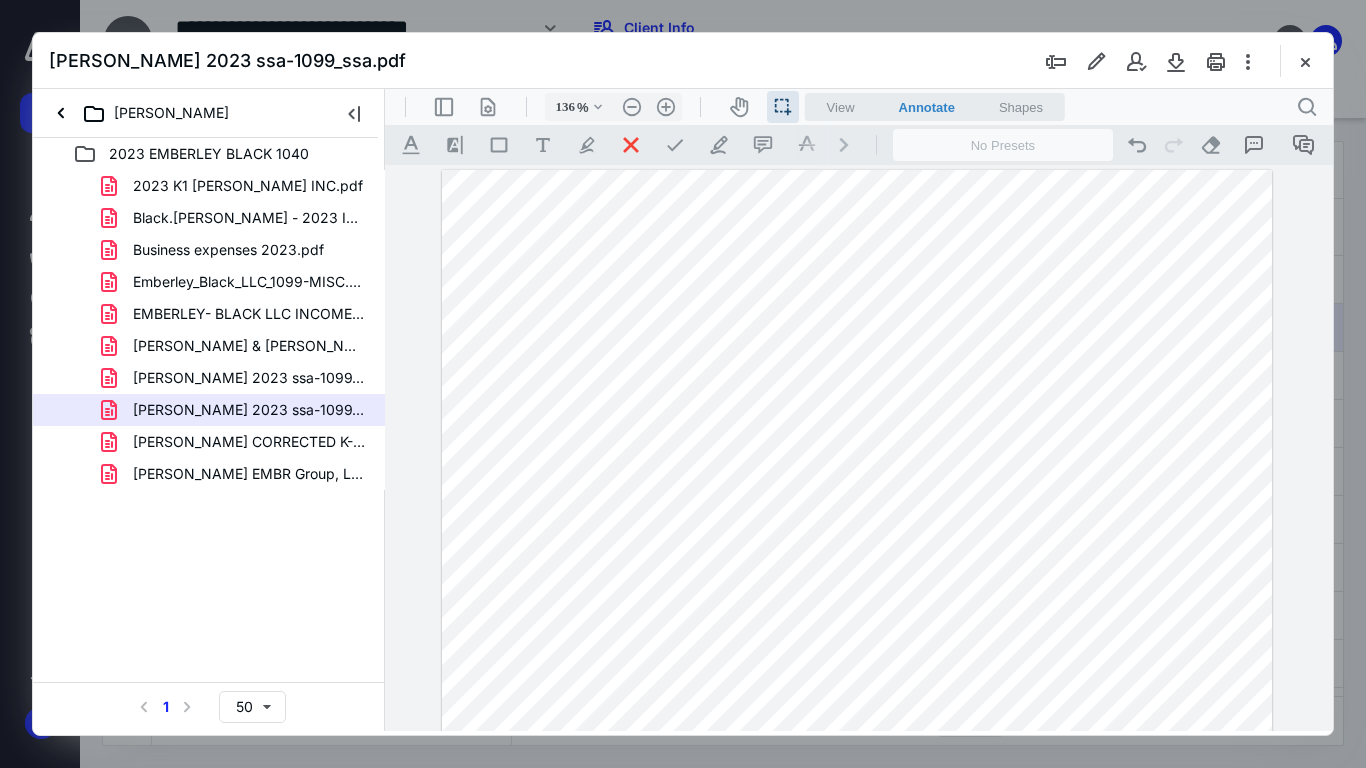 click at bounding box center (857, 707) 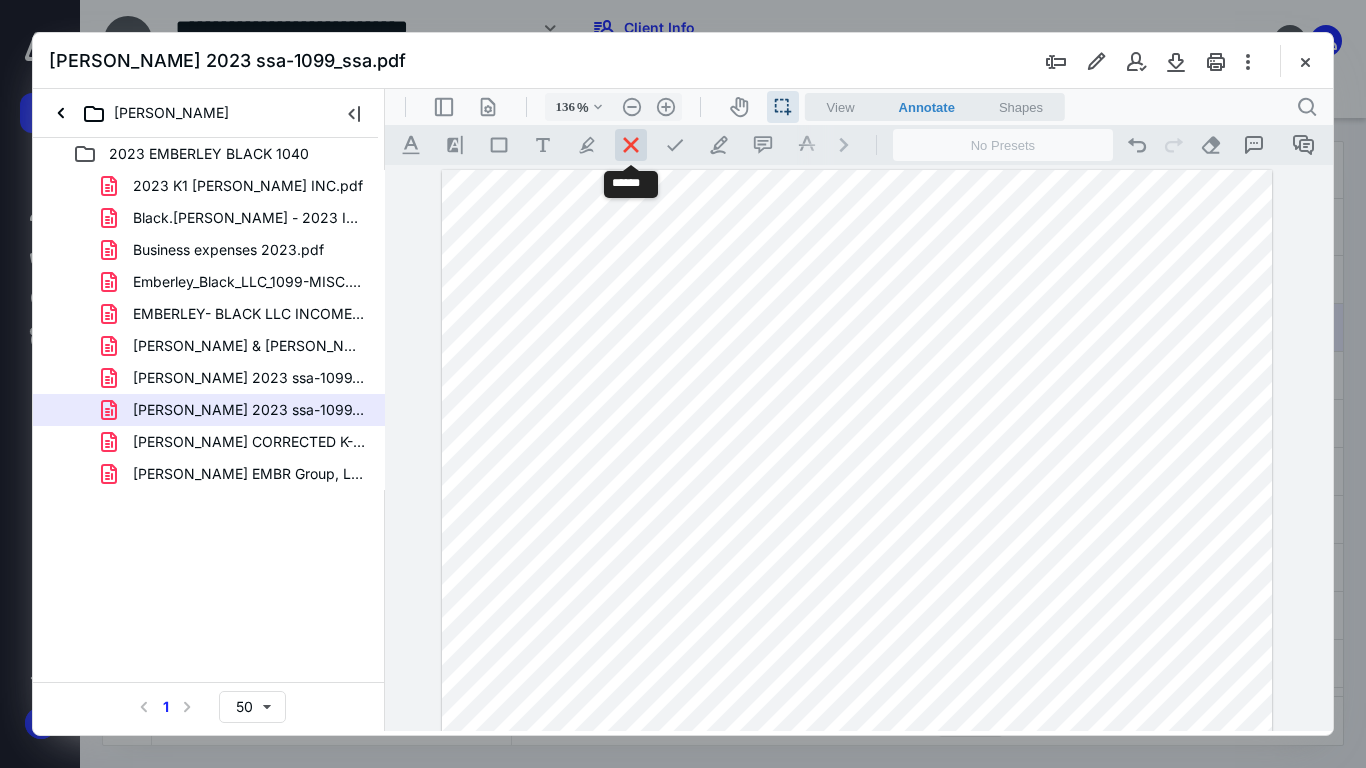 click at bounding box center (631, 145) 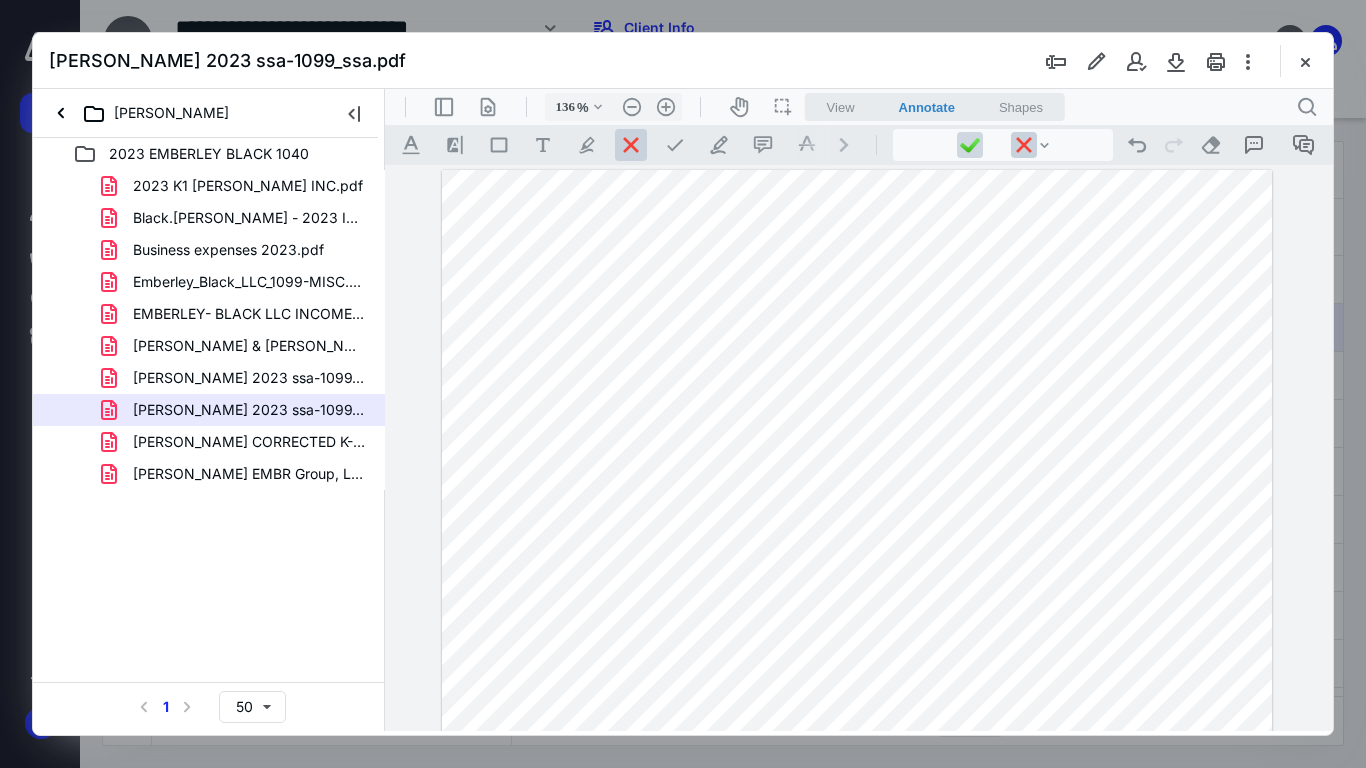 click at bounding box center [970, 145] 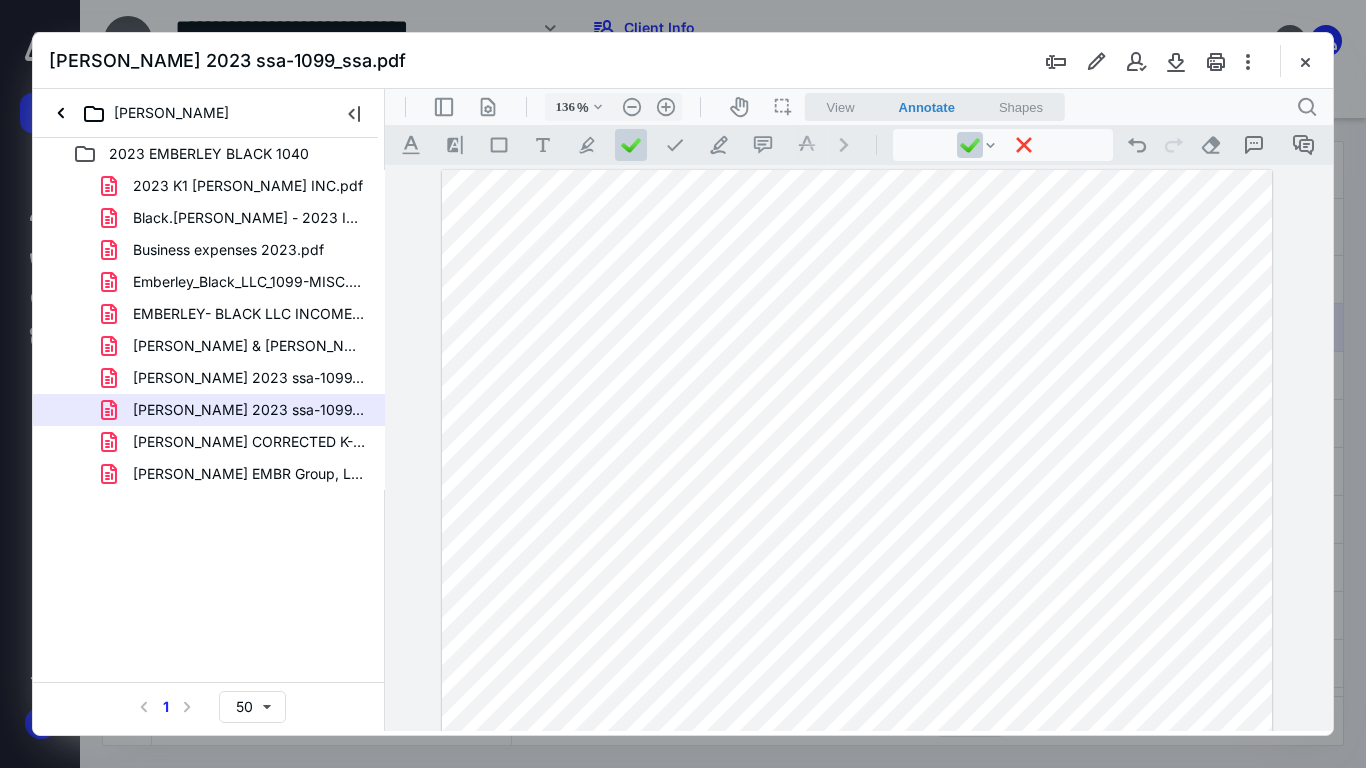 click at bounding box center (857, 707) 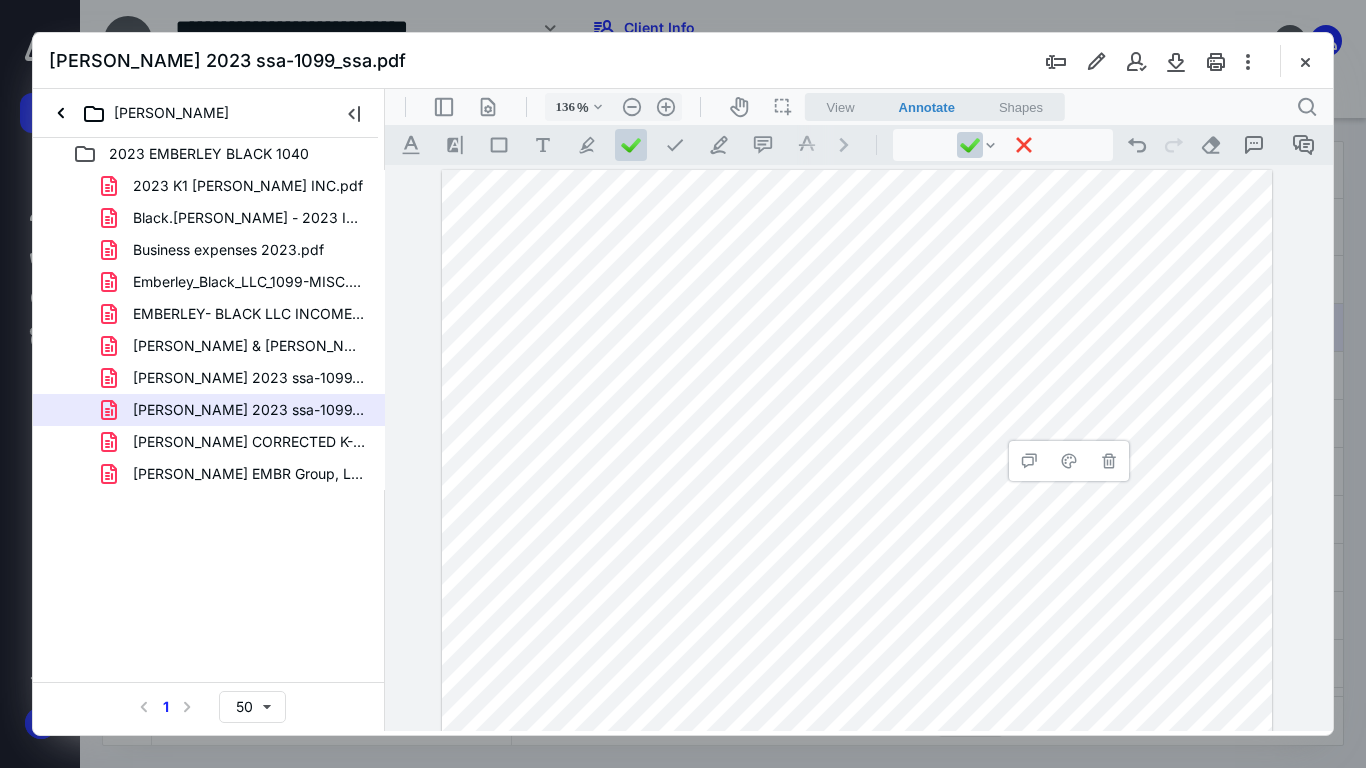 click at bounding box center (857, 707) 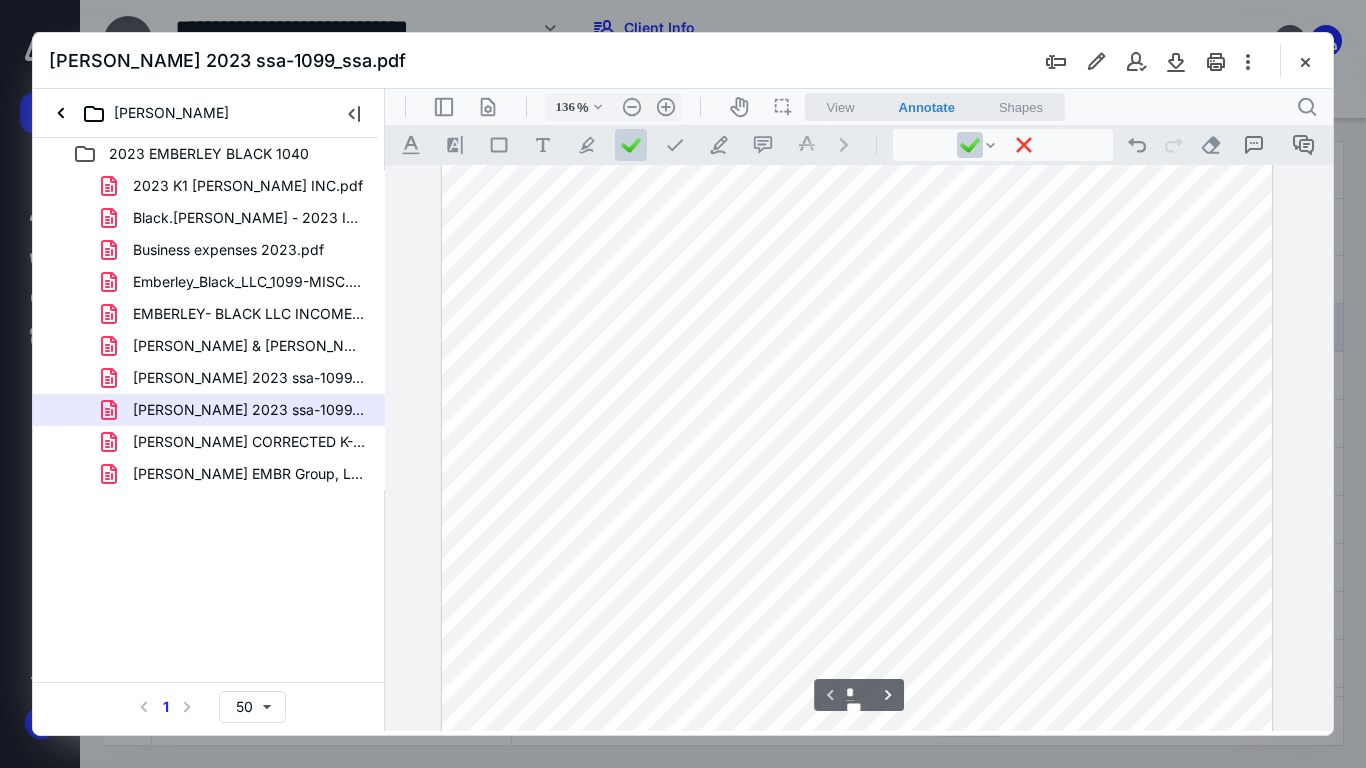 scroll, scrollTop: 300, scrollLeft: 0, axis: vertical 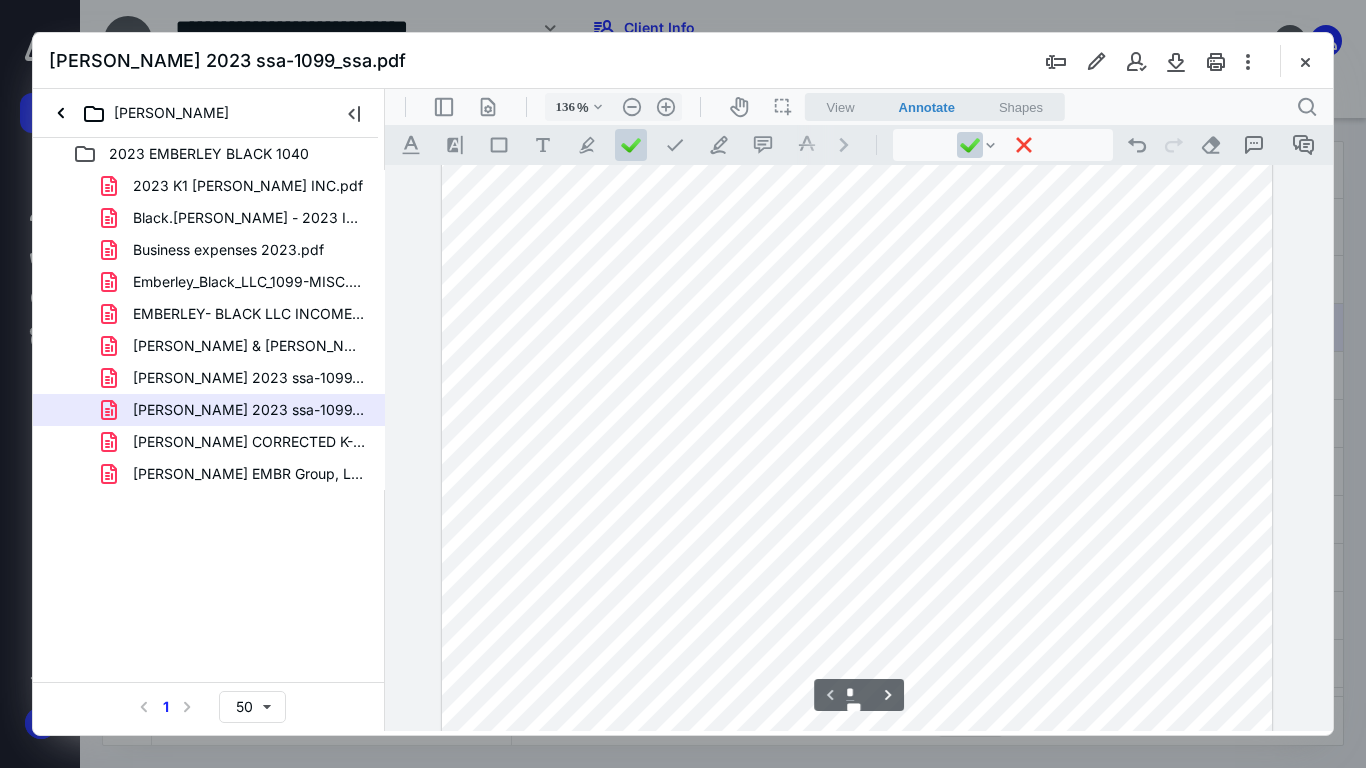 click at bounding box center [857, 407] 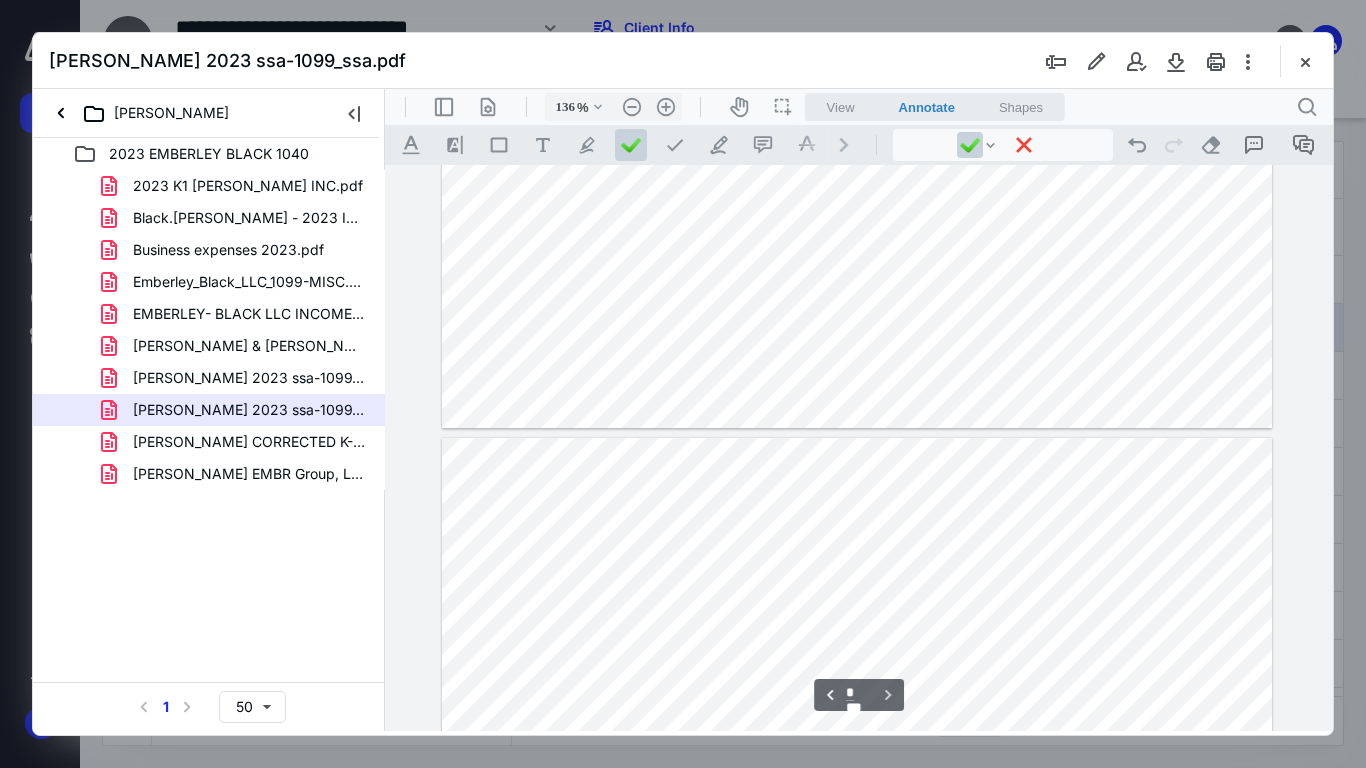 scroll, scrollTop: 804, scrollLeft: 0, axis: vertical 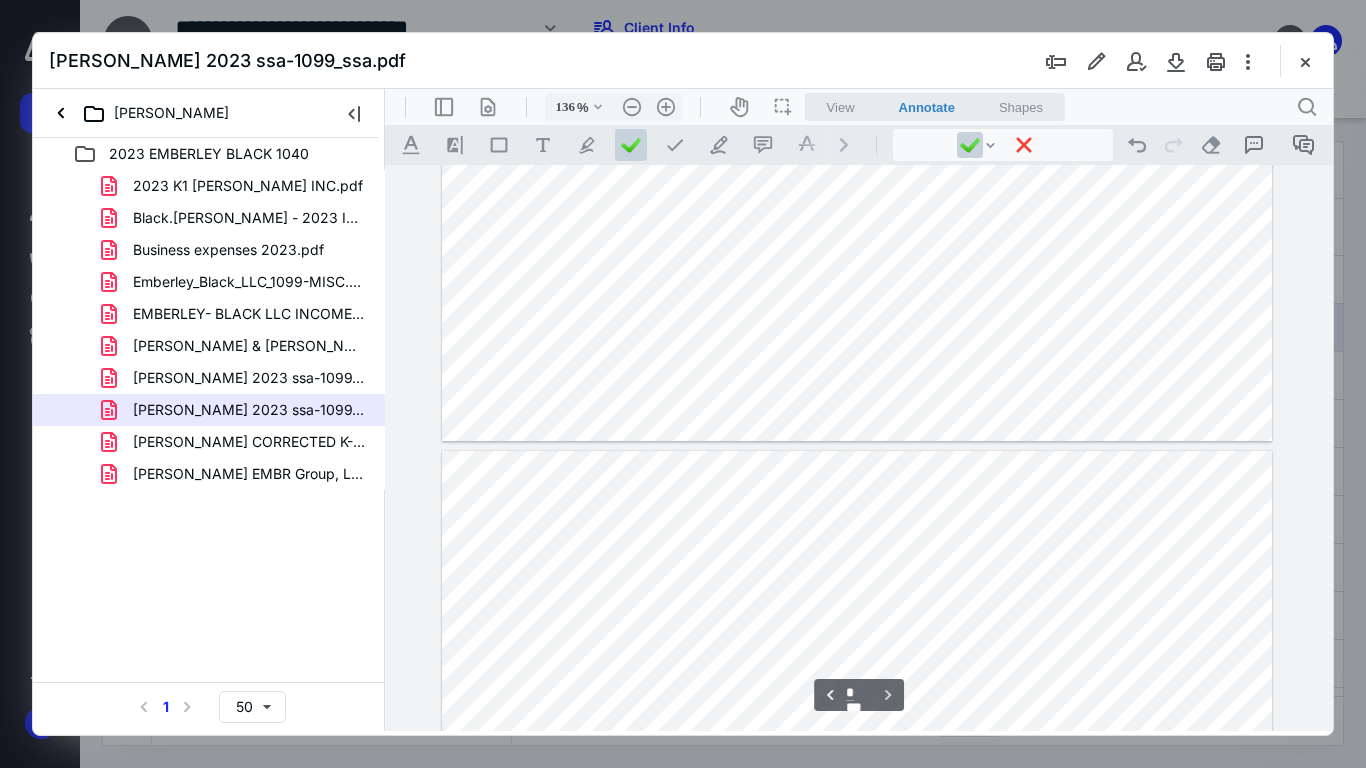 type on "*" 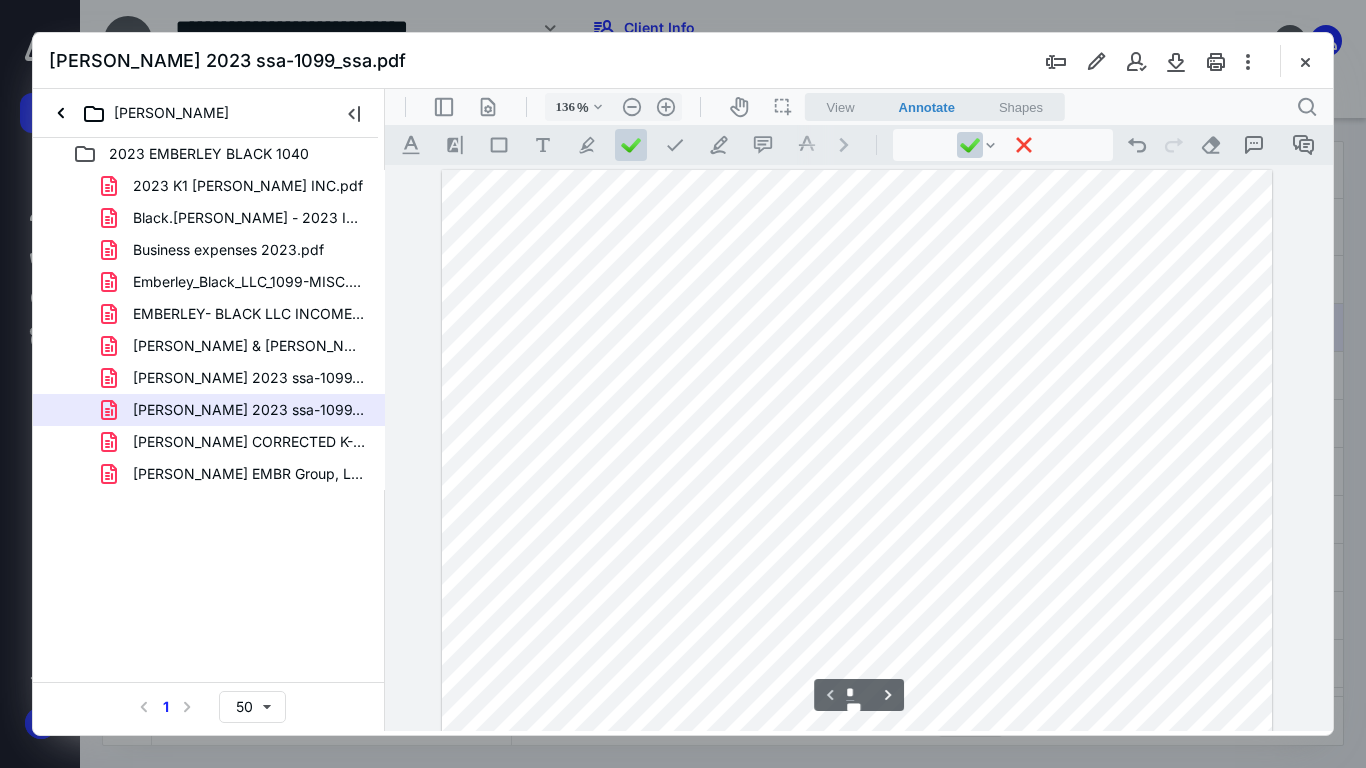 click at bounding box center (857, 707) 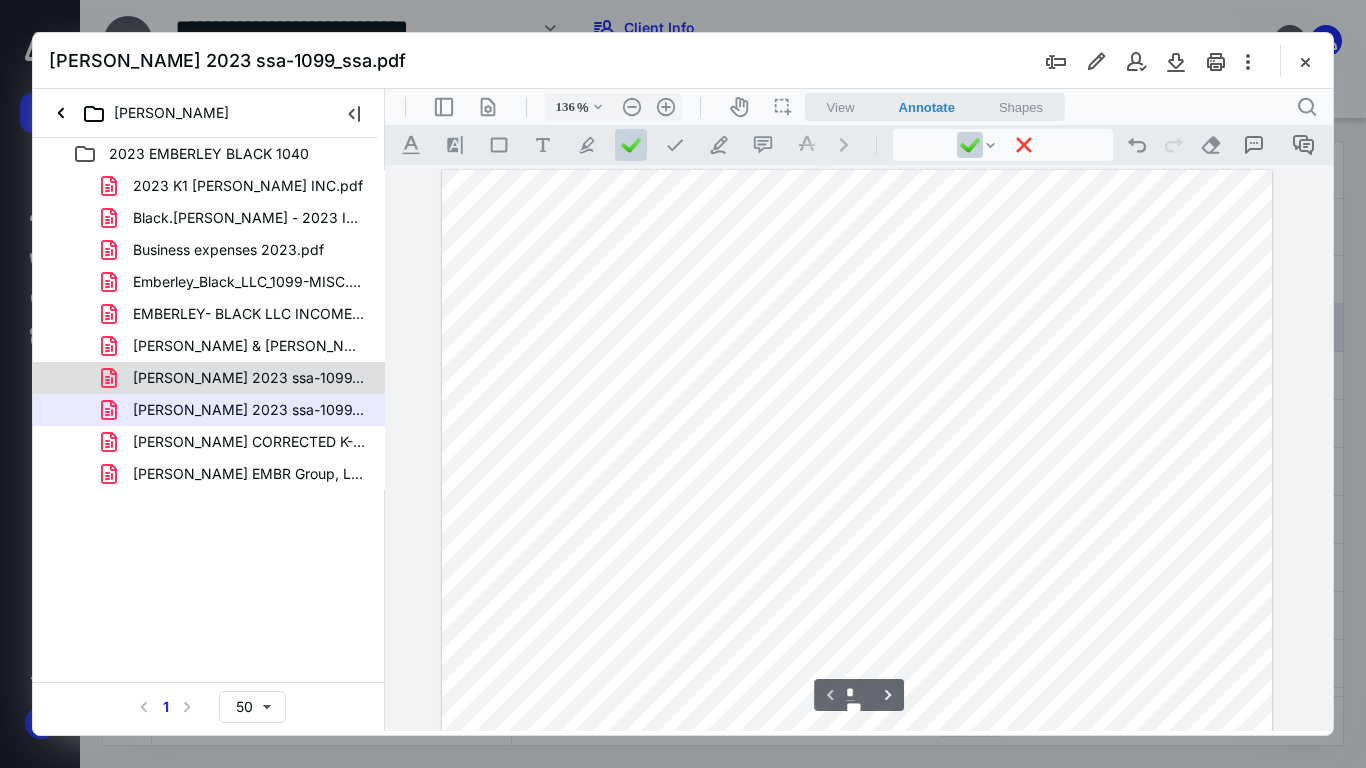 click on "[PERSON_NAME] 2023 ssa-1099_ssa.pdf" at bounding box center [249, 378] 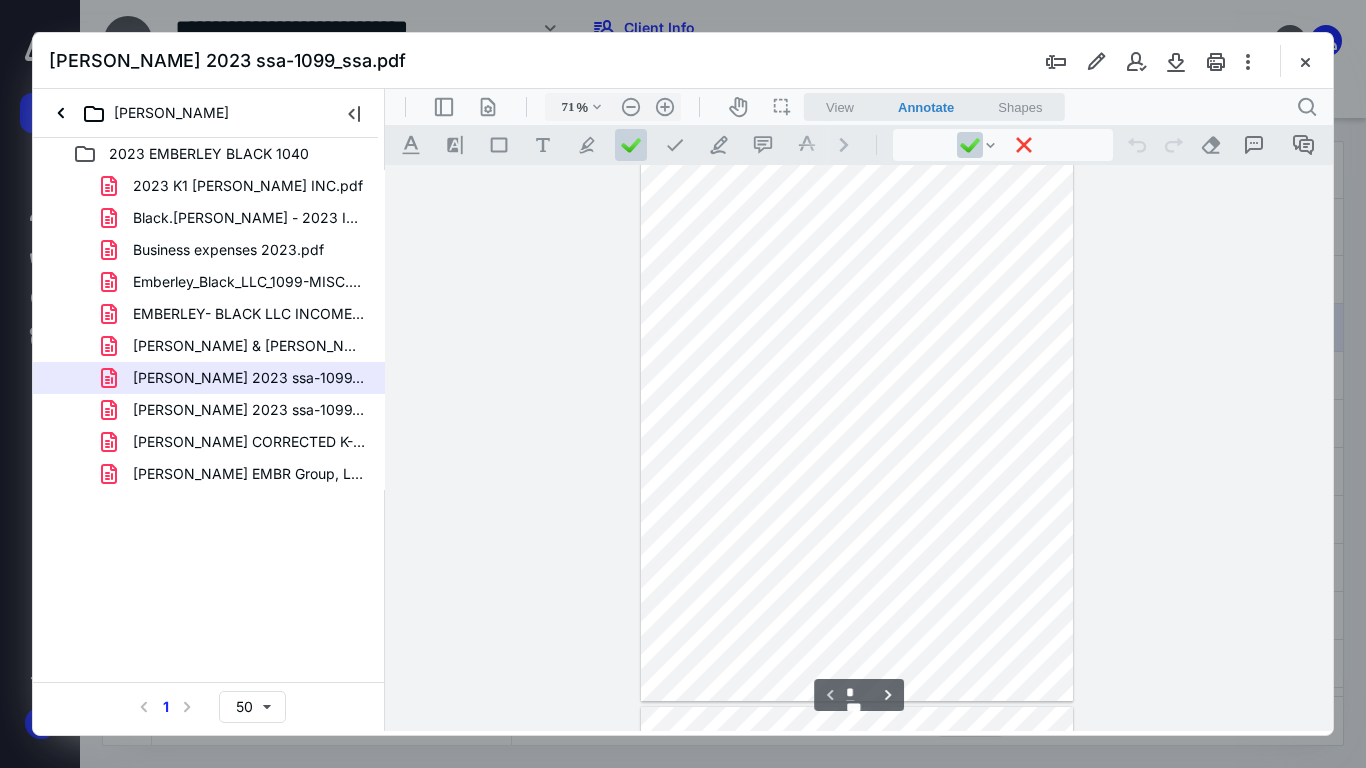 scroll, scrollTop: 0, scrollLeft: 0, axis: both 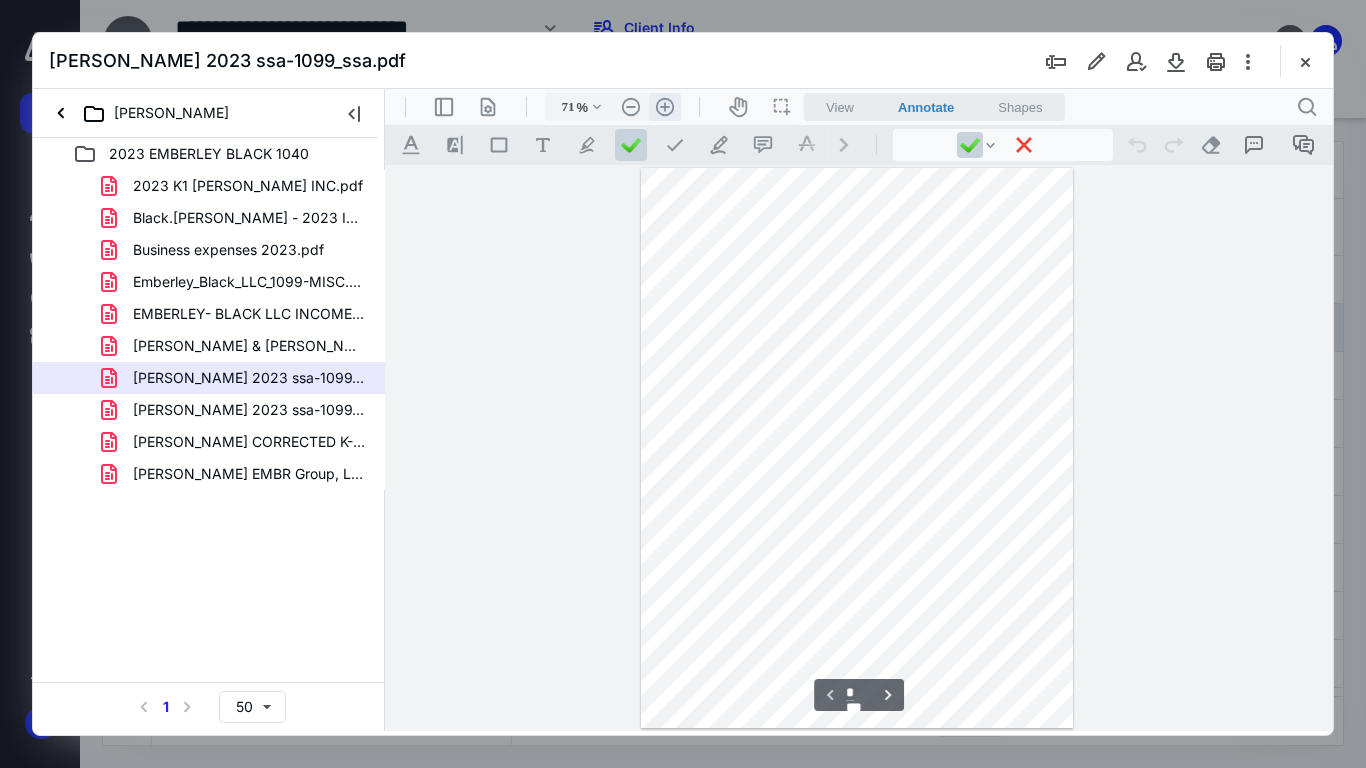 click on ".cls-1{fill:#abb0c4;} icon - header - zoom - in - line" at bounding box center (665, 107) 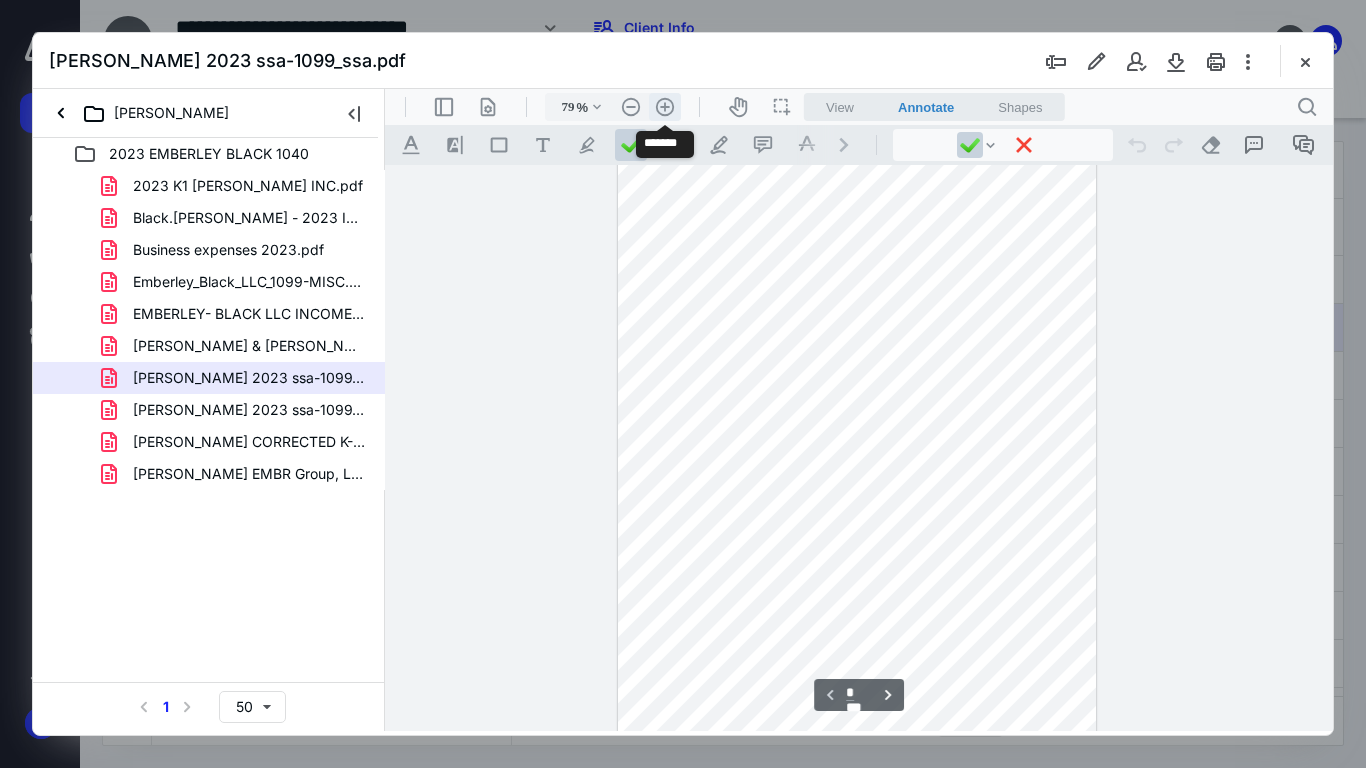 click on ".cls-1{fill:#abb0c4;} icon - header - zoom - in - line" at bounding box center [665, 107] 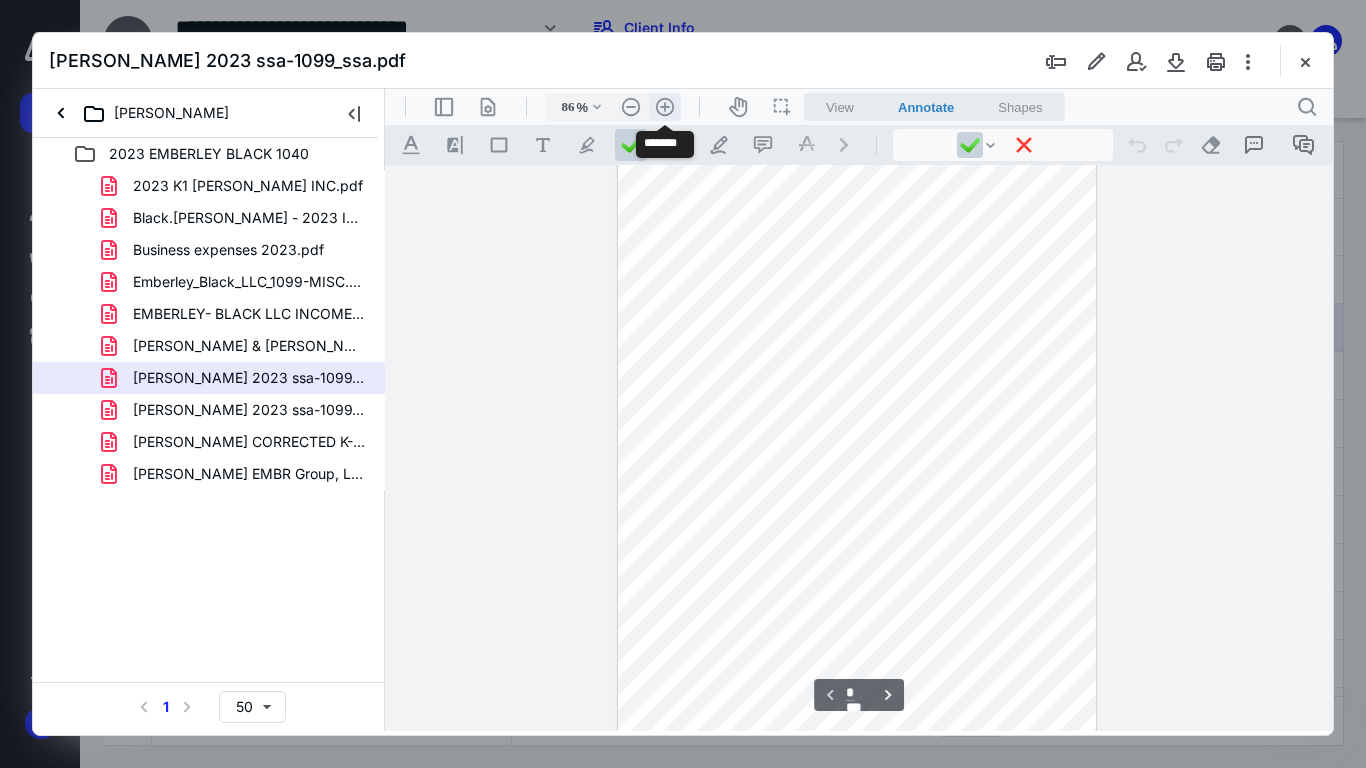 click on ".cls-1{fill:#abb0c4;} icon - header - zoom - in - line" at bounding box center (665, 107) 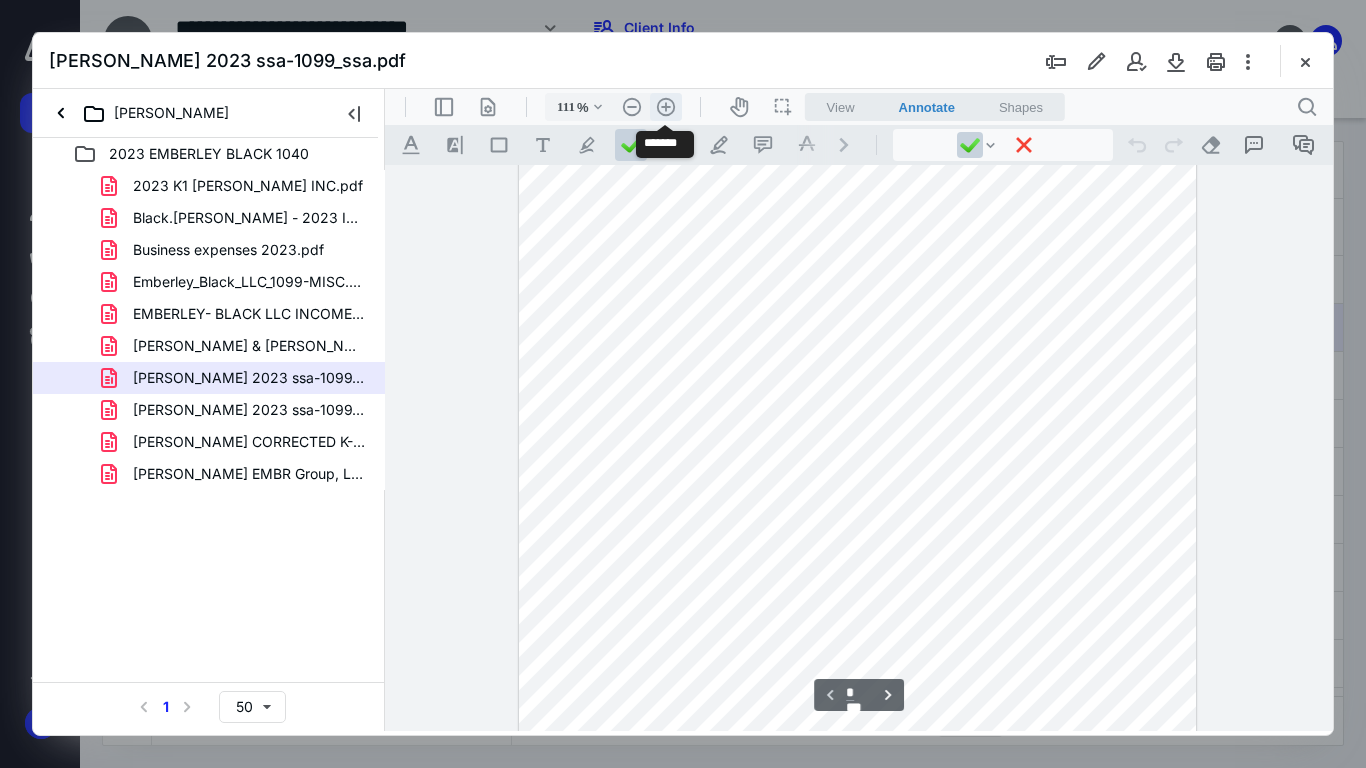 click on ".cls-1{fill:#abb0c4;} icon - header - zoom - in - line" at bounding box center [666, 107] 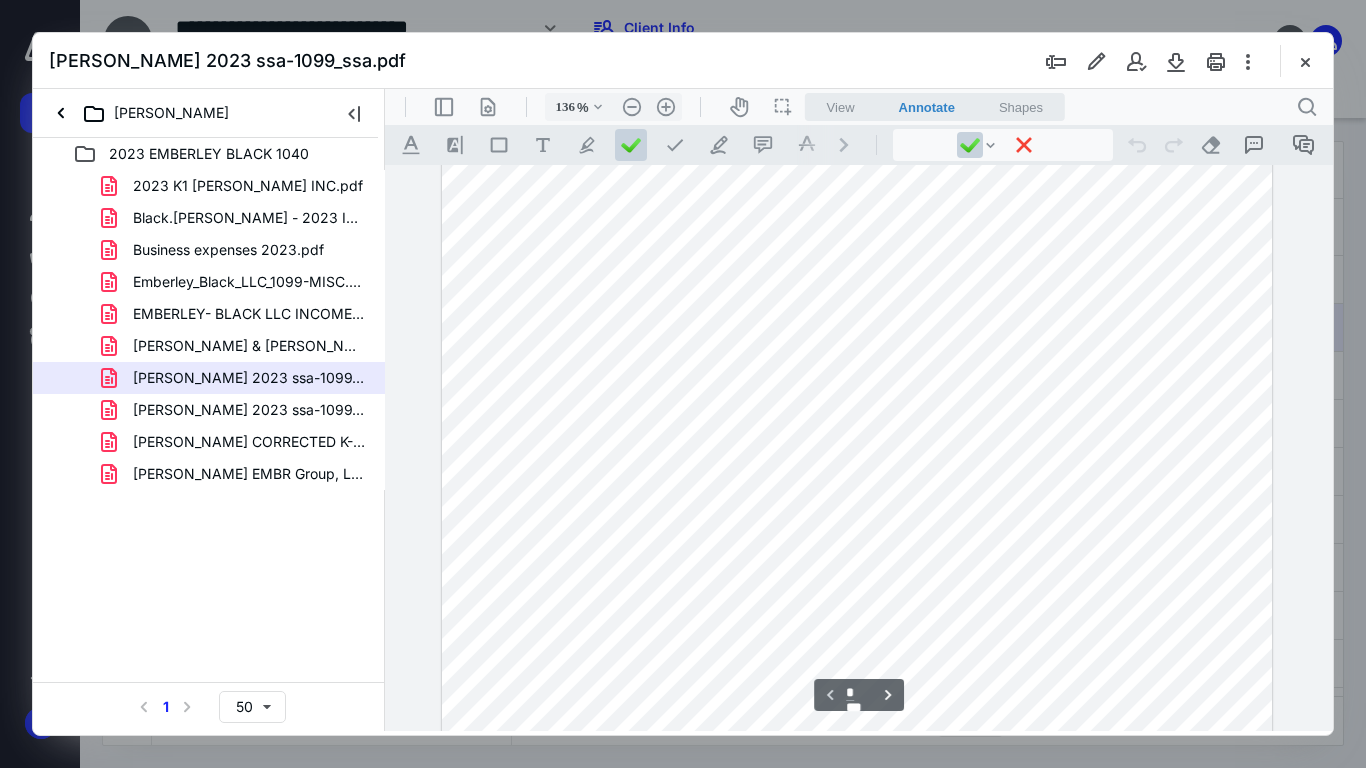 scroll, scrollTop: 0, scrollLeft: 0, axis: both 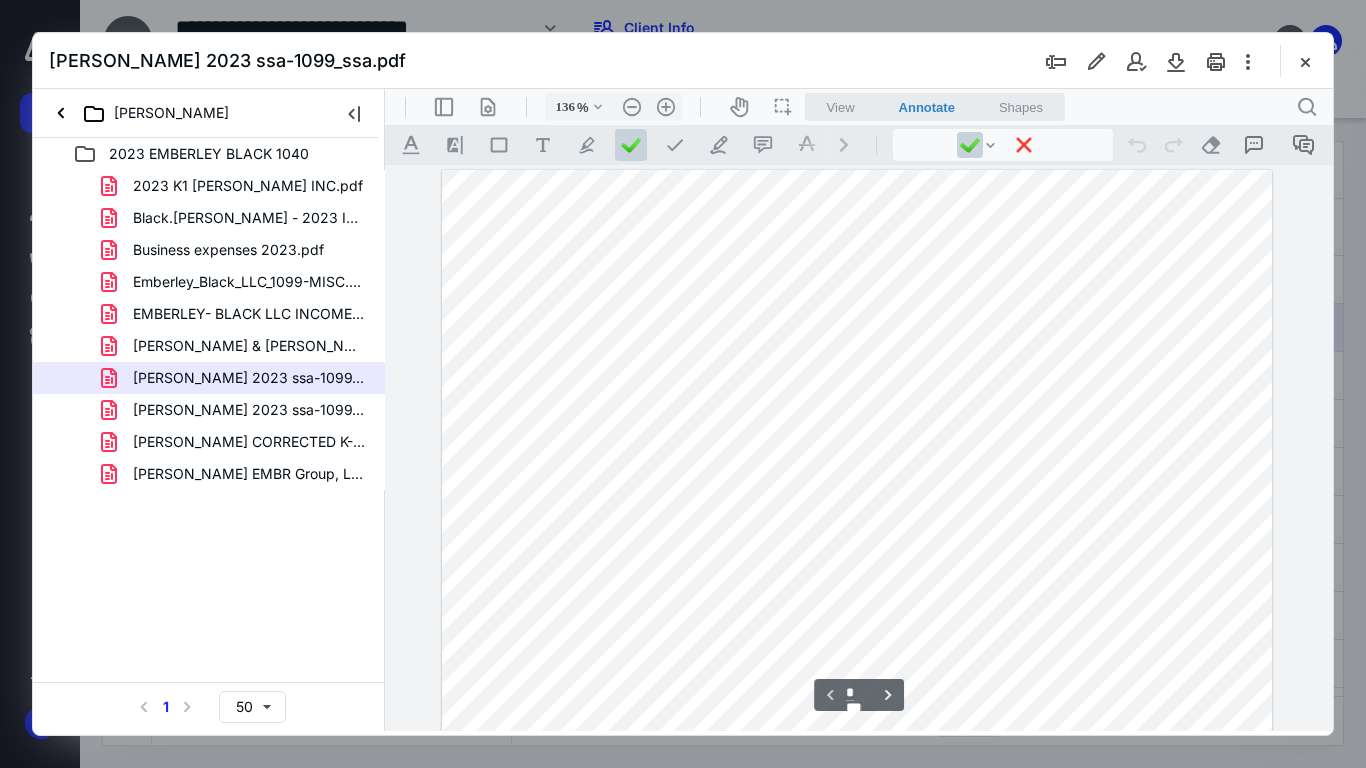 click at bounding box center (857, 707) 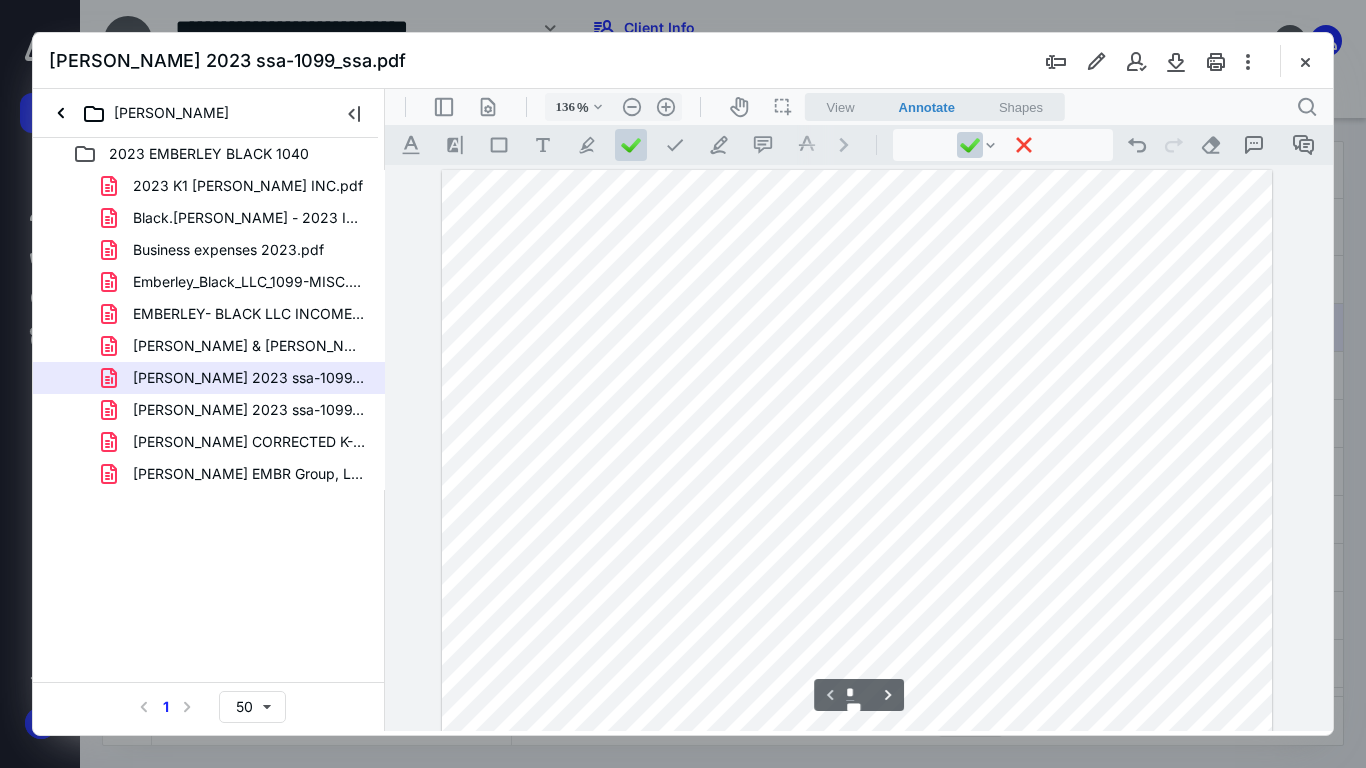 click at bounding box center [857, 707] 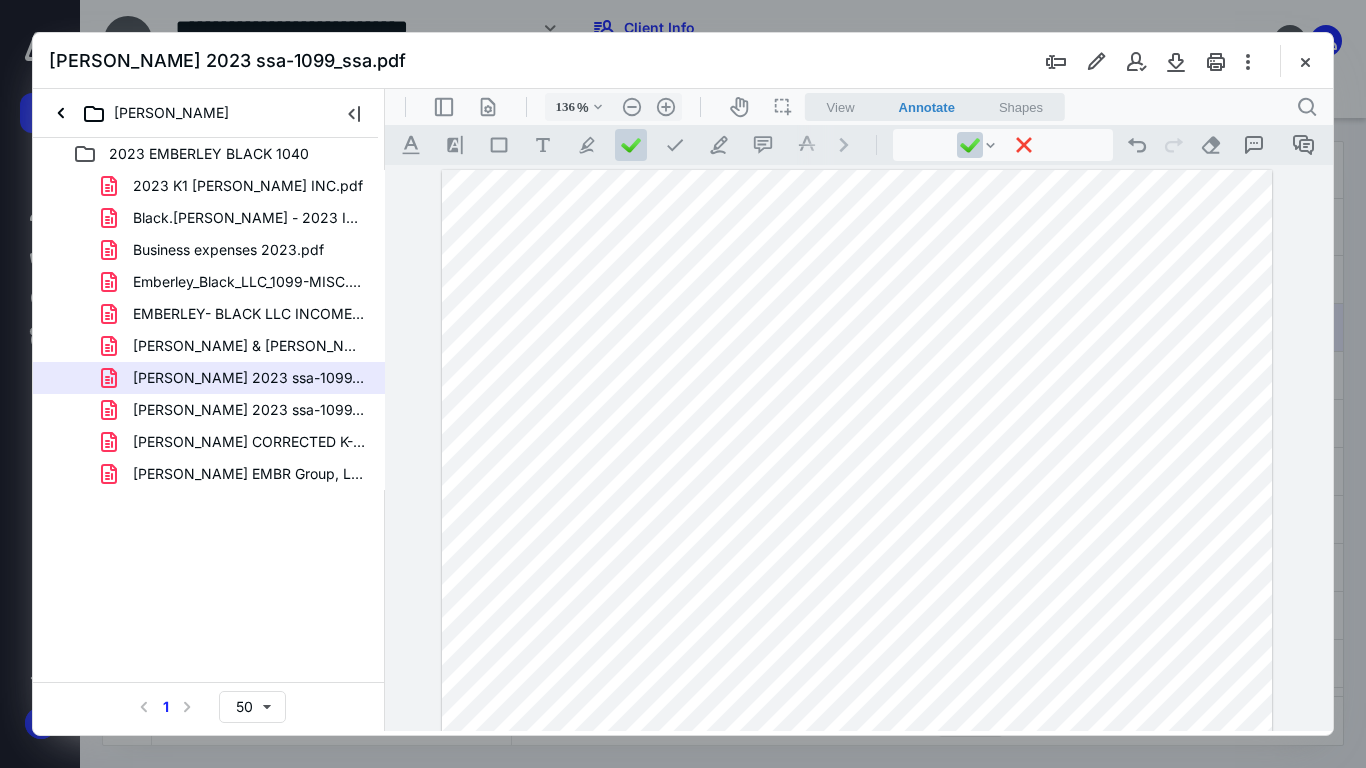 click at bounding box center (857, 707) 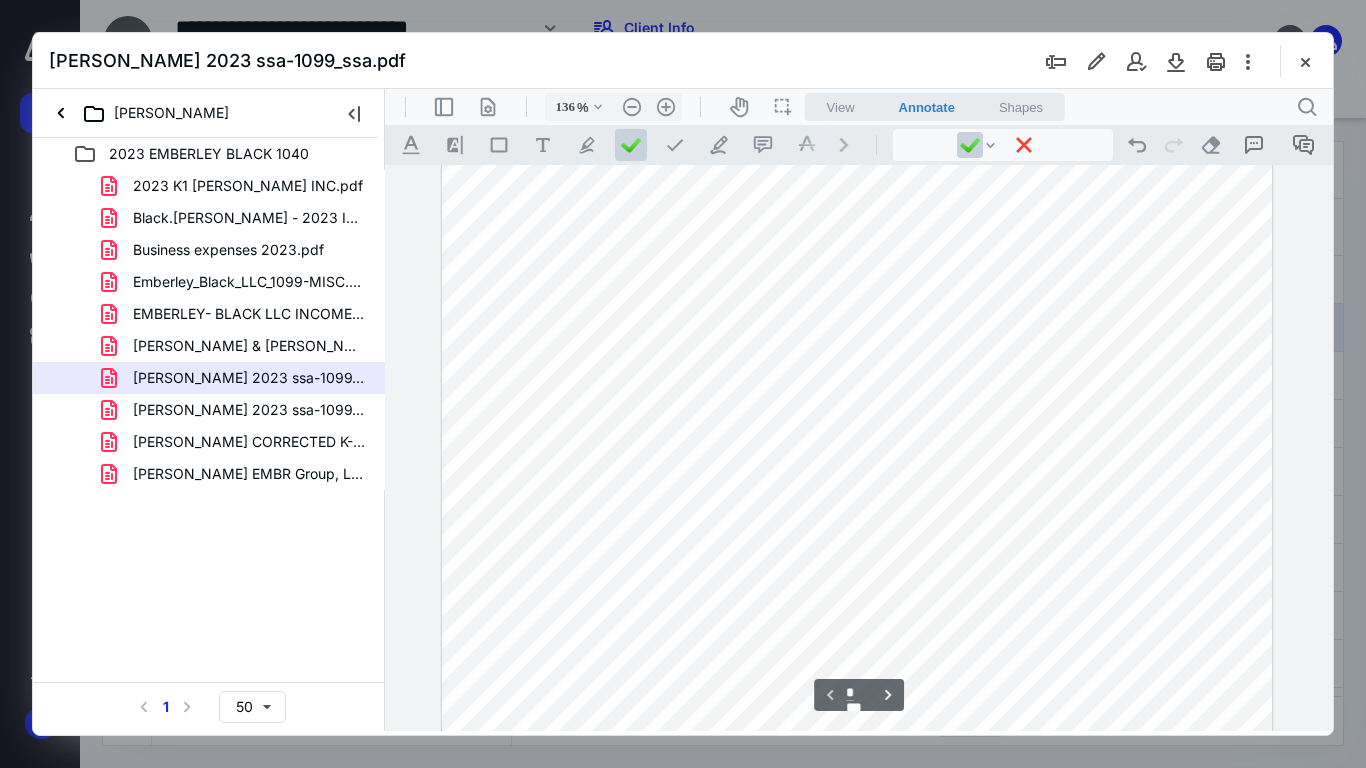 scroll, scrollTop: 400, scrollLeft: 0, axis: vertical 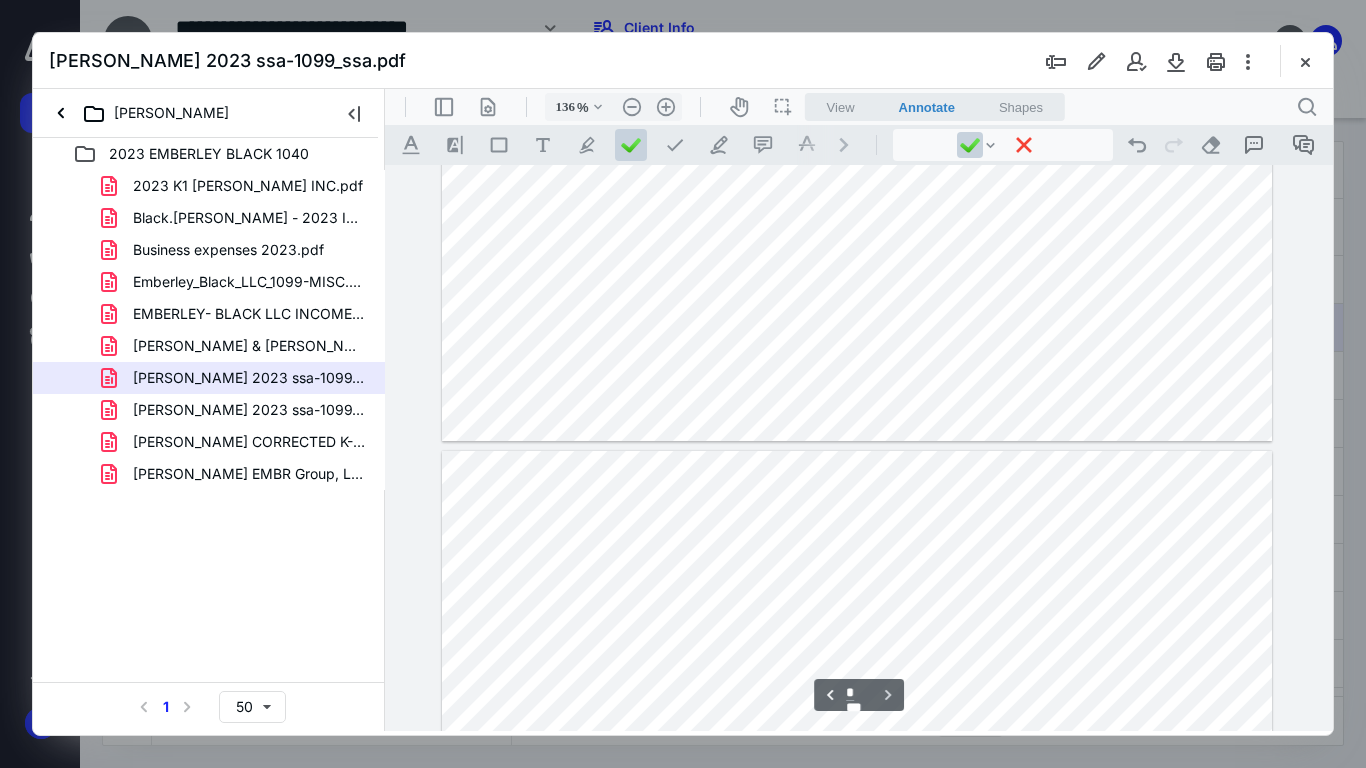 type on "*" 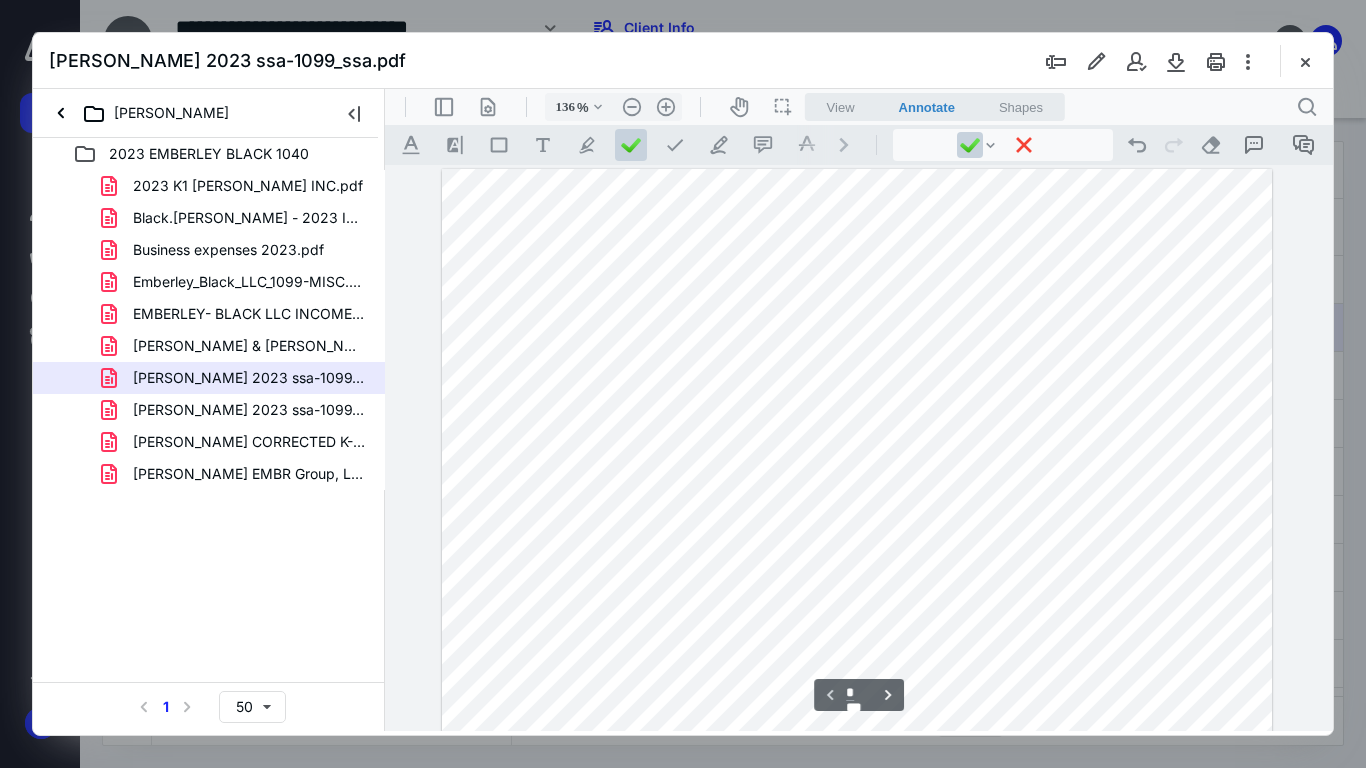 scroll, scrollTop: 0, scrollLeft: 0, axis: both 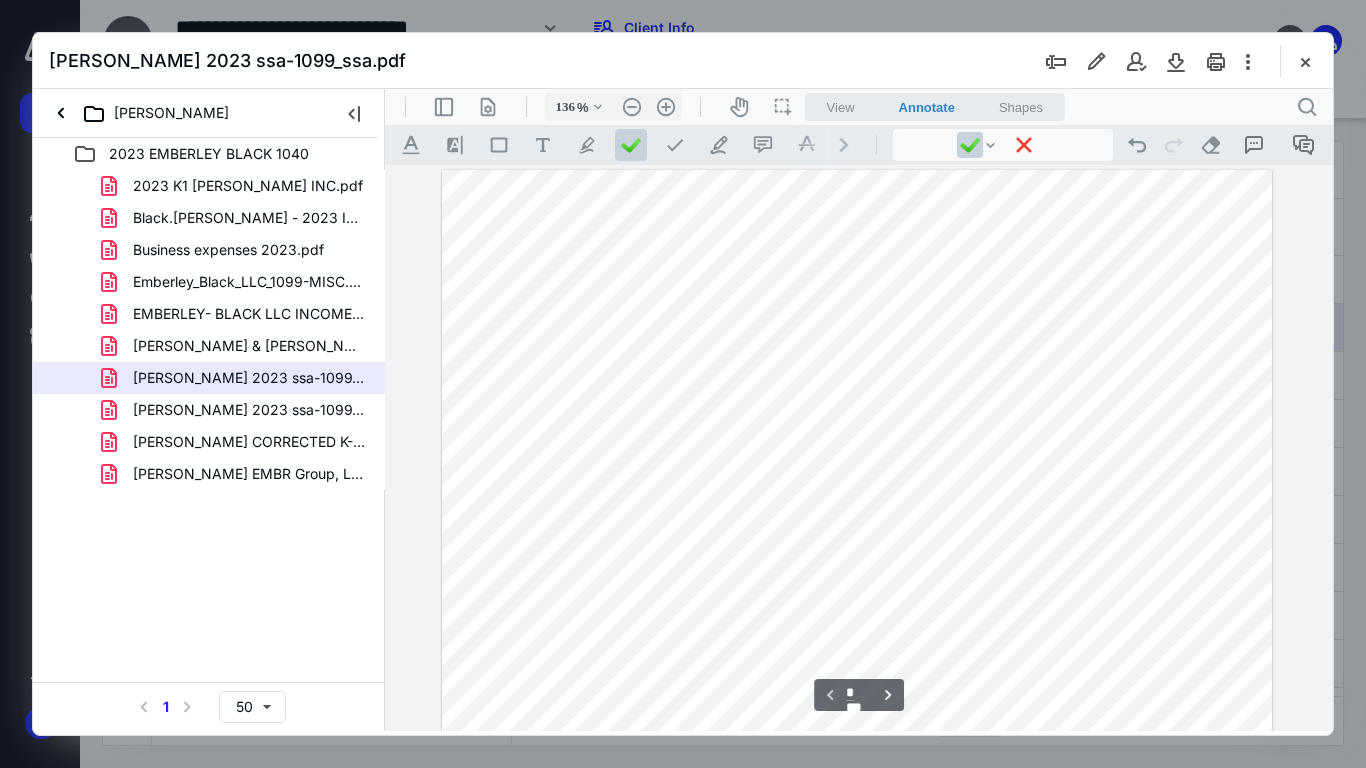 click at bounding box center [857, 707] 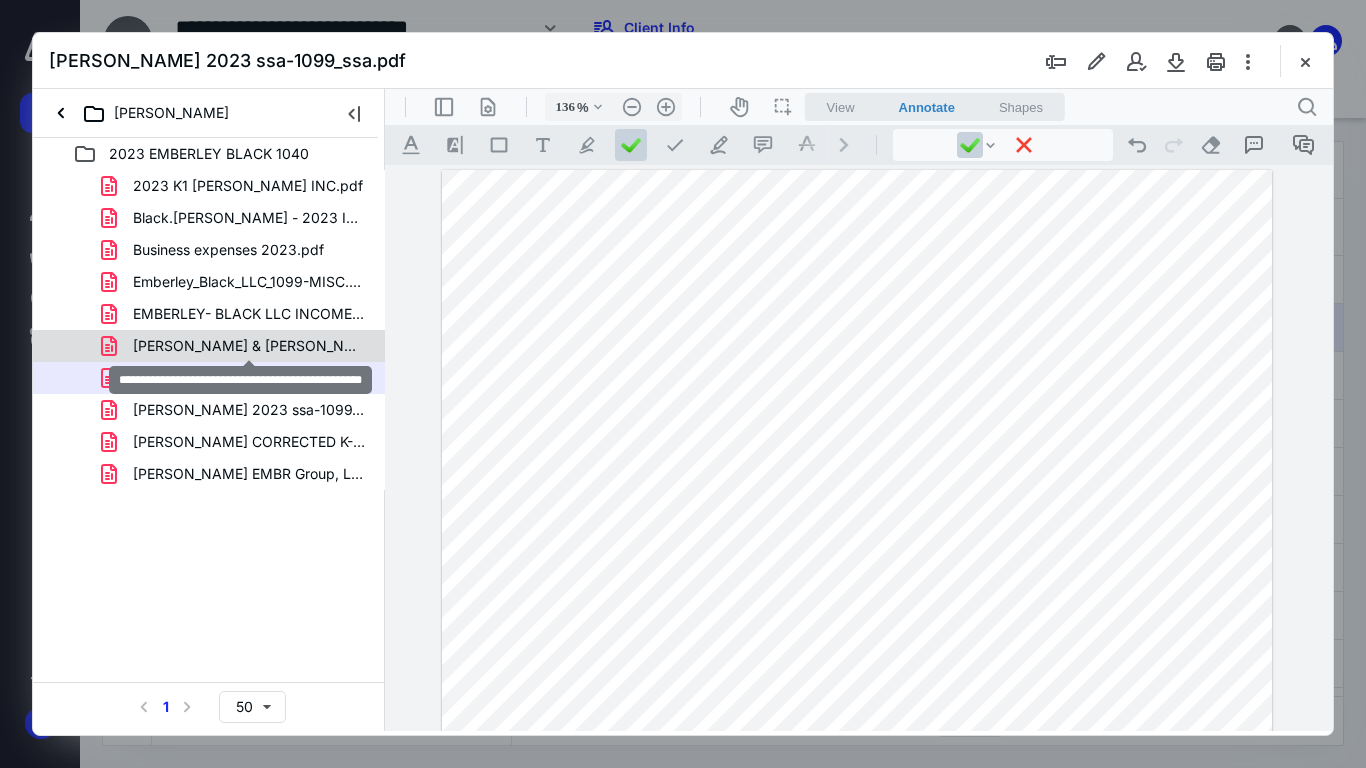 click on "[PERSON_NAME] & [PERSON_NAME] DL AND EMAIL.pdf" at bounding box center [249, 346] 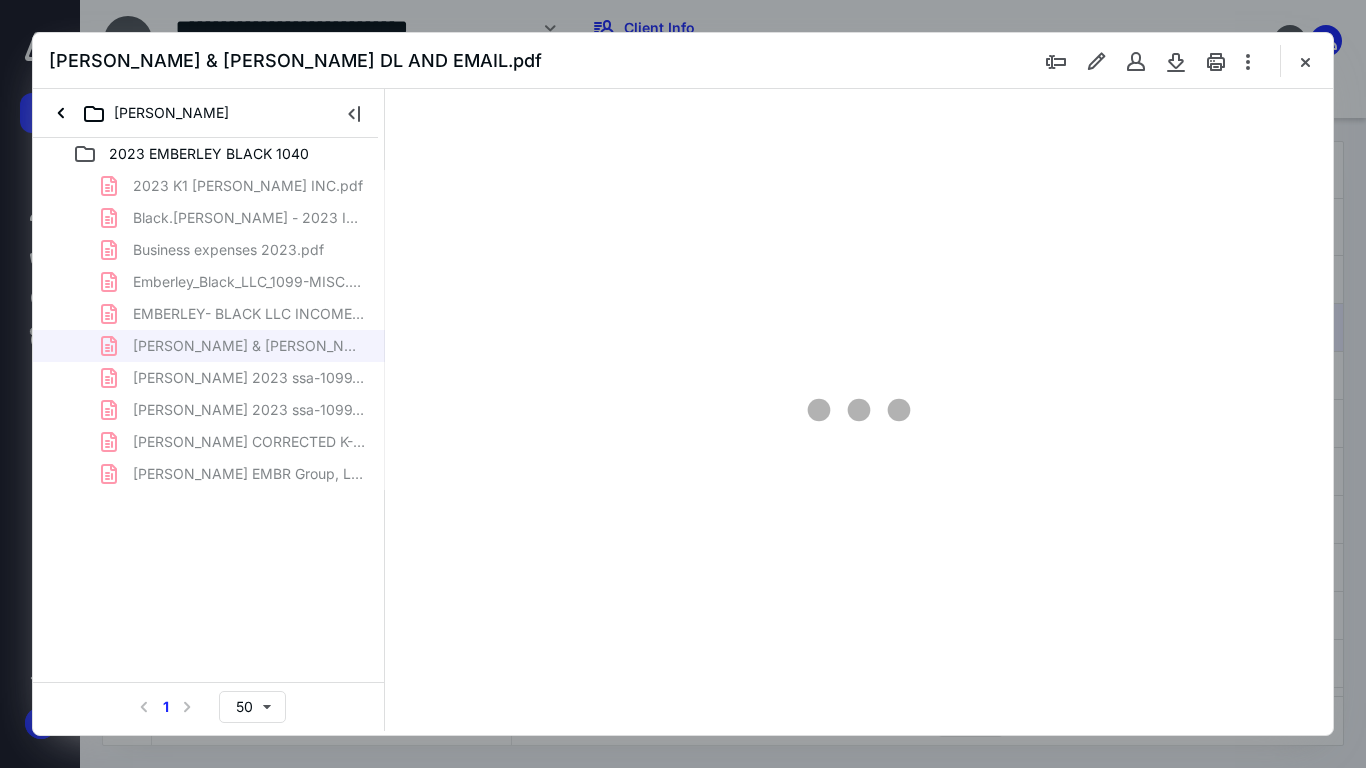 type on "72" 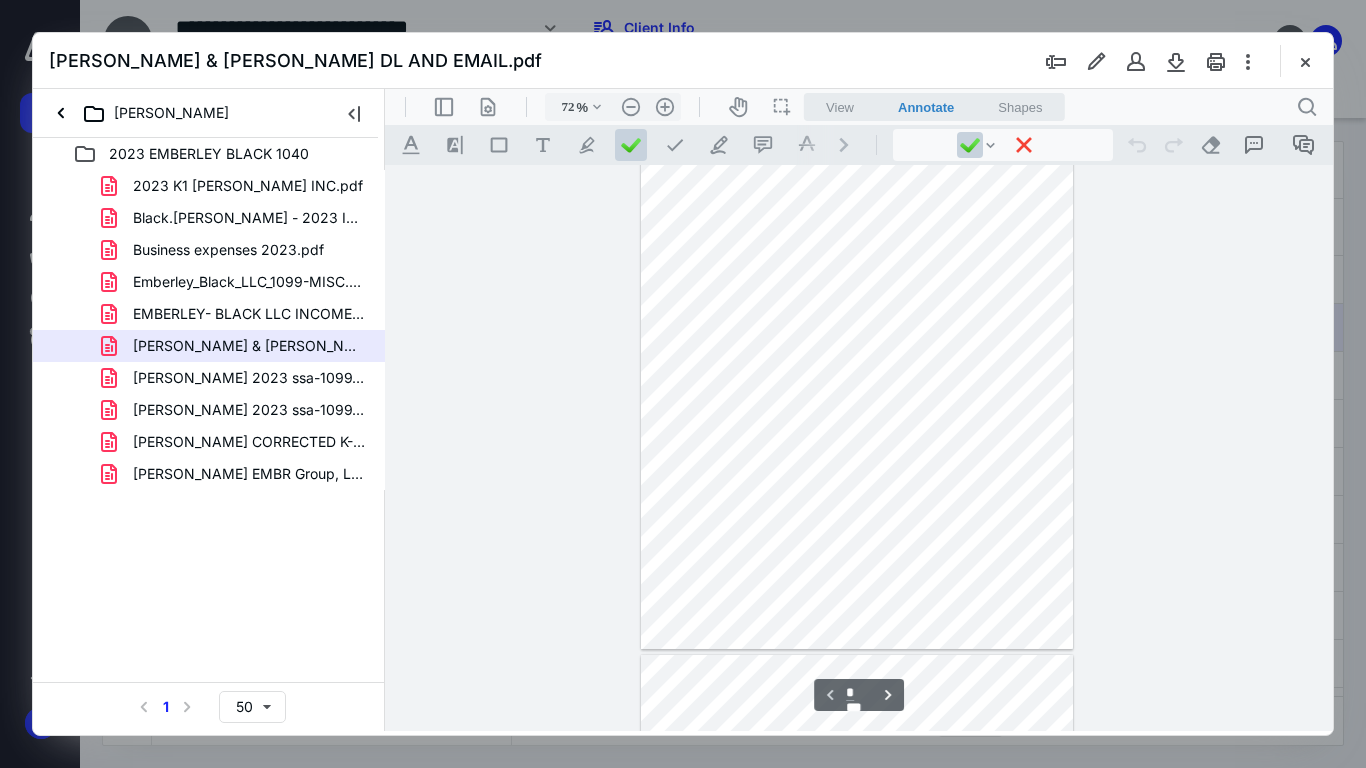 scroll, scrollTop: 379, scrollLeft: 0, axis: vertical 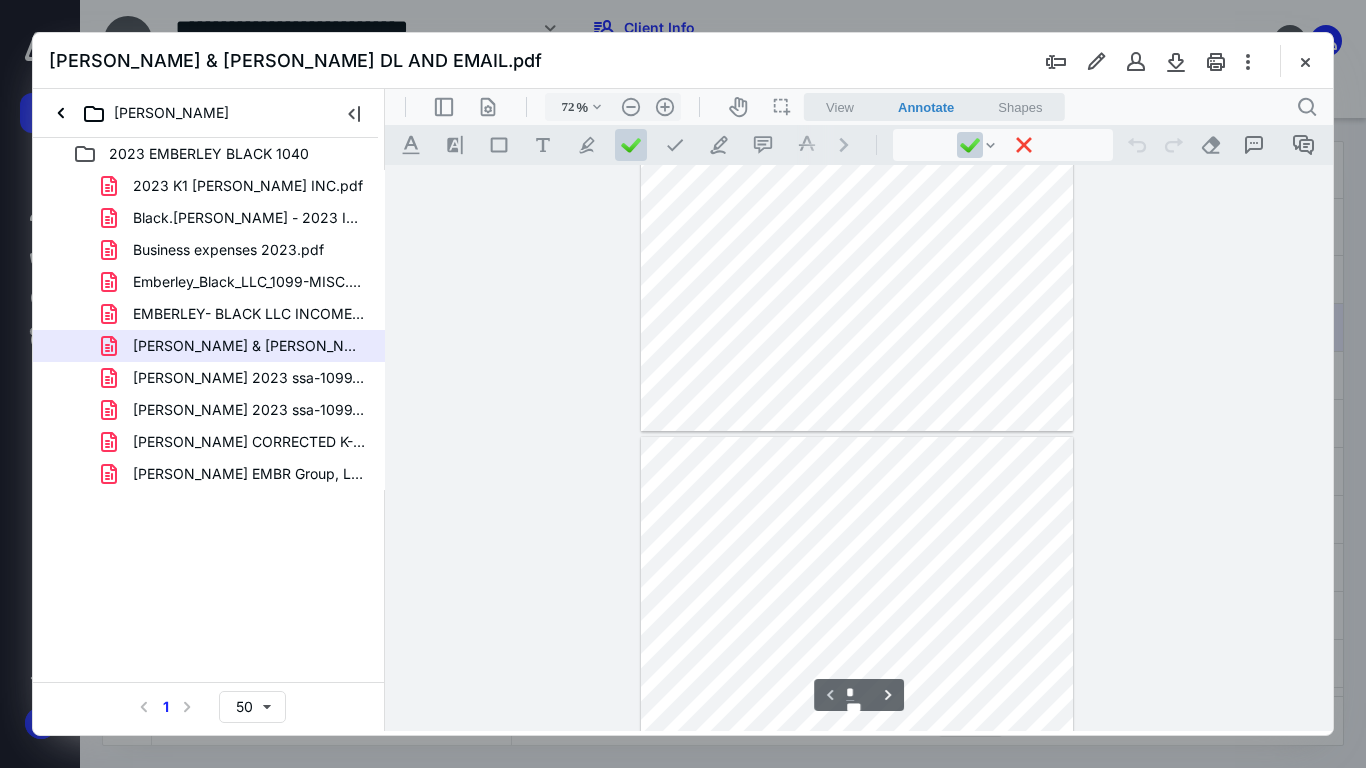 type on "*" 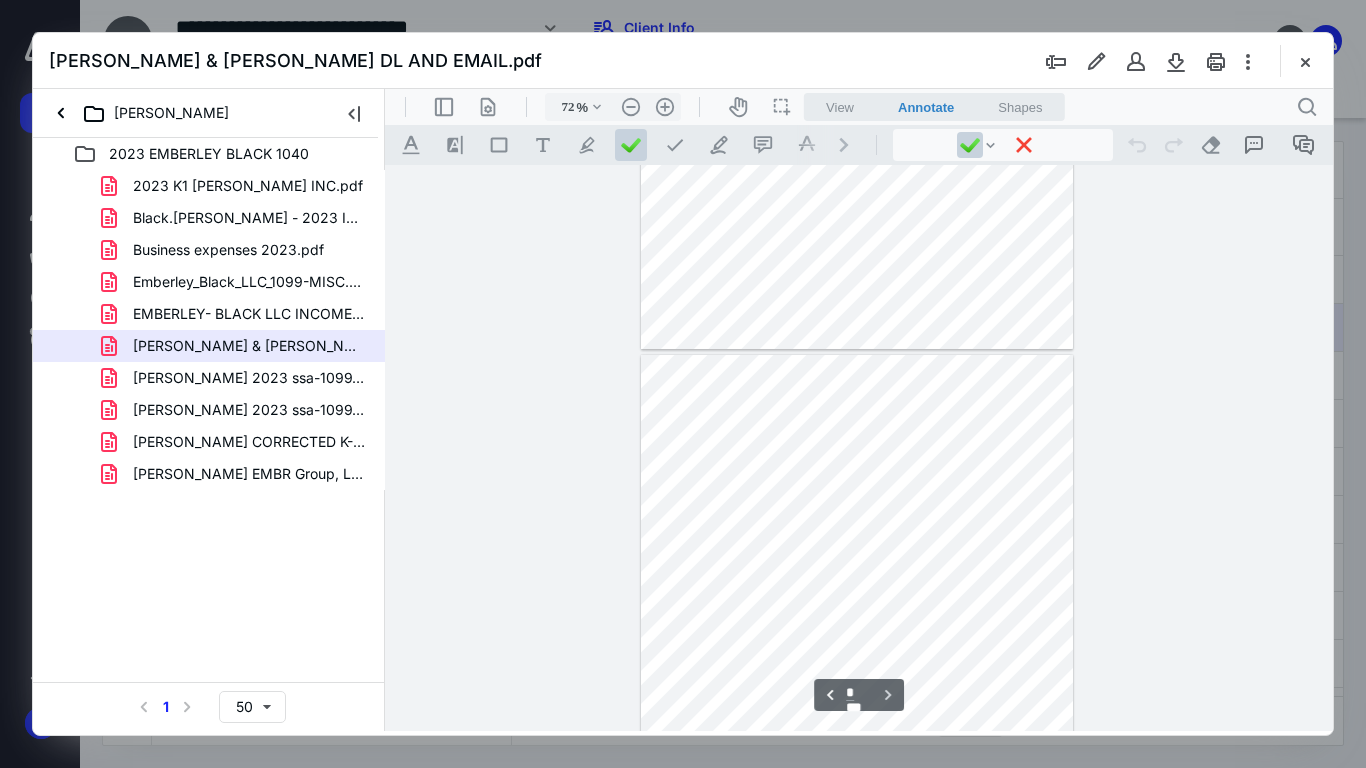 scroll, scrollTop: 567, scrollLeft: 0, axis: vertical 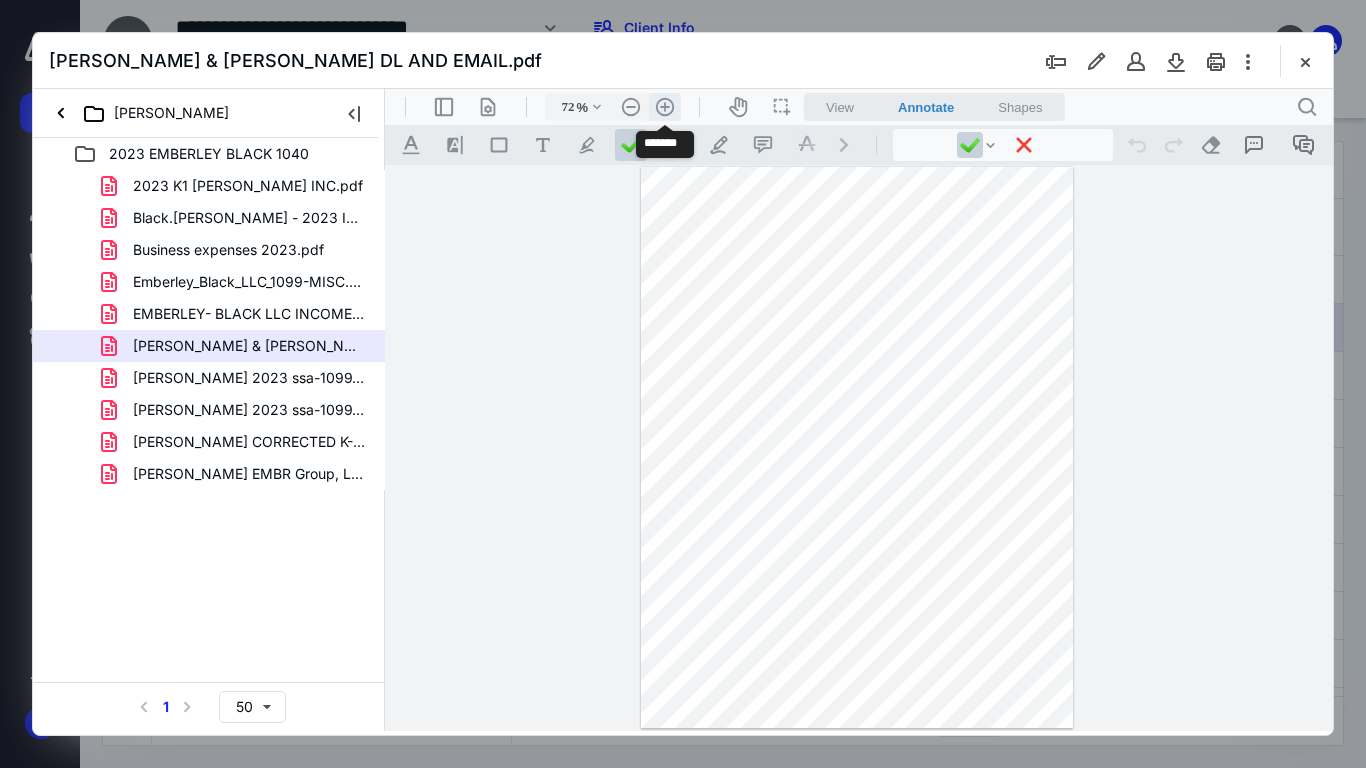 click on ".cls-1{fill:#abb0c4;} icon - header - zoom - in - line" at bounding box center (665, 107) 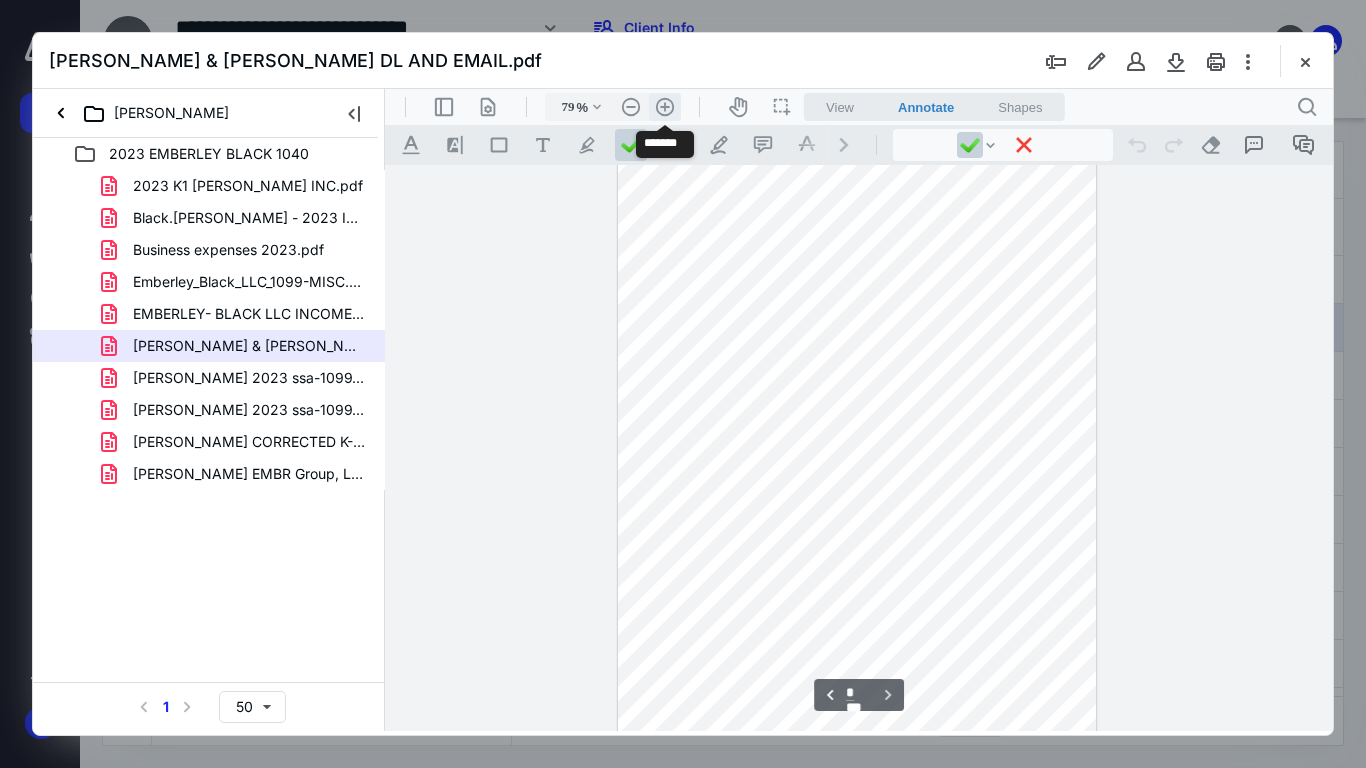click on ".cls-1{fill:#abb0c4;} icon - header - zoom - in - line" at bounding box center [665, 107] 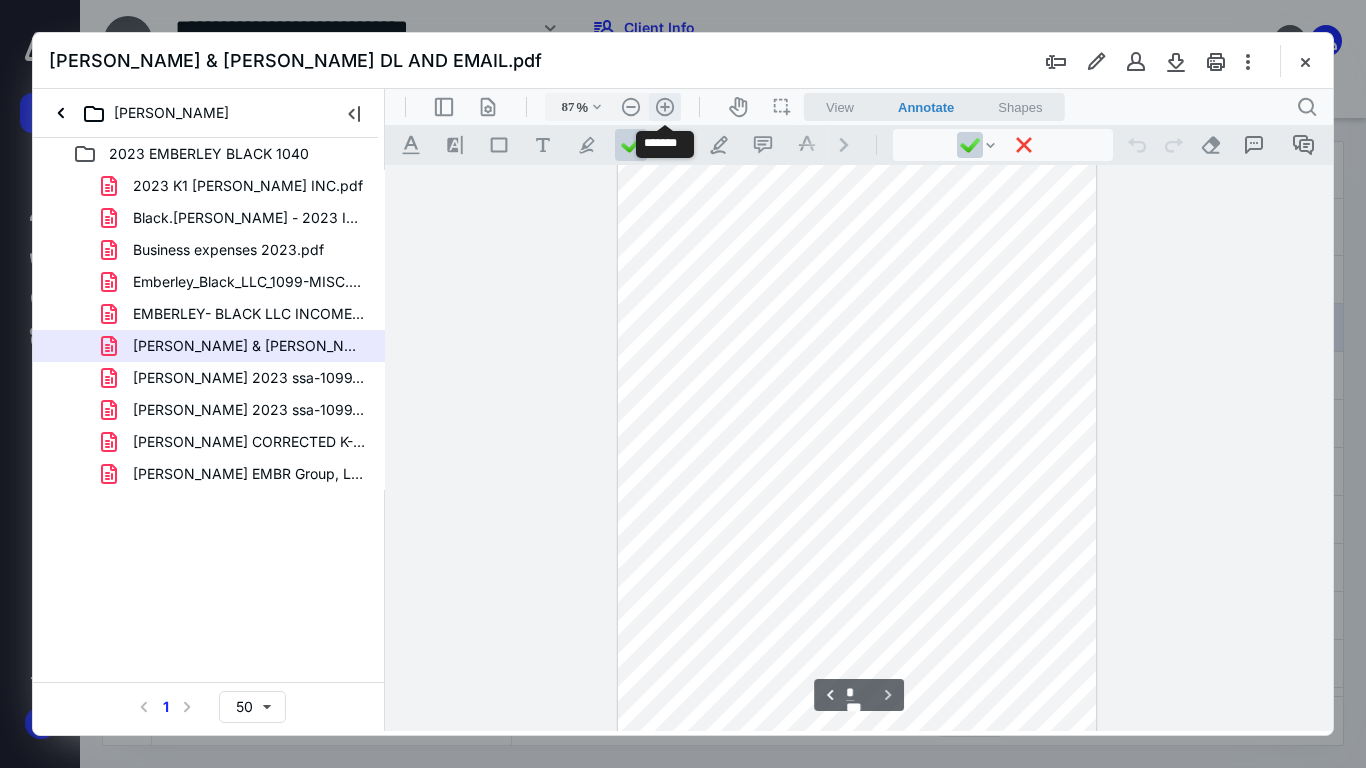 scroll, scrollTop: 739, scrollLeft: 0, axis: vertical 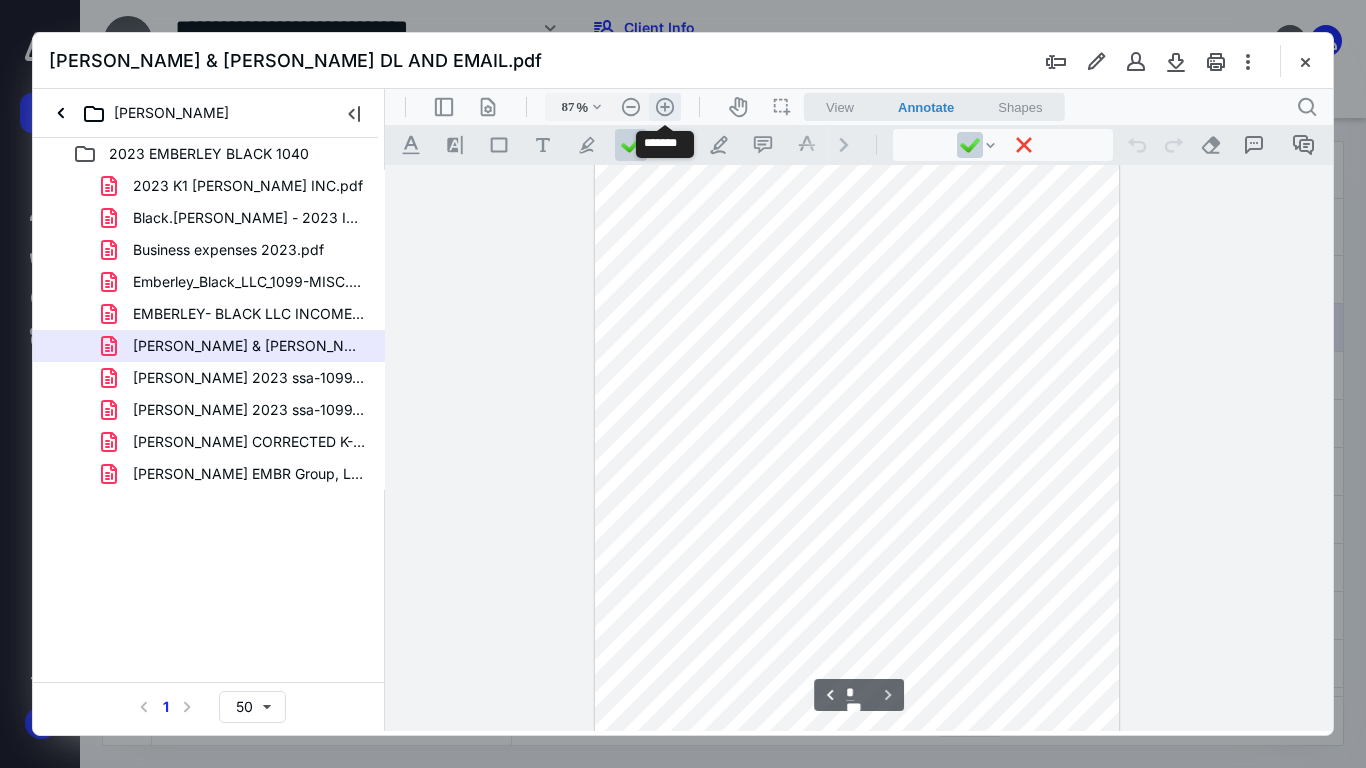 click on ".cls-1{fill:#abb0c4;} icon - header - zoom - in - line" at bounding box center (665, 107) 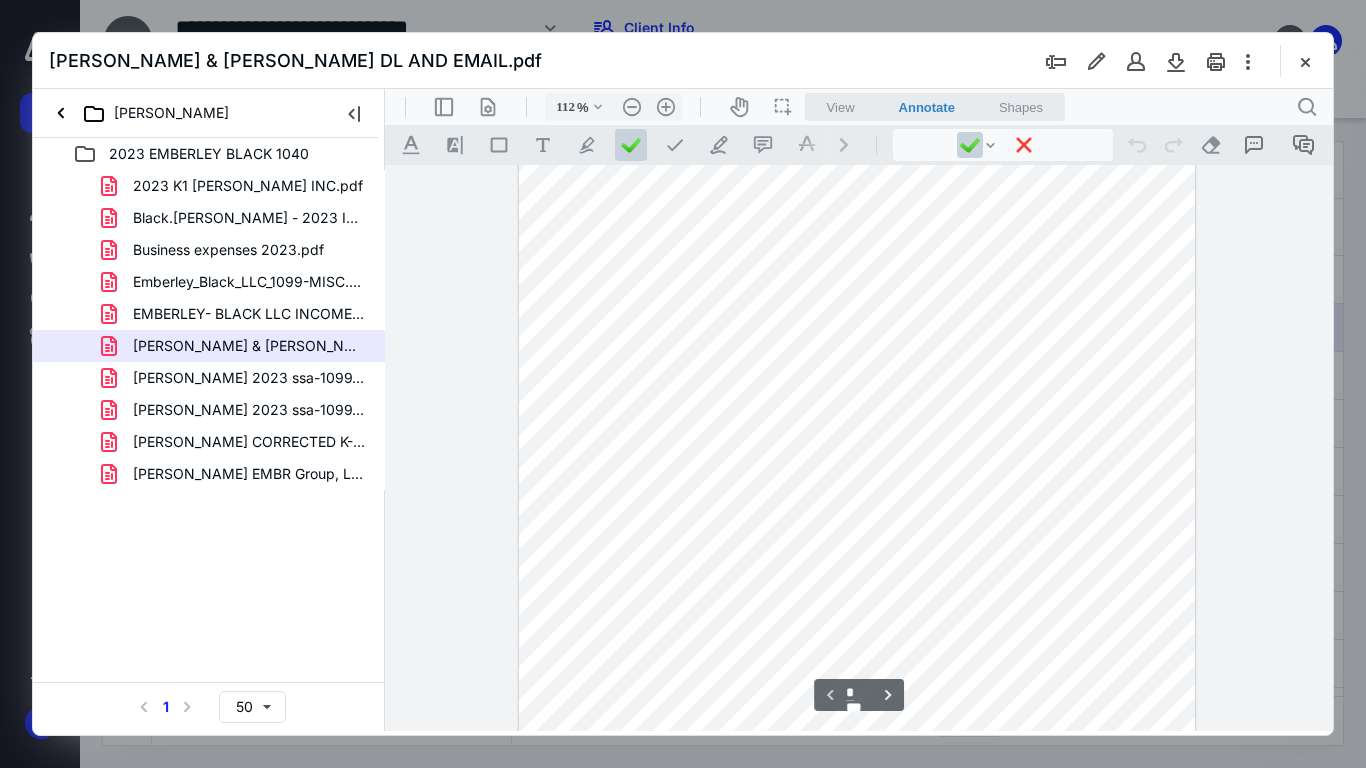 scroll, scrollTop: 0, scrollLeft: 0, axis: both 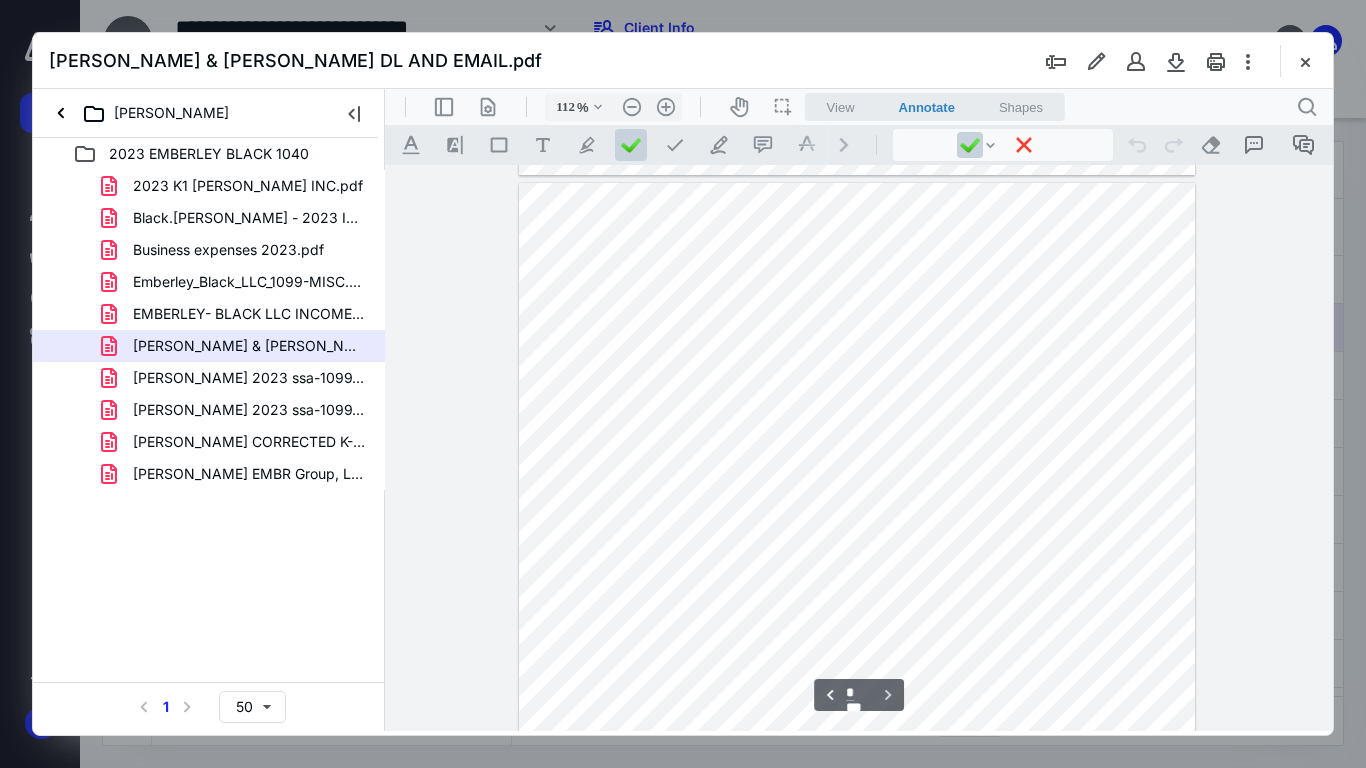 type on "*" 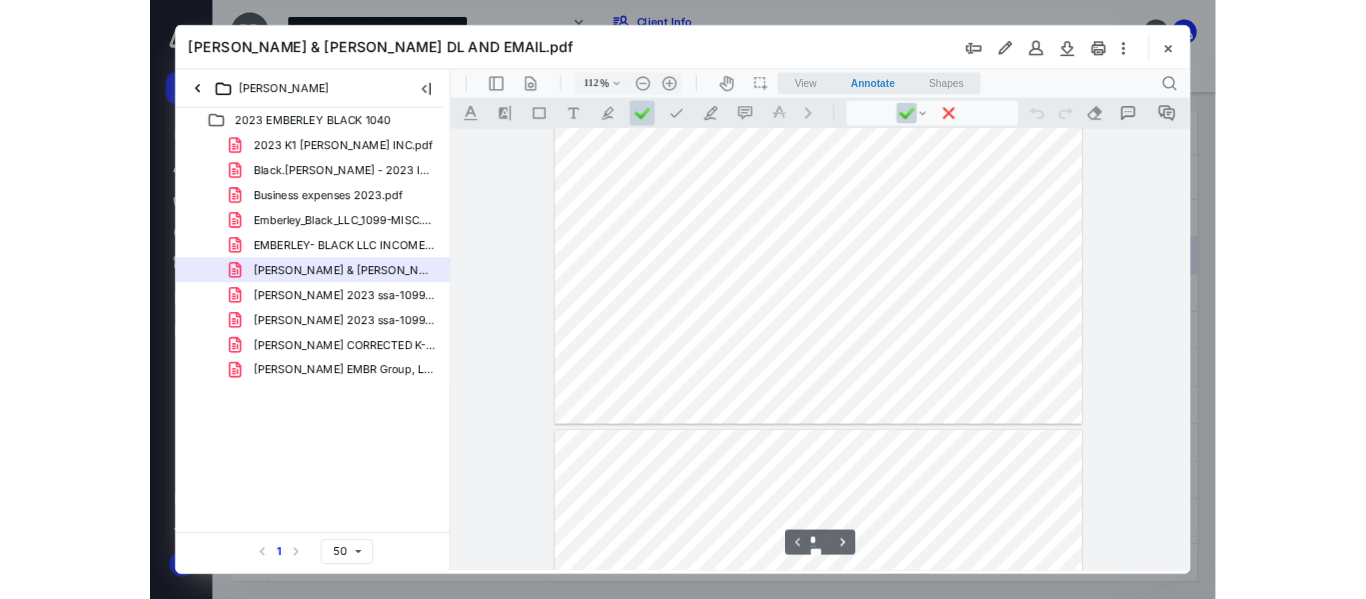 scroll, scrollTop: 0, scrollLeft: 0, axis: both 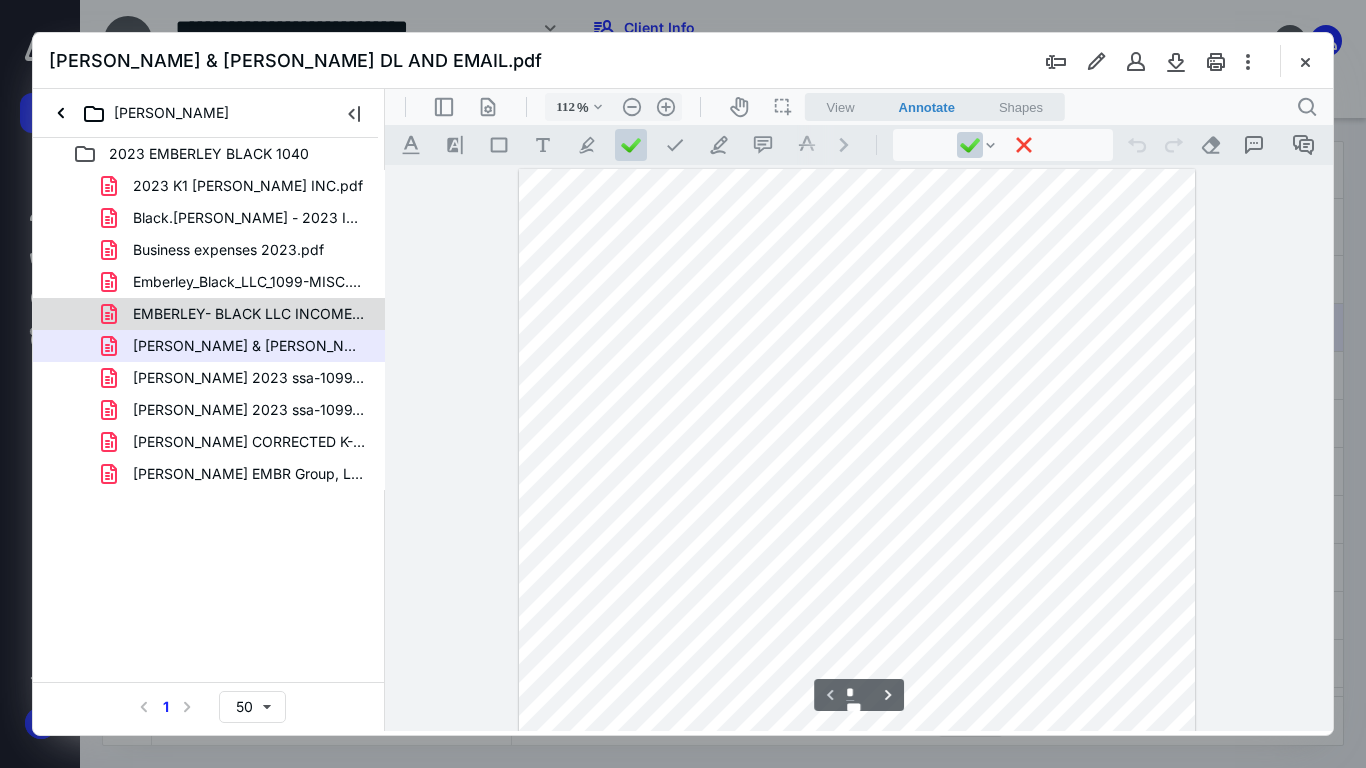 click on "EMBERLEY- BLACK LLC  INCOME 2023.pdf" at bounding box center (249, 314) 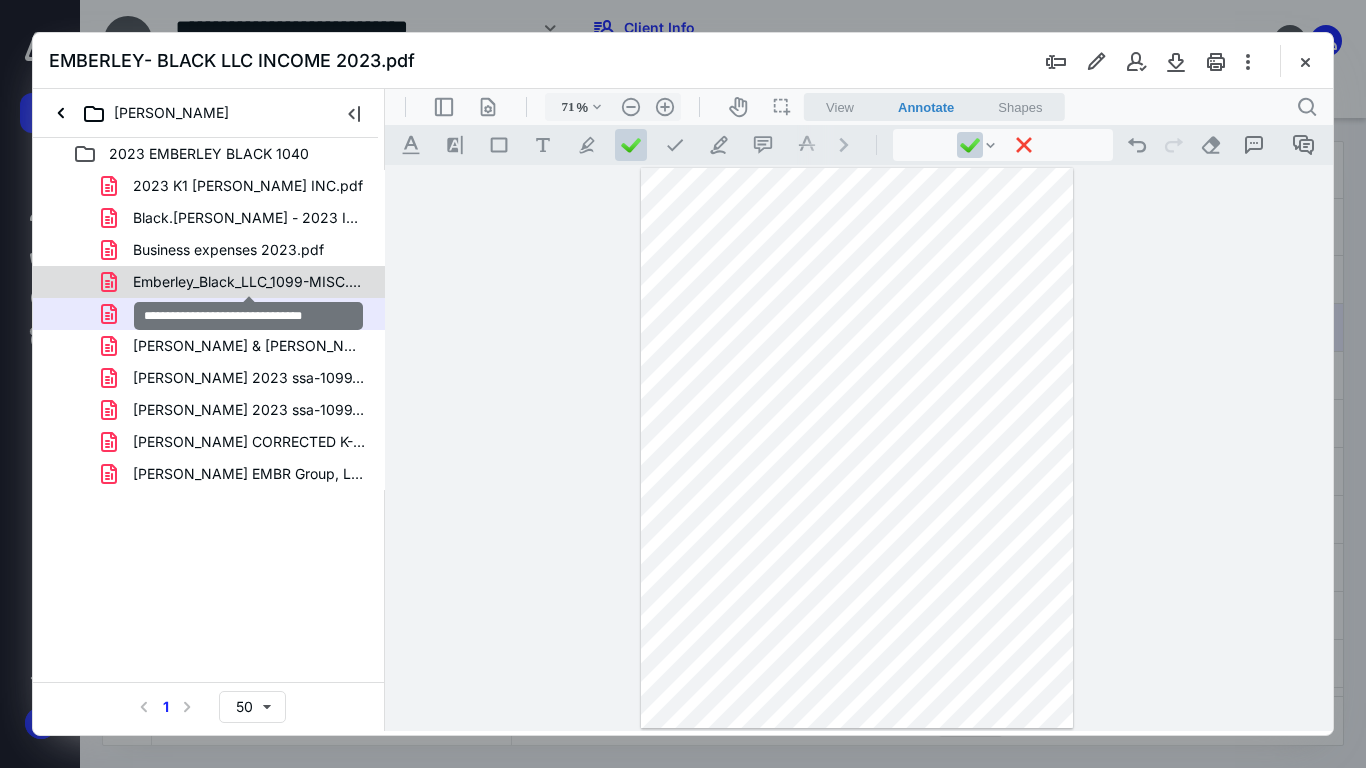click on "Emberley_Black_LLC_1099-MISC.pdf" at bounding box center (249, 282) 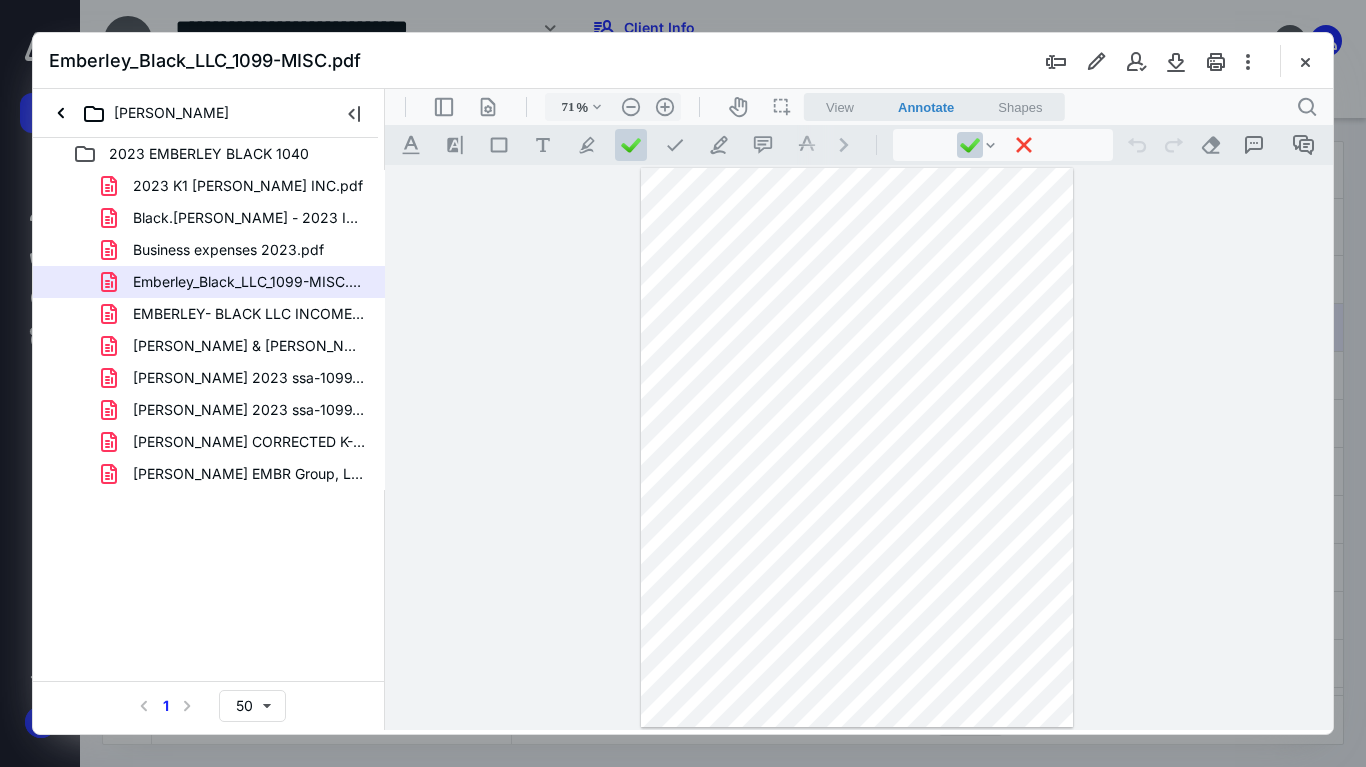 click on "Emberley_Black_LLC_1099-MISC.pdf" at bounding box center (683, 61) 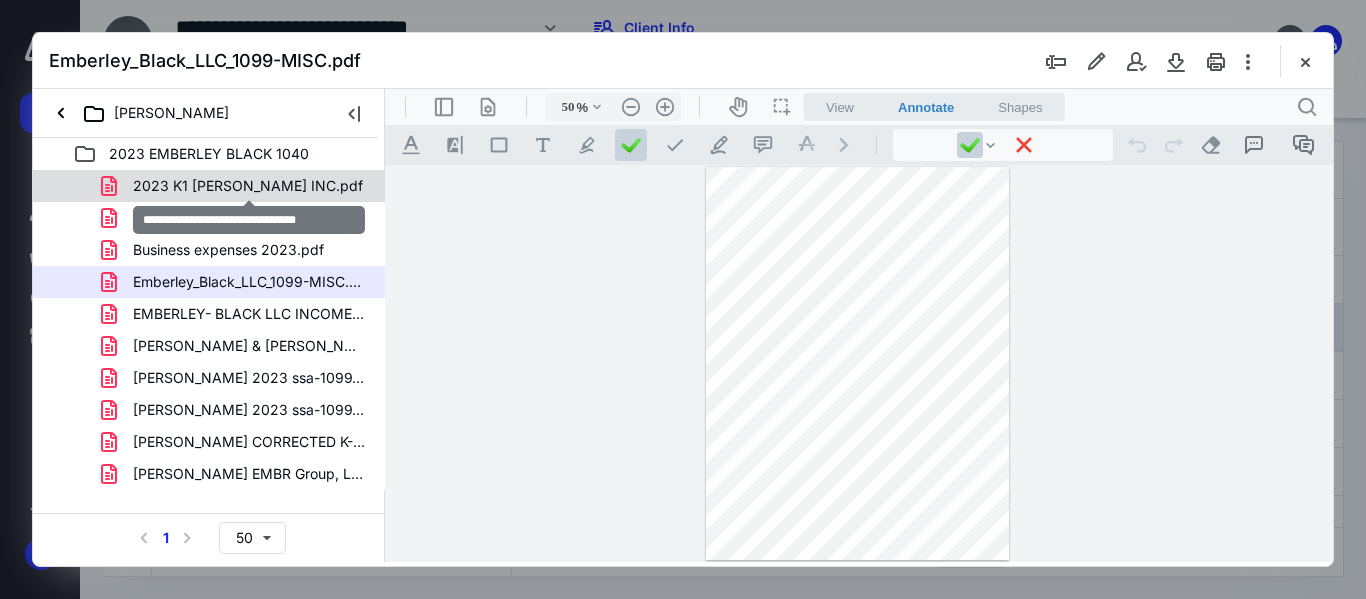 click on "2023 K1 [PERSON_NAME] INC.pdf" at bounding box center [248, 186] 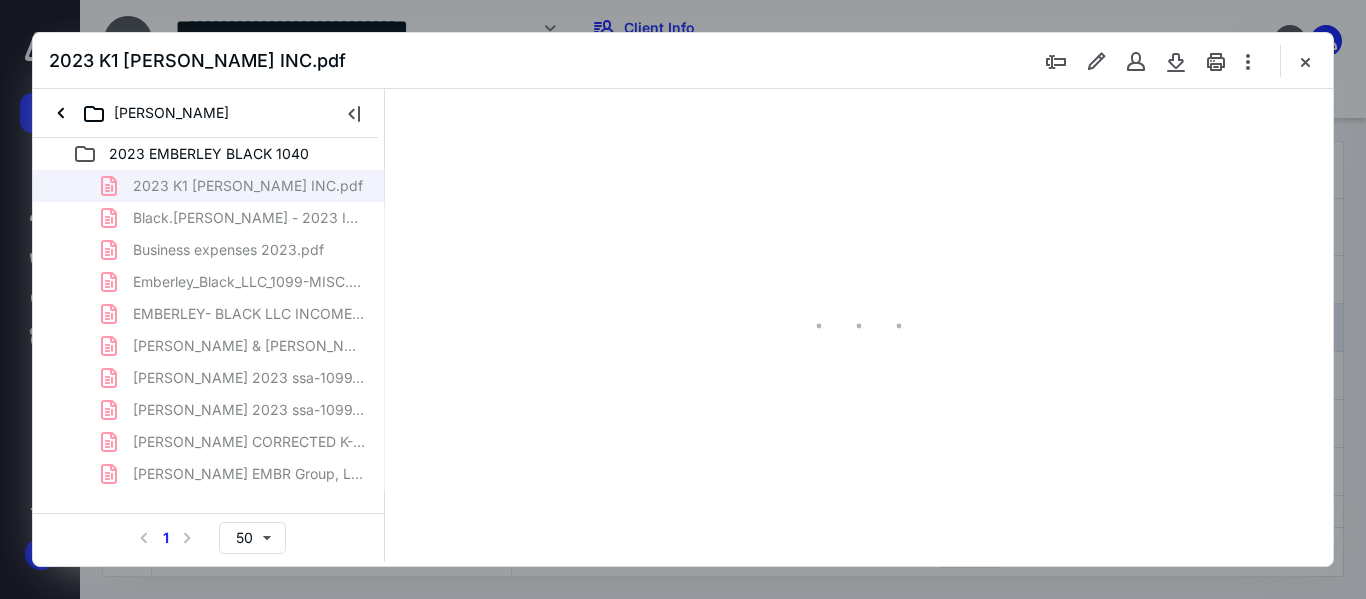 scroll, scrollTop: 78, scrollLeft: 0, axis: vertical 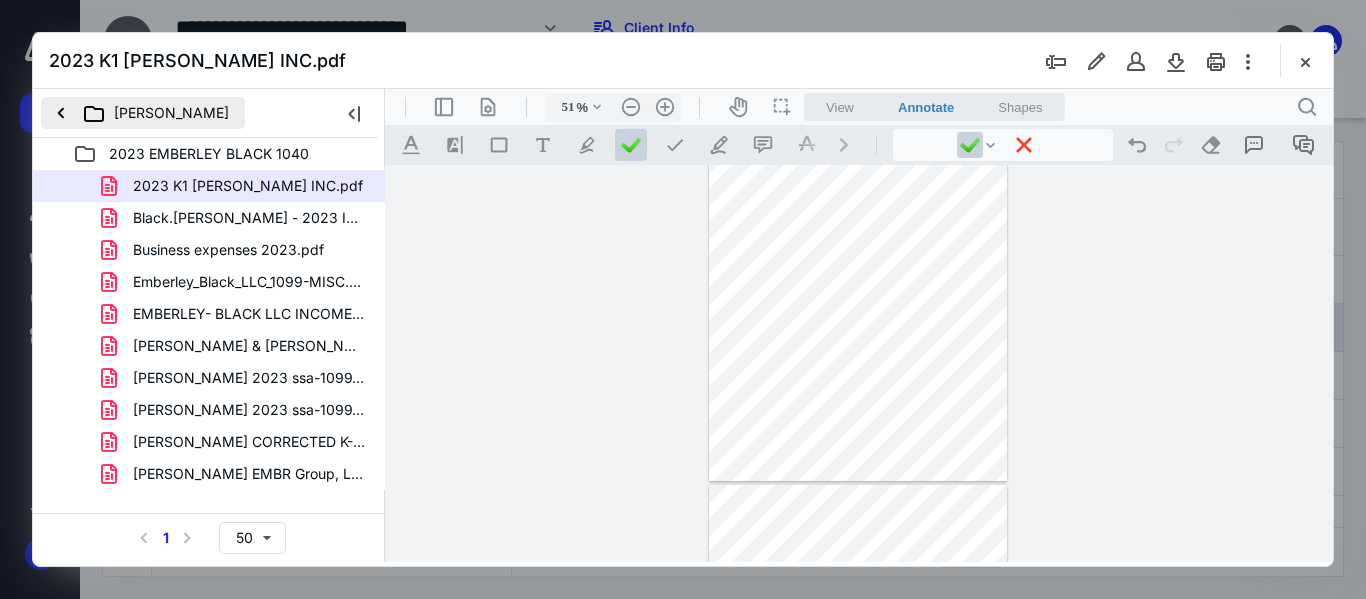 click on "[PERSON_NAME]" at bounding box center (143, 113) 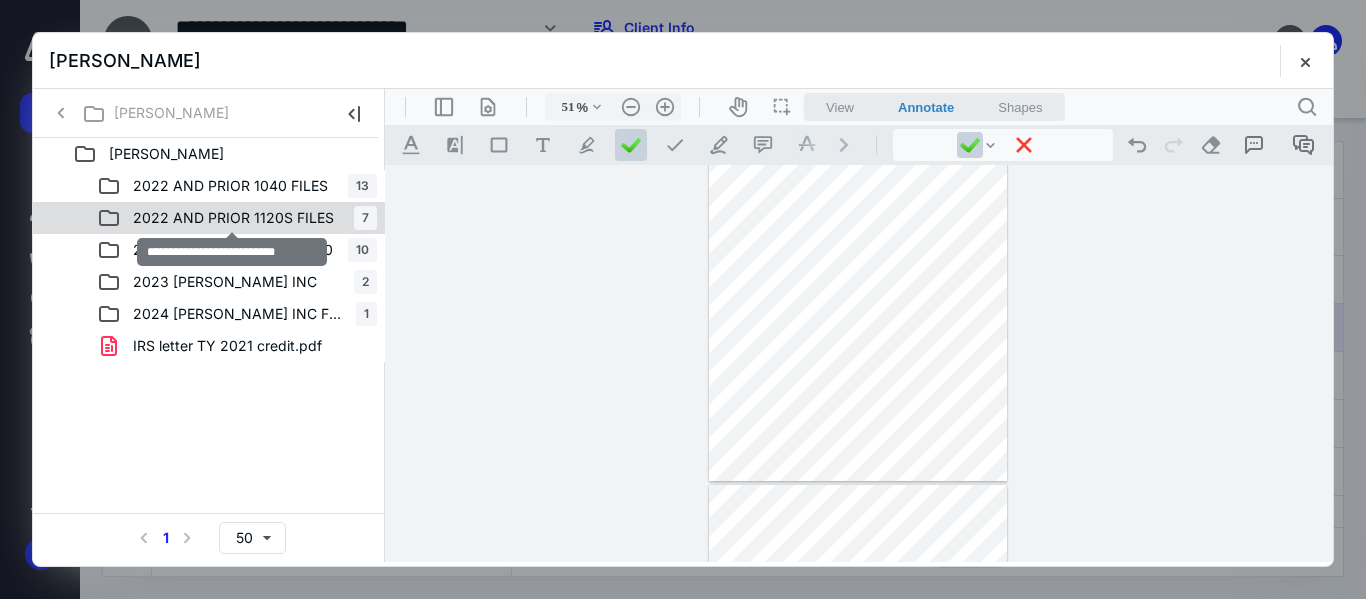 click on "2022 AND PRIOR 1120S FILES" at bounding box center [233, 218] 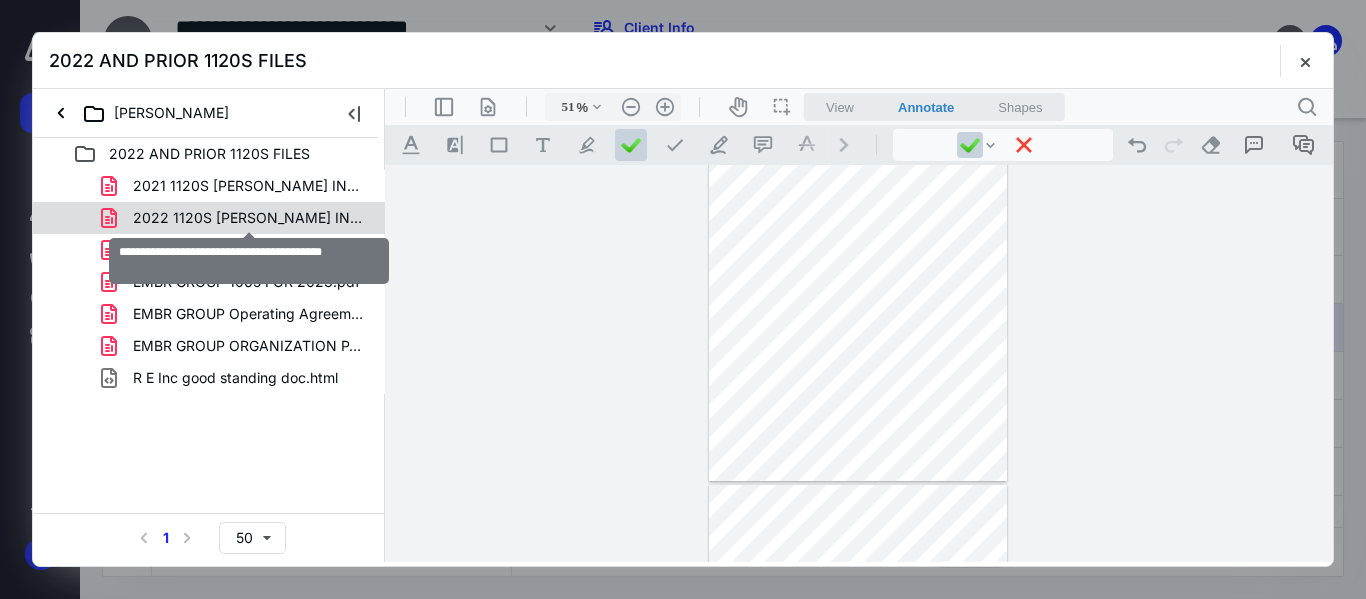 click on "2022 1120S [PERSON_NAME] INC COPY 1.pdf" at bounding box center (249, 218) 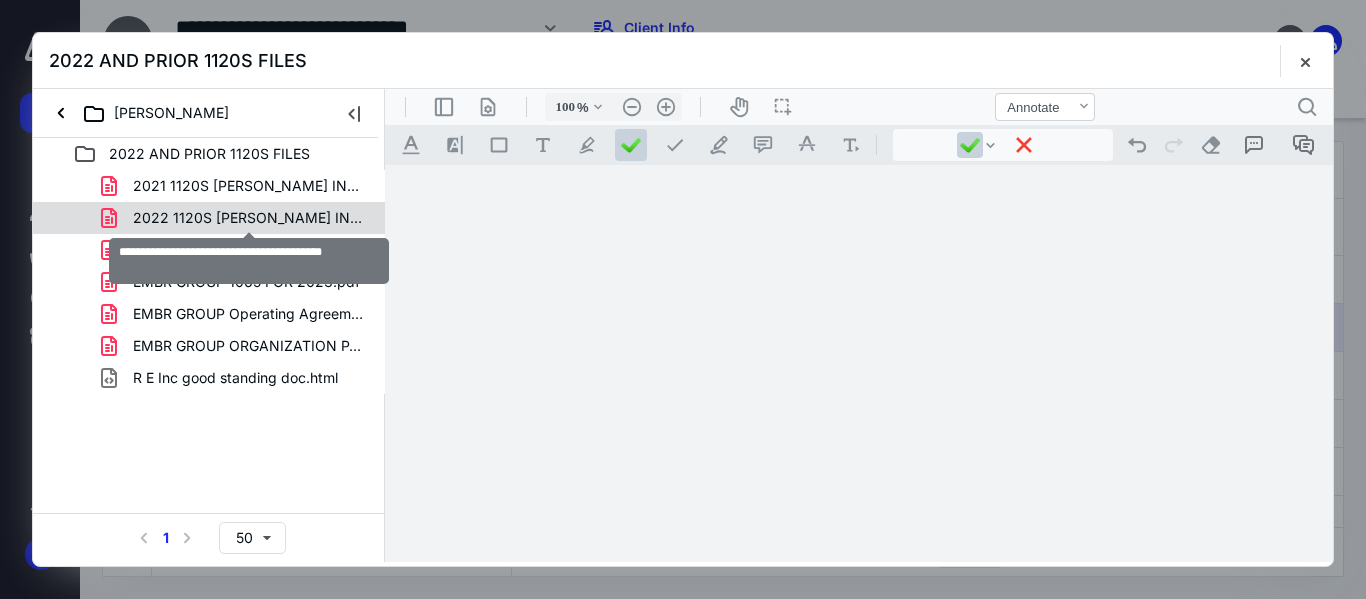 click on "2021 1120S [PERSON_NAME] INC.pdf 2022 1120S [PERSON_NAME] INC COPY 1.pdf EMBR GROUP 1065 FOR 2022.pdf EMBR GROUP 1065 FOR 2023.pdf EMBR GROUP Operating Agreement.pdf EMBR GROUP ORGANIZATION PAPERS.pdf R E Inc good standing doc.html" at bounding box center [209, 282] 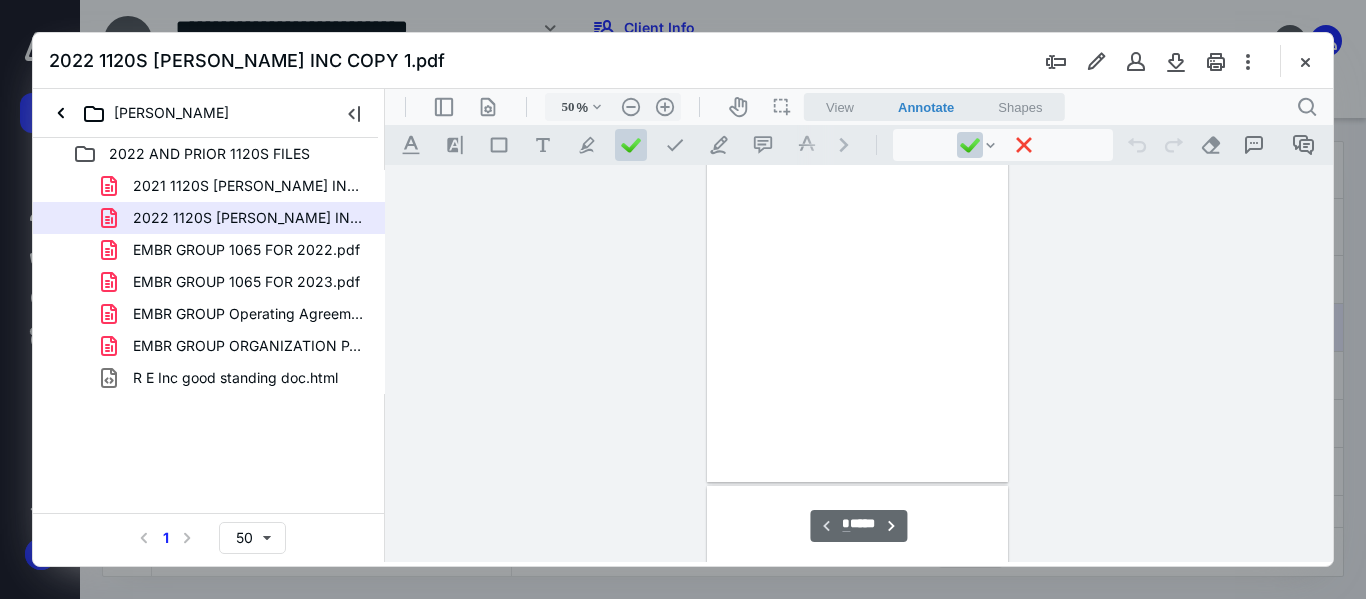 scroll, scrollTop: 78, scrollLeft: 0, axis: vertical 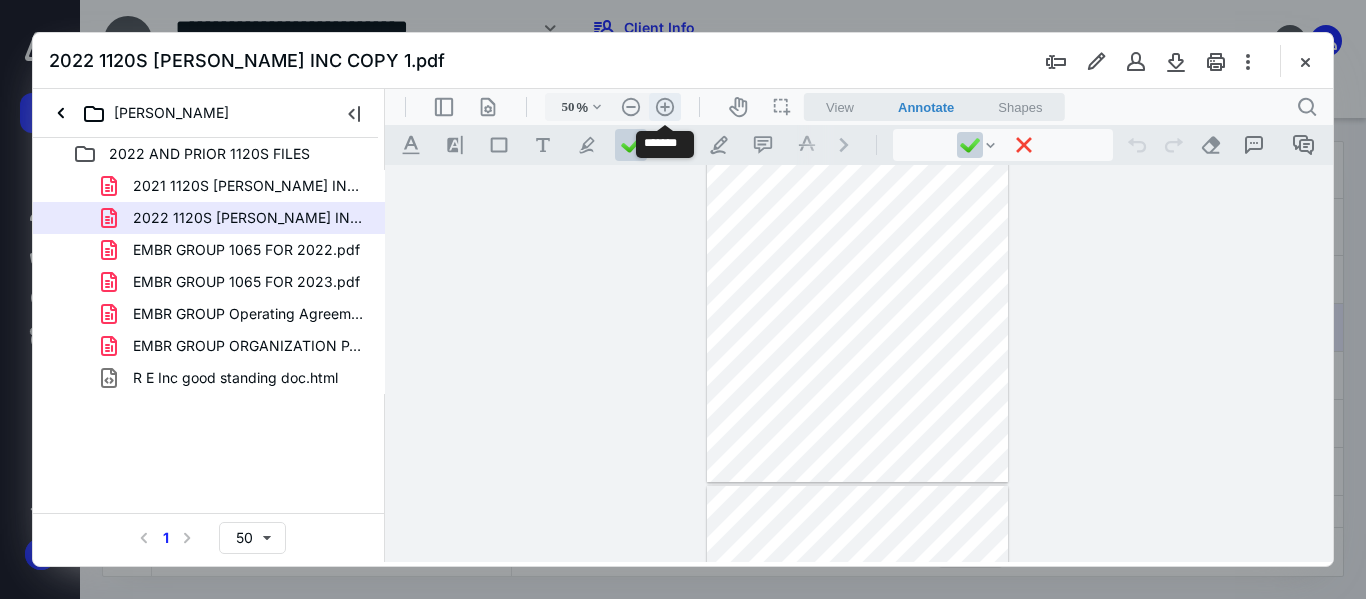click on ".cls-1{fill:#abb0c4;} icon - header - zoom - in - line" at bounding box center (665, 107) 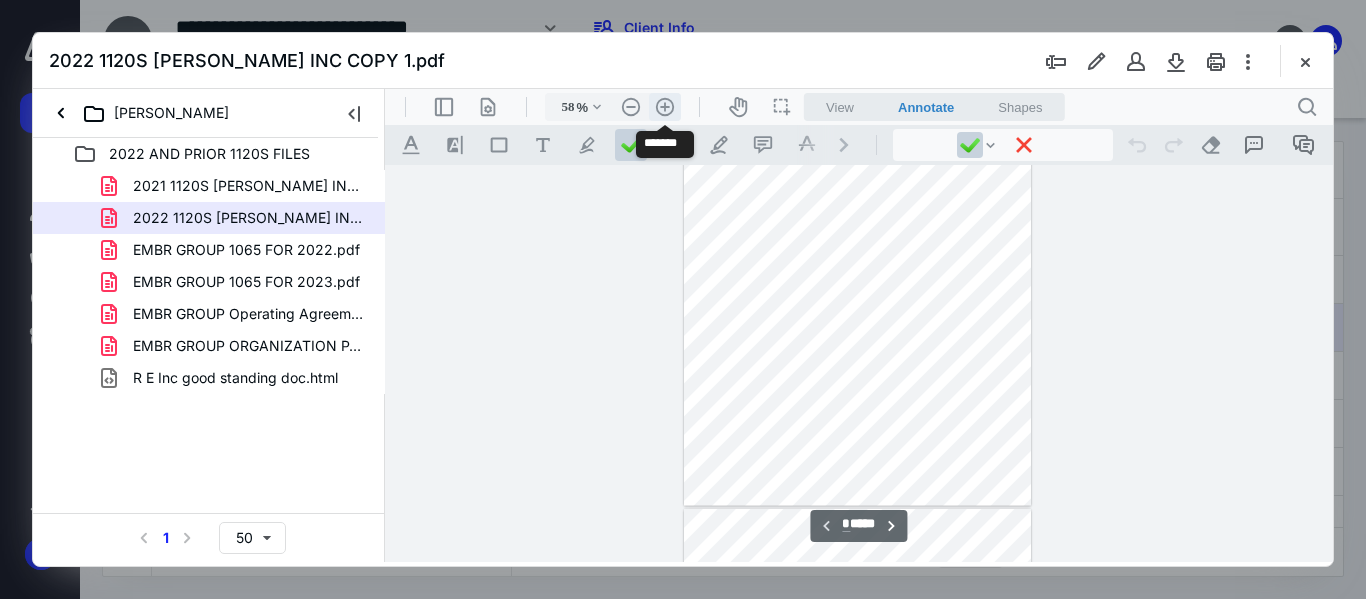 click on ".cls-1{fill:#abb0c4;} icon - header - zoom - in - line" at bounding box center [665, 107] 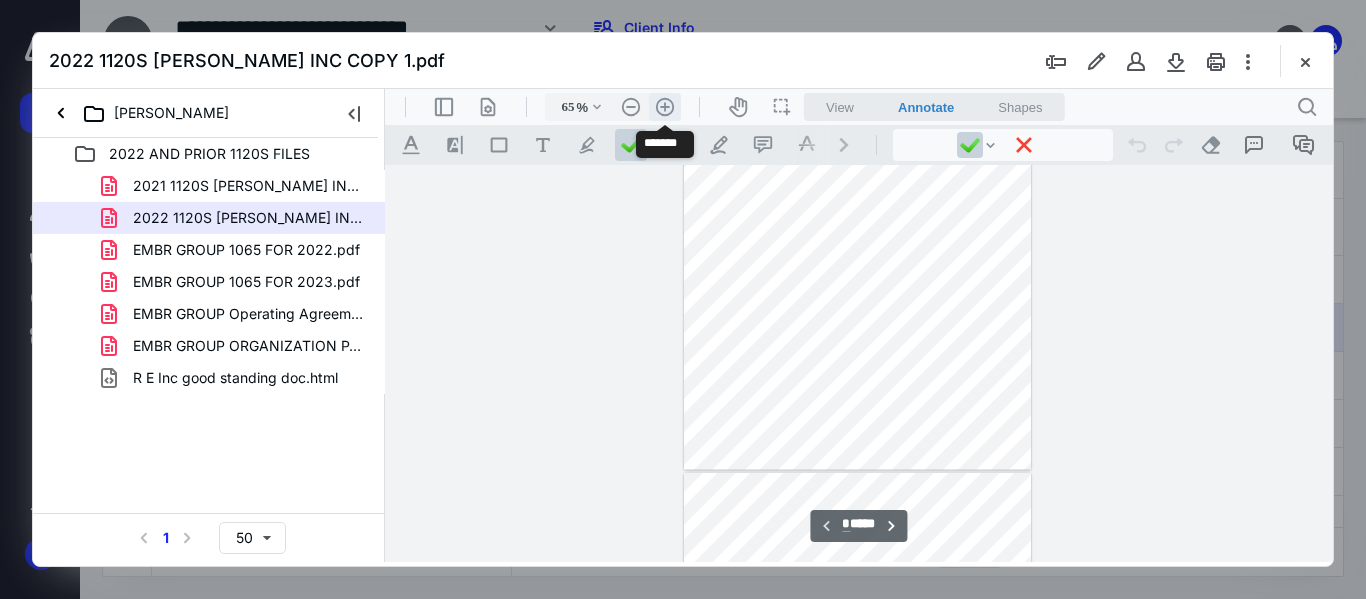 click on ".cls-1{fill:#abb0c4;} icon - header - zoom - in - line" at bounding box center (665, 107) 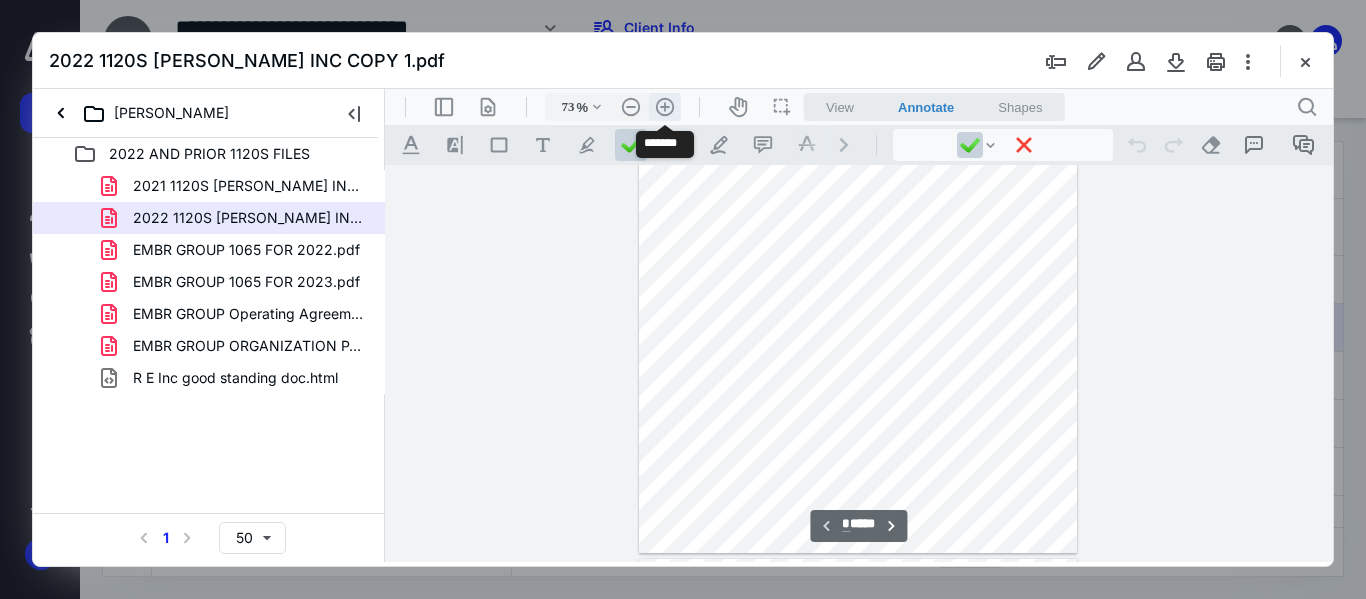 click on ".cls-1{fill:#abb0c4;} icon - header - zoom - in - line" at bounding box center [665, 107] 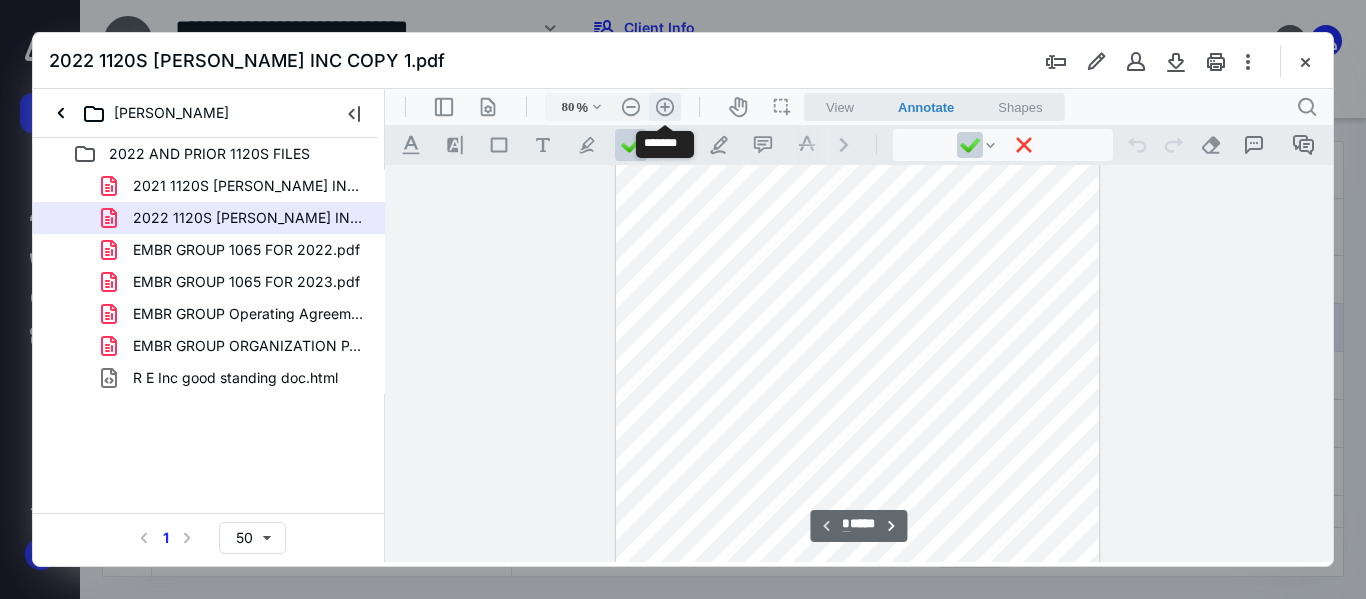 click on ".cls-1{fill:#abb0c4;} icon - header - zoom - in - line" at bounding box center [665, 107] 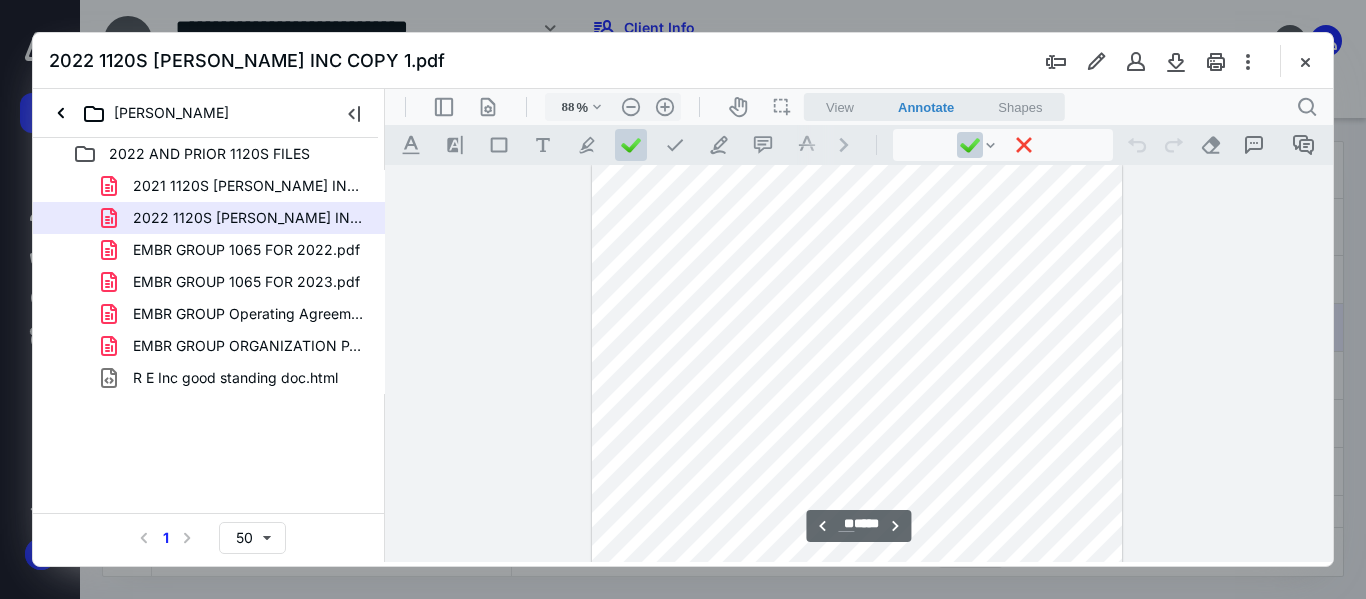 scroll, scrollTop: 6958, scrollLeft: 0, axis: vertical 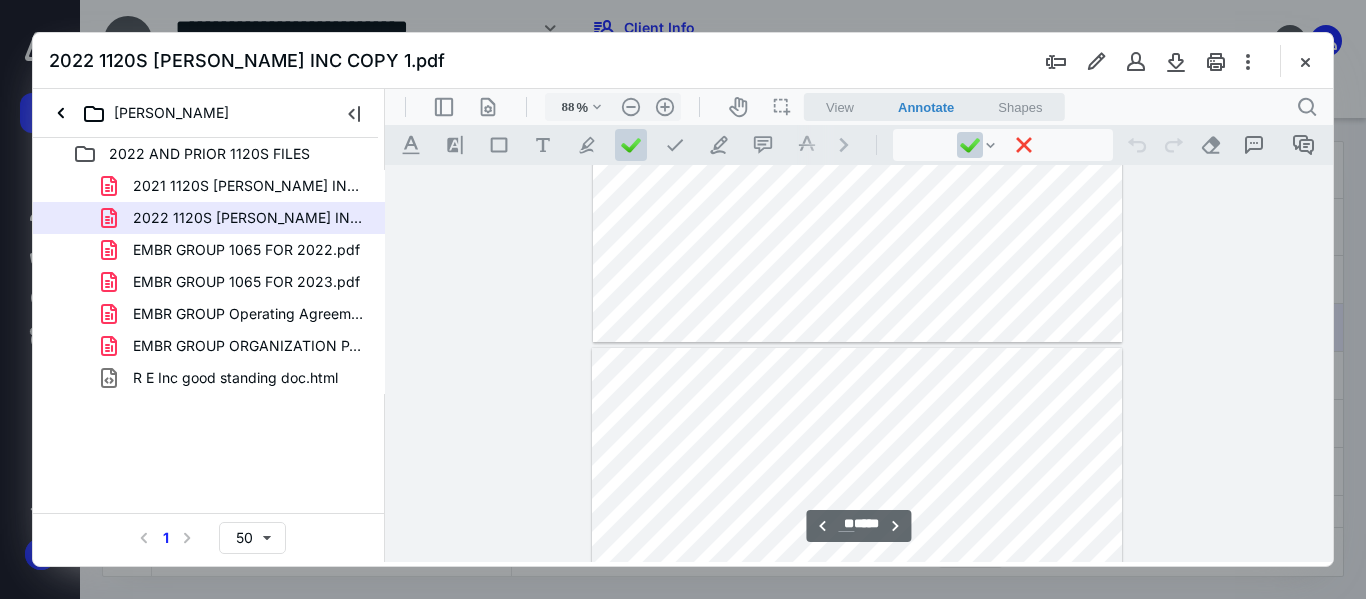 type on "**" 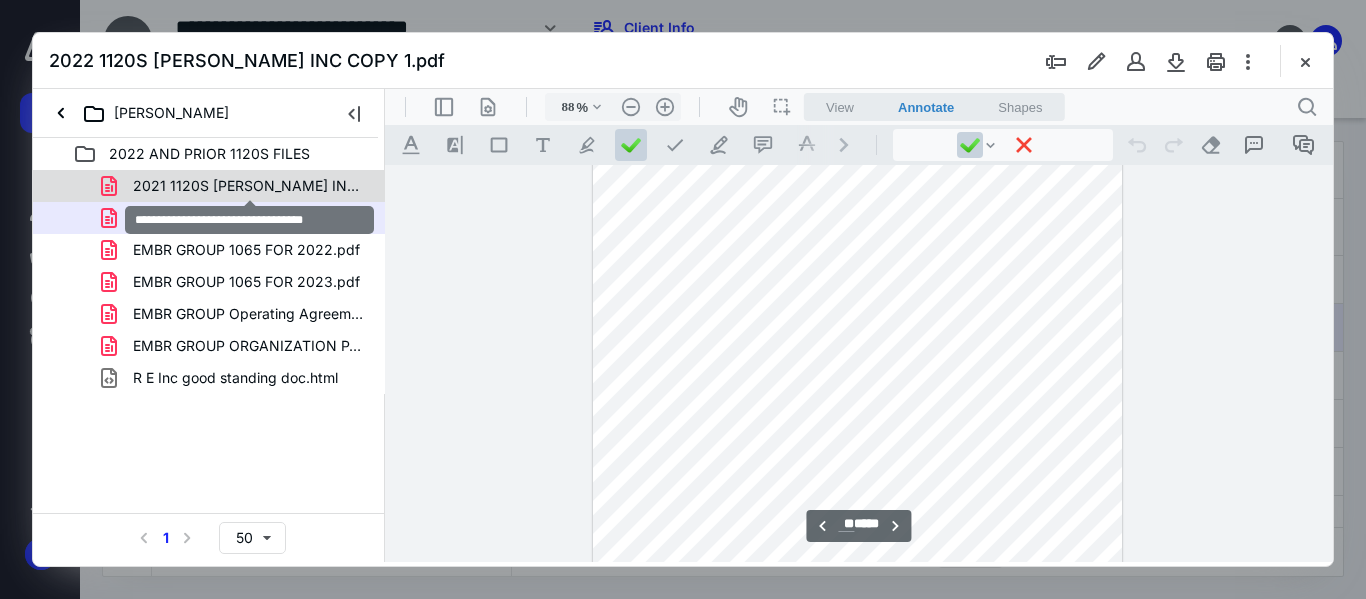 click on "2021 1120S [PERSON_NAME] INC.pdf" at bounding box center [249, 186] 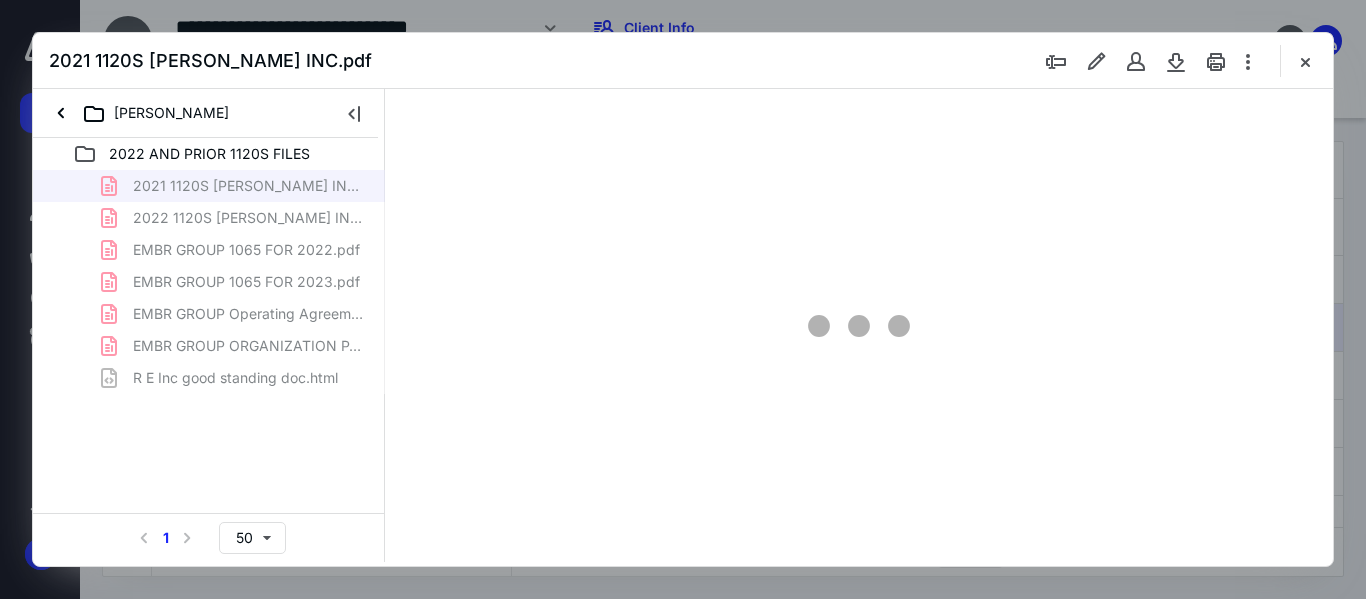type on "50" 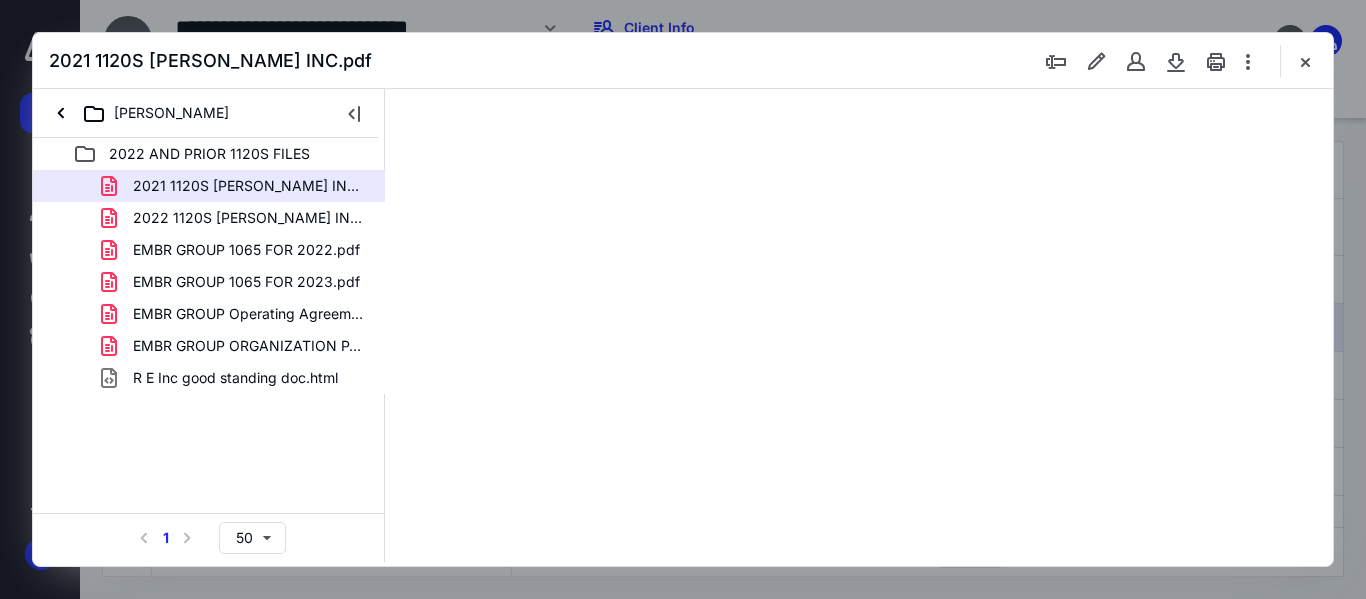 scroll, scrollTop: 78, scrollLeft: 0, axis: vertical 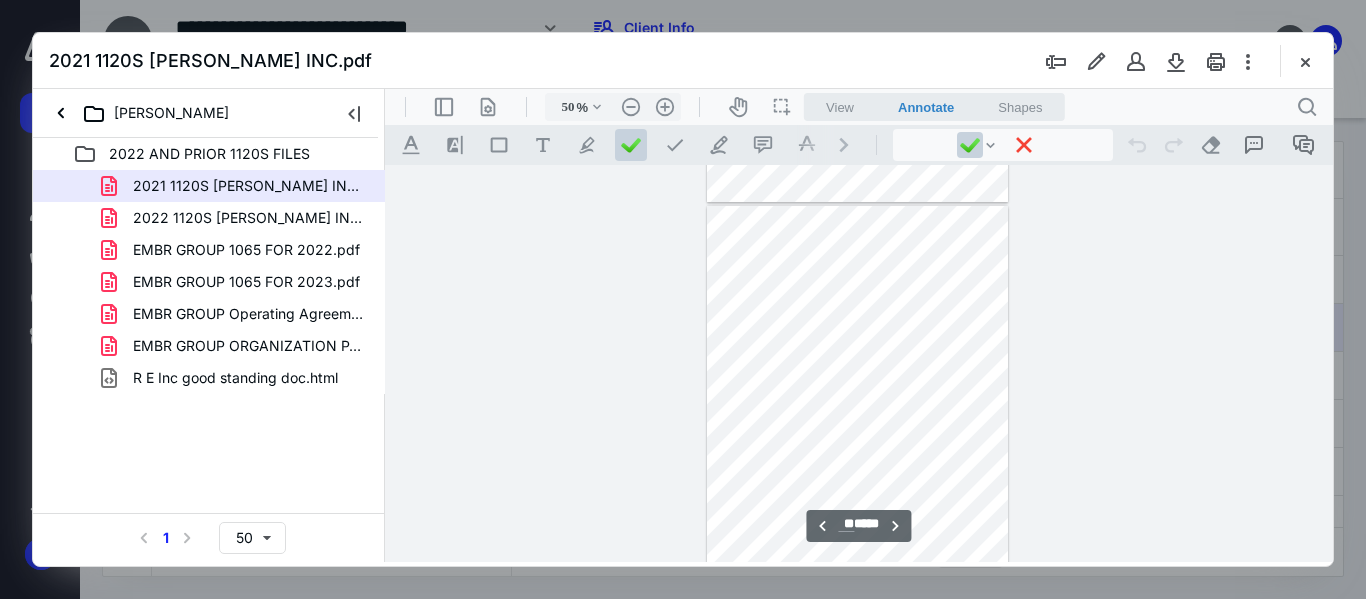 type on "**" 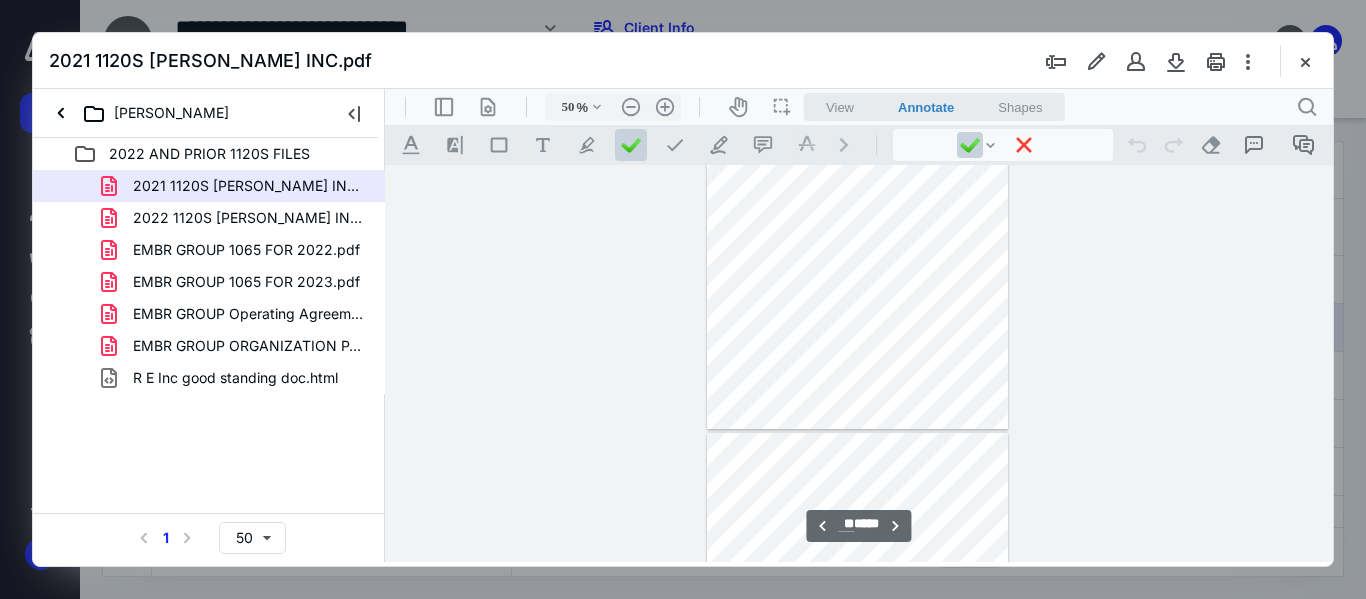 scroll, scrollTop: 6778, scrollLeft: 0, axis: vertical 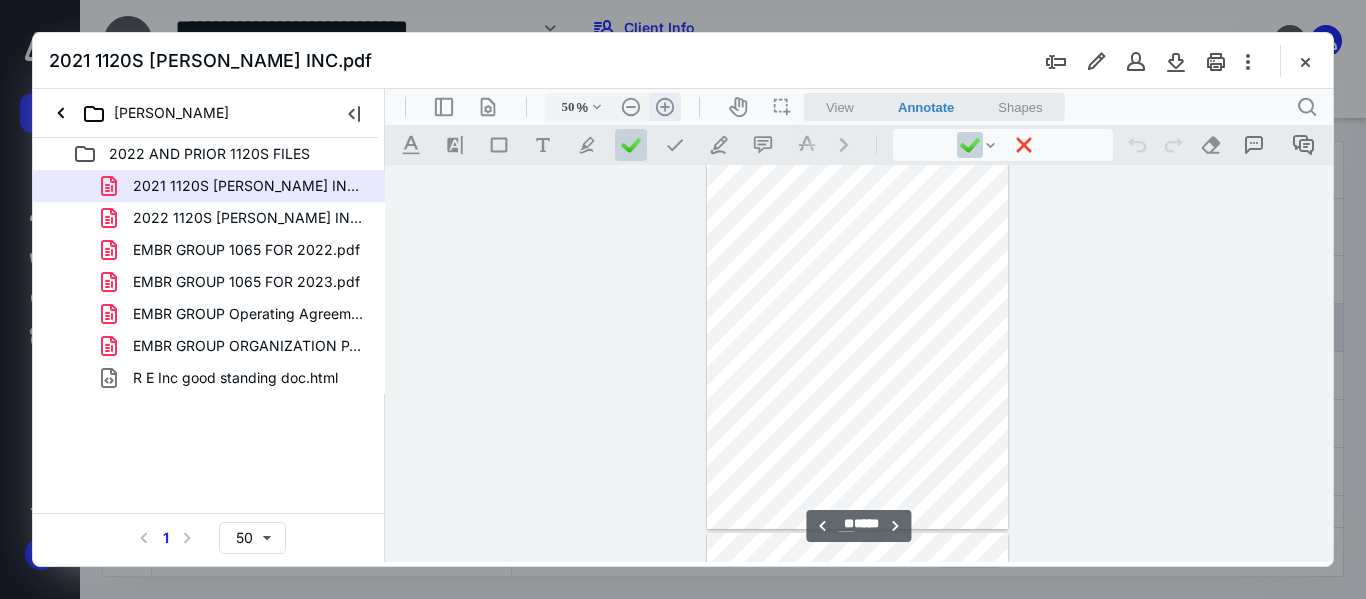 click on ".cls-1{fill:#abb0c4;} icon - header - zoom - in - line" at bounding box center [665, 107] 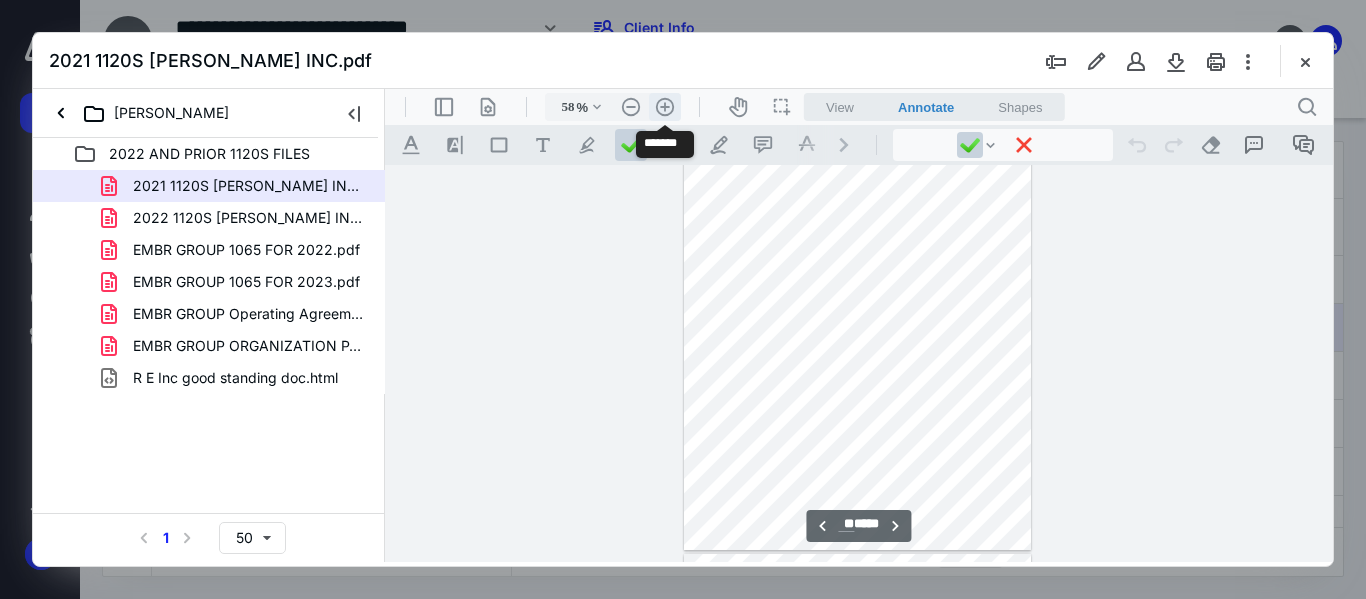 click on ".cls-1{fill:#abb0c4;} icon - header - zoom - in - line" at bounding box center (665, 107) 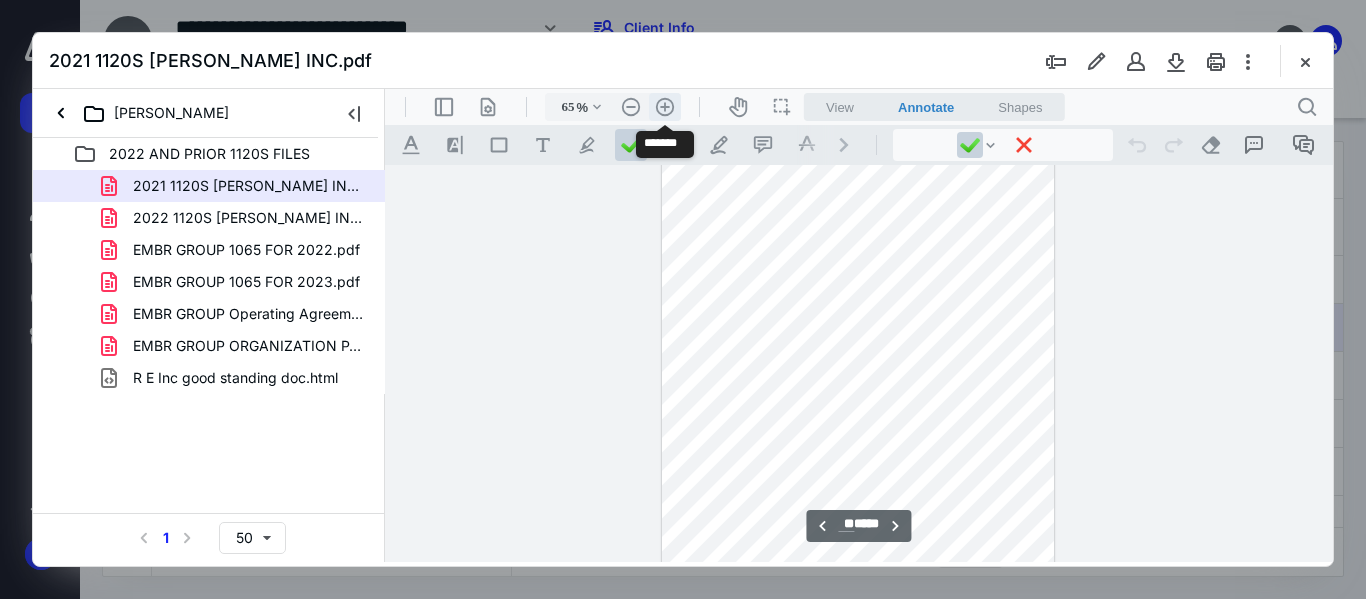 click on ".cls-1{fill:#abb0c4;} icon - header - zoom - in - line" at bounding box center [665, 107] 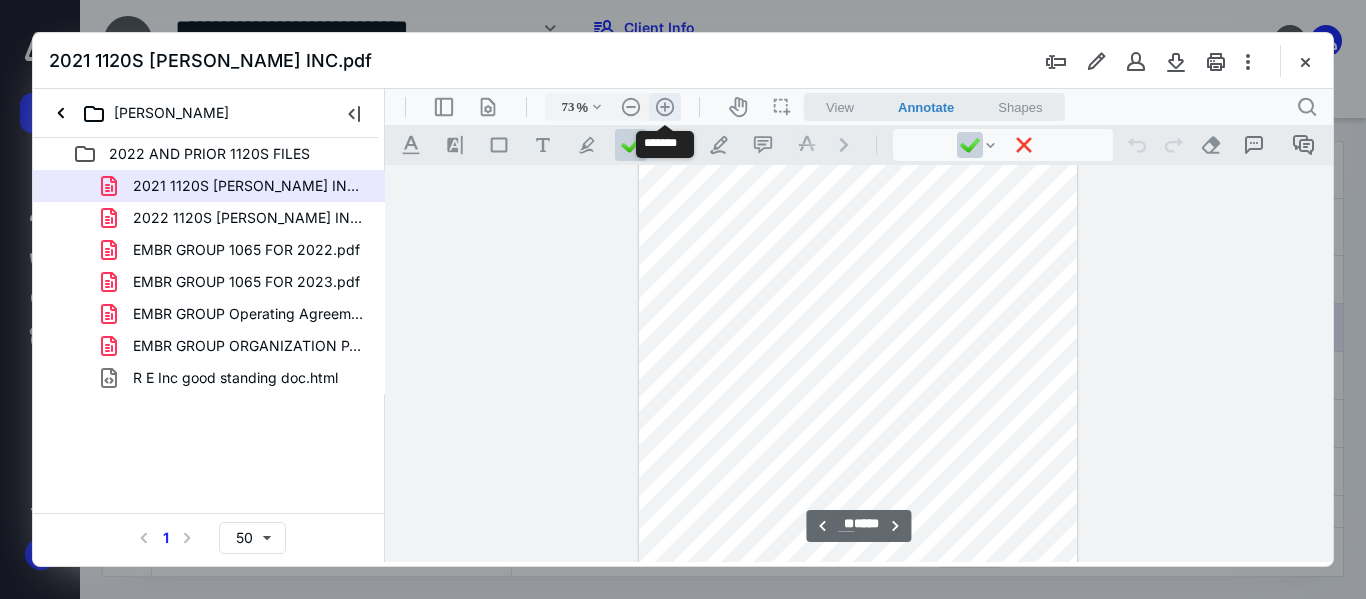 click on ".cls-1{fill:#abb0c4;} icon - header - zoom - in - line" at bounding box center [665, 107] 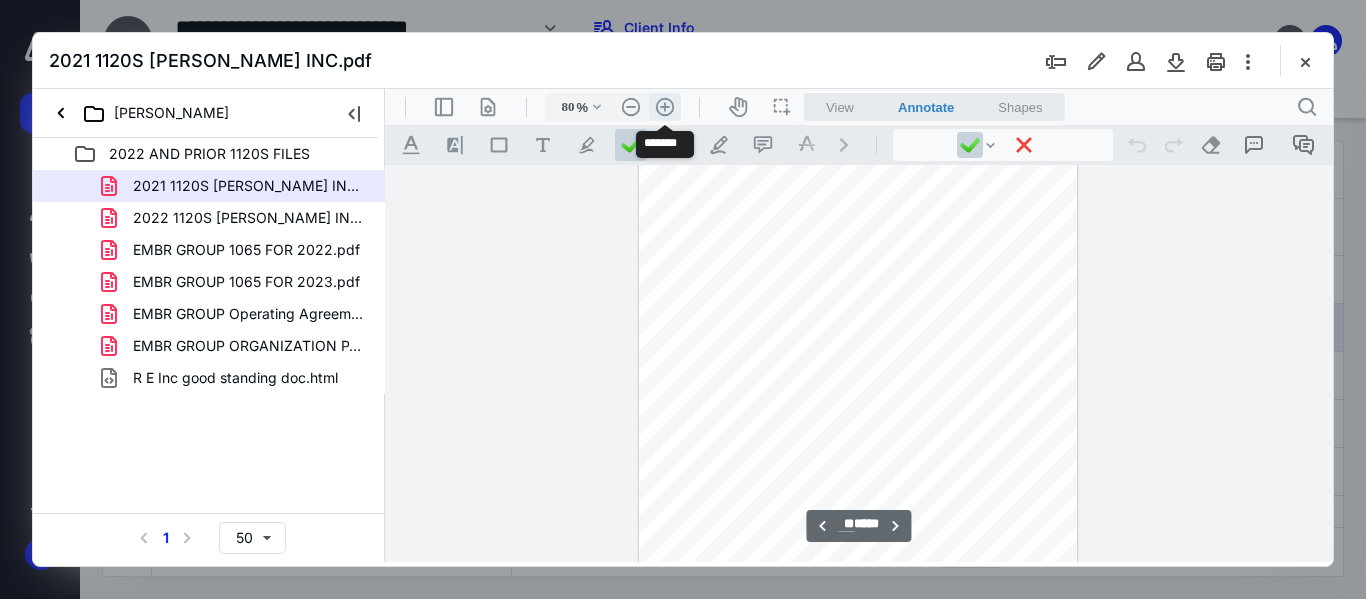 click on ".cls-1{fill:#abb0c4;} icon - header - zoom - in - line" at bounding box center (665, 107) 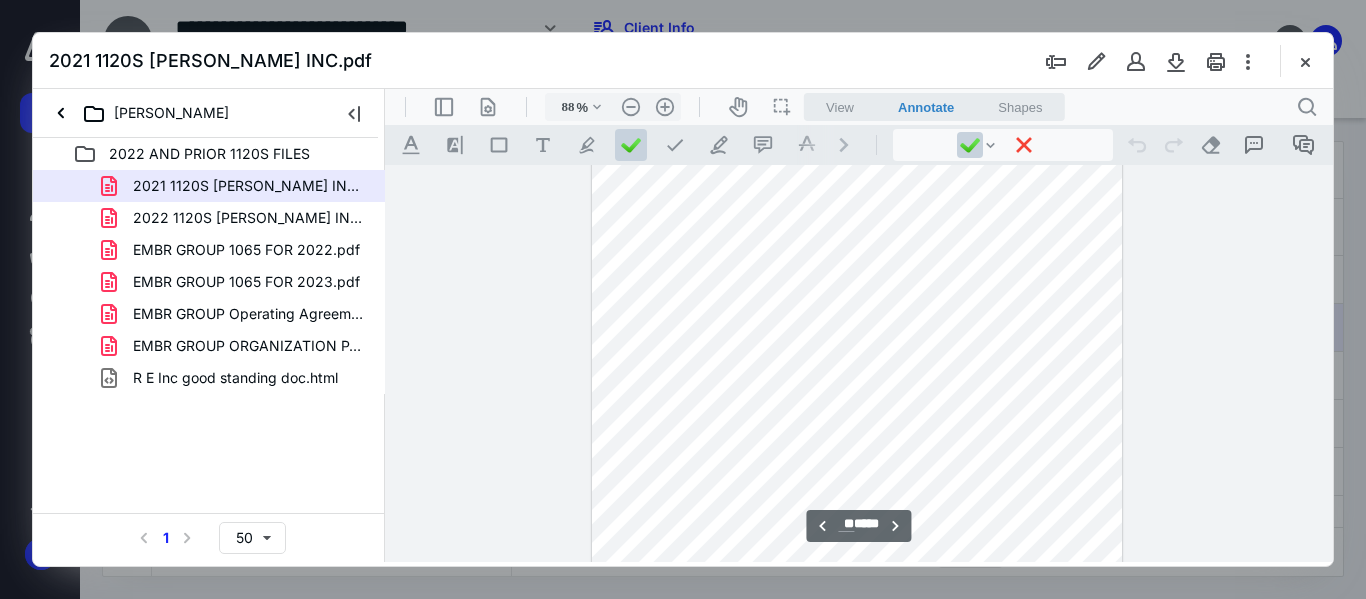 scroll, scrollTop: 14623, scrollLeft: 0, axis: vertical 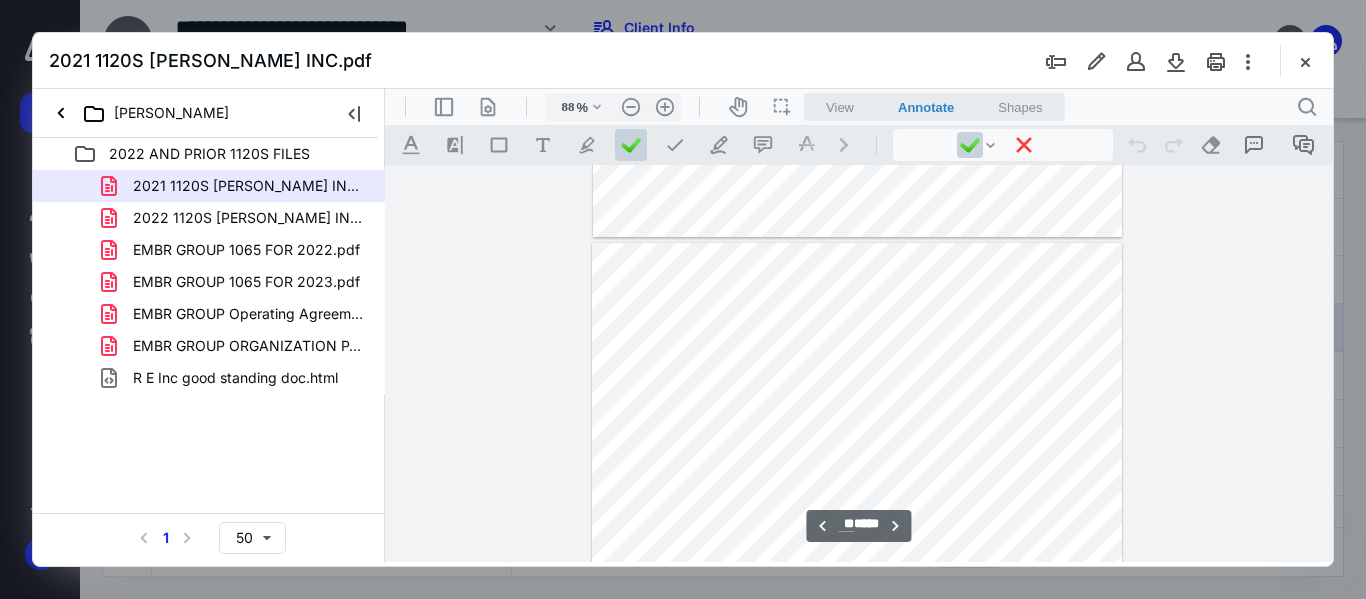 type on "**" 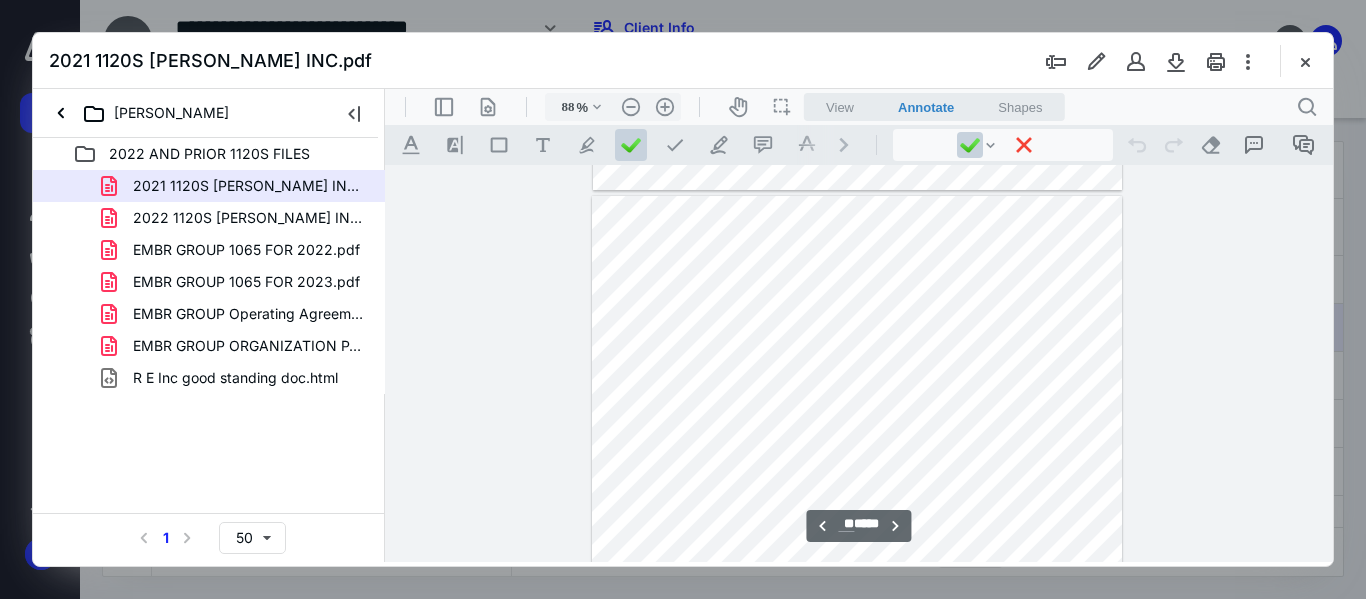 scroll, scrollTop: 17523, scrollLeft: 0, axis: vertical 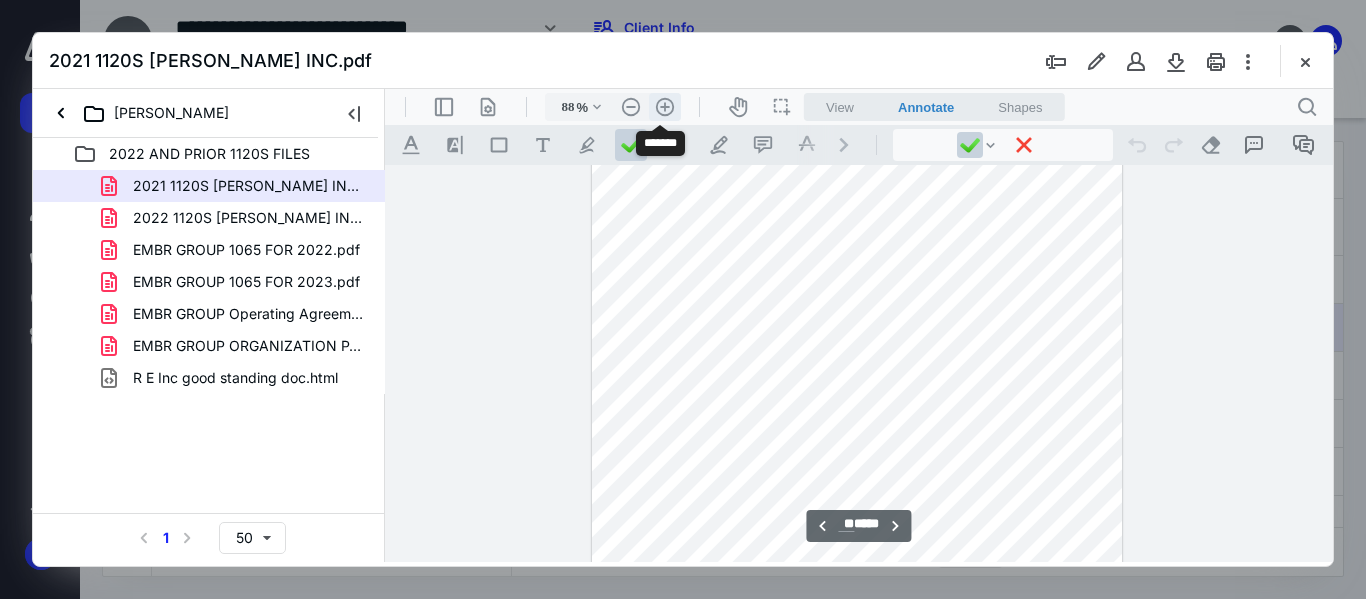 click on ".cls-1{fill:#abb0c4;} icon - header - zoom - in - line" at bounding box center [665, 107] 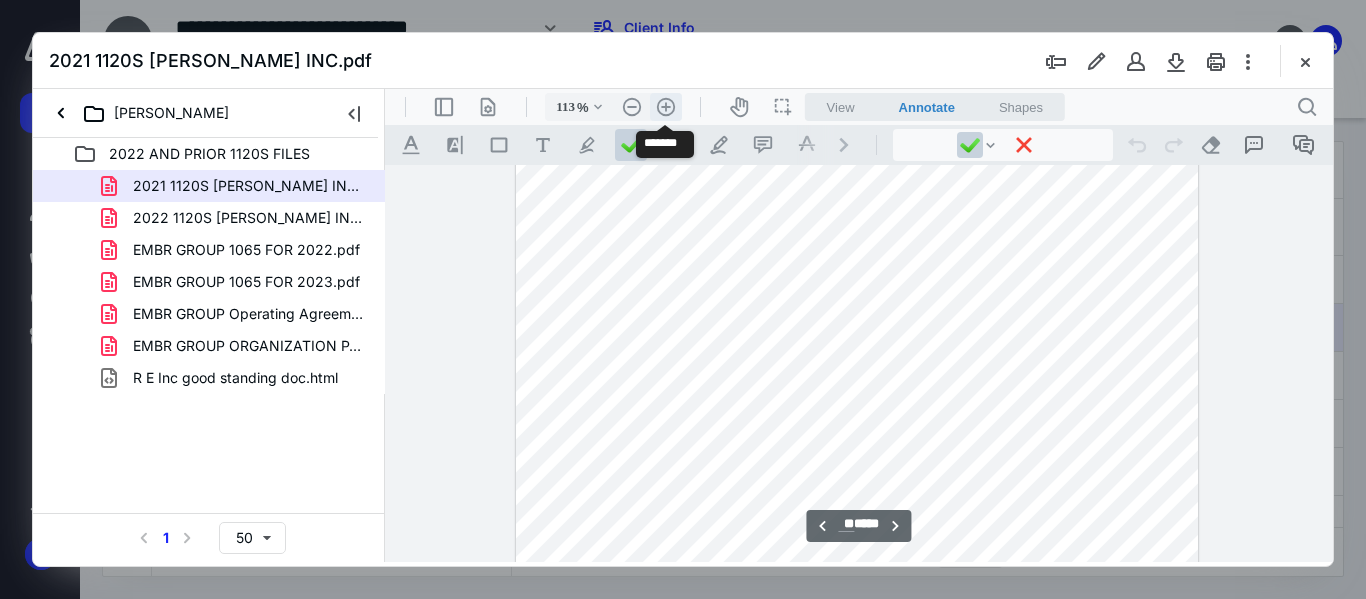 click on ".cls-1{fill:#abb0c4;} icon - header - zoom - in - line" at bounding box center [666, 107] 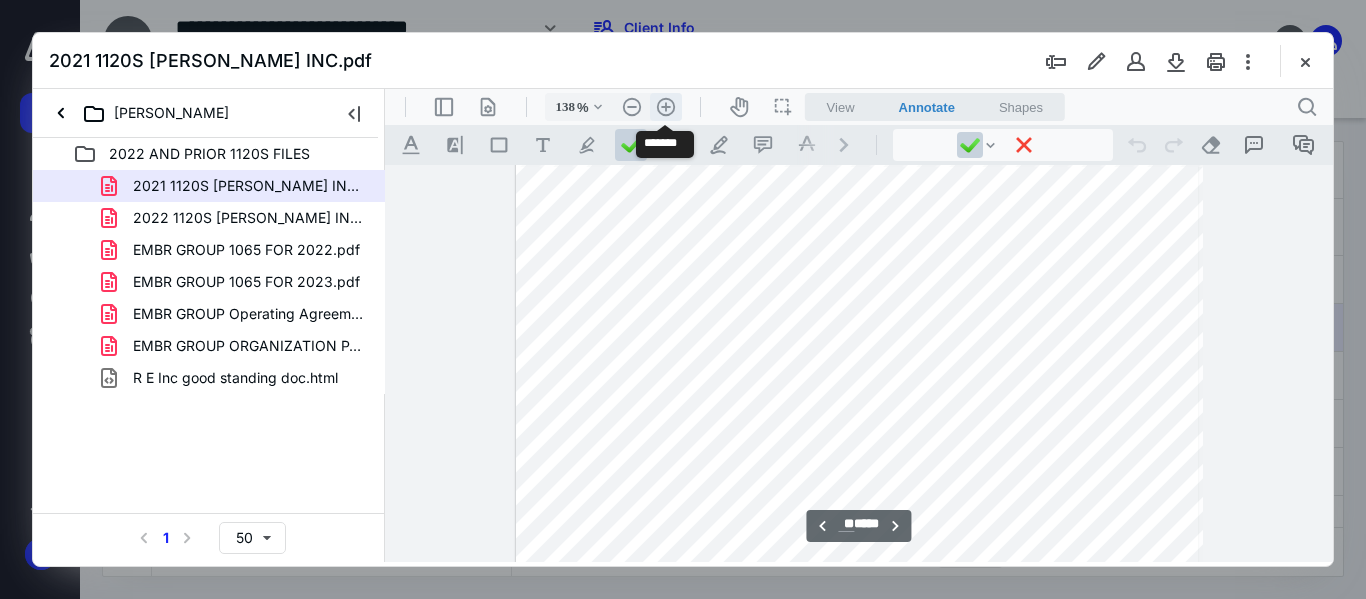 scroll, scrollTop: 27671, scrollLeft: 0, axis: vertical 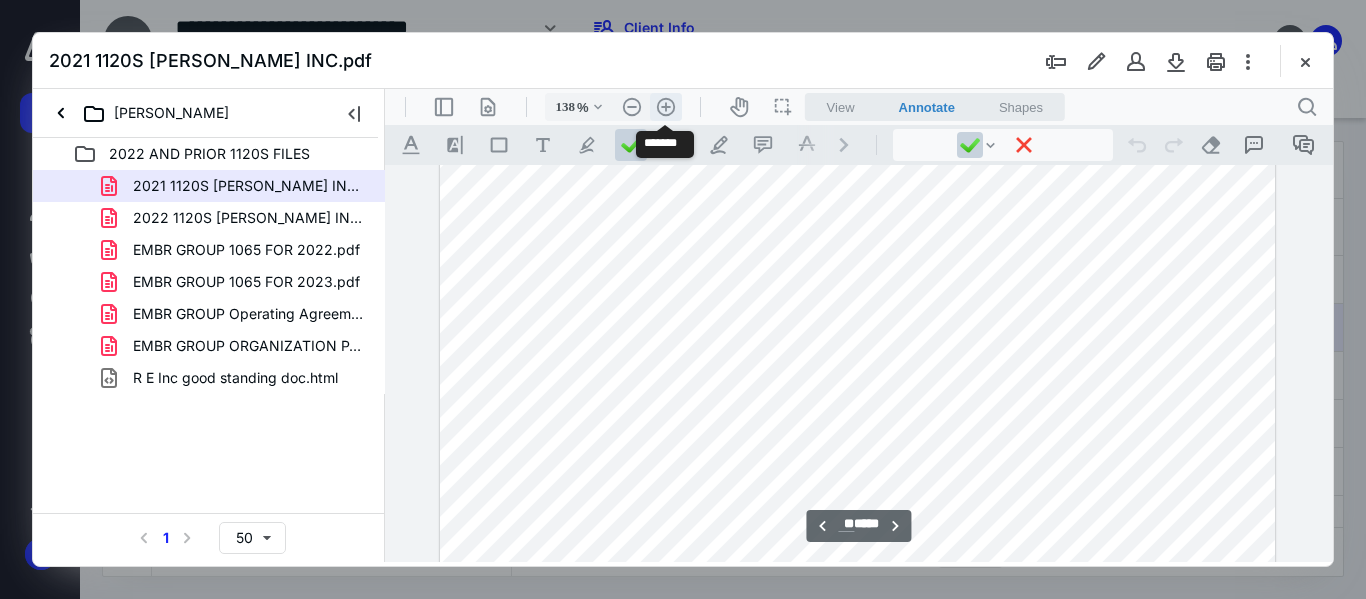 click on ".cls-1{fill:#abb0c4;} icon - header - zoom - in - line" at bounding box center (666, 107) 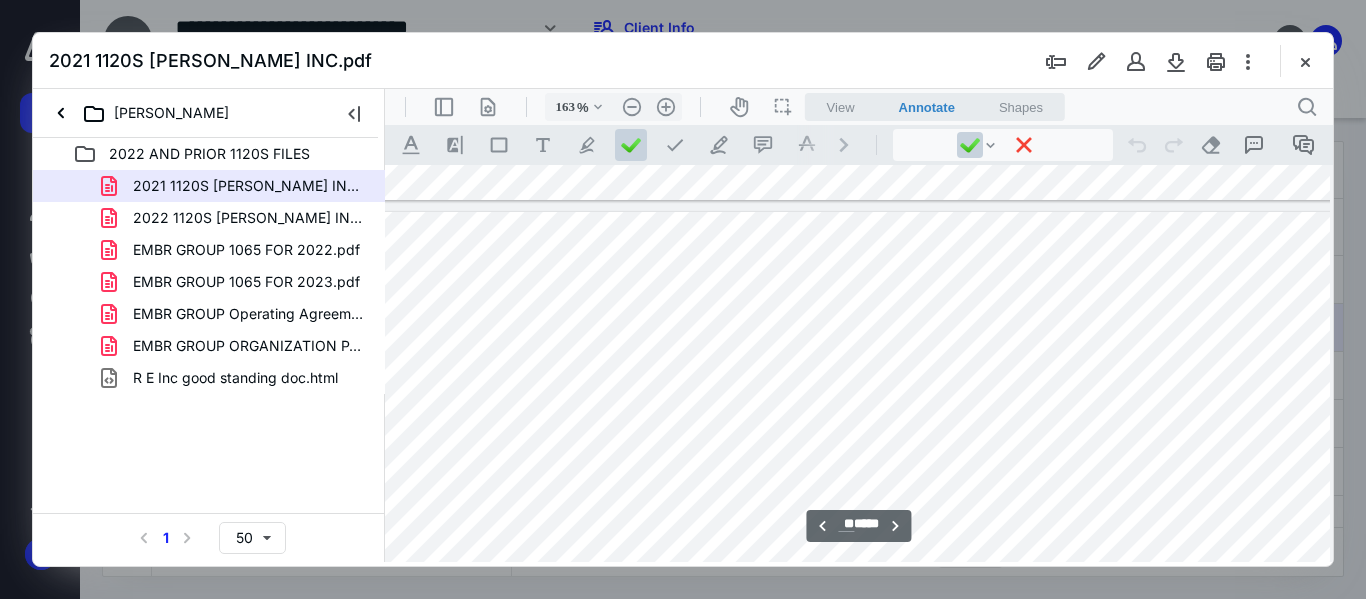 scroll, scrollTop: 35245, scrollLeft: 32, axis: both 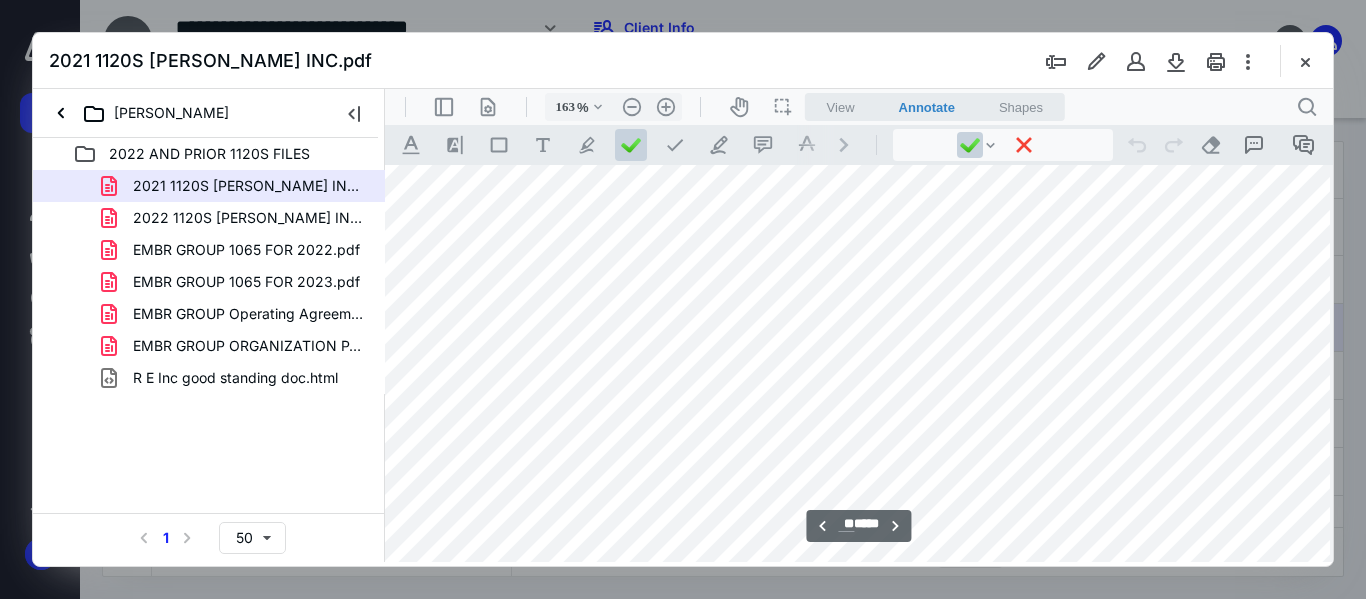 type on "**" 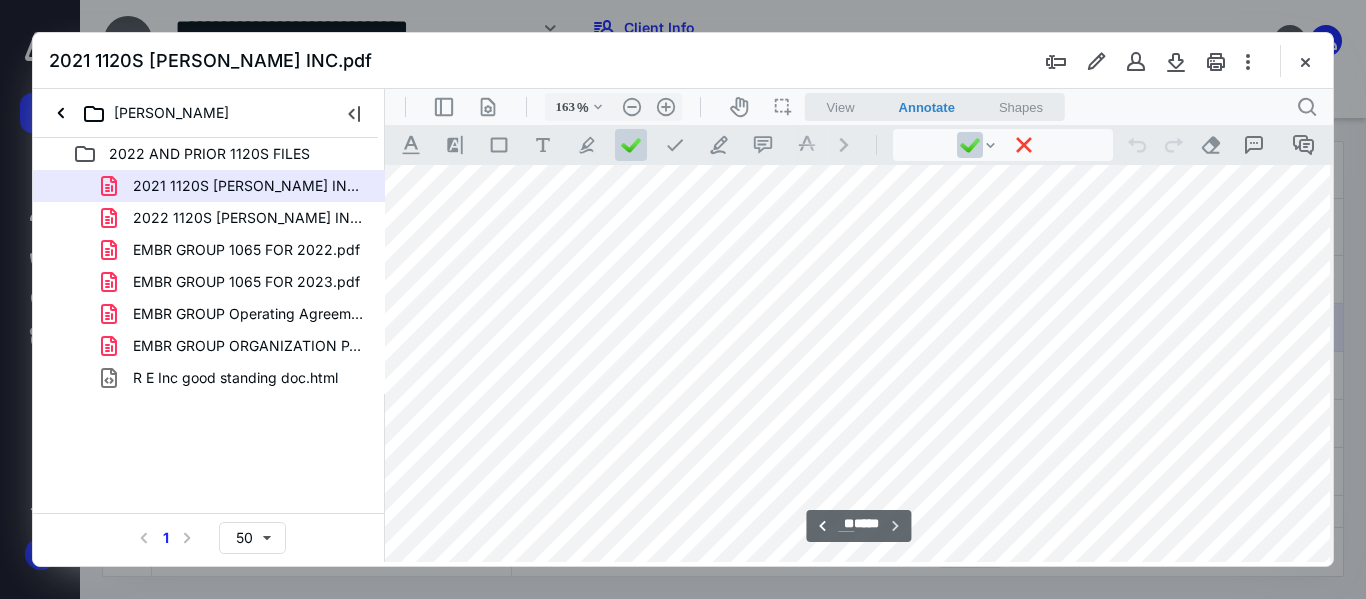 scroll, scrollTop: 39781, scrollLeft: 32, axis: both 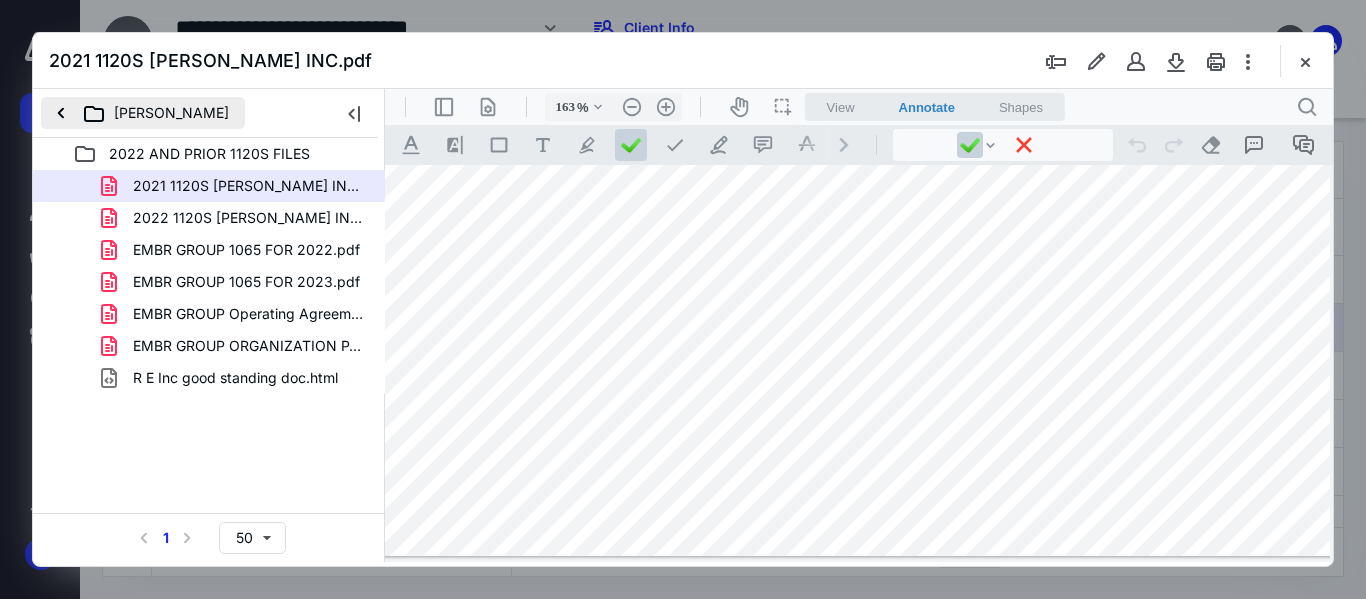 click on "[PERSON_NAME]" at bounding box center [143, 113] 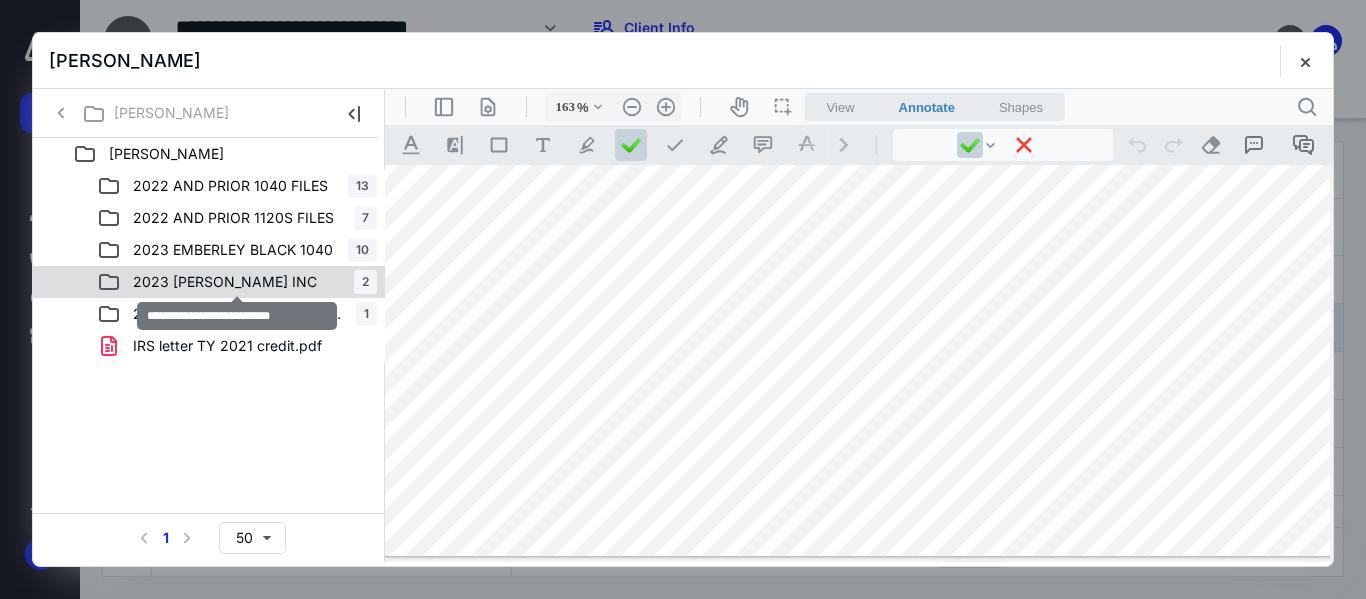 click on "2023 [PERSON_NAME] INC" at bounding box center (225, 282) 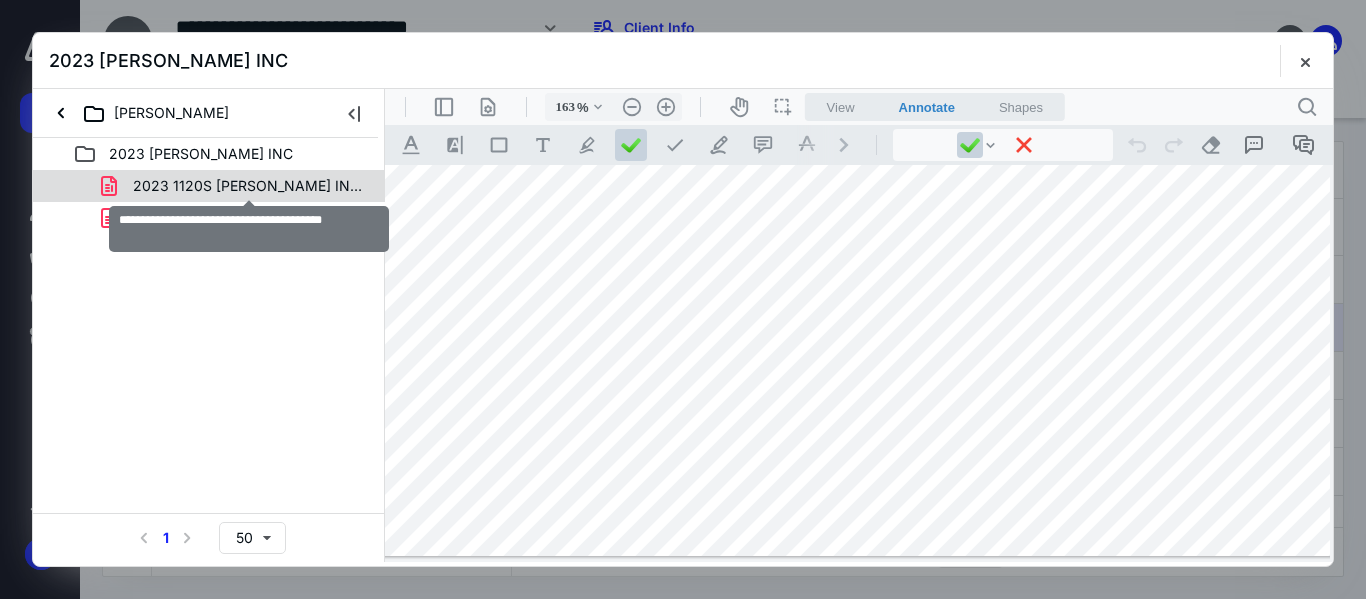 click on "2023 1120S [PERSON_NAME] INC (Gov).pdf" at bounding box center [249, 186] 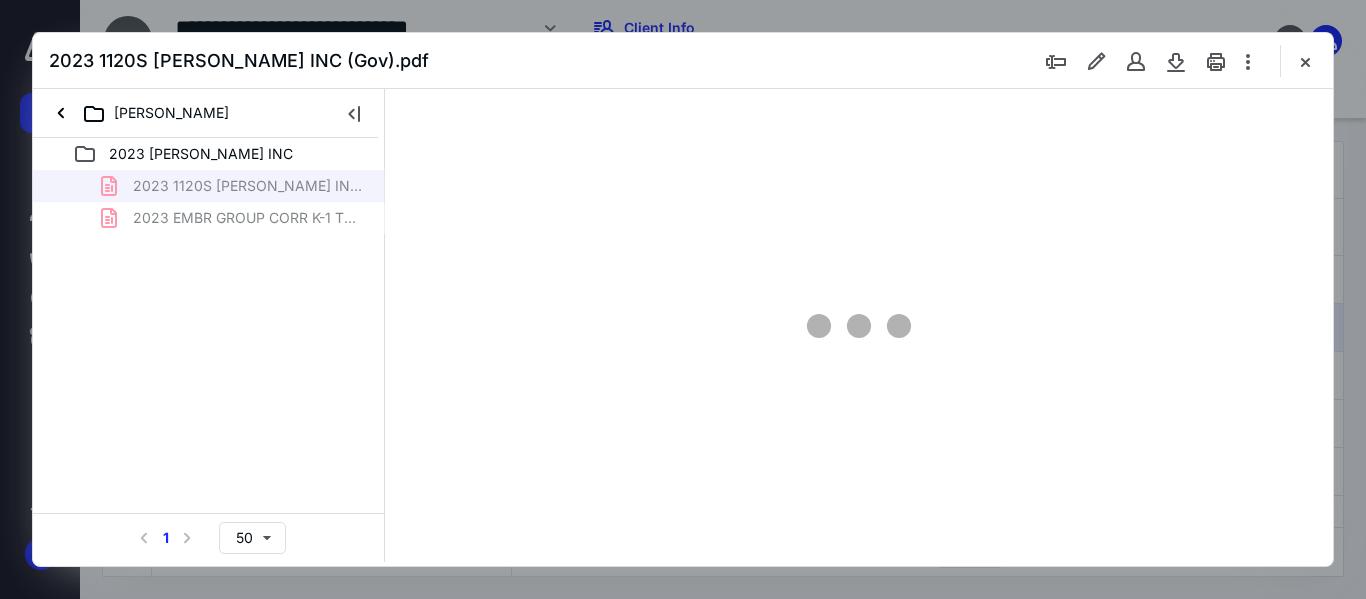 type on "50" 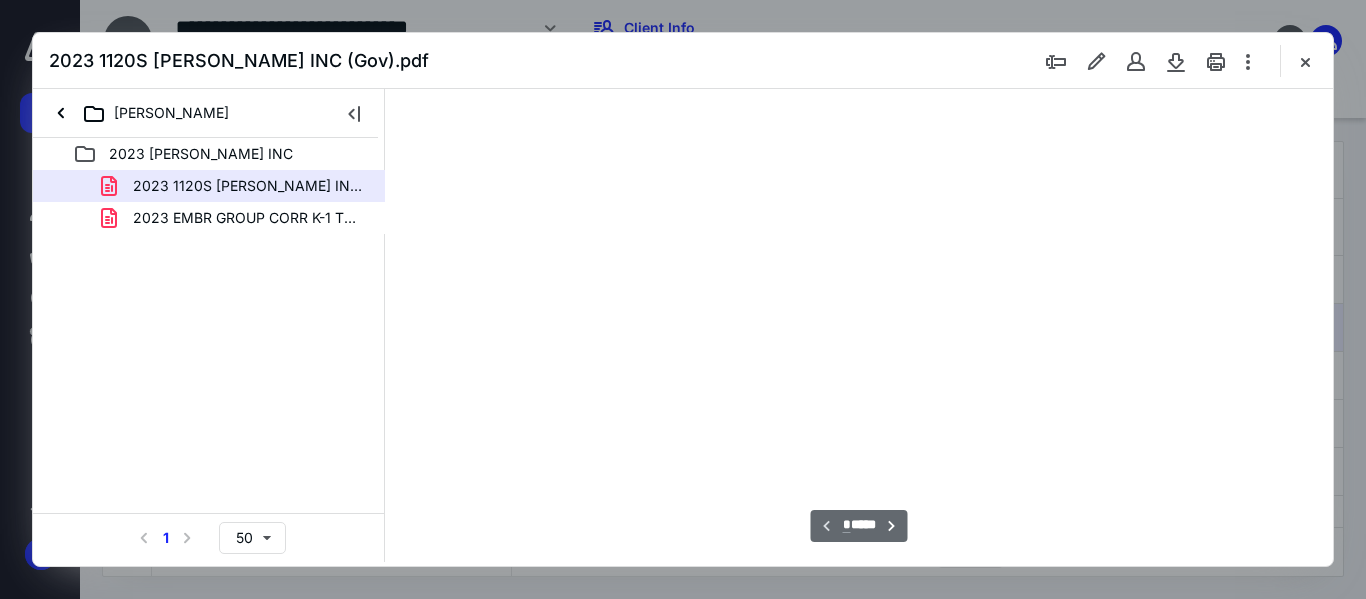 scroll, scrollTop: 78, scrollLeft: 0, axis: vertical 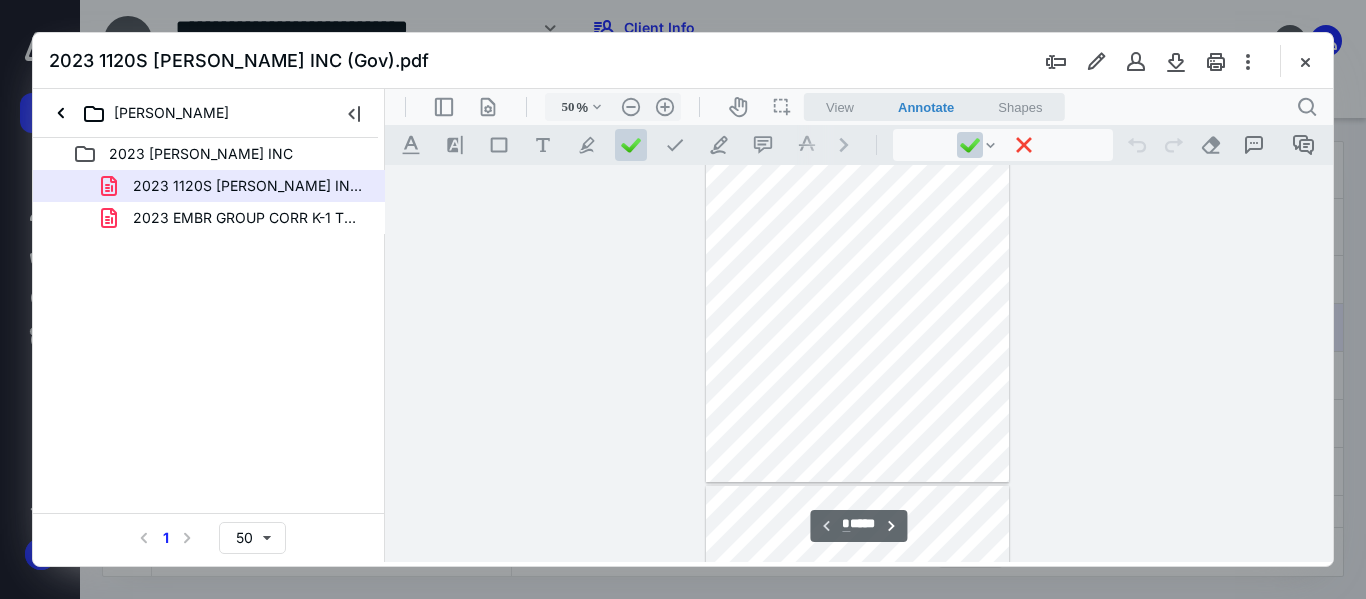 type on "*" 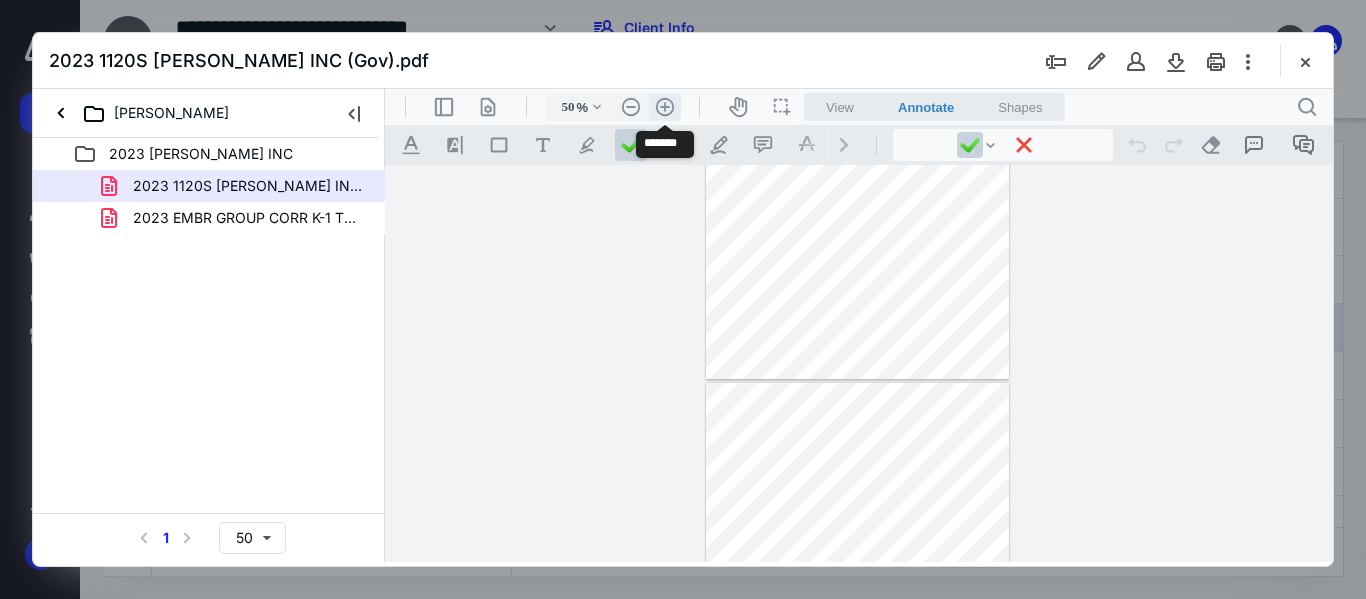 click on ".cls-1{fill:#abb0c4;} icon - header - zoom - in - line" at bounding box center (665, 107) 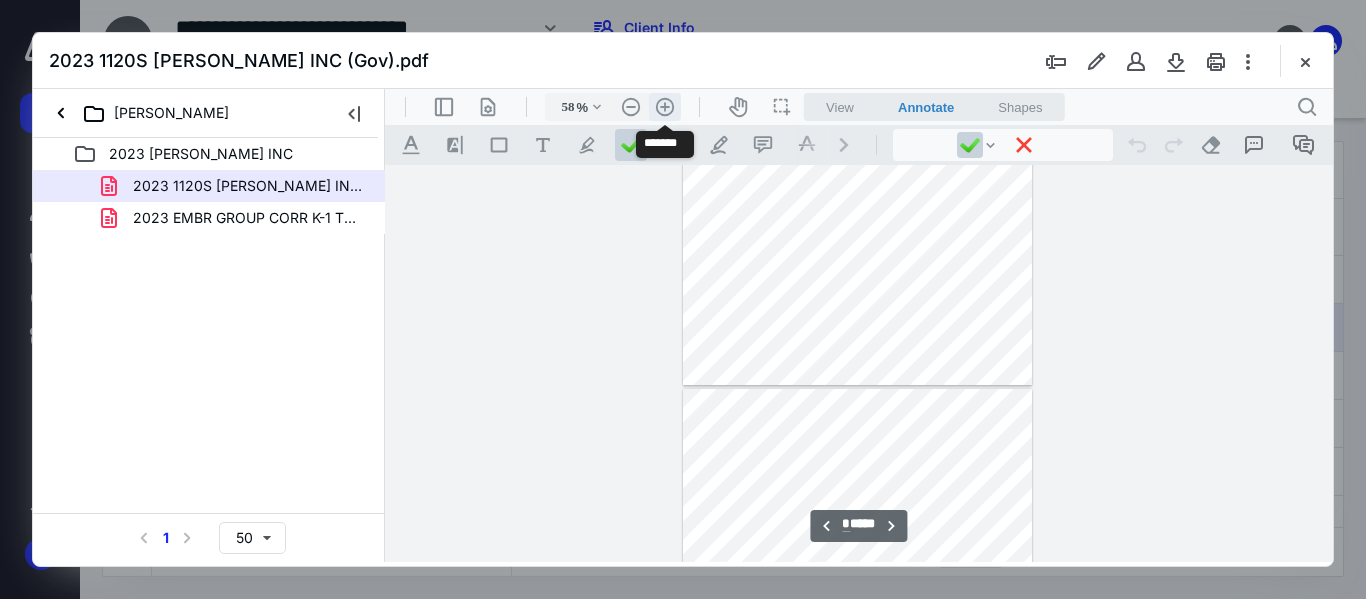 click on ".cls-1{fill:#abb0c4;} icon - header - zoom - in - line" at bounding box center (665, 107) 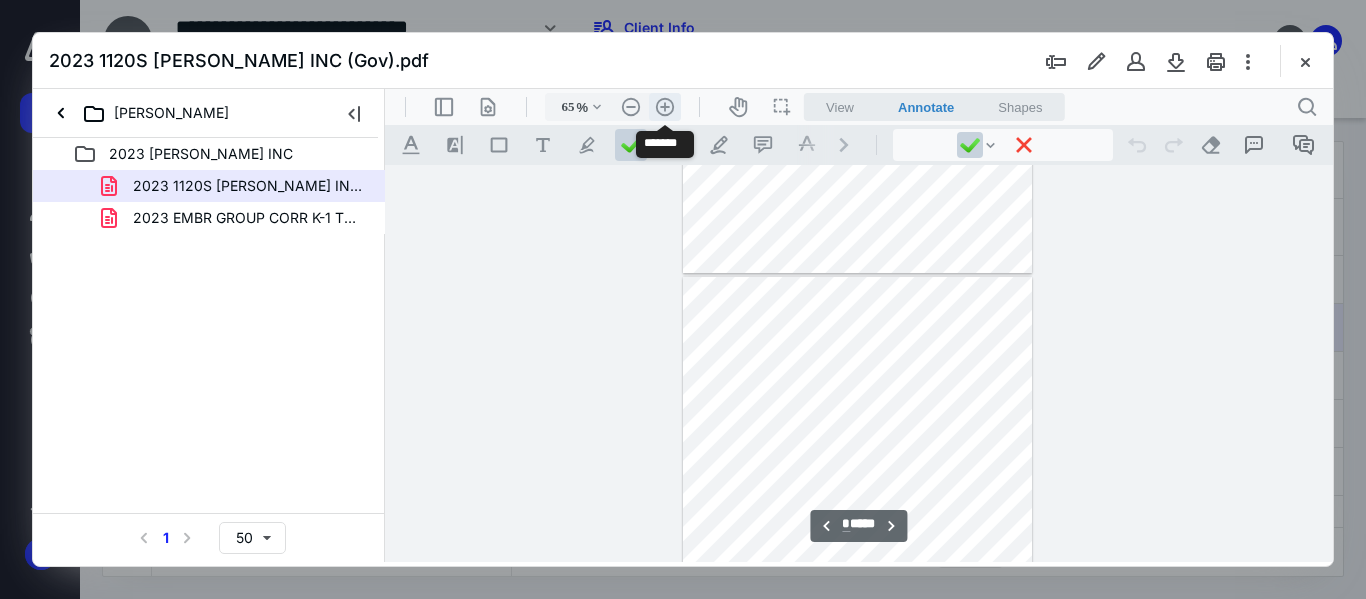 click on ".cls-1{fill:#abb0c4;} icon - header - zoom - in - line" at bounding box center [665, 107] 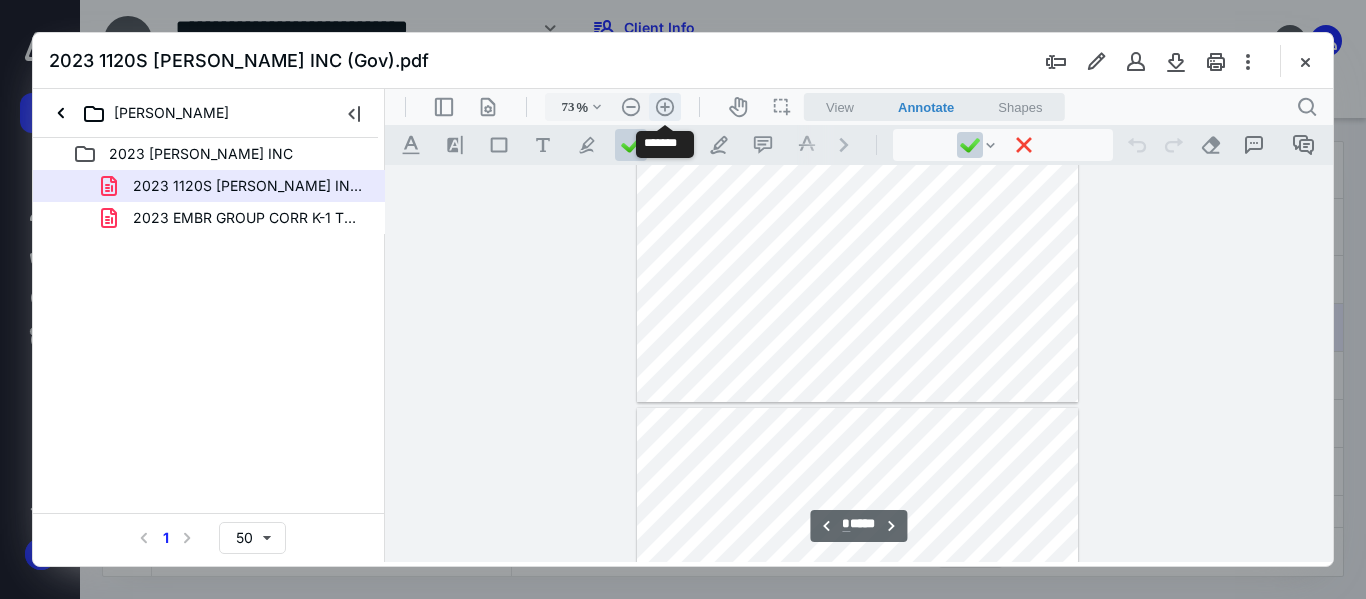 click on ".cls-1{fill:#abb0c4;} icon - header - zoom - in - line" at bounding box center (665, 107) 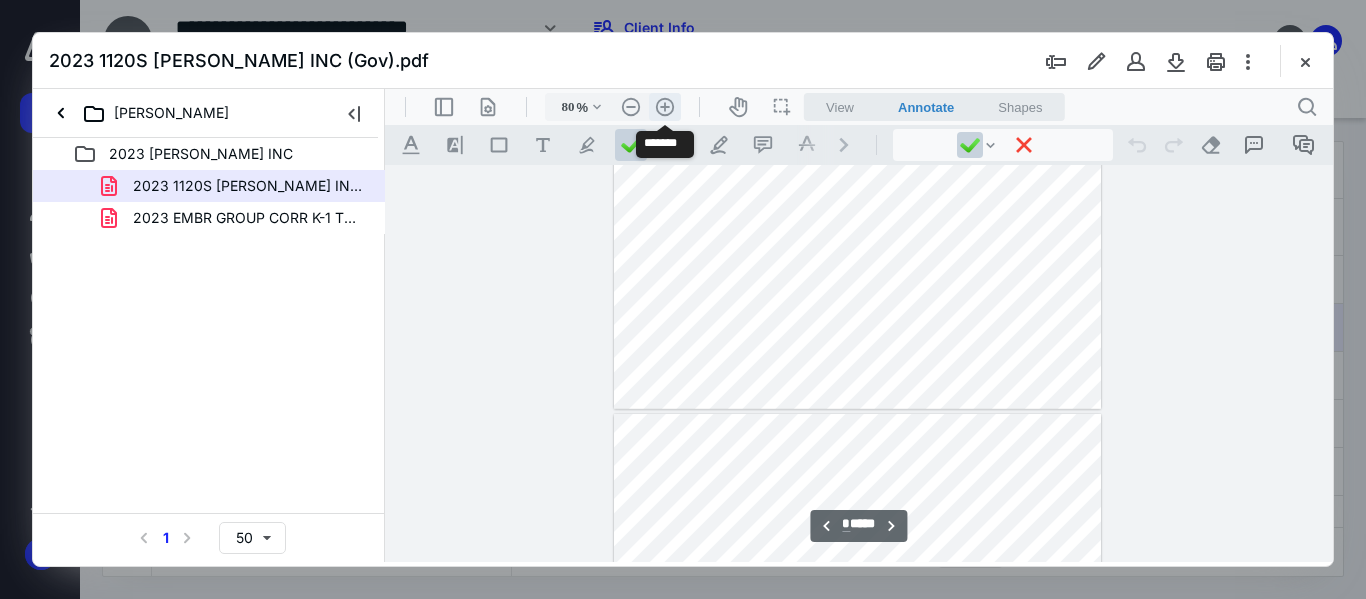 click on ".cls-1{fill:#abb0c4;} icon - header - zoom - in - line" at bounding box center (665, 107) 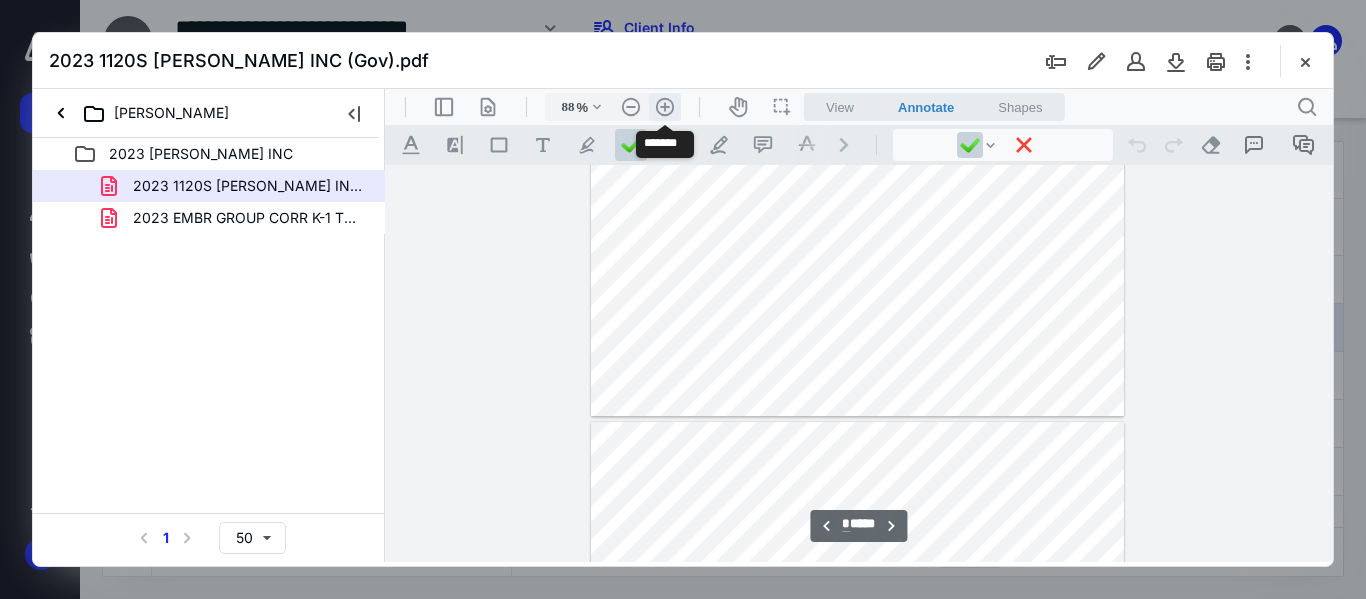 click on ".cls-1{fill:#abb0c4;} icon - header - zoom - in - line" at bounding box center (665, 107) 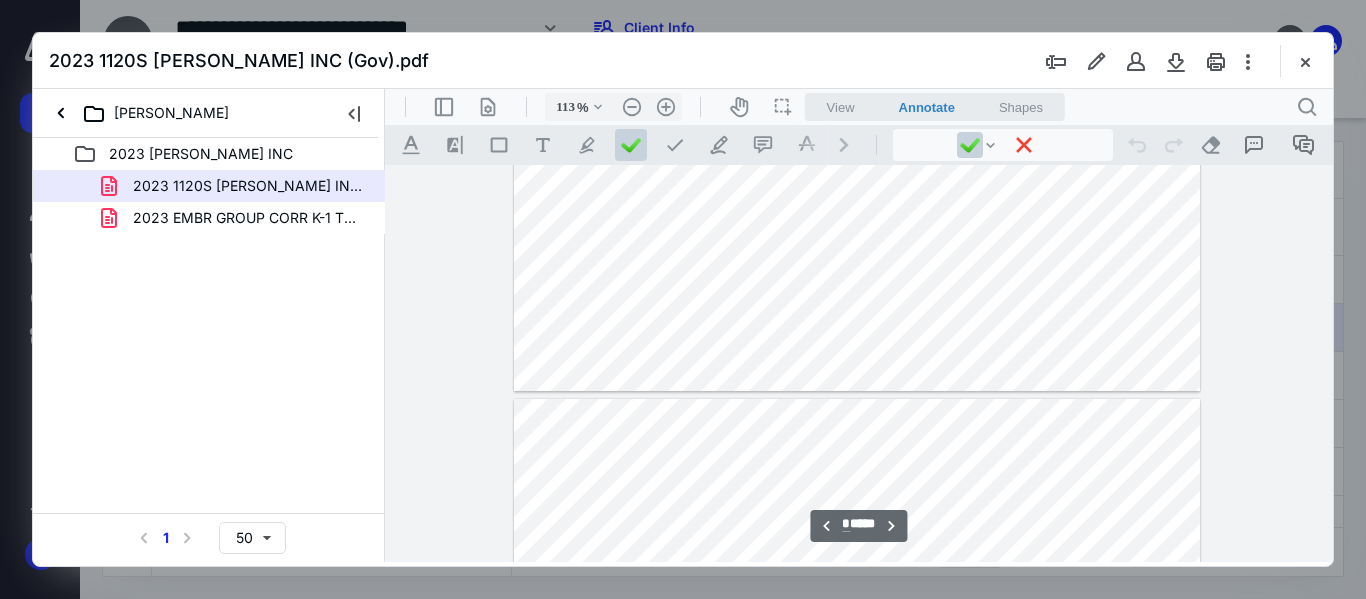 scroll, scrollTop: 4611, scrollLeft: 0, axis: vertical 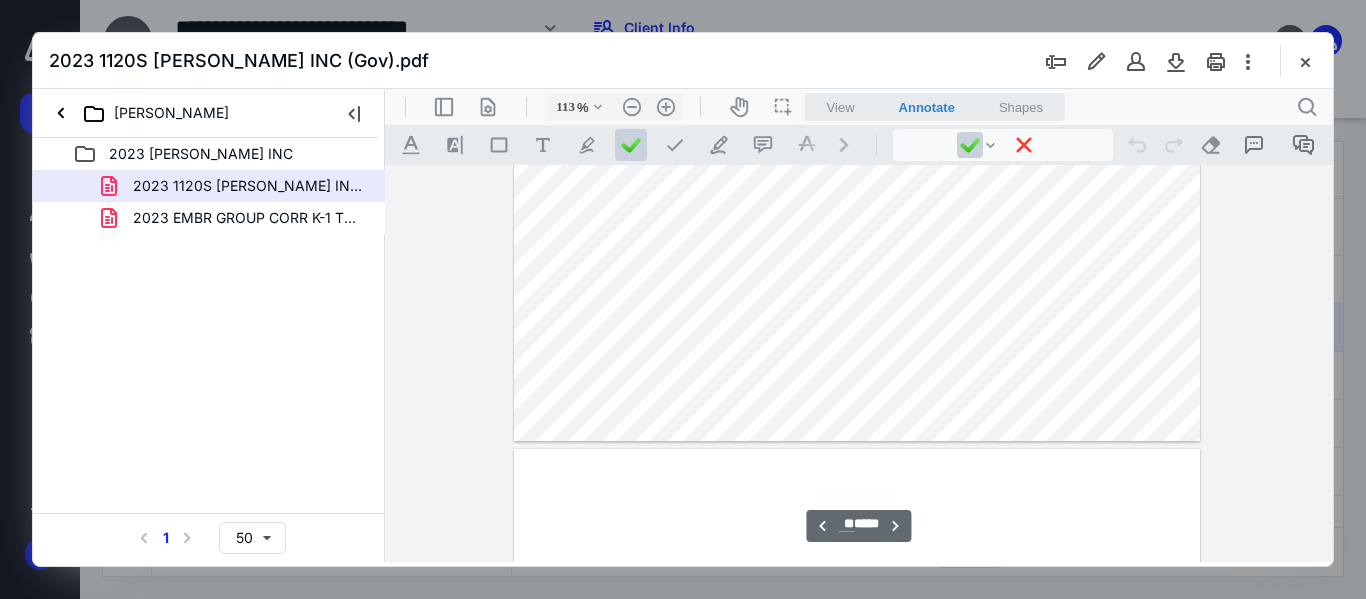 type on "**" 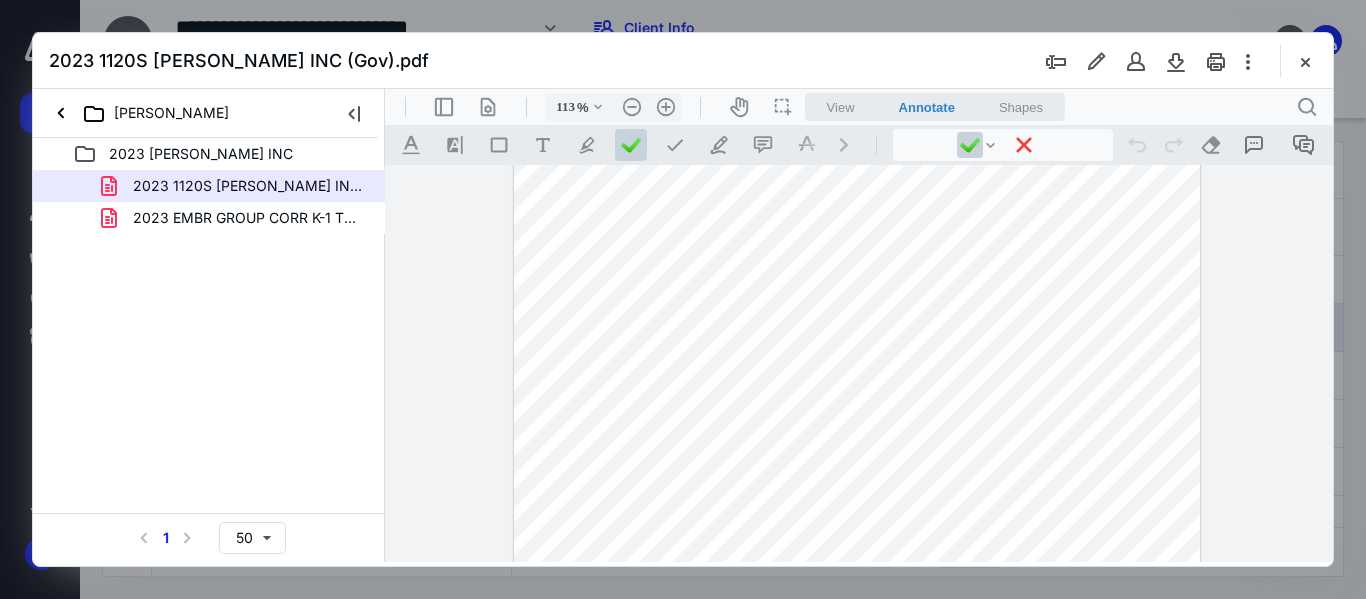 click on "2023 [PERSON_NAME] INC" at bounding box center (201, 154) 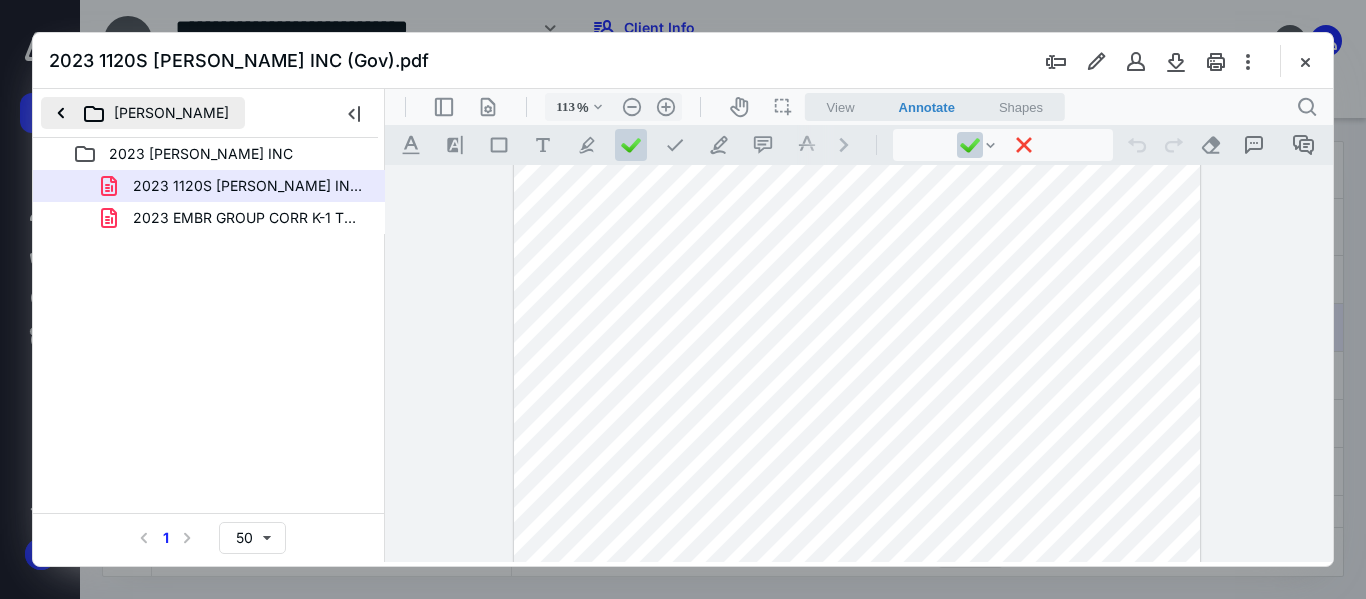 click on "[PERSON_NAME]" at bounding box center [143, 113] 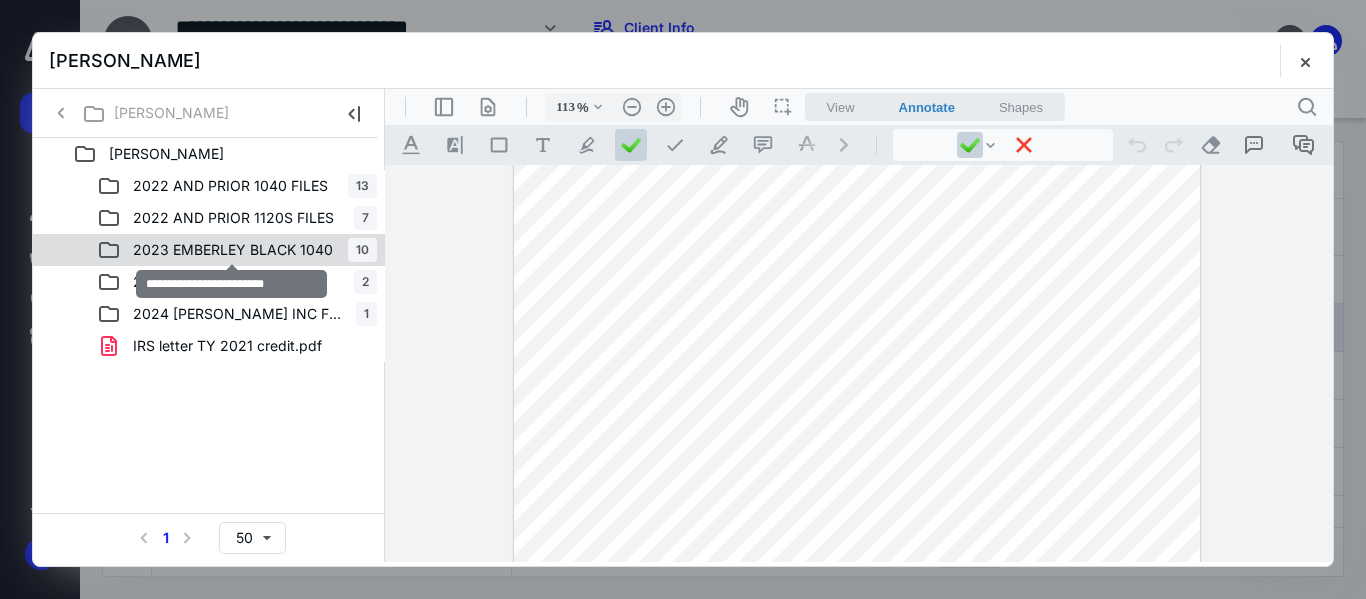 click on "2023 EMBERLEY BLACK 1040" at bounding box center [233, 250] 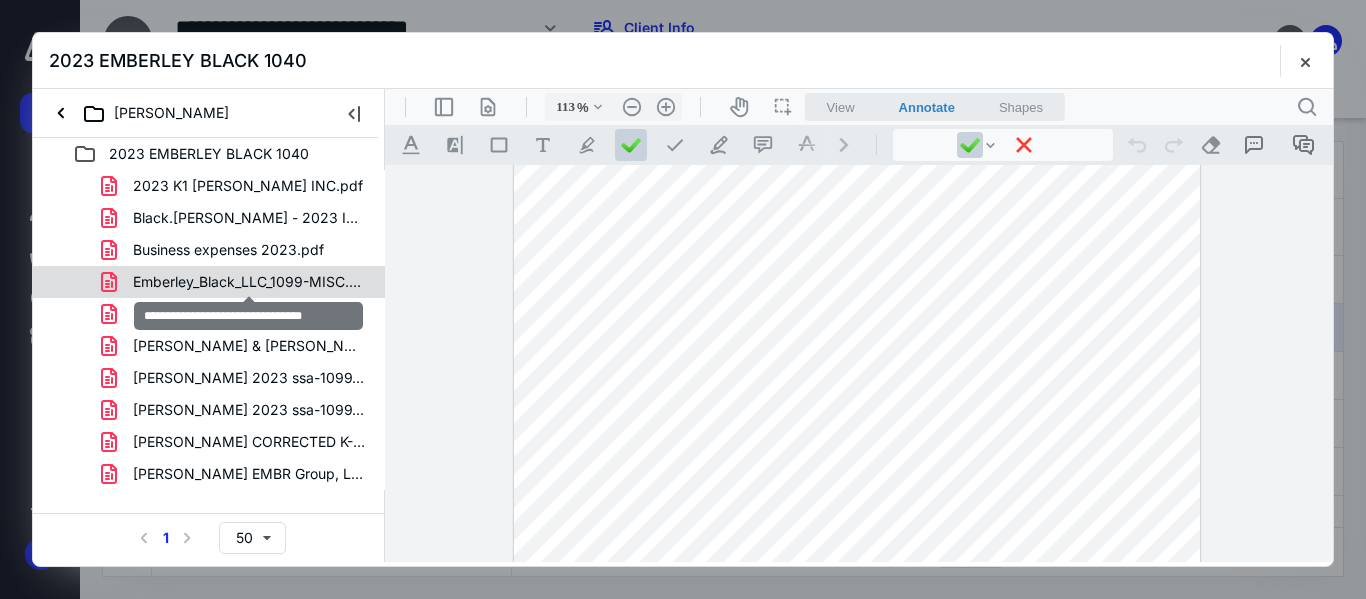 click on "Emberley_Black_LLC_1099-MISC.pdf" at bounding box center [249, 282] 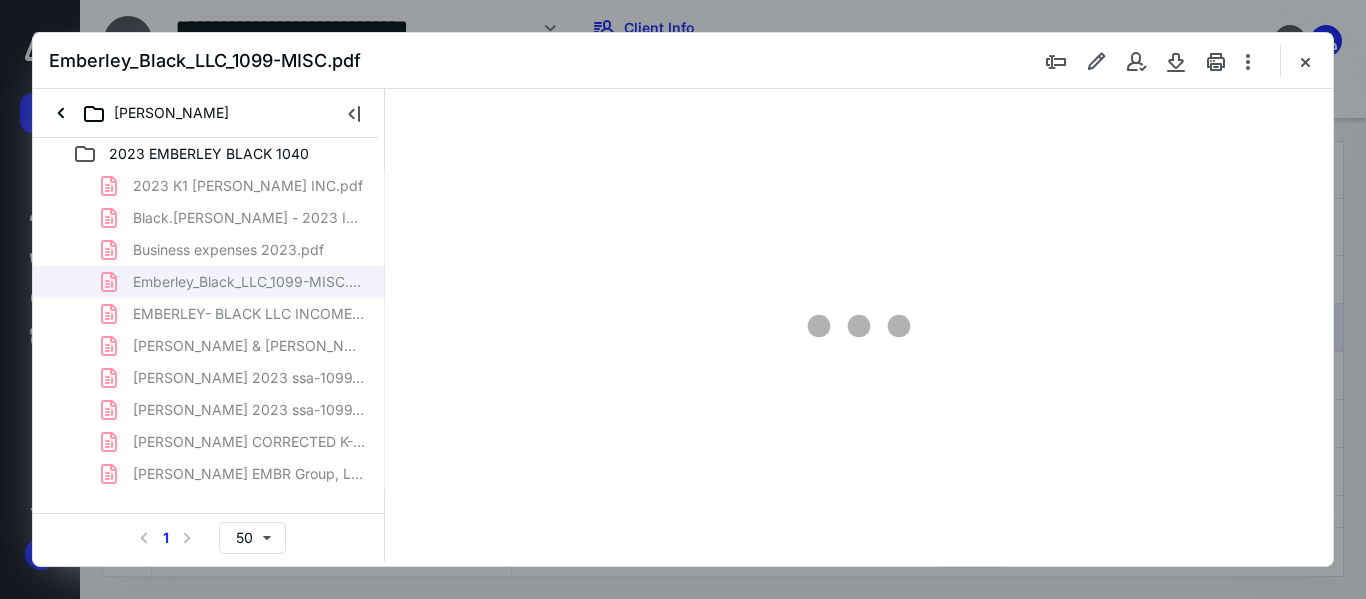 scroll, scrollTop: 0, scrollLeft: 0, axis: both 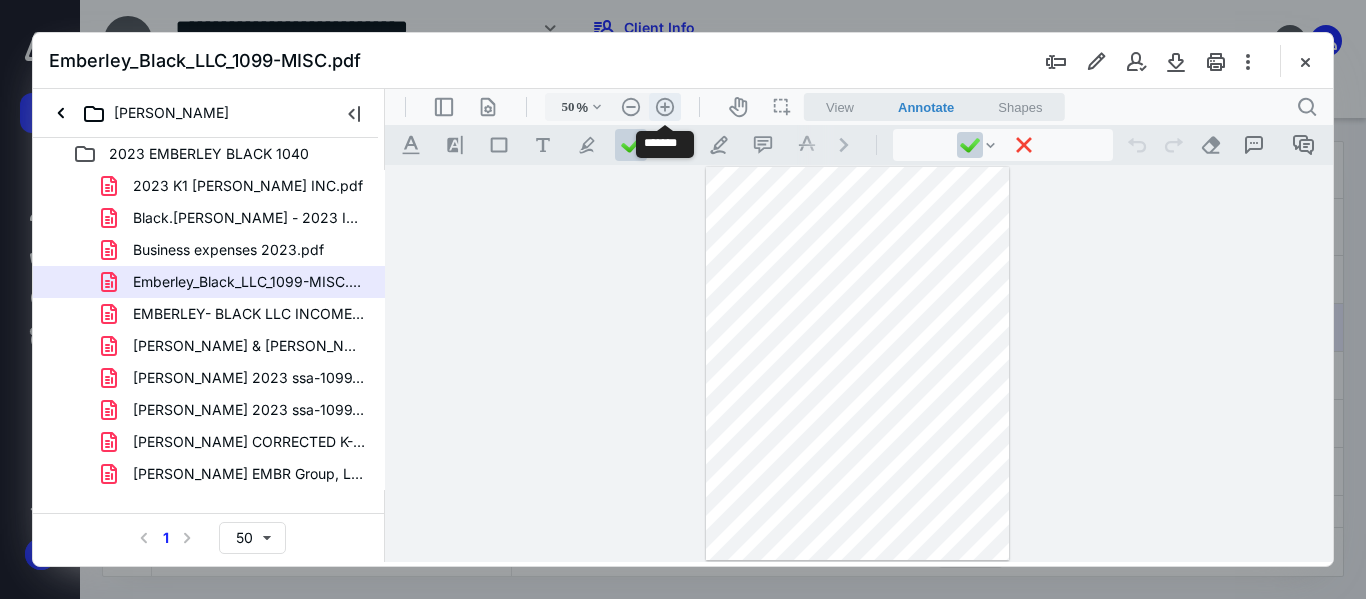 click on ".cls-1{fill:#abb0c4;} icon - header - zoom - in - line" at bounding box center [665, 107] 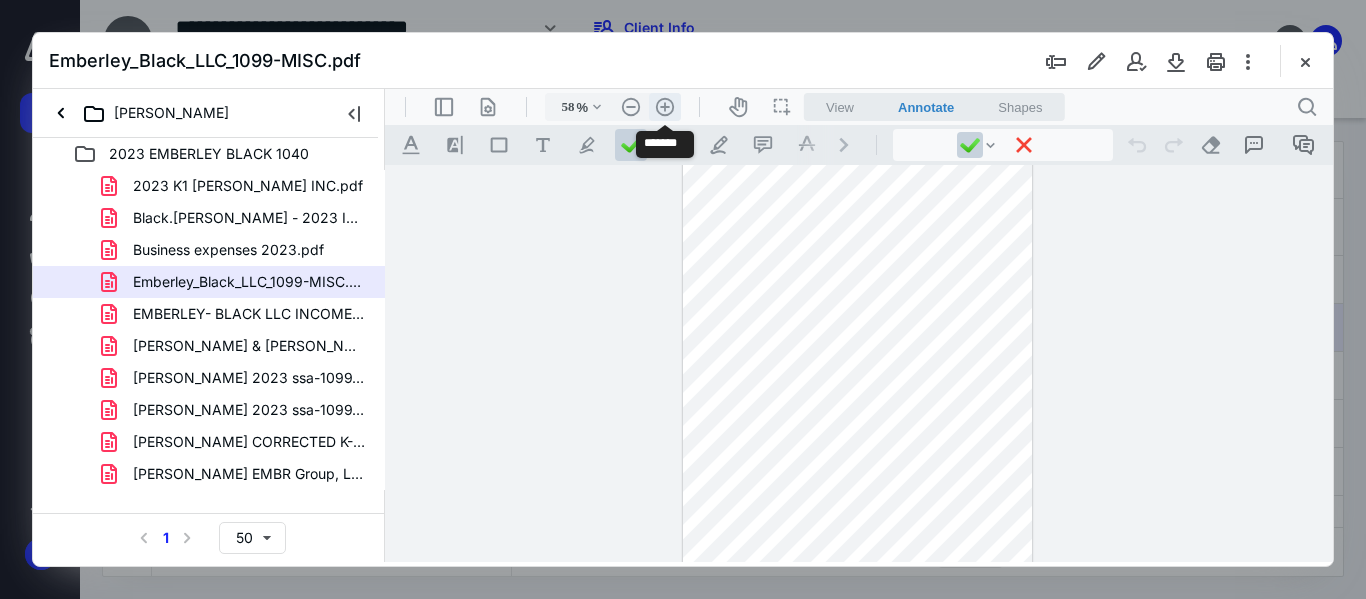 click on ".cls-1{fill:#abb0c4;} icon - header - zoom - in - line" at bounding box center [665, 107] 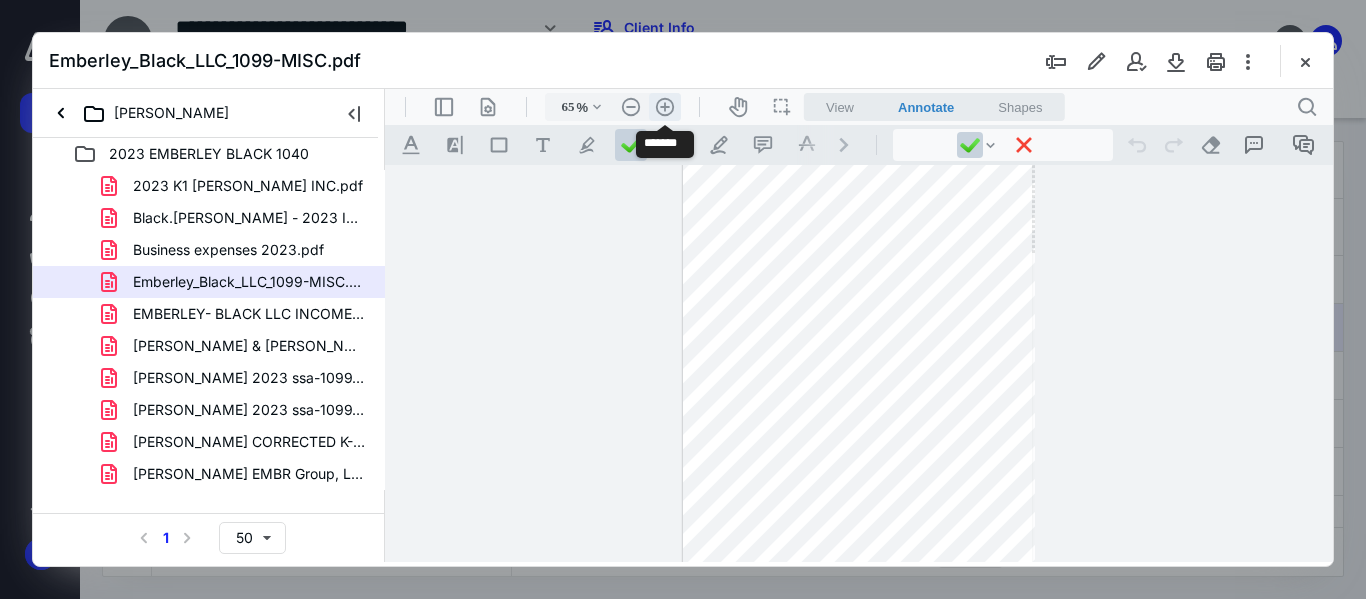 click on ".cls-1{fill:#abb0c4;} icon - header - zoom - in - line" at bounding box center [665, 107] 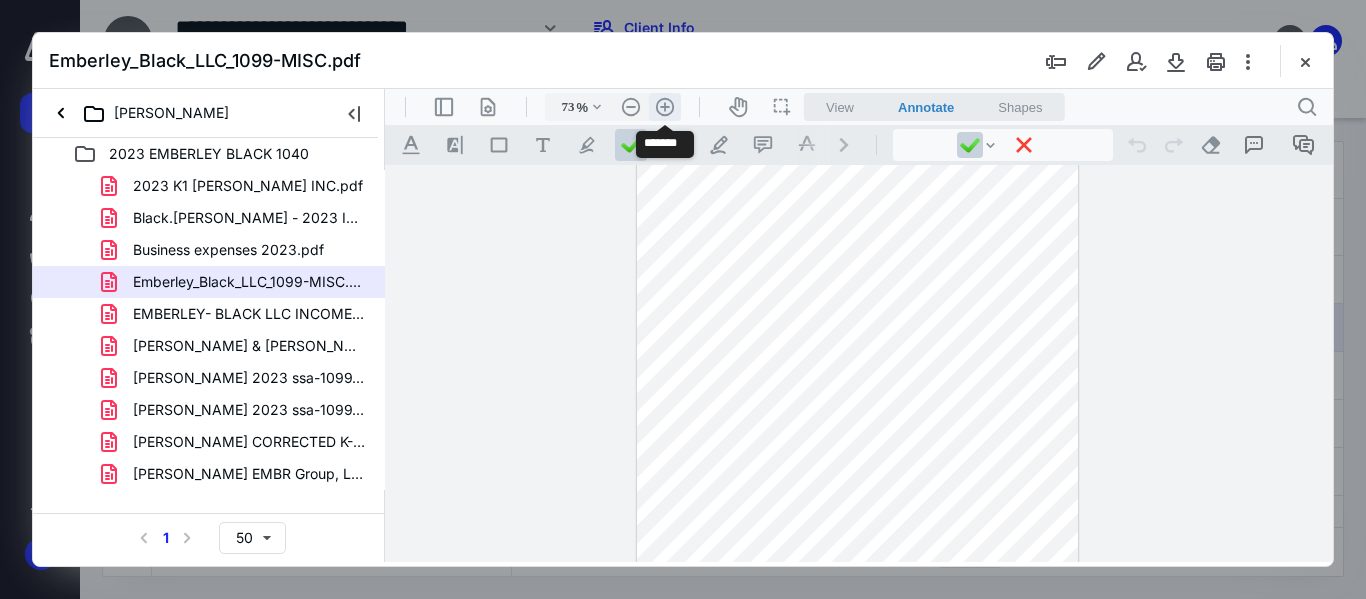 click on ".cls-1{fill:#abb0c4;} icon - header - zoom - in - line" at bounding box center (665, 107) 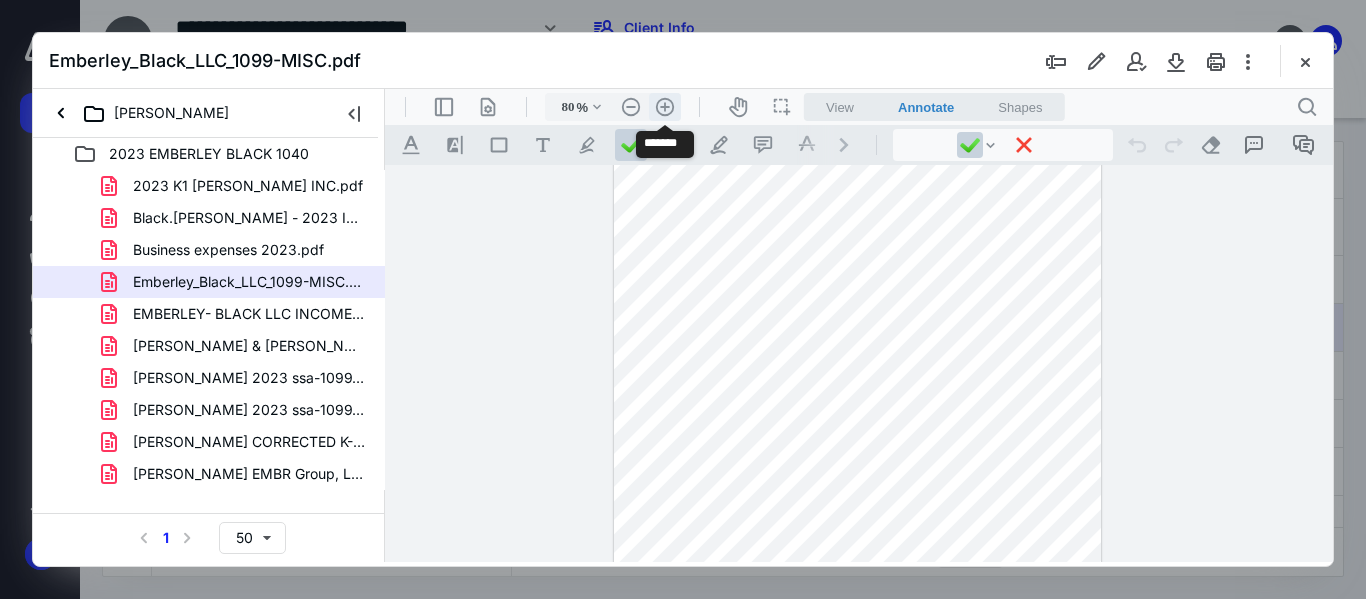 click on ".cls-1{fill:#abb0c4;} icon - header - zoom - in - line" at bounding box center [665, 107] 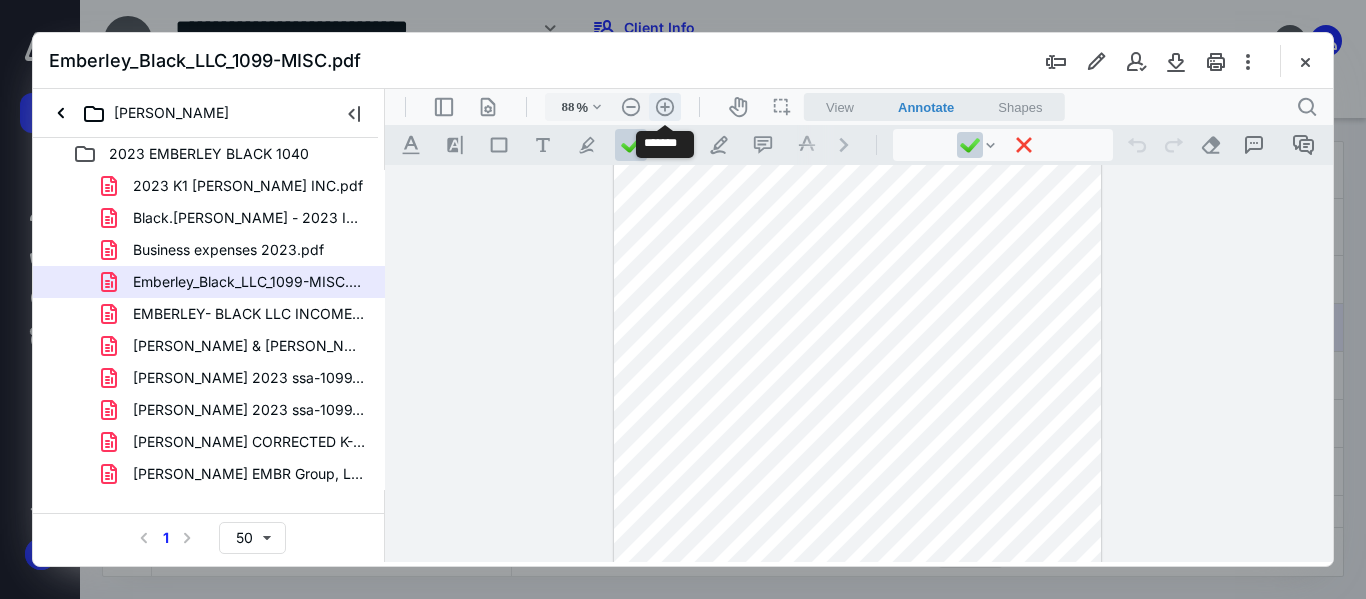 click on ".cls-1{fill:#abb0c4;} icon - header - zoom - in - line" at bounding box center (665, 107) 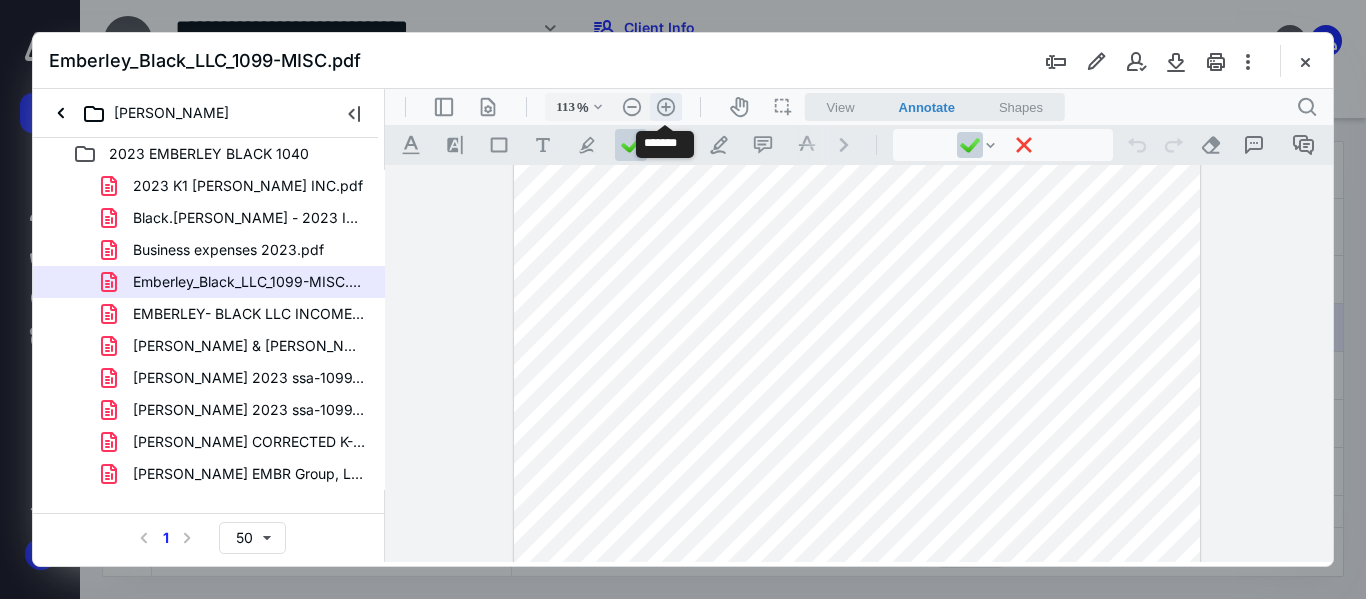 scroll, scrollTop: 200, scrollLeft: 0, axis: vertical 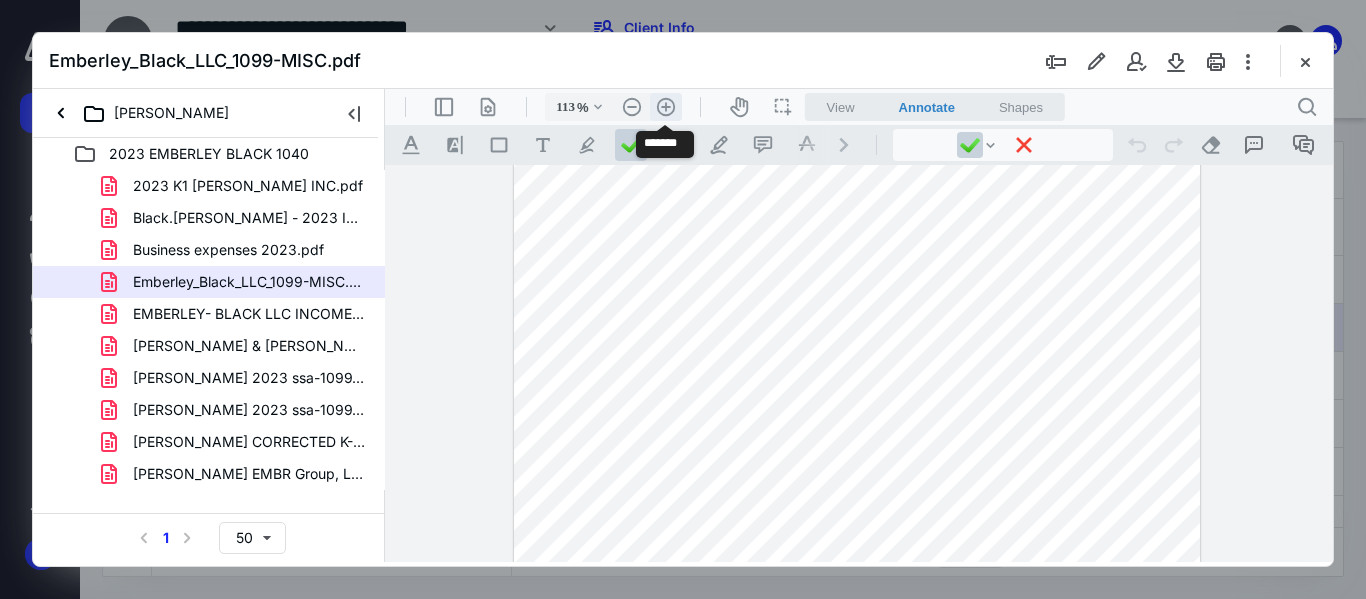 click on ".cls-1{fill:#abb0c4;} icon - header - zoom - in - line" at bounding box center [666, 107] 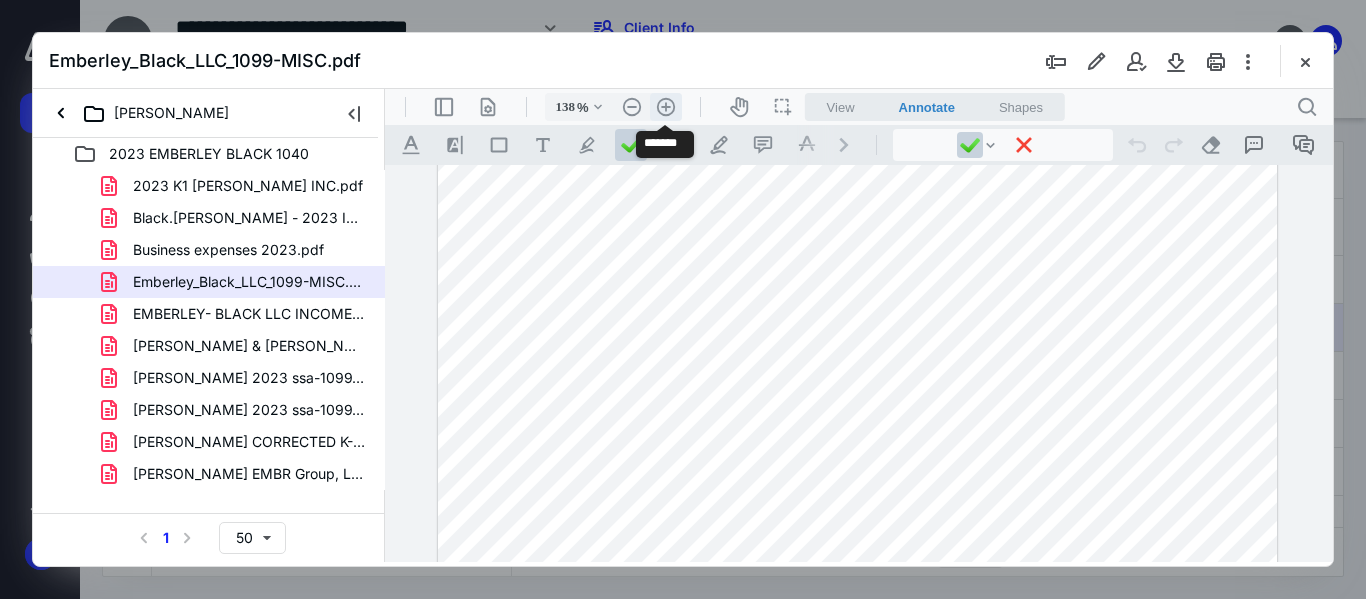 click on ".cls-1{fill:#abb0c4;} icon - header - zoom - in - line" at bounding box center [666, 107] 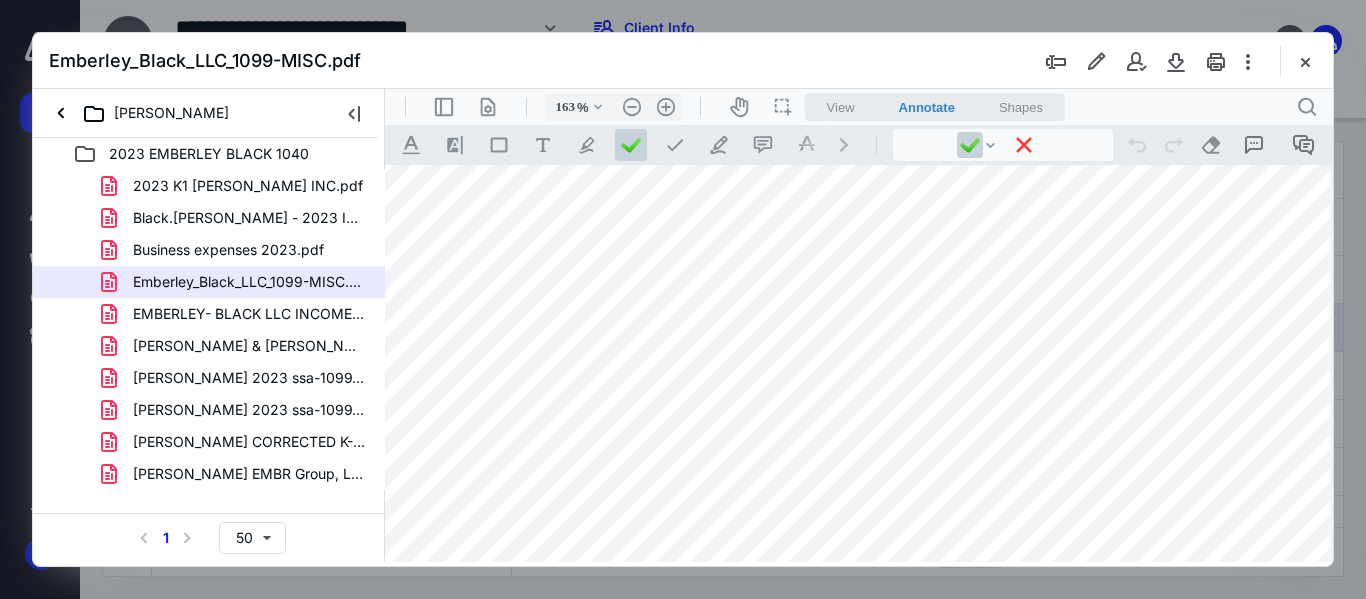 scroll, scrollTop: 300, scrollLeft: 34, axis: both 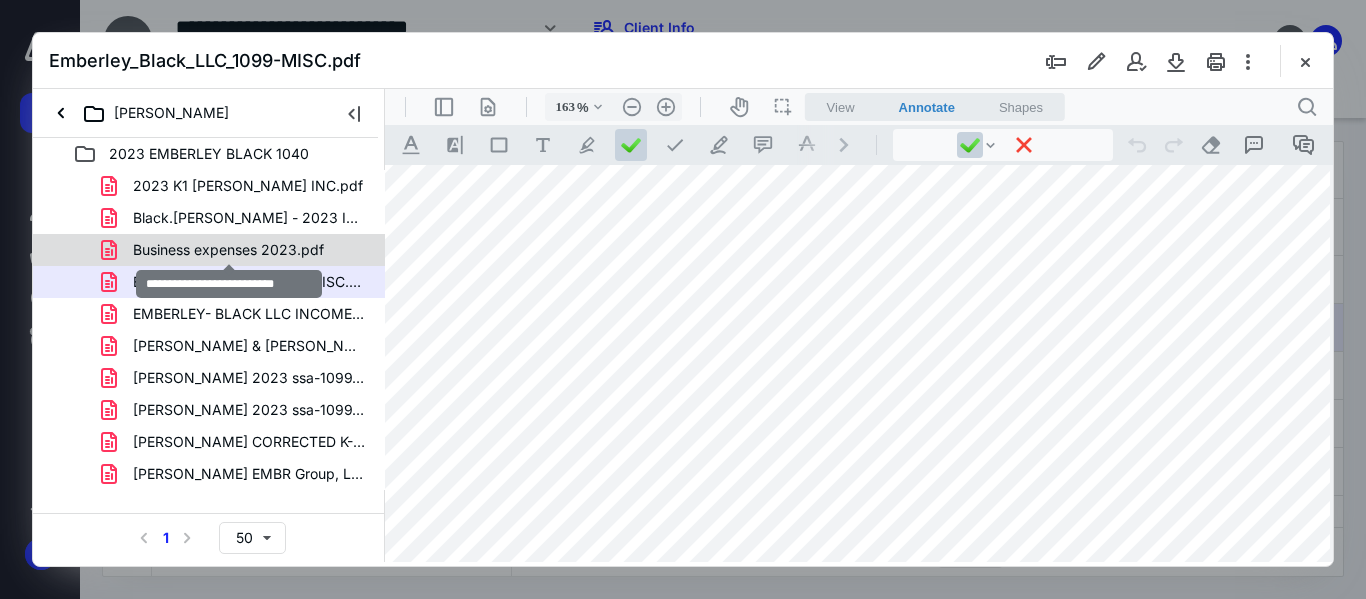 click on "Business expenses 2023.pdf" at bounding box center (228, 250) 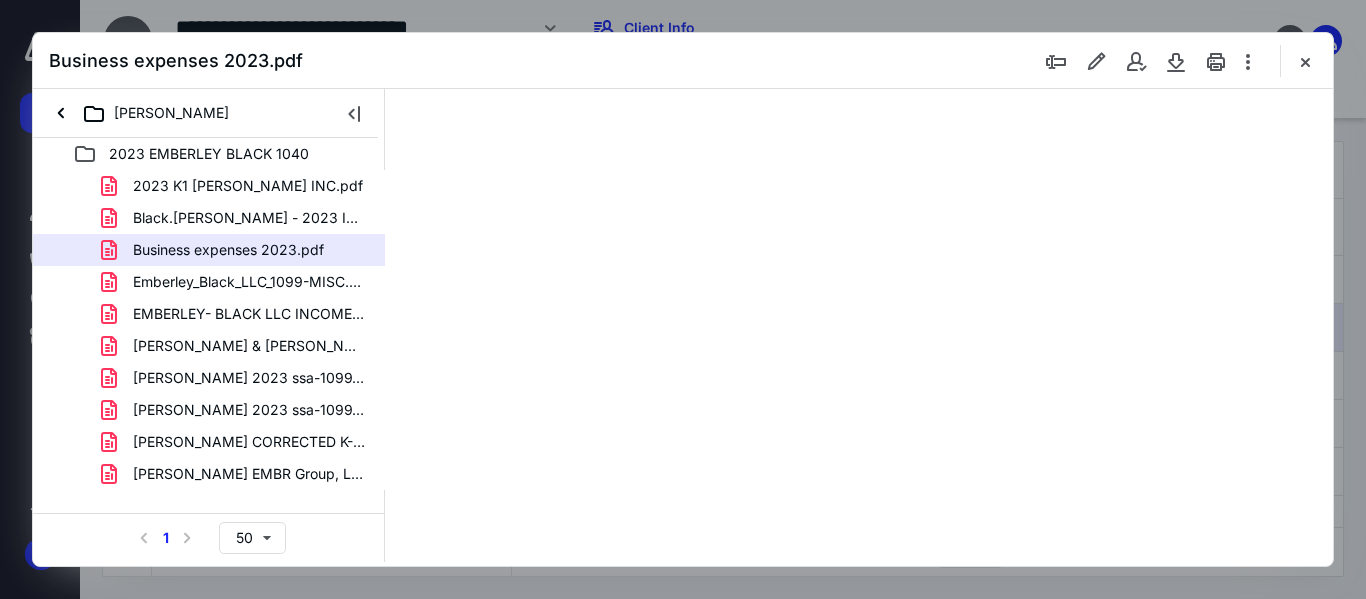 scroll, scrollTop: 0, scrollLeft: 0, axis: both 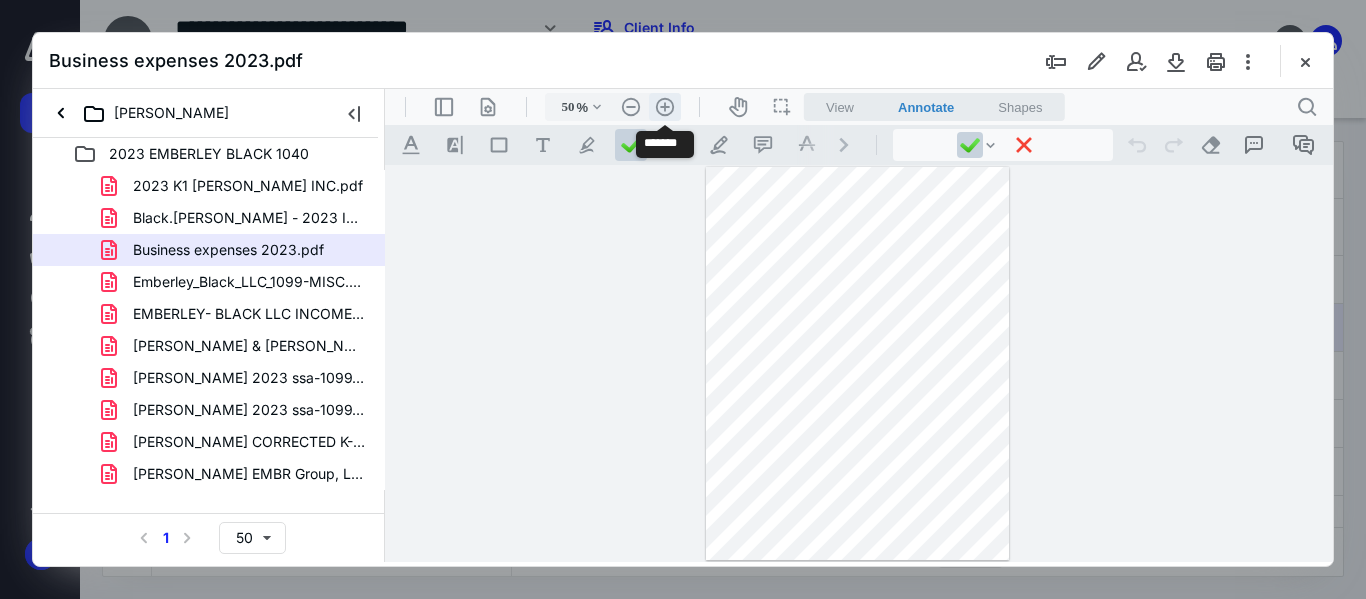click on ".cls-1{fill:#abb0c4;} icon - header - zoom - in - line" at bounding box center [665, 107] 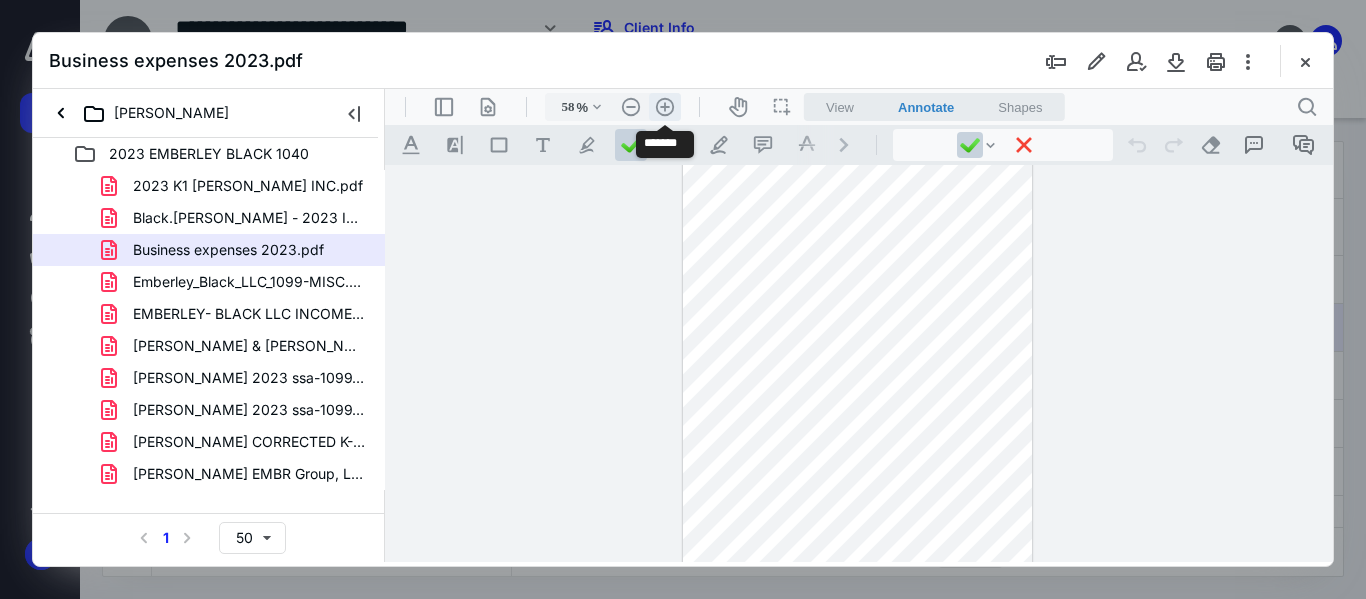 click on ".cls-1{fill:#abb0c4;} icon - header - zoom - in - line" at bounding box center (665, 107) 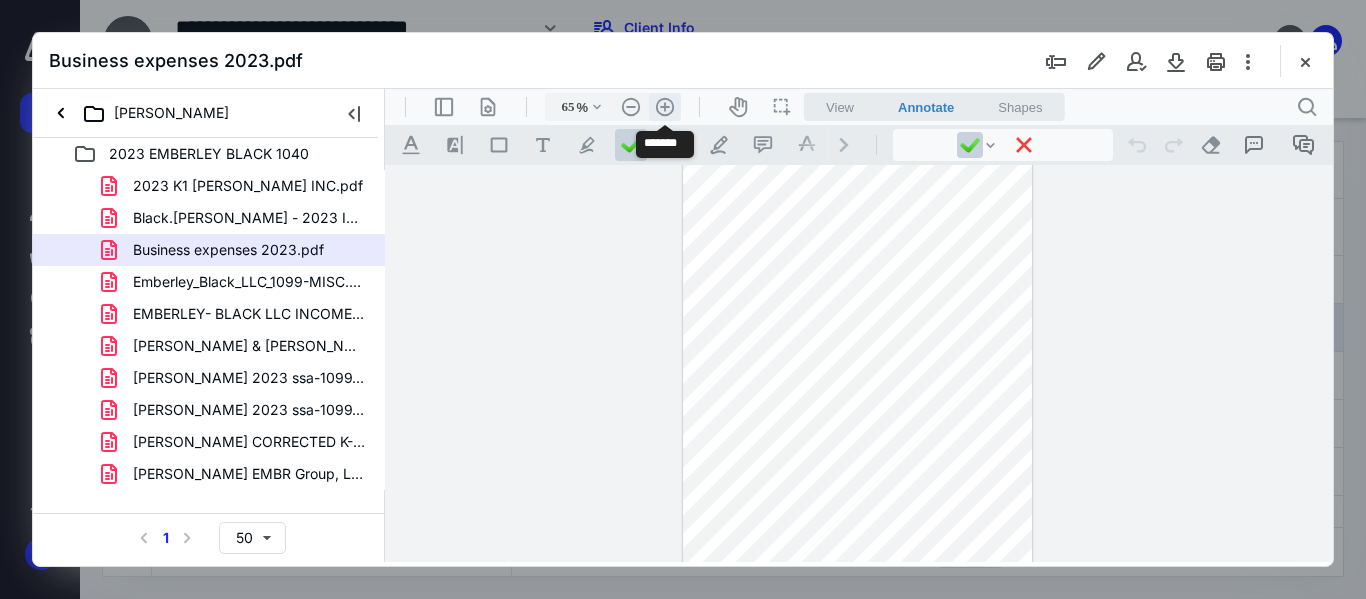click on ".cls-1{fill:#abb0c4;} icon - header - zoom - in - line" at bounding box center [665, 107] 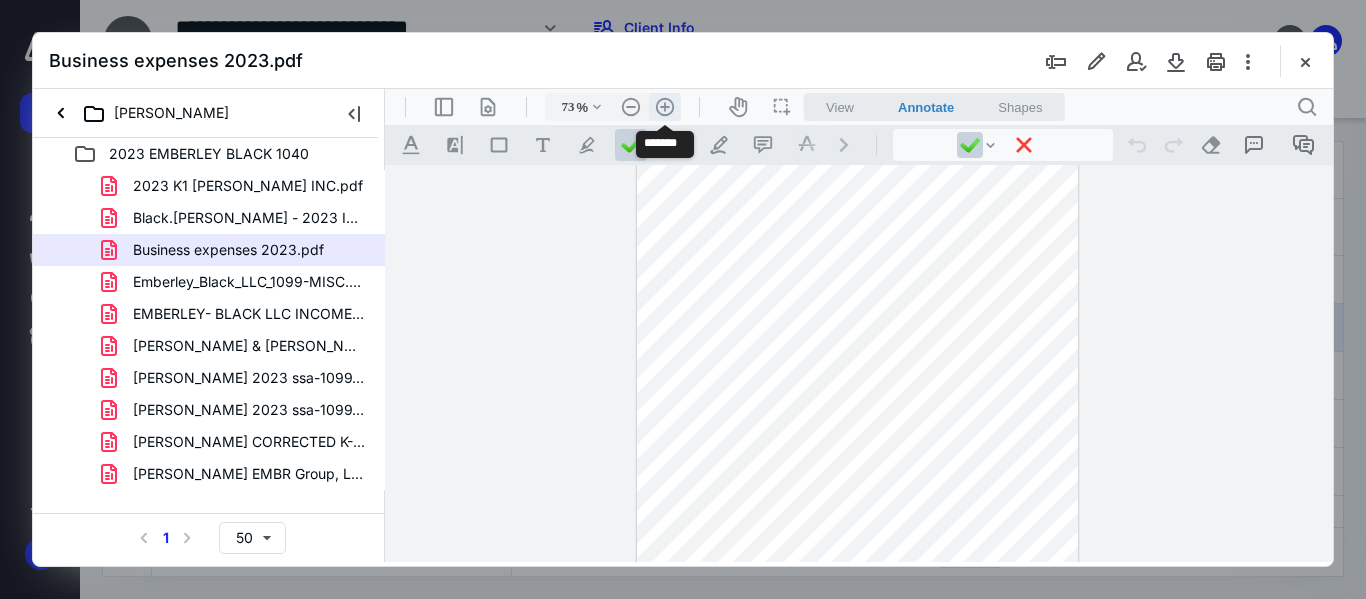click on ".cls-1{fill:#abb0c4;} icon - header - zoom - in - line" at bounding box center [665, 107] 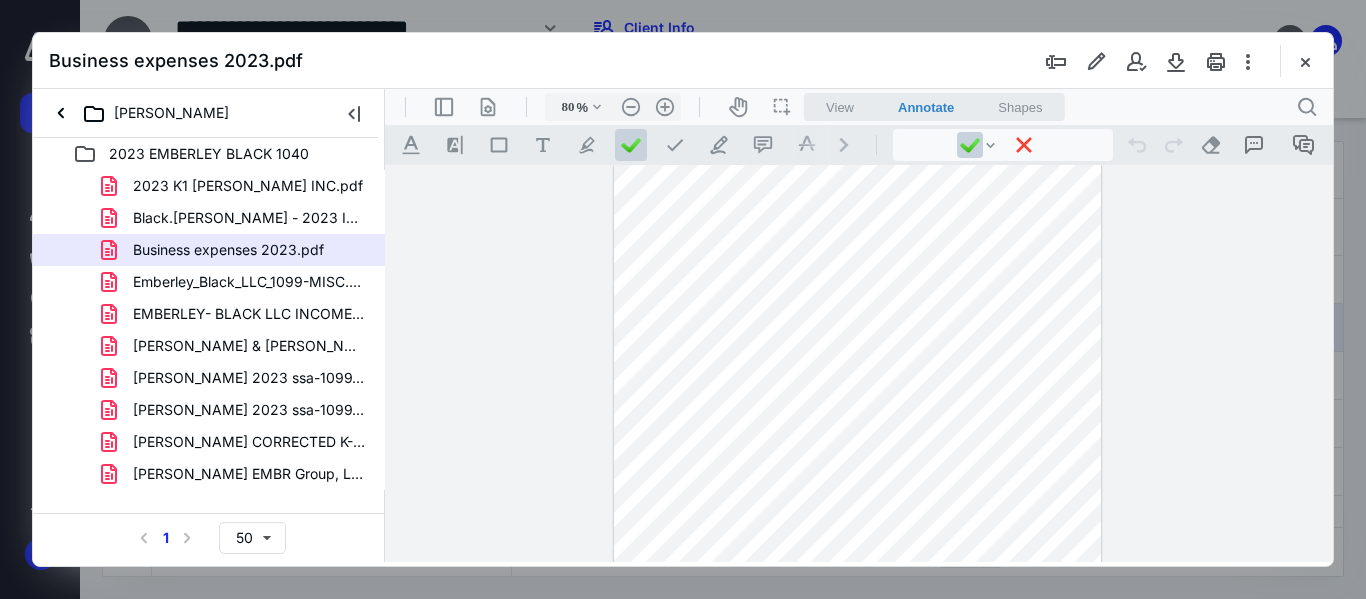 scroll, scrollTop: 0, scrollLeft: 0, axis: both 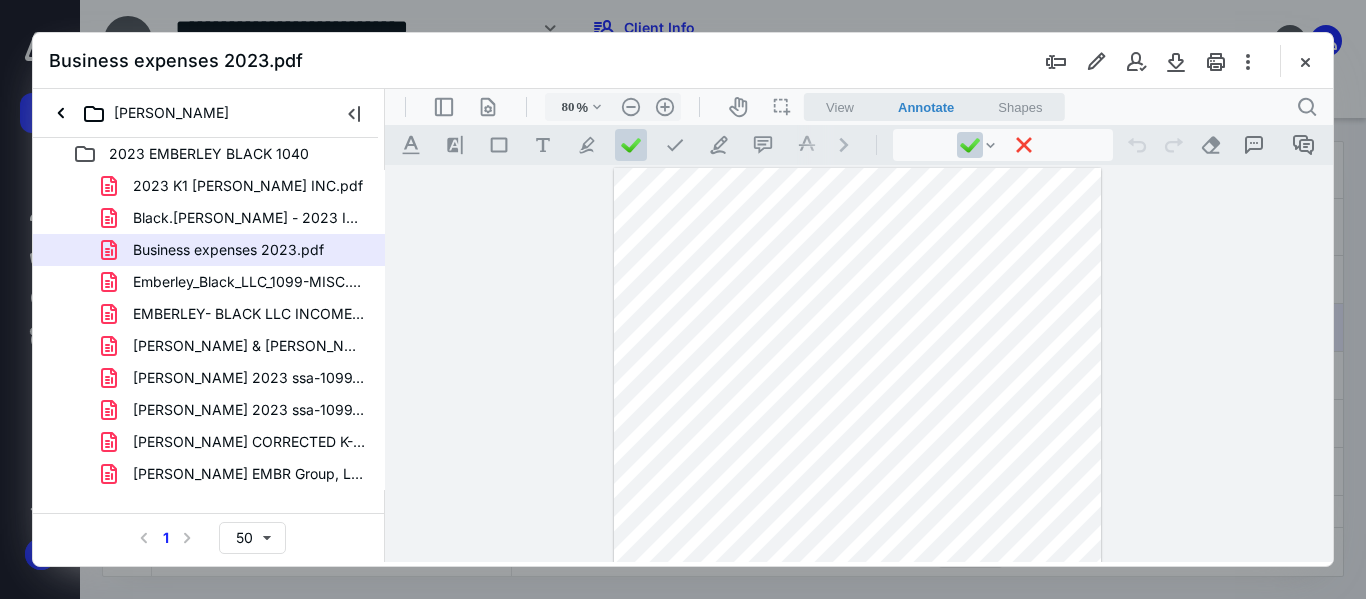 click on "2023 EMBERLEY BLACK 1040" at bounding box center (209, 154) 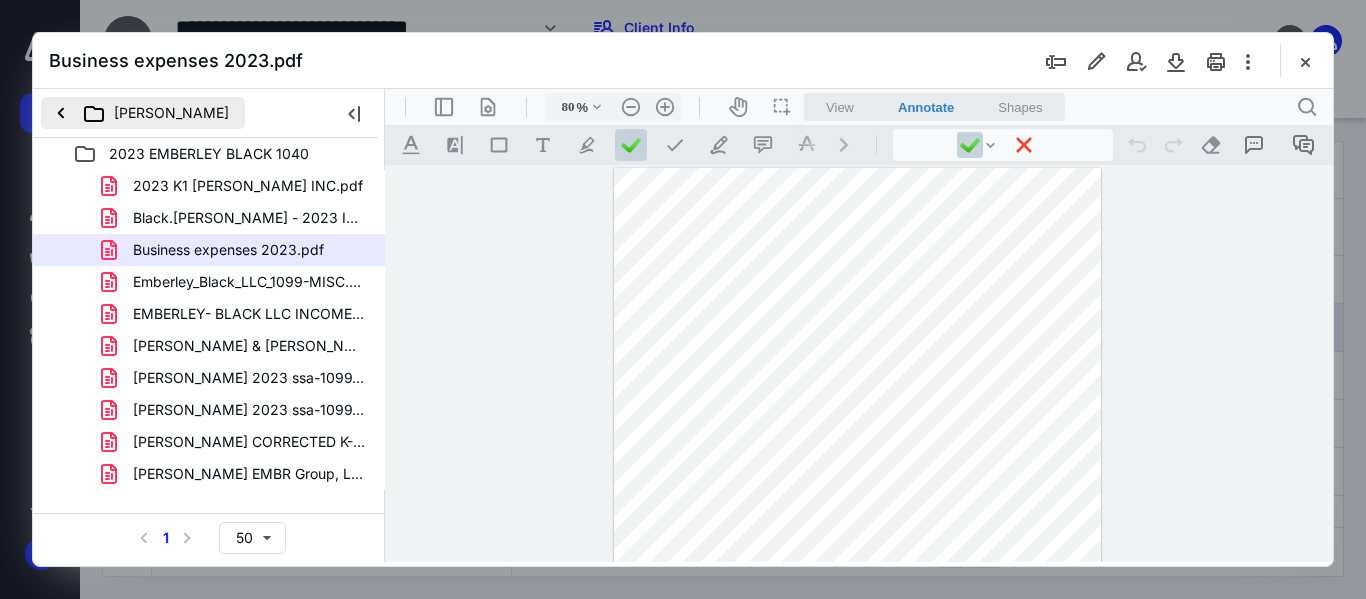 click on "[PERSON_NAME]" at bounding box center [143, 113] 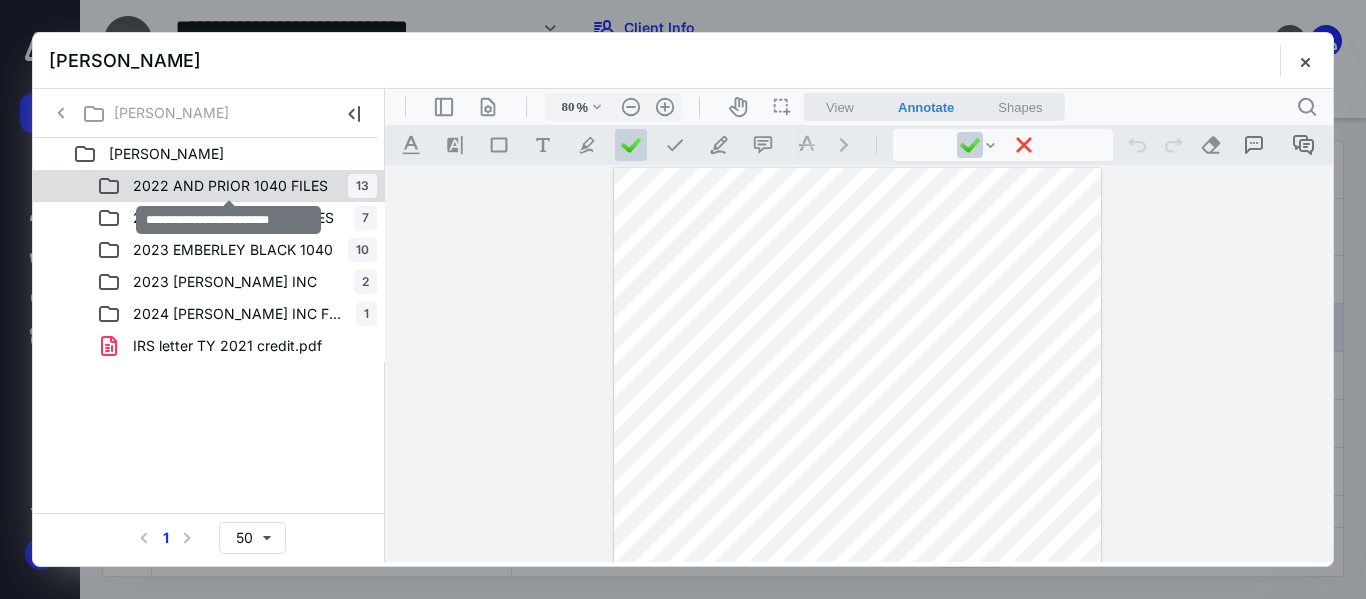 click on "2022 AND PRIOR 1040 FILES" at bounding box center (230, 186) 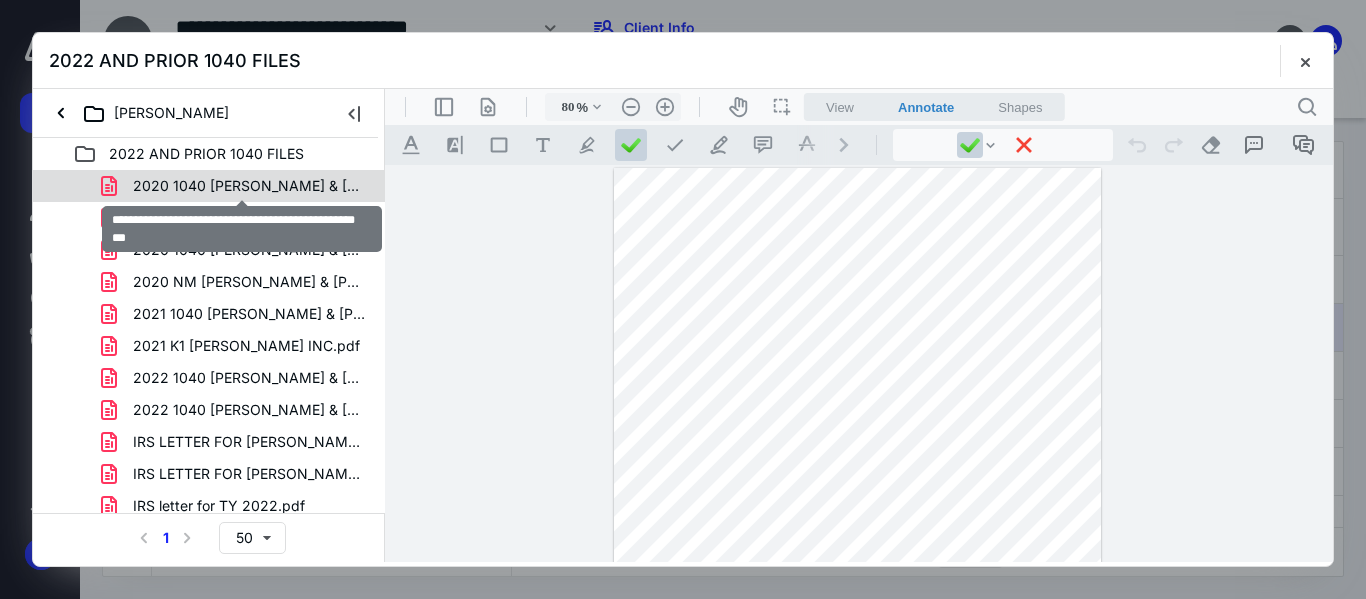 click on "2020 1040 [PERSON_NAME] & [PERSON_NAME] COPY 1.pdf" at bounding box center [249, 186] 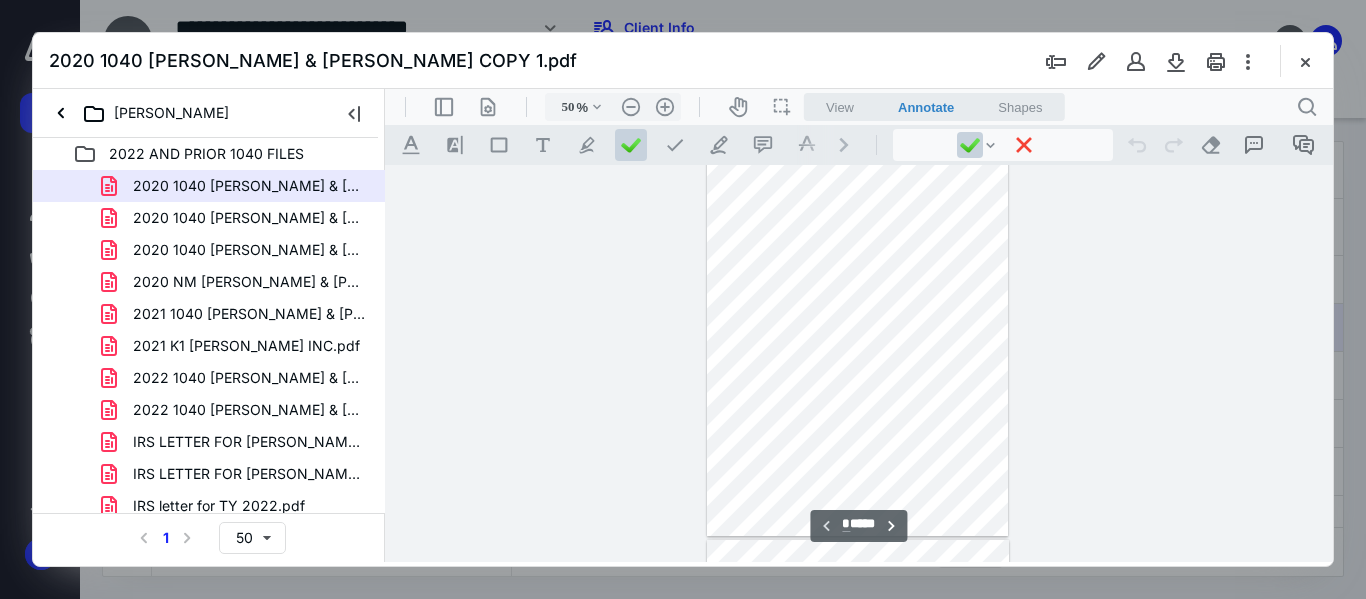 scroll, scrollTop: 0, scrollLeft: 0, axis: both 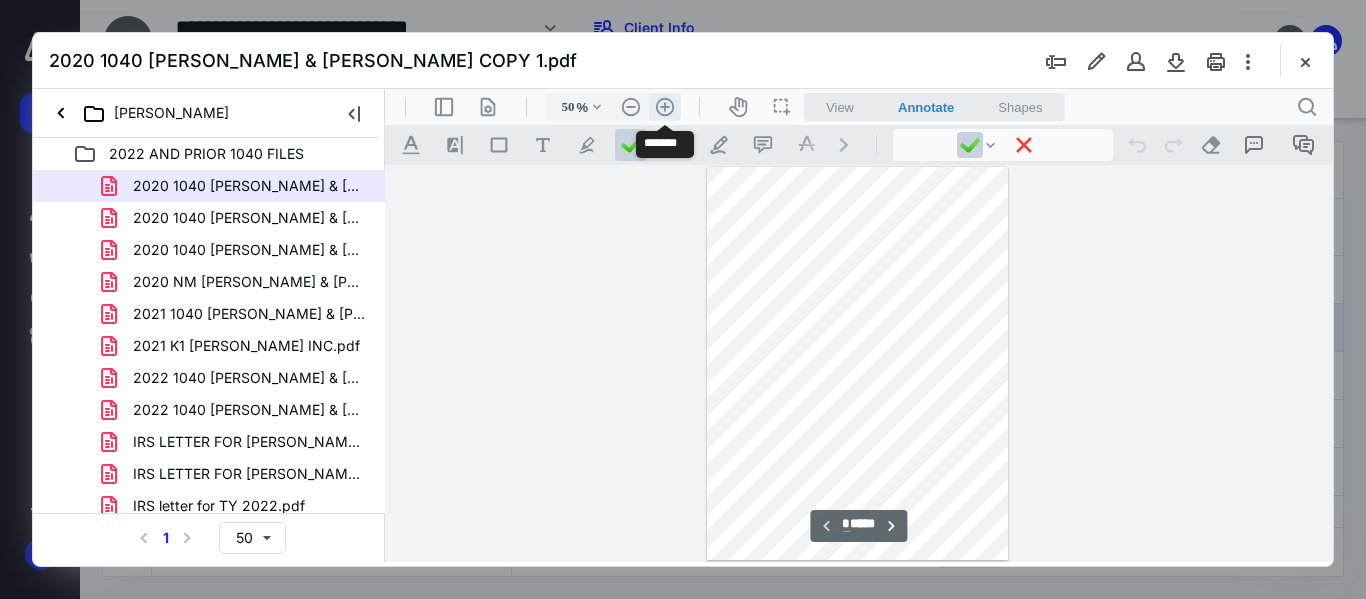 click on ".cls-1{fill:#abb0c4;} icon - header - zoom - in - line" at bounding box center (665, 107) 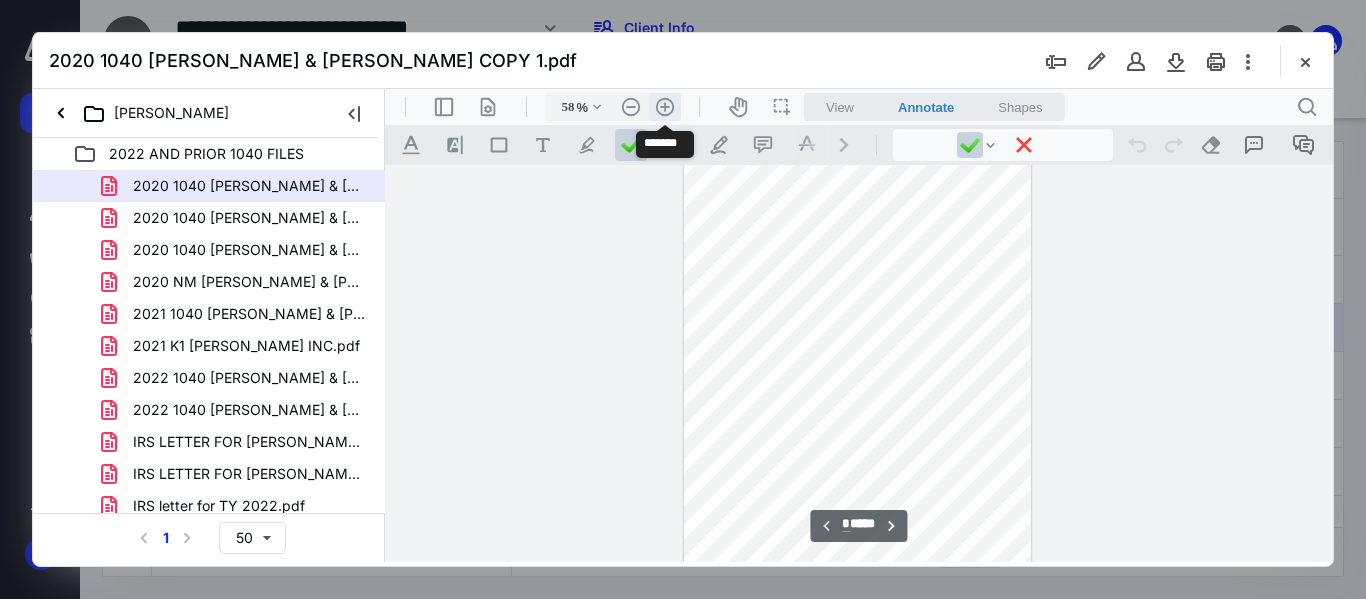 click on ".cls-1{fill:#abb0c4;} icon - header - zoom - in - line" at bounding box center [665, 107] 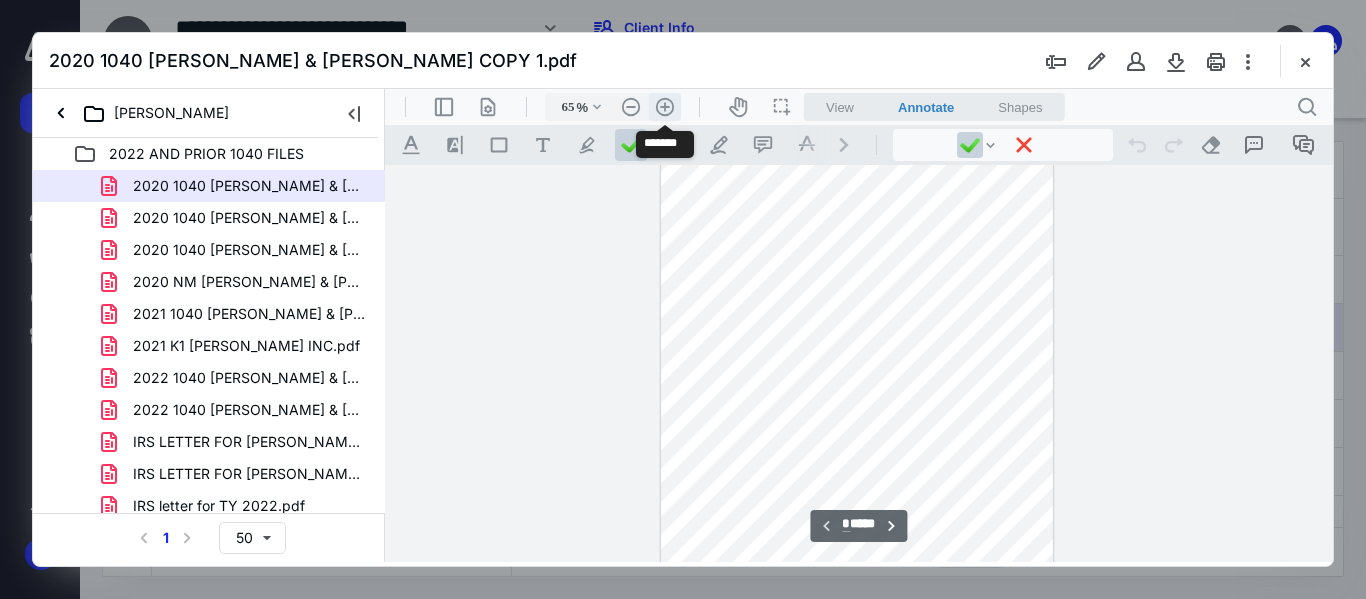 click on ".cls-1{fill:#abb0c4;} icon - header - zoom - in - line" at bounding box center (665, 107) 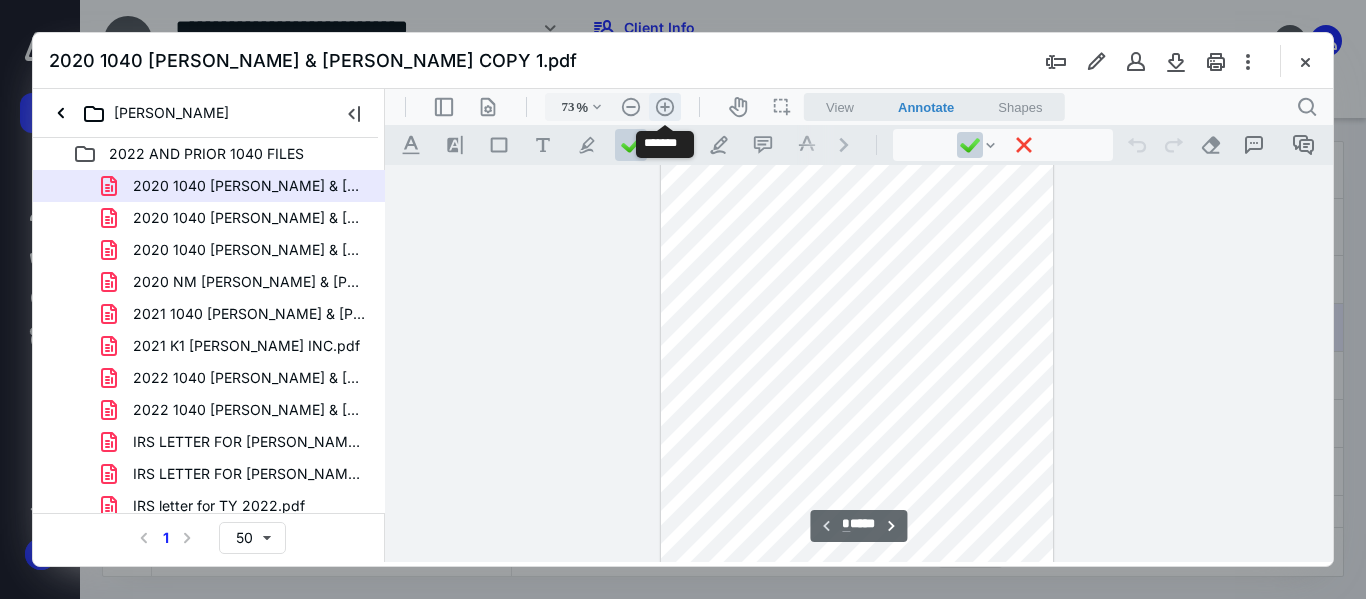 click on ".cls-1{fill:#abb0c4;} icon - header - zoom - in - line" at bounding box center [665, 107] 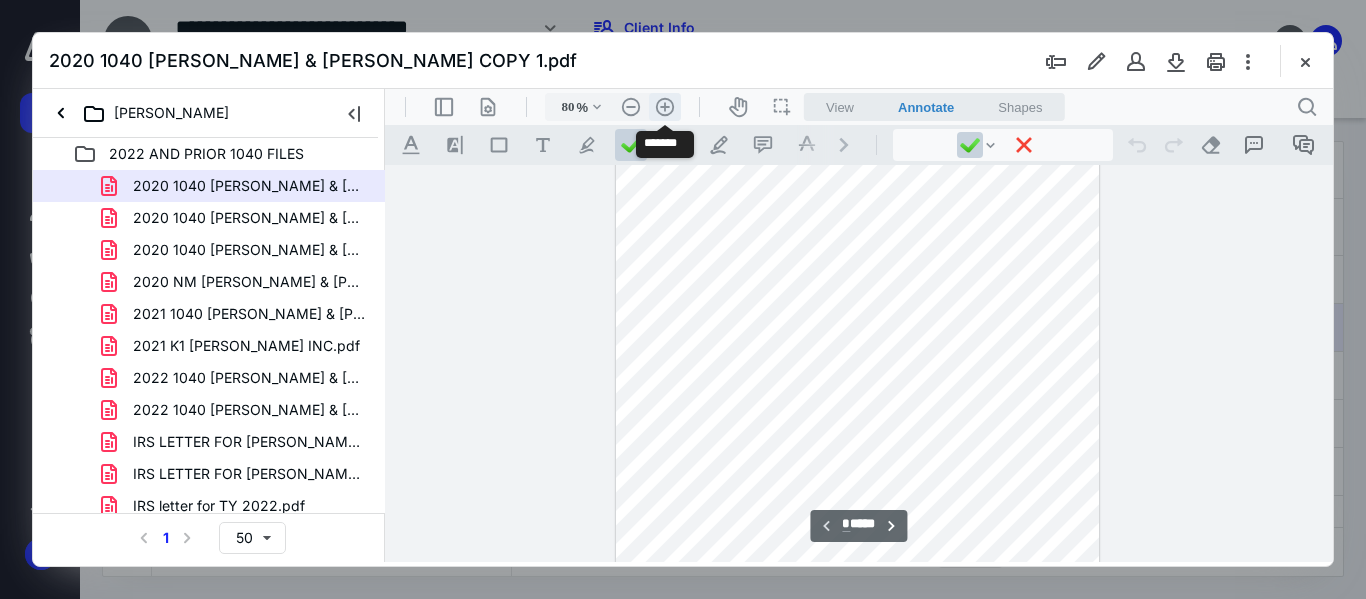 scroll, scrollTop: 120, scrollLeft: 0, axis: vertical 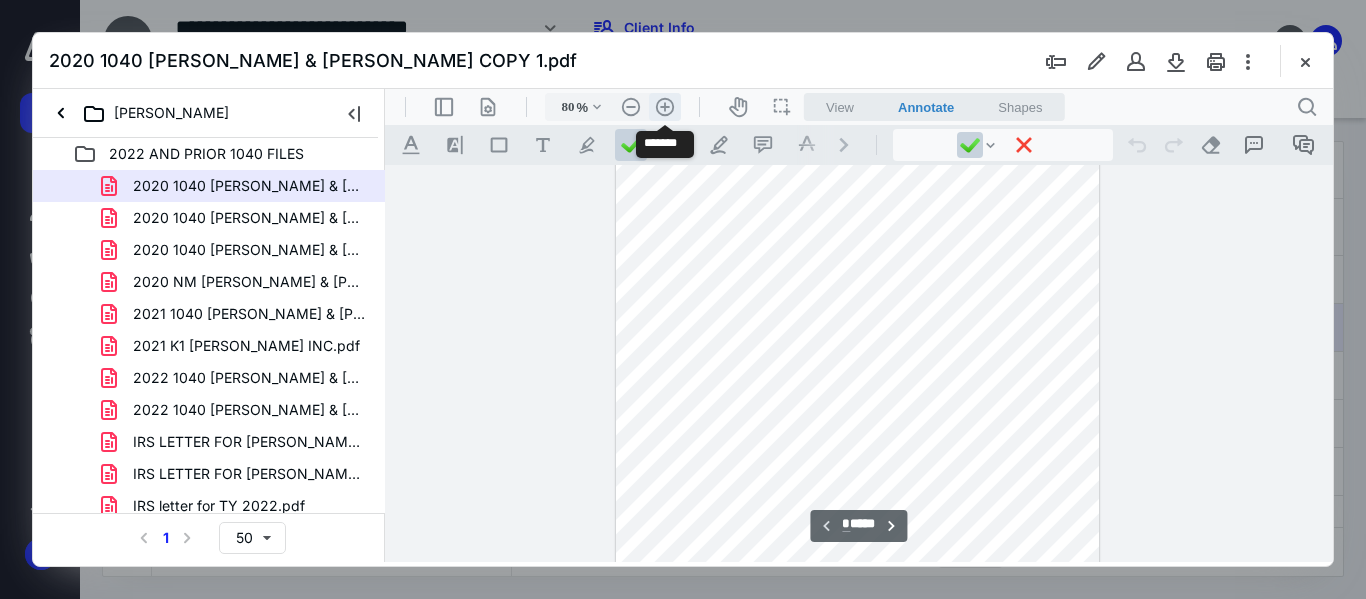 click on ".cls-1{fill:#abb0c4;} icon - header - zoom - in - line" at bounding box center (665, 107) 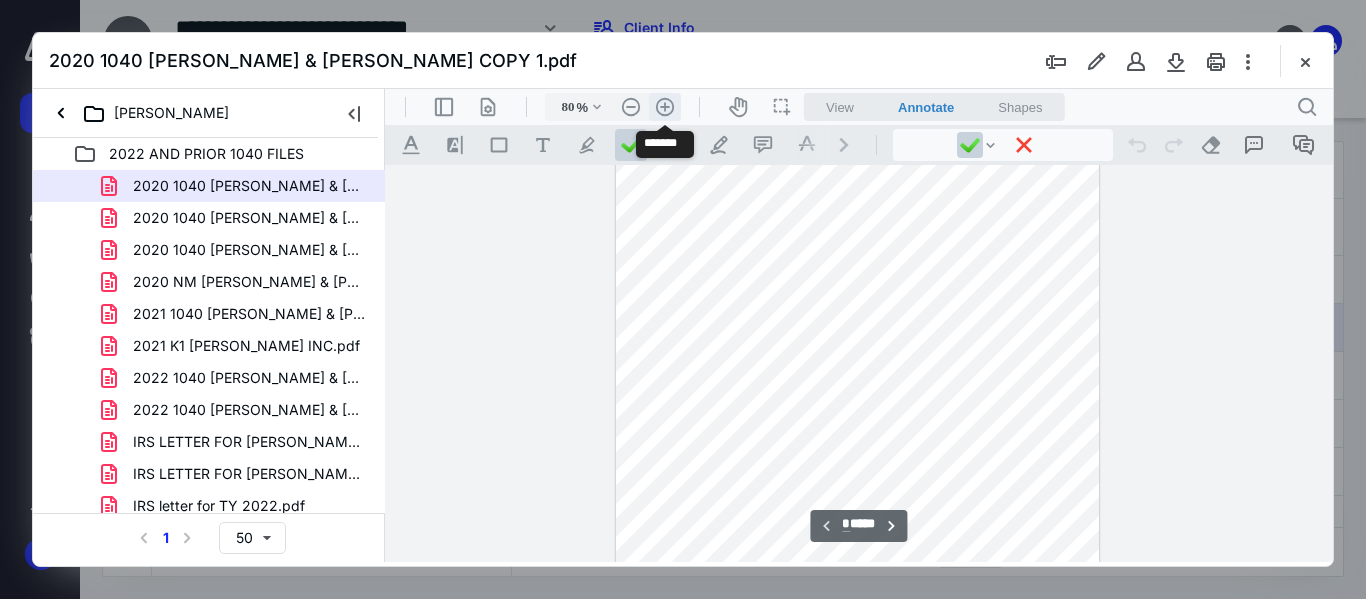 type on "88" 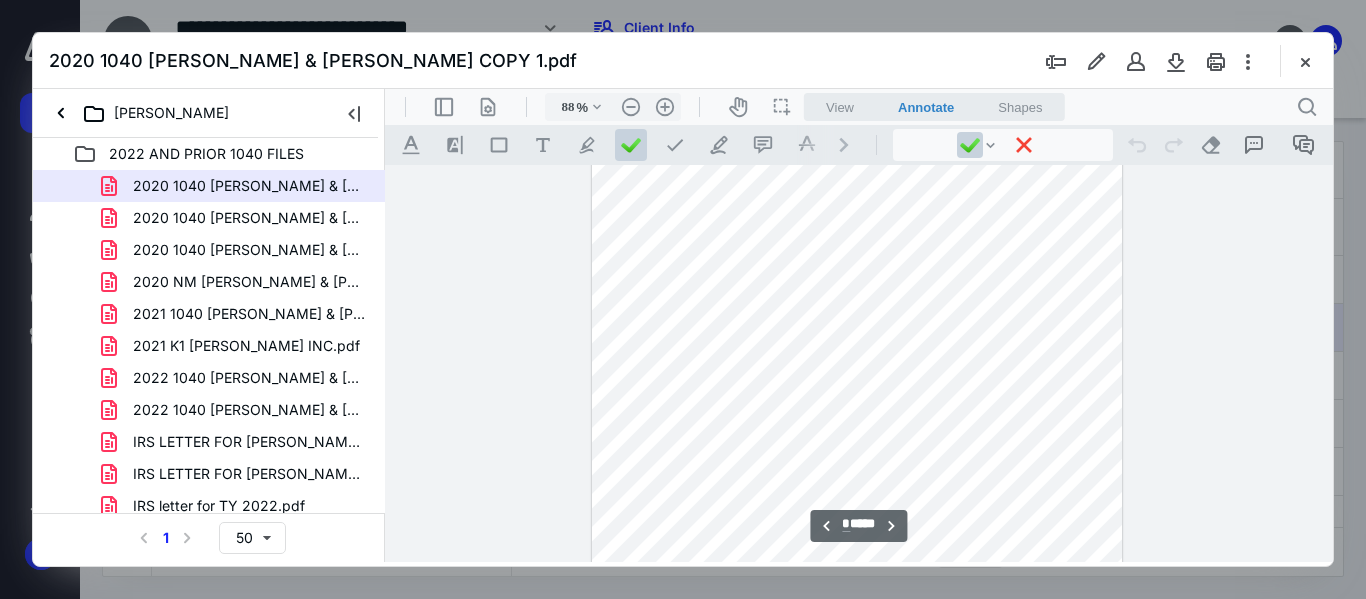 scroll, scrollTop: 4920, scrollLeft: 0, axis: vertical 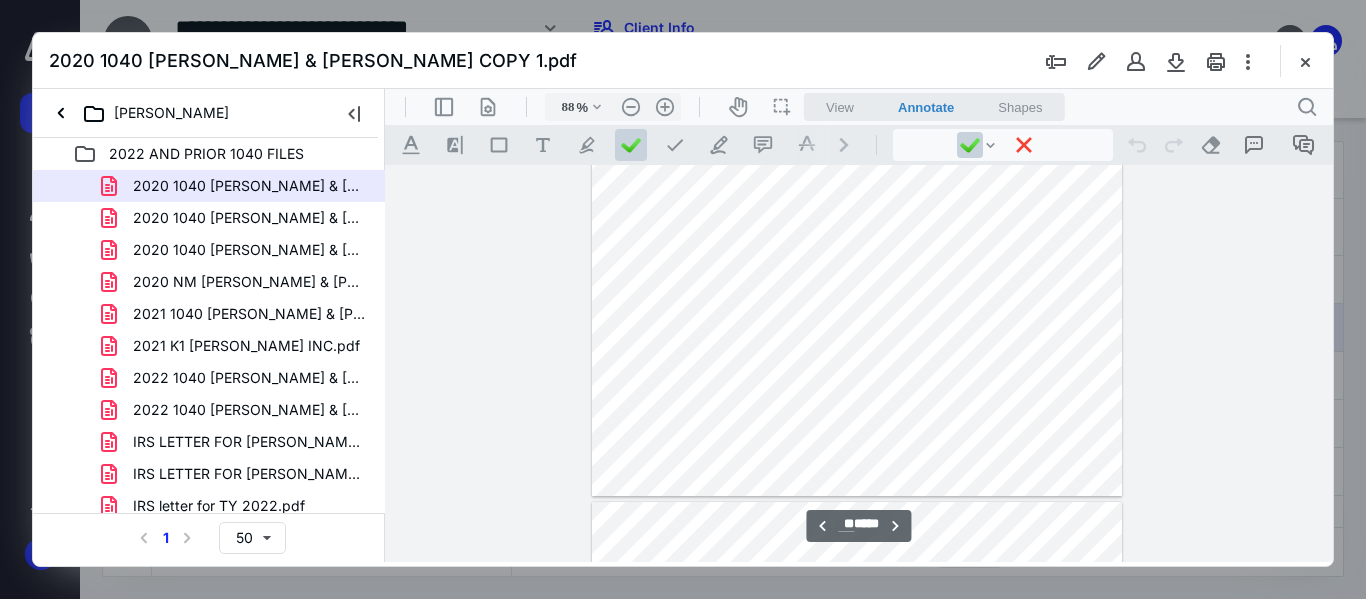 type on "**" 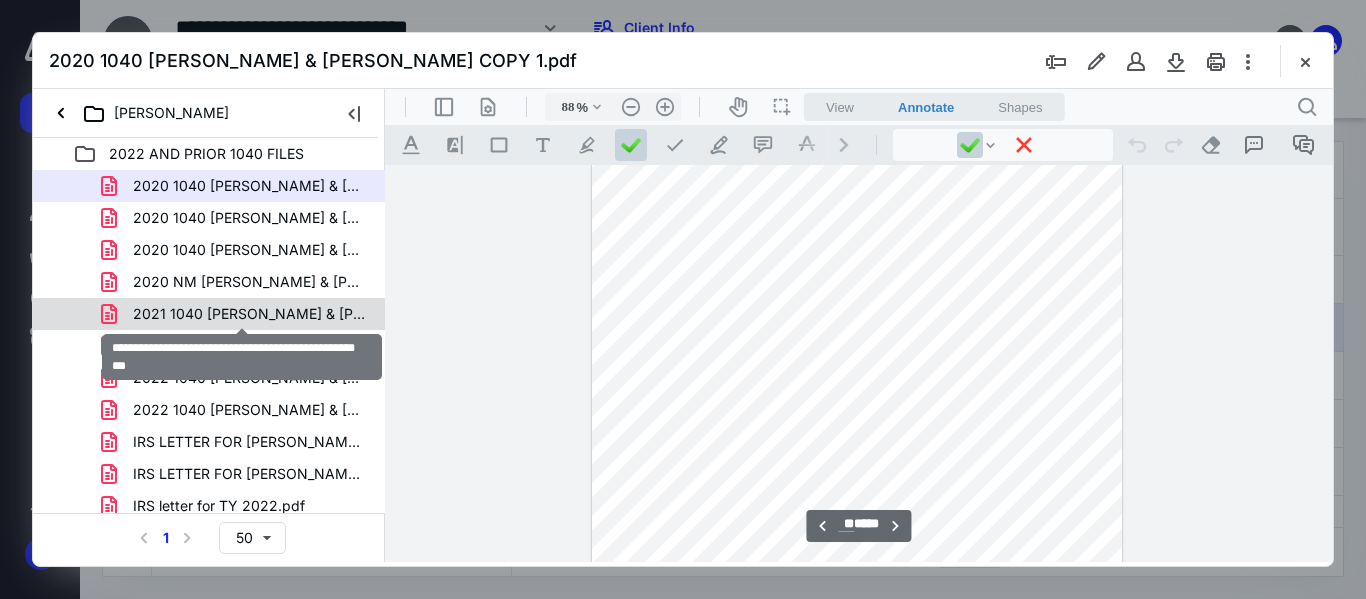 click on "2021 1040 [PERSON_NAME] & [PERSON_NAME] COPY 1.pdf" at bounding box center (249, 314) 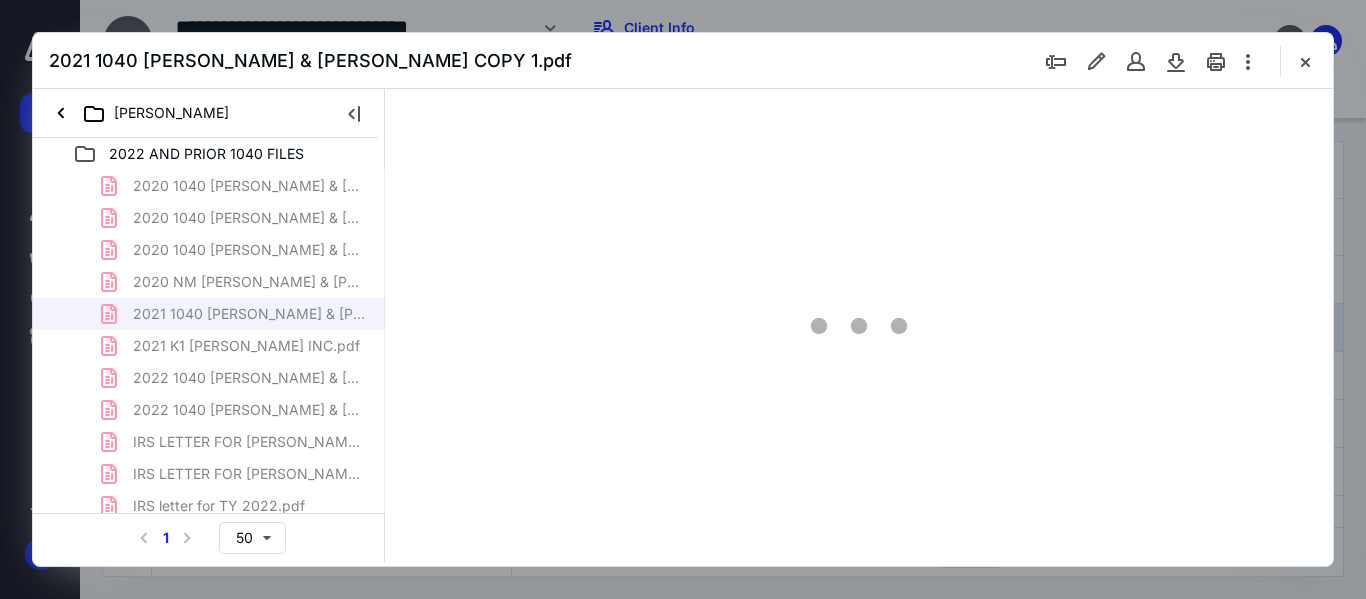 type on "50" 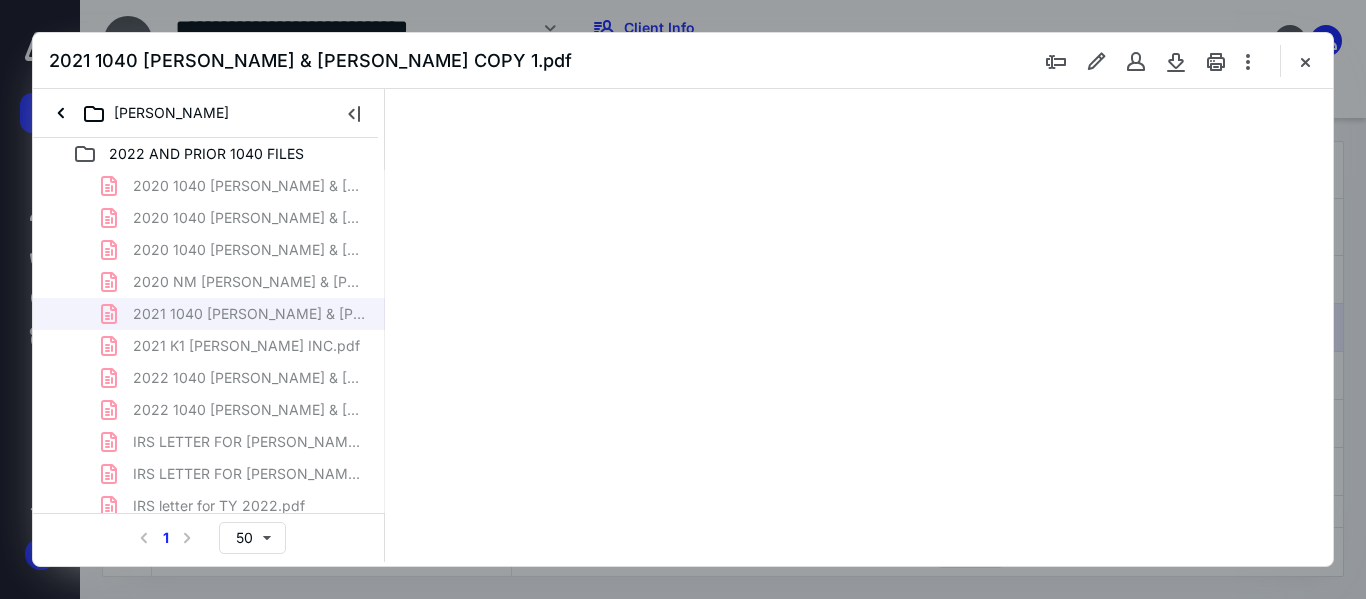 scroll, scrollTop: 78, scrollLeft: 0, axis: vertical 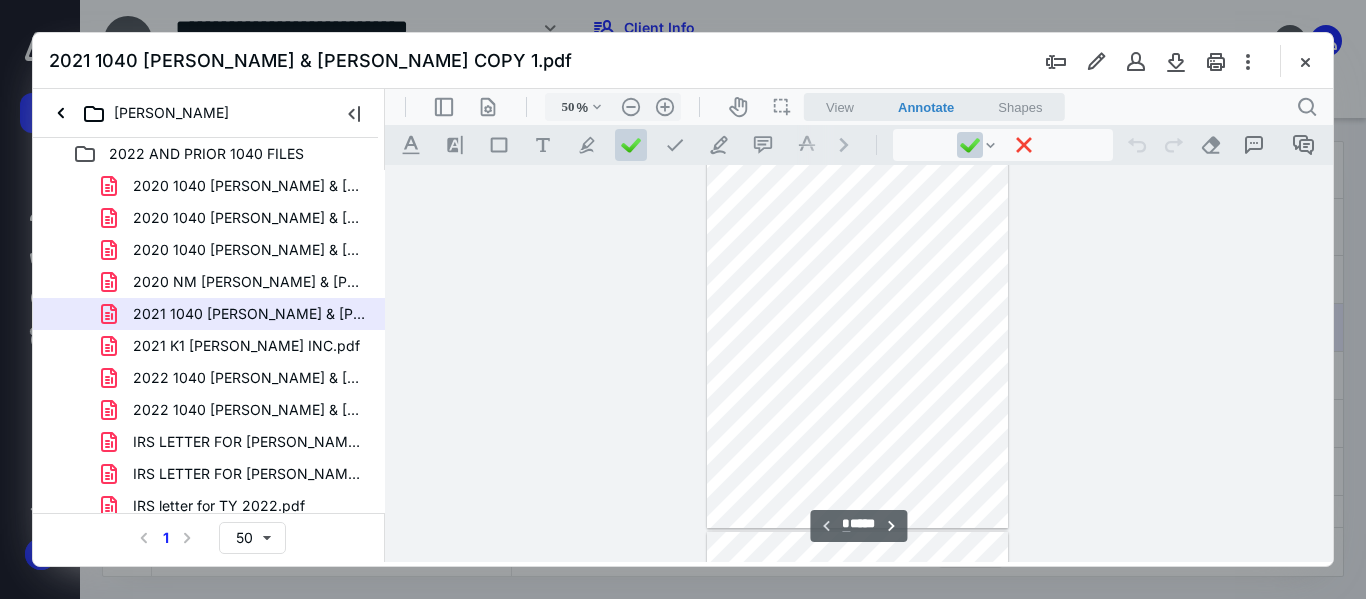 type on "*" 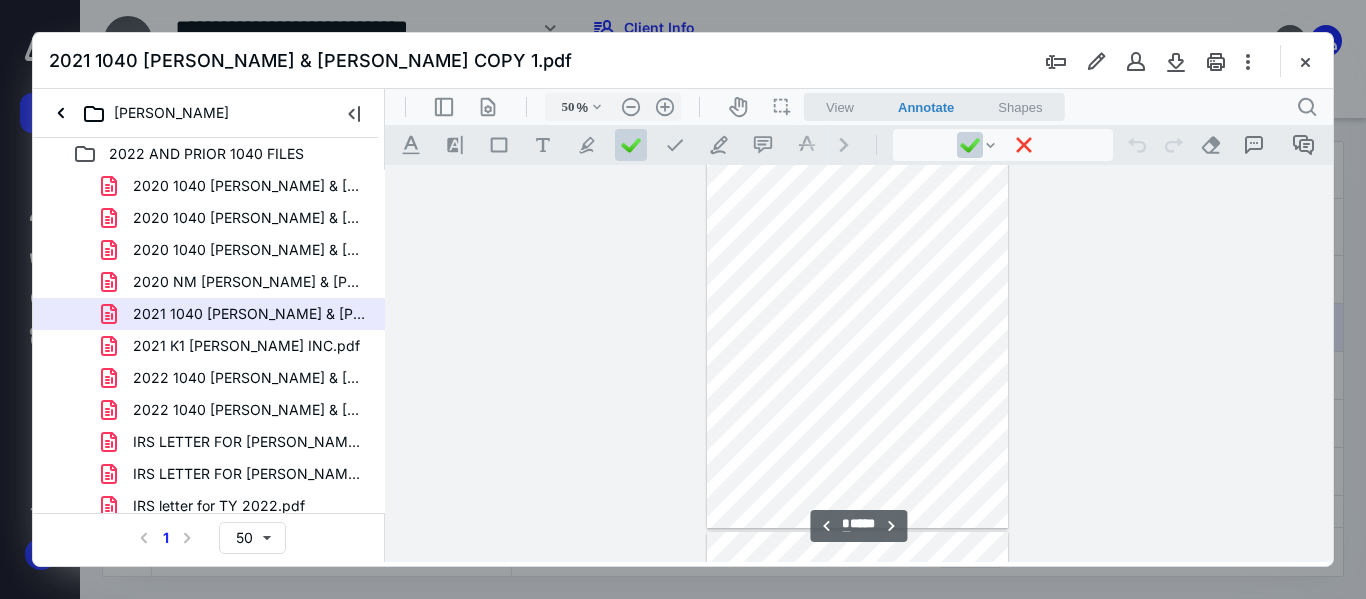 scroll, scrollTop: 678, scrollLeft: 0, axis: vertical 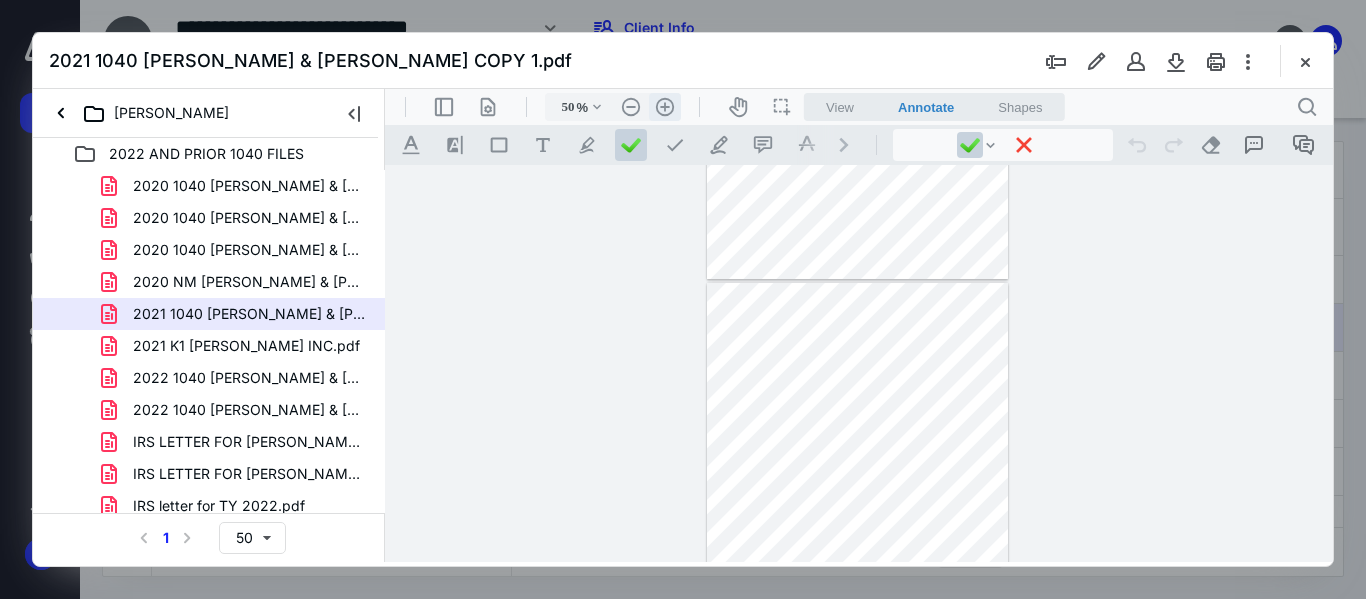 click on ".cls-1{fill:#abb0c4;} icon - header - zoom - in - line" at bounding box center (665, 107) 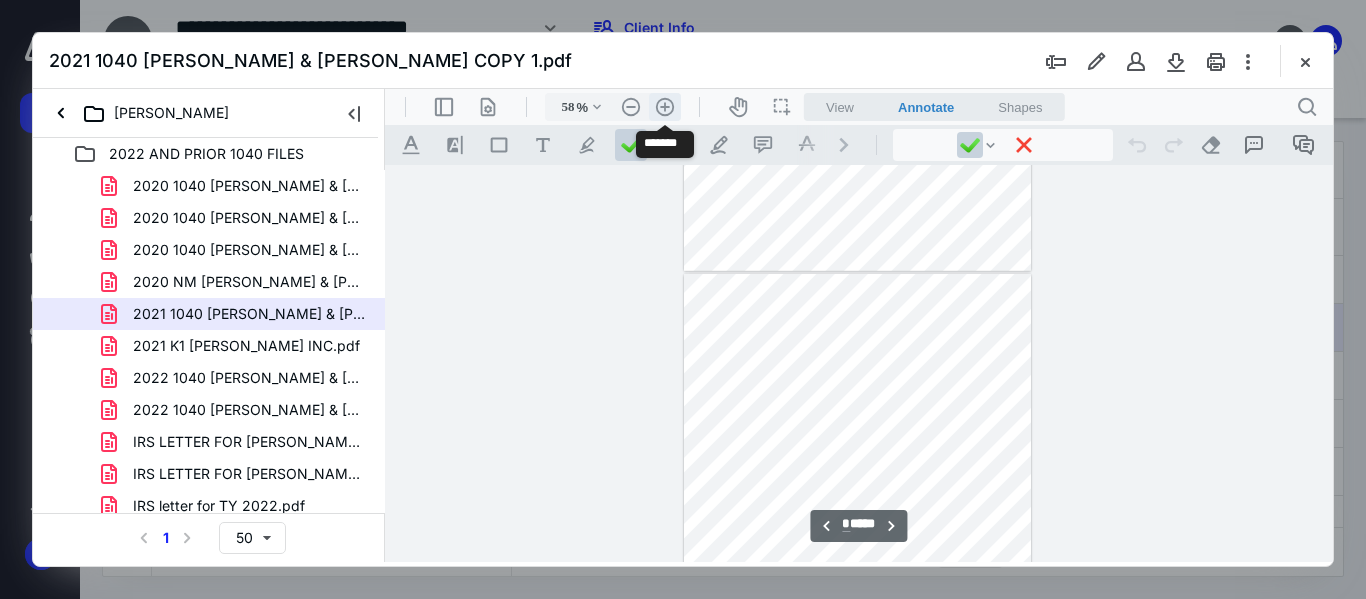click on ".cls-1{fill:#abb0c4;} icon - header - zoom - in - line" at bounding box center [665, 107] 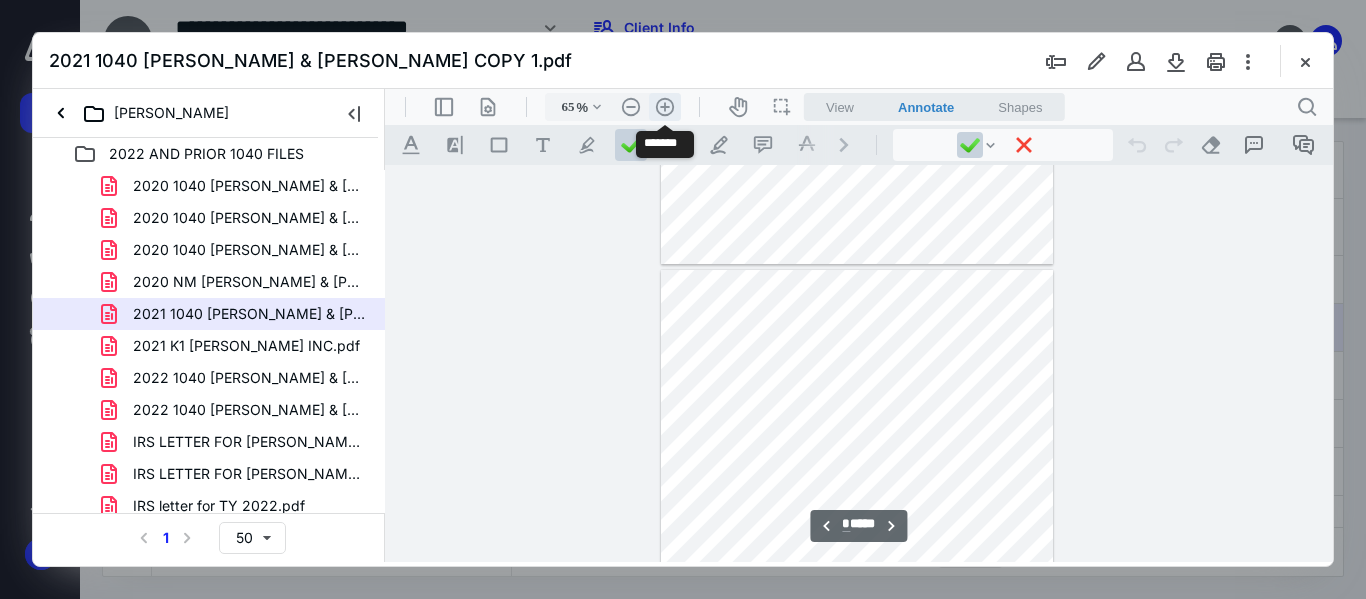 click on ".cls-1{fill:#abb0c4;} icon - header - zoom - in - line" at bounding box center [665, 107] 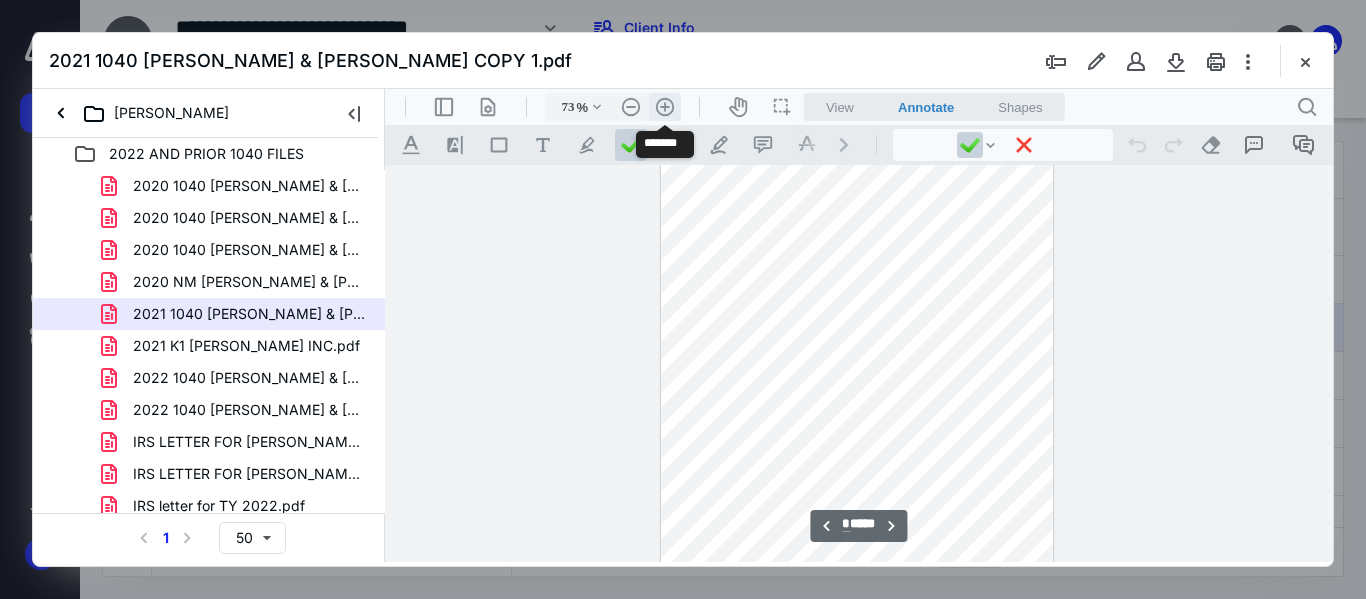 click on ".cls-1{fill:#abb0c4;} icon - header - zoom - in - line" at bounding box center [665, 107] 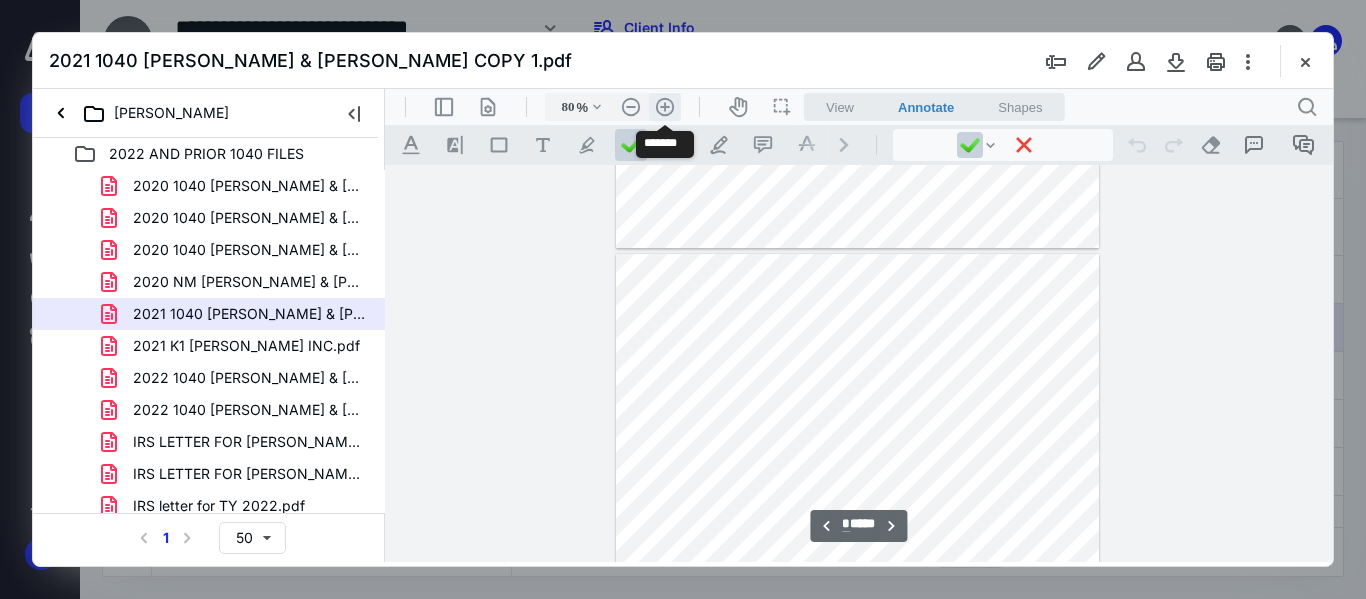 click on ".cls-1{fill:#abb0c4;} icon - header - zoom - in - line" at bounding box center (665, 107) 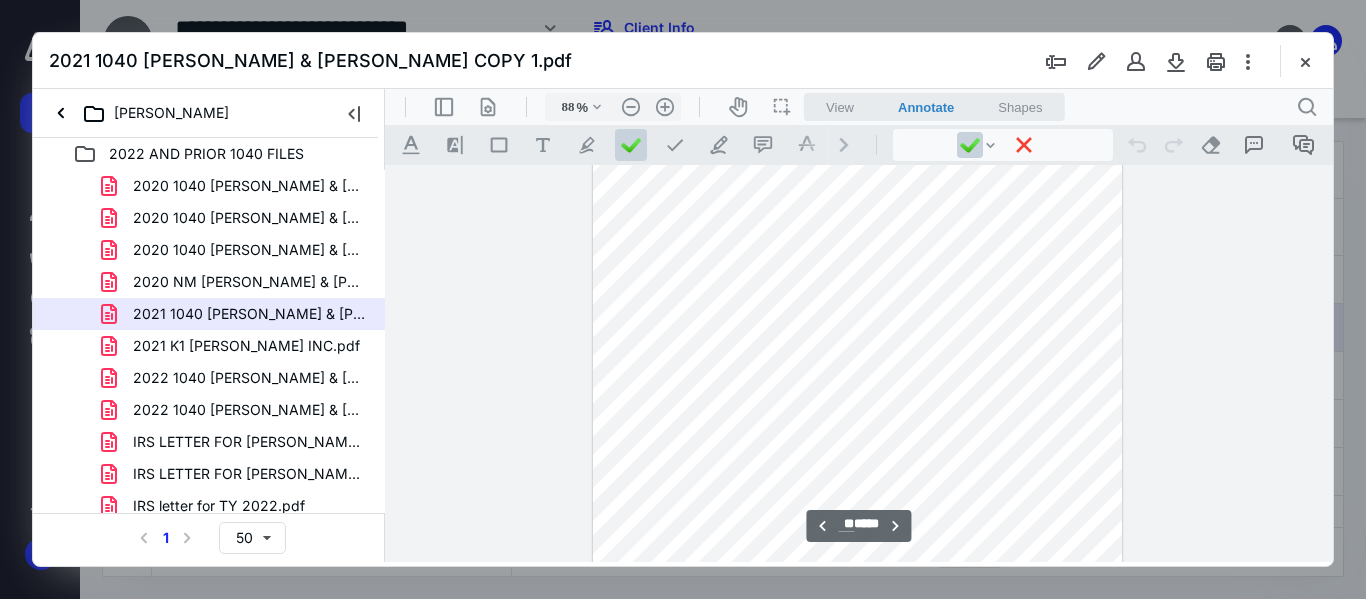 scroll, scrollTop: 7113, scrollLeft: 0, axis: vertical 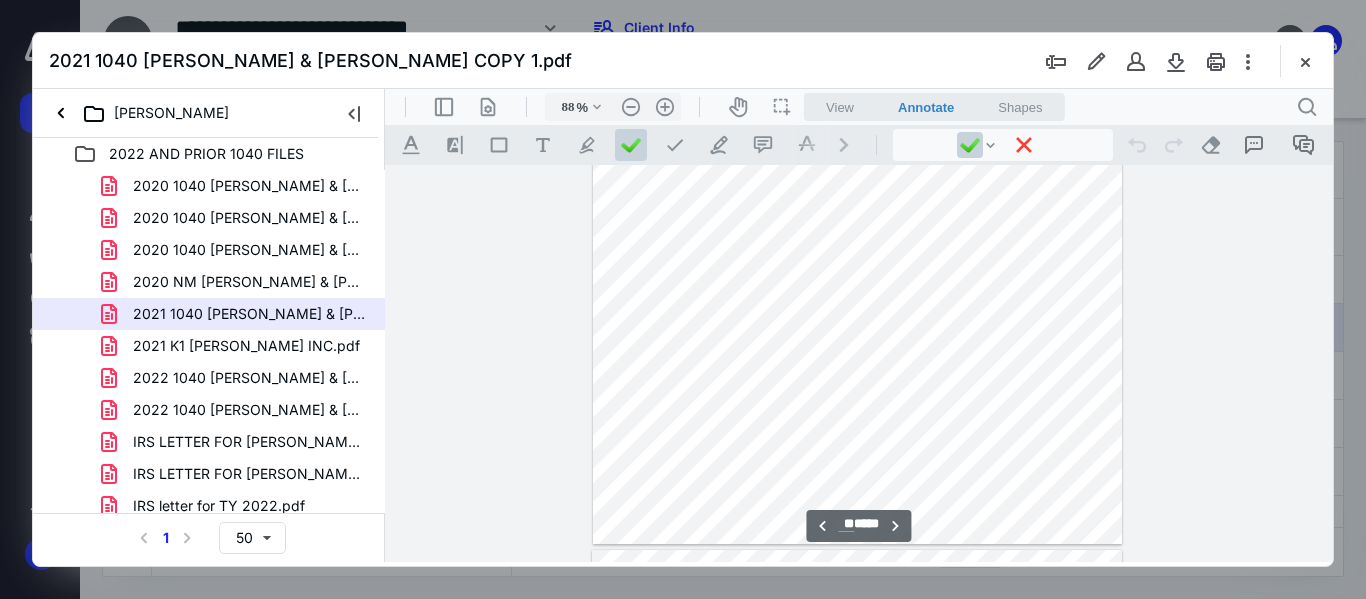 type on "**" 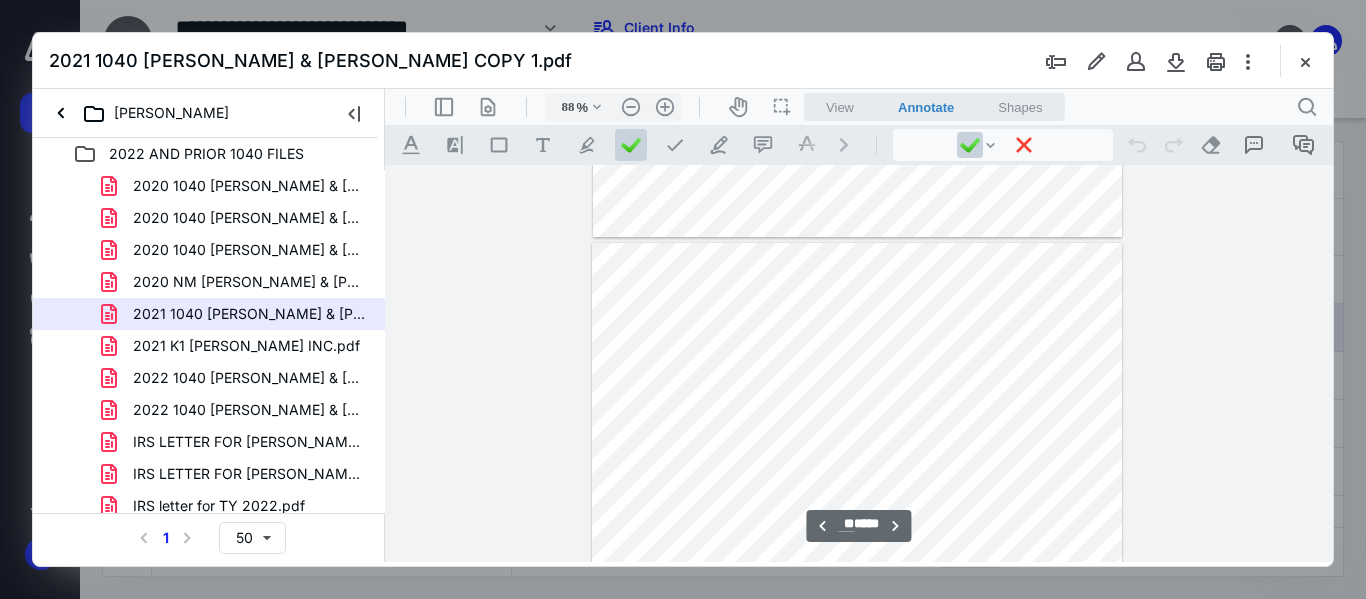 scroll, scrollTop: 14013, scrollLeft: 0, axis: vertical 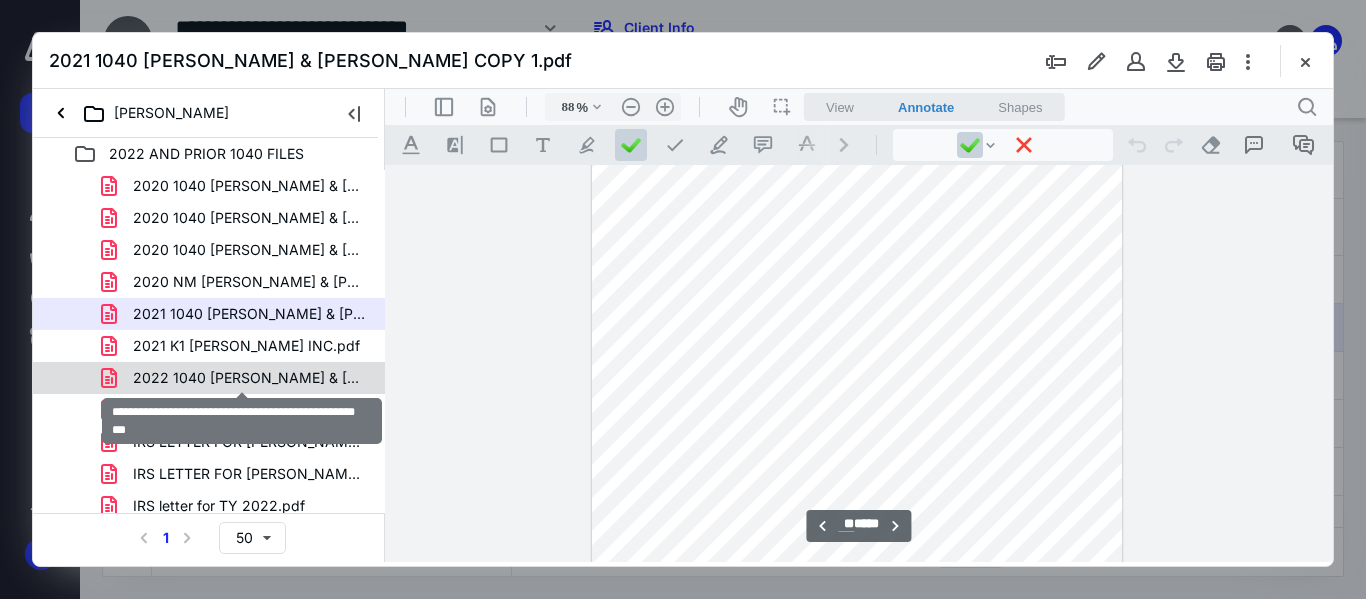 click on "2022 1040 [PERSON_NAME] & [PERSON_NAME] COPY 1.pdf" at bounding box center (249, 378) 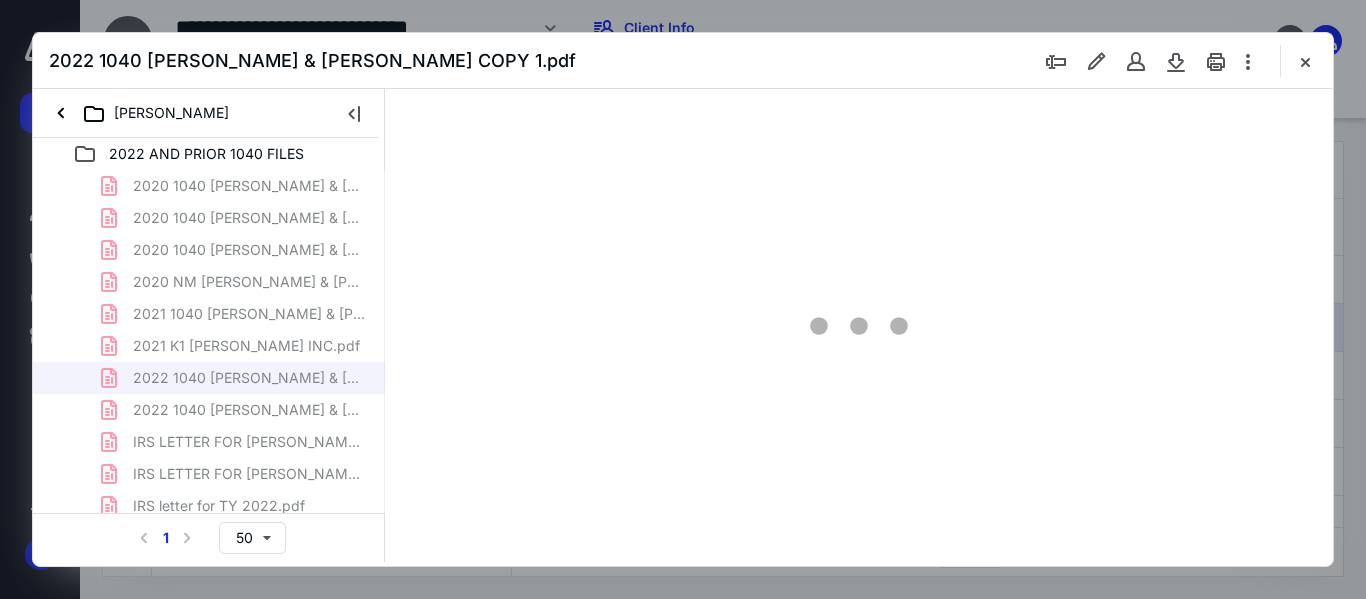 scroll, scrollTop: 78, scrollLeft: 0, axis: vertical 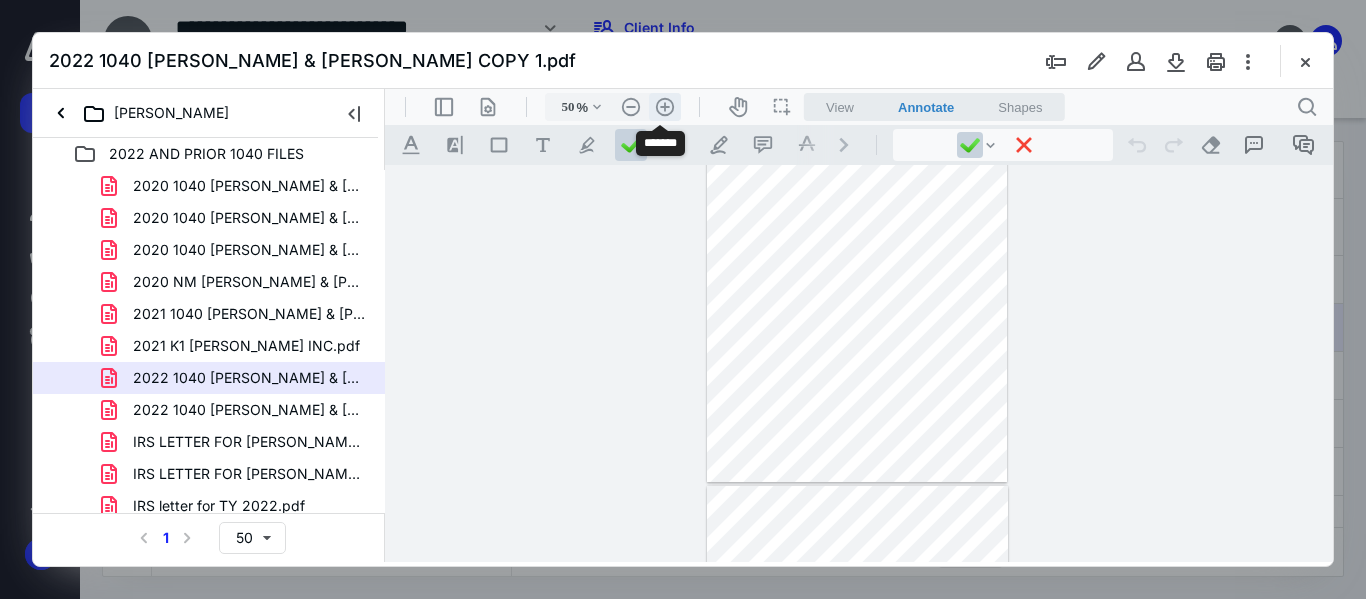 click on ".cls-1{fill:#abb0c4;} icon - header - zoom - in - line" at bounding box center [665, 107] 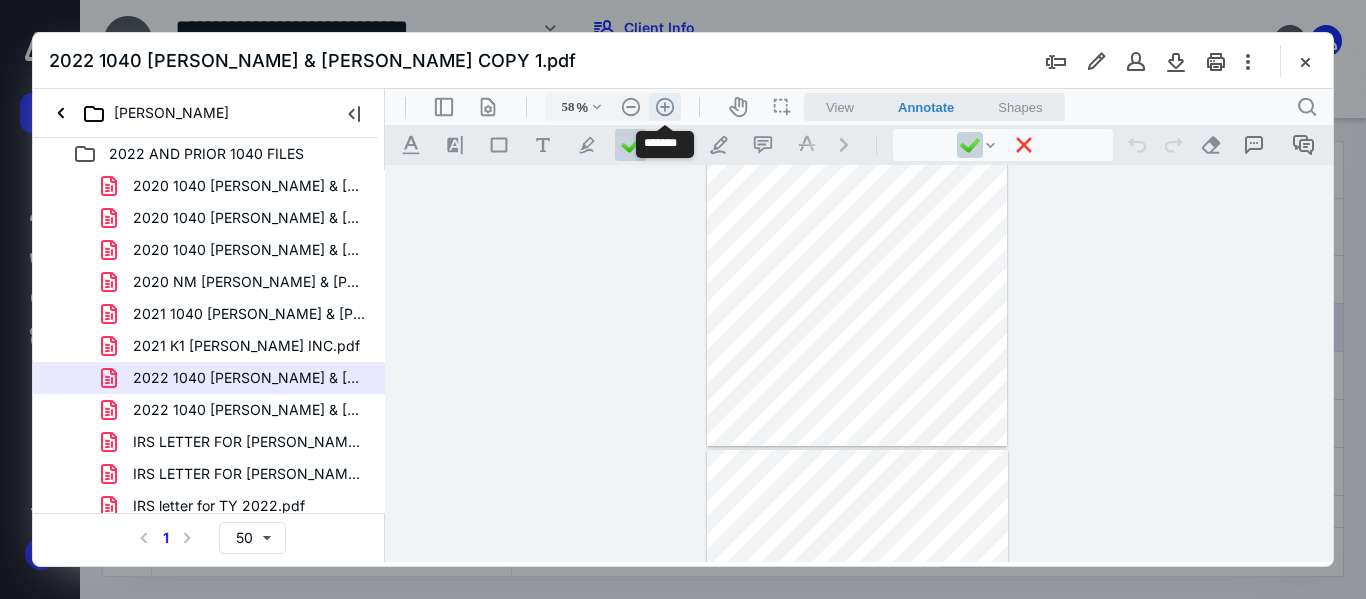 click on ".cls-1{fill:#abb0c4;} icon - header - zoom - in - line" at bounding box center (665, 107) 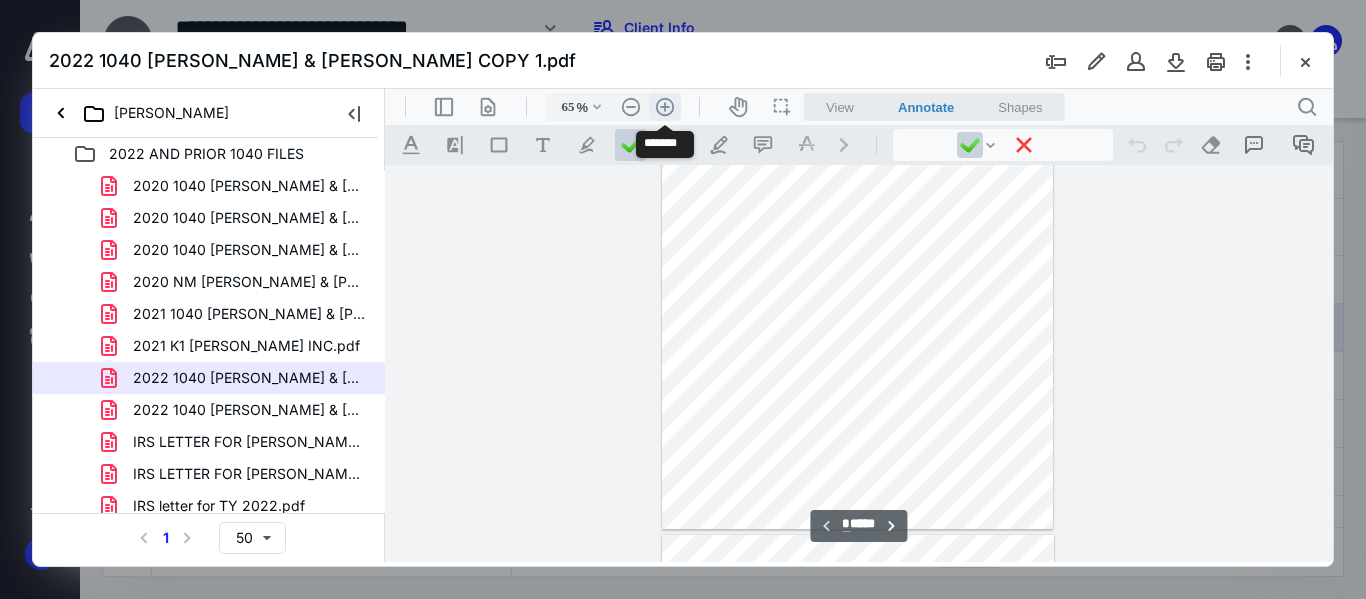 click on ".cls-1{fill:#abb0c4;} icon - header - zoom - in - line" at bounding box center (665, 107) 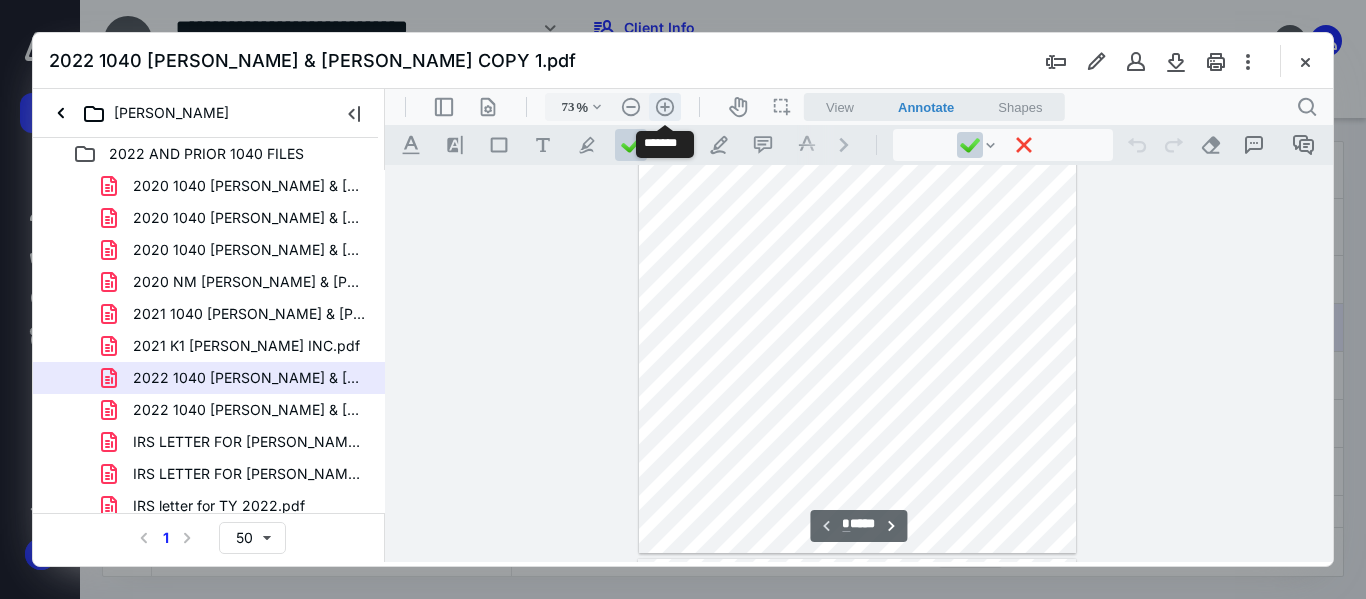 click on ".cls-1{fill:#abb0c4;} icon - header - zoom - in - line" at bounding box center [665, 107] 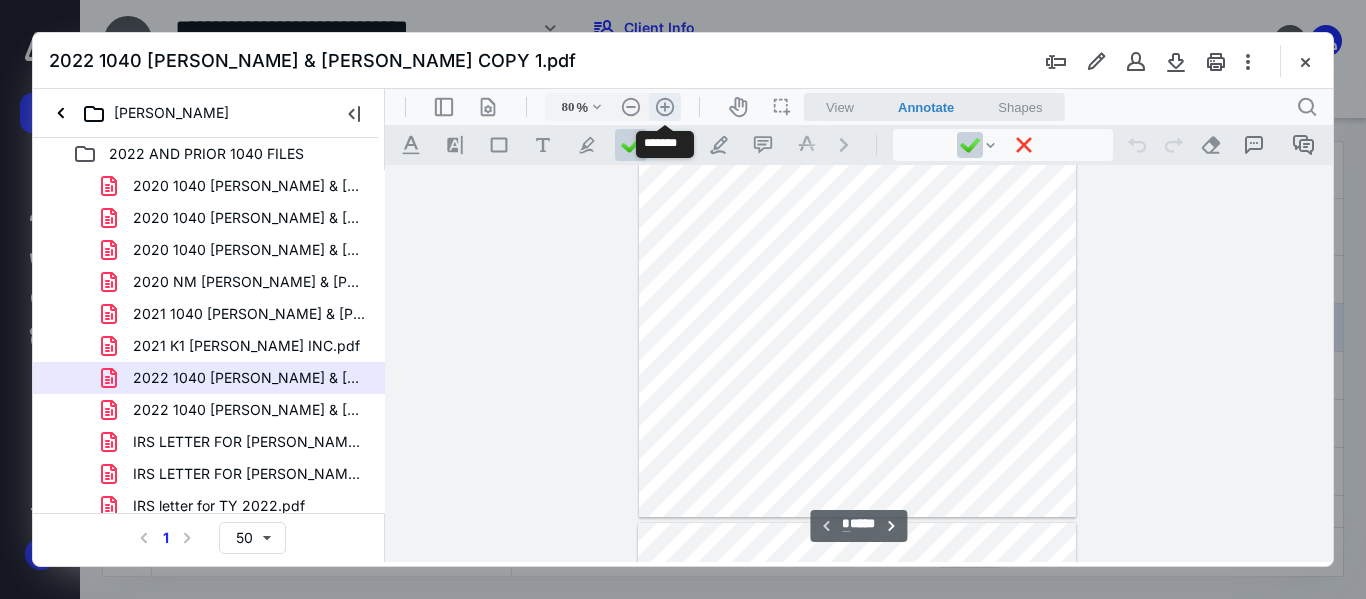 click on ".cls-1{fill:#abb0c4;} icon - header - zoom - in - line" at bounding box center [665, 107] 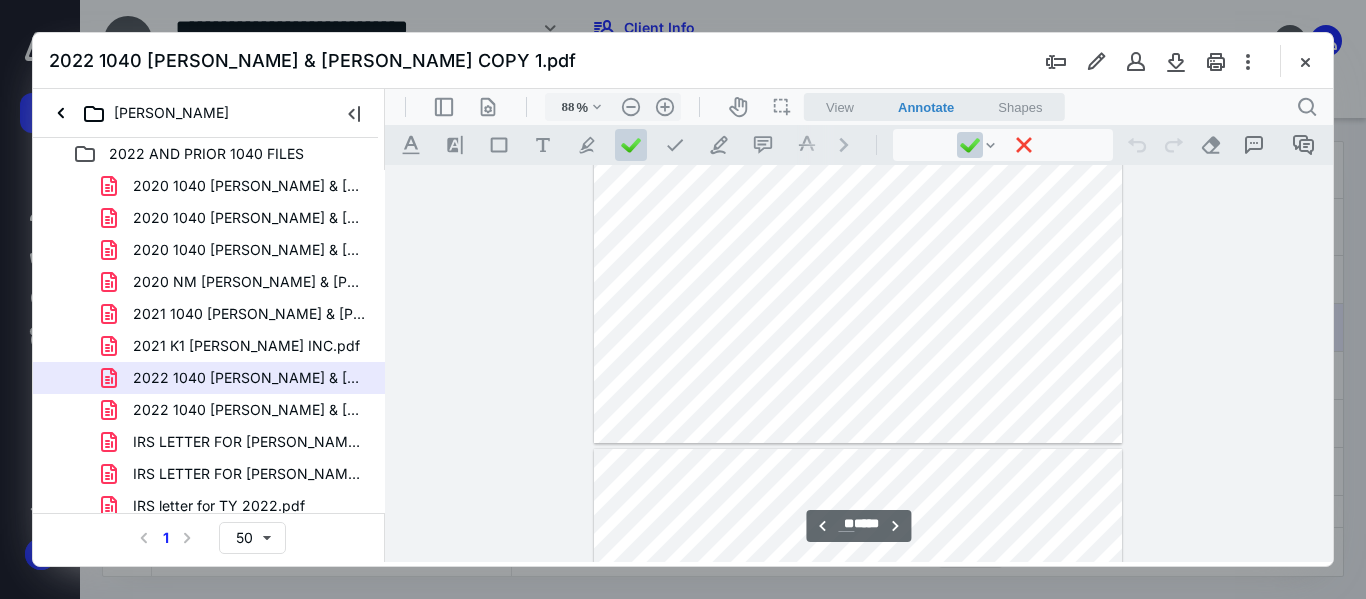 scroll, scrollTop: 10158, scrollLeft: 0, axis: vertical 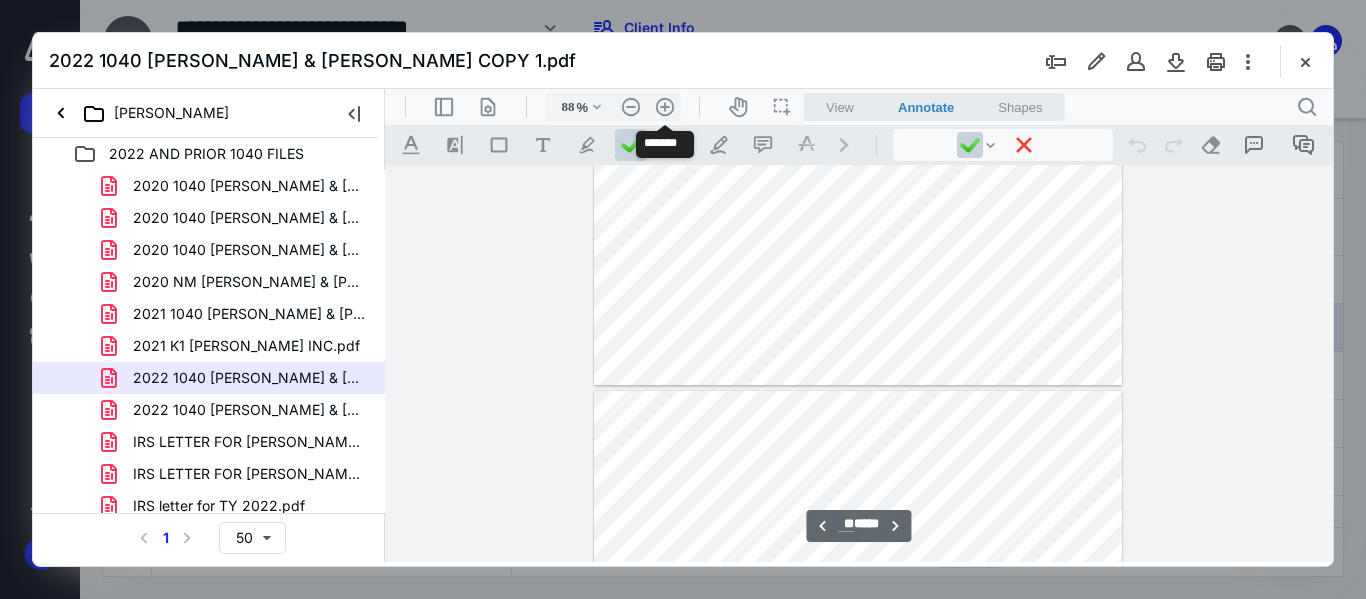 type on "**" 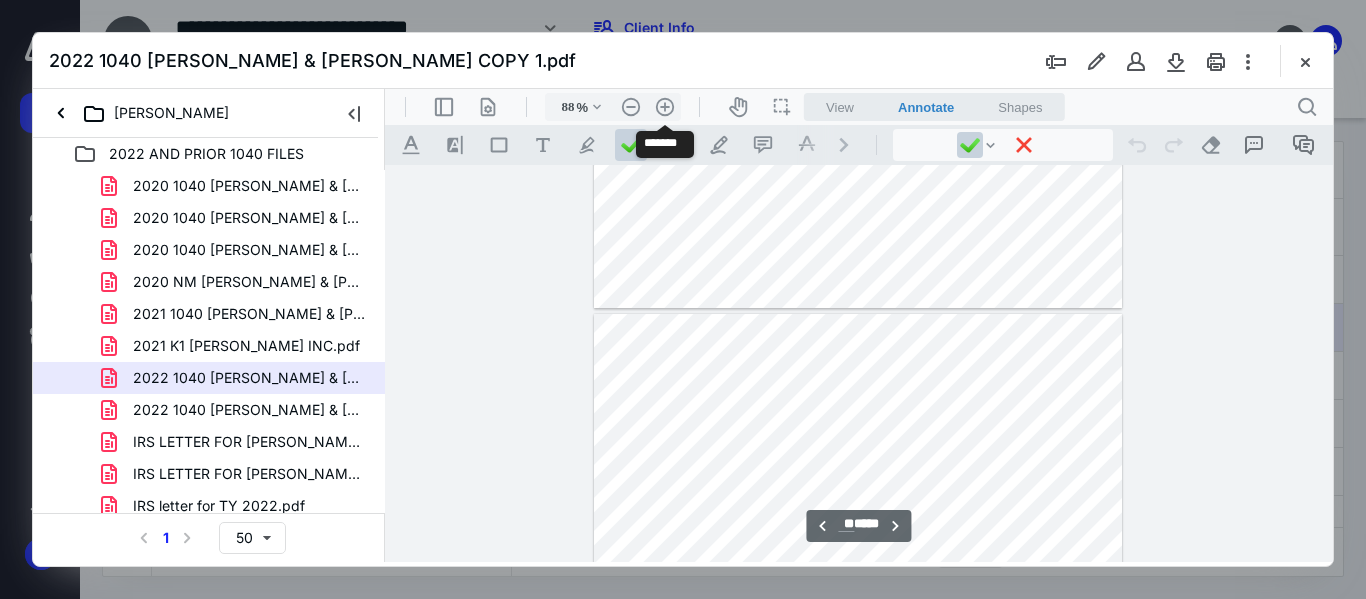 scroll, scrollTop: 33082, scrollLeft: 0, axis: vertical 